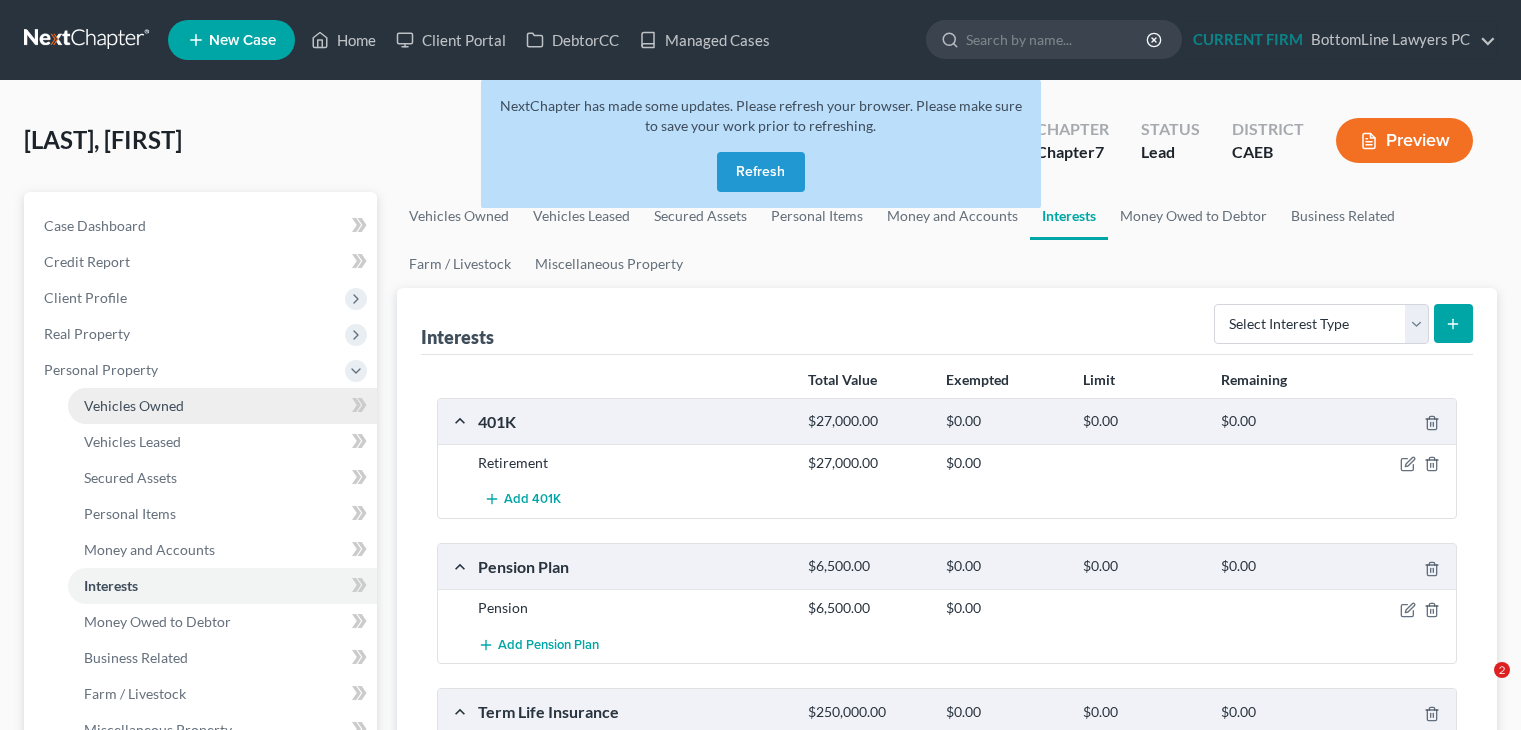 scroll, scrollTop: 0, scrollLeft: 0, axis: both 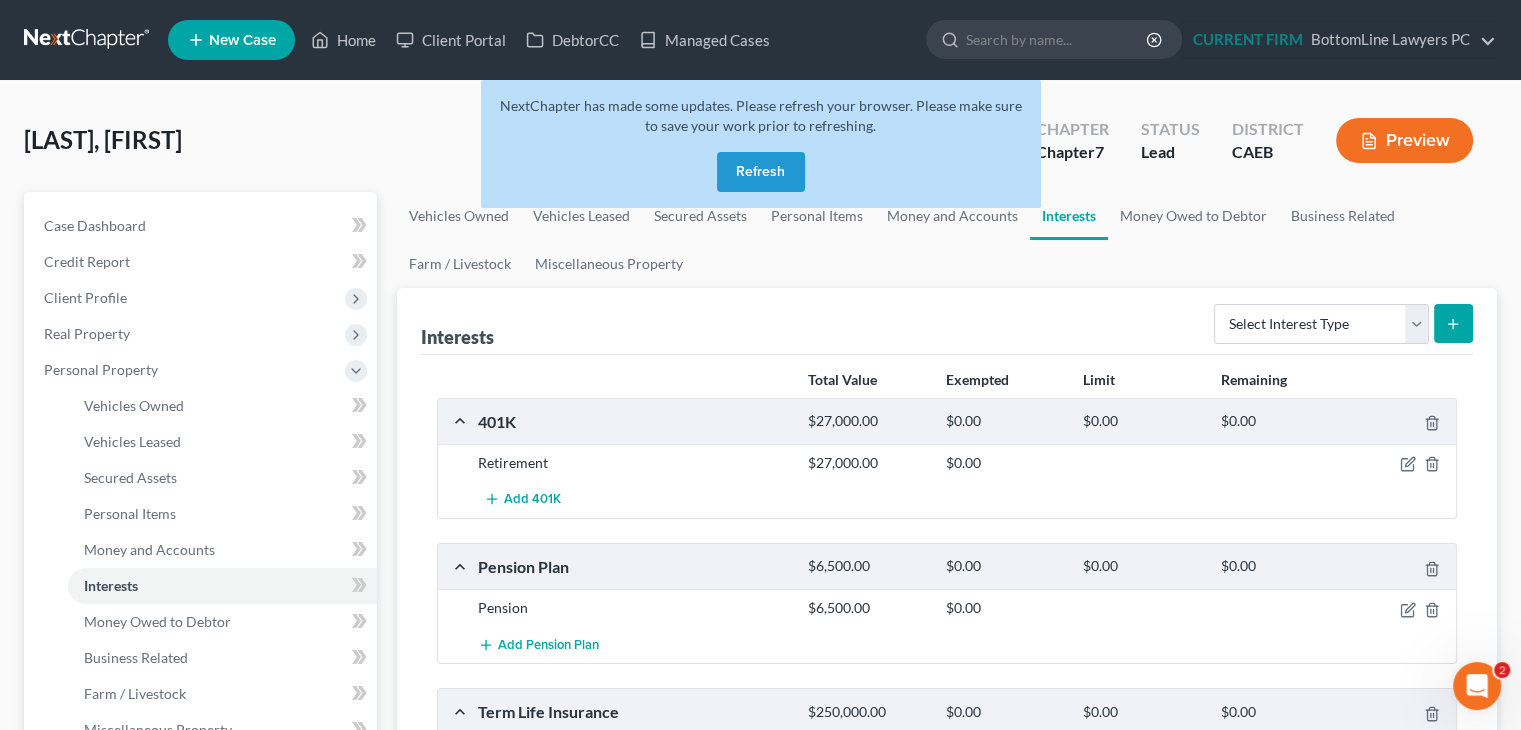 click on "Refresh" at bounding box center [761, 172] 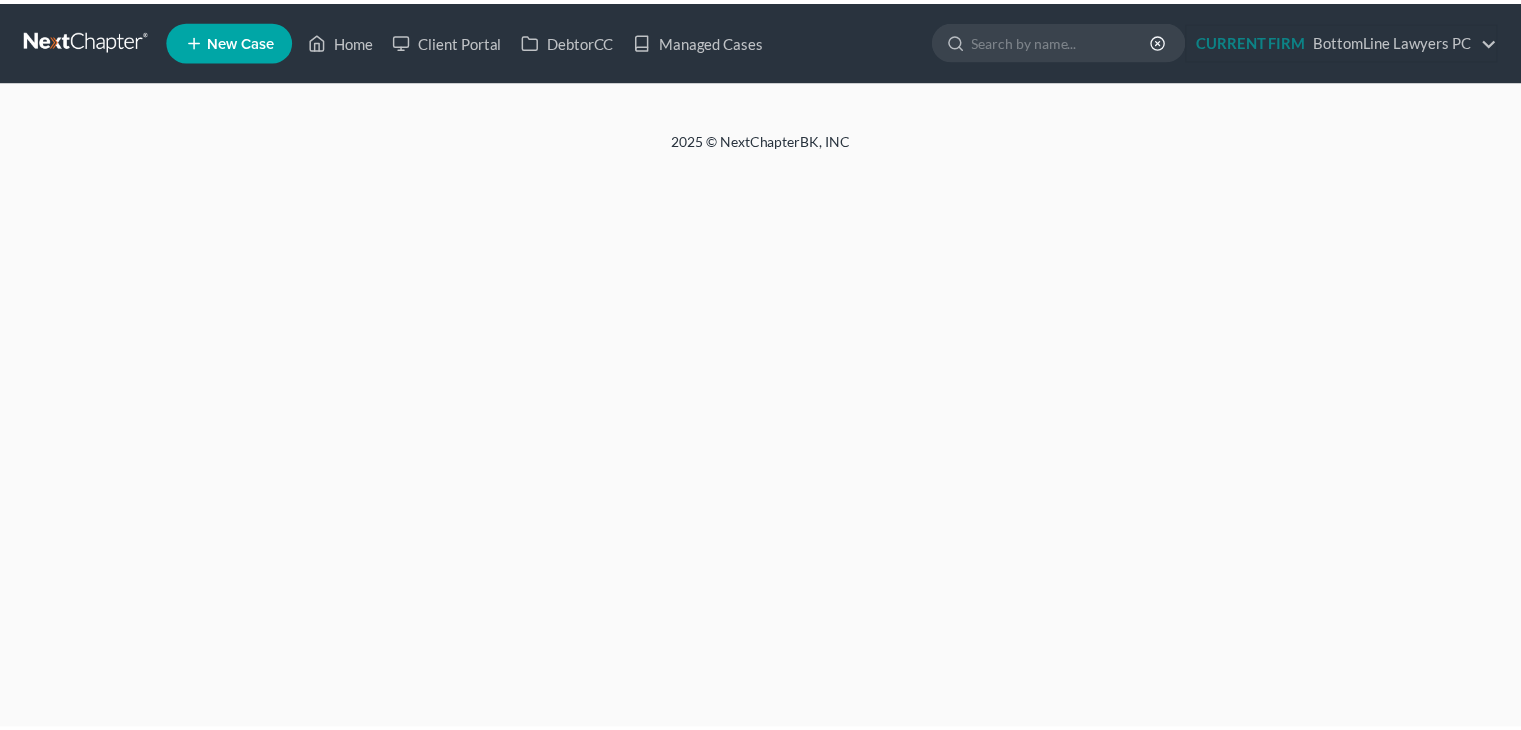 scroll, scrollTop: 0, scrollLeft: 0, axis: both 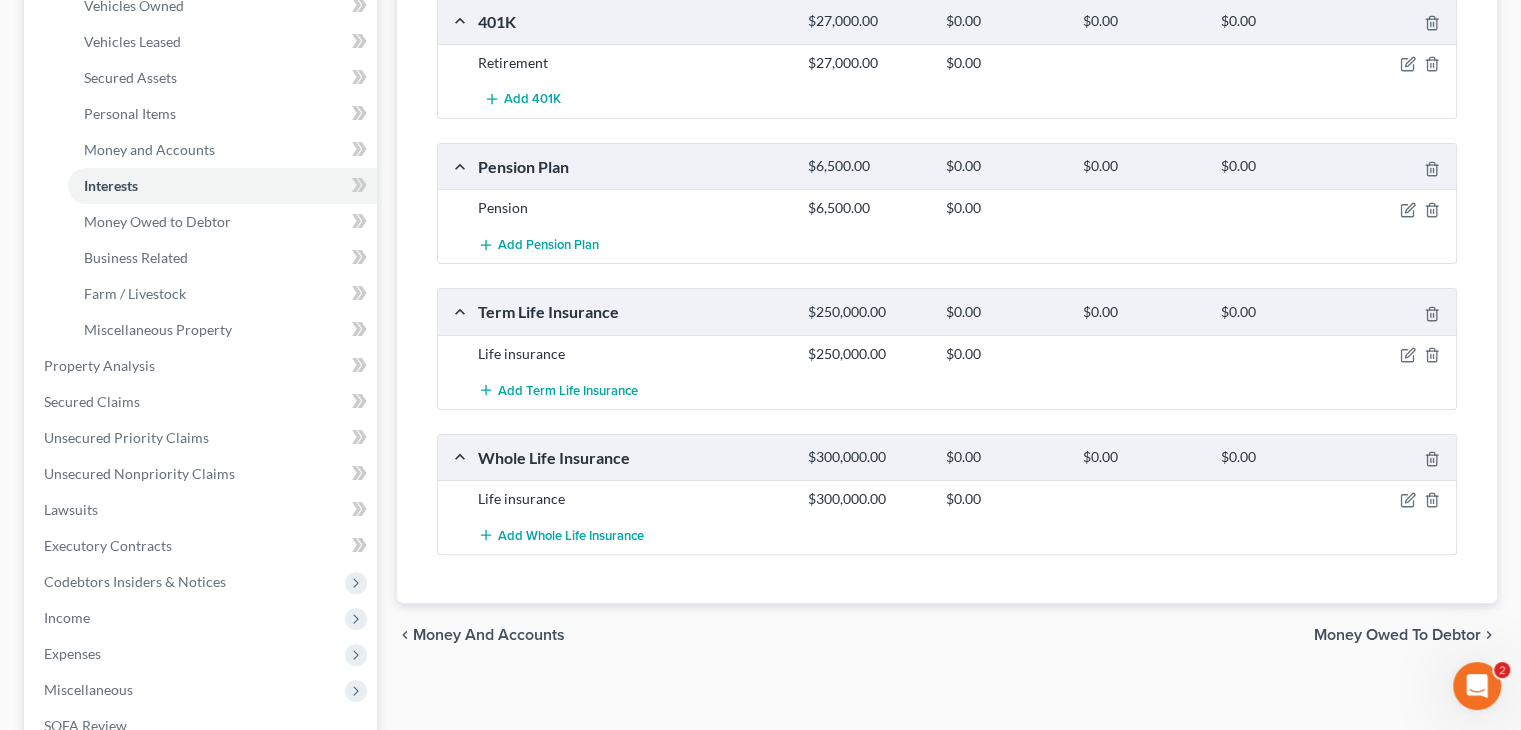 click on "Money Owed to Debtor" at bounding box center [1397, 635] 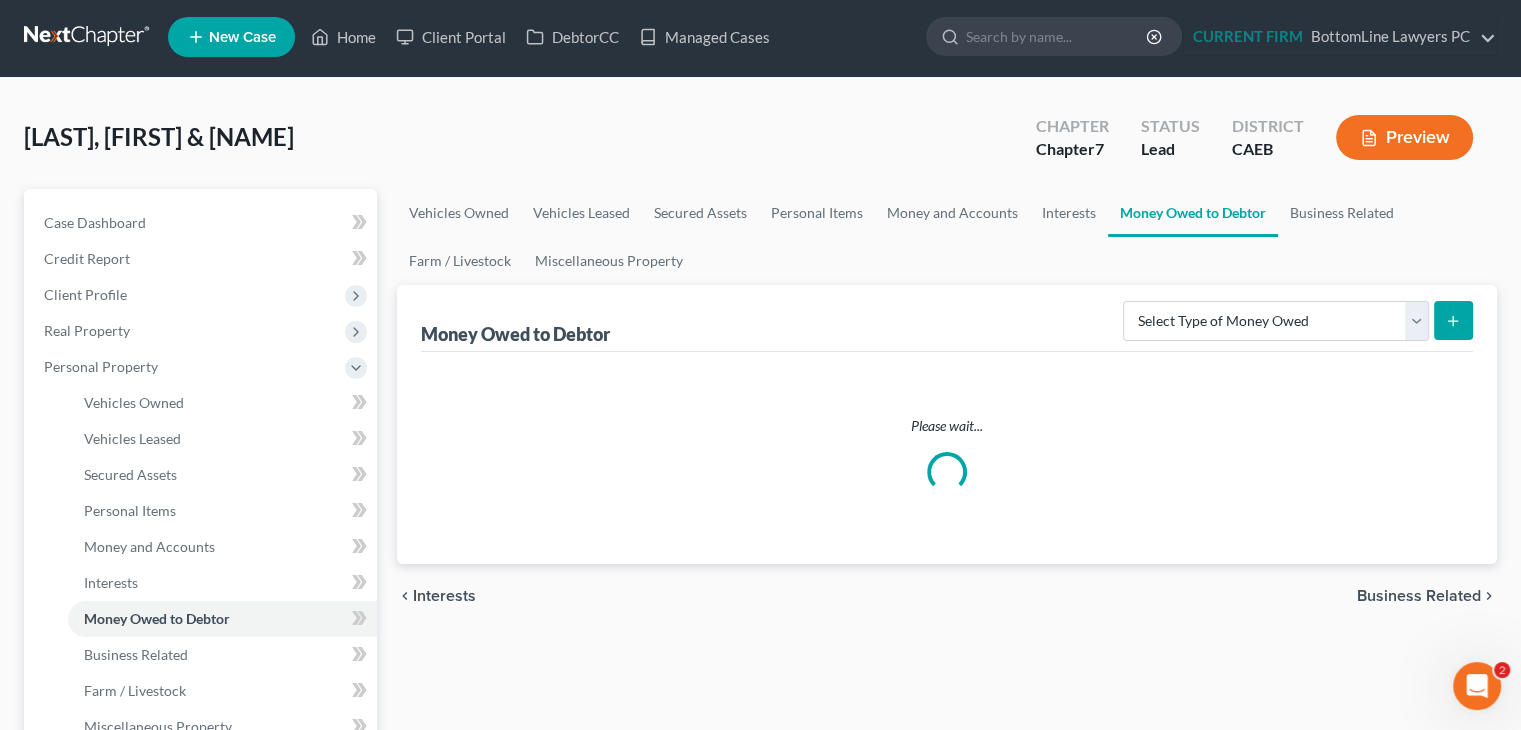scroll, scrollTop: 0, scrollLeft: 0, axis: both 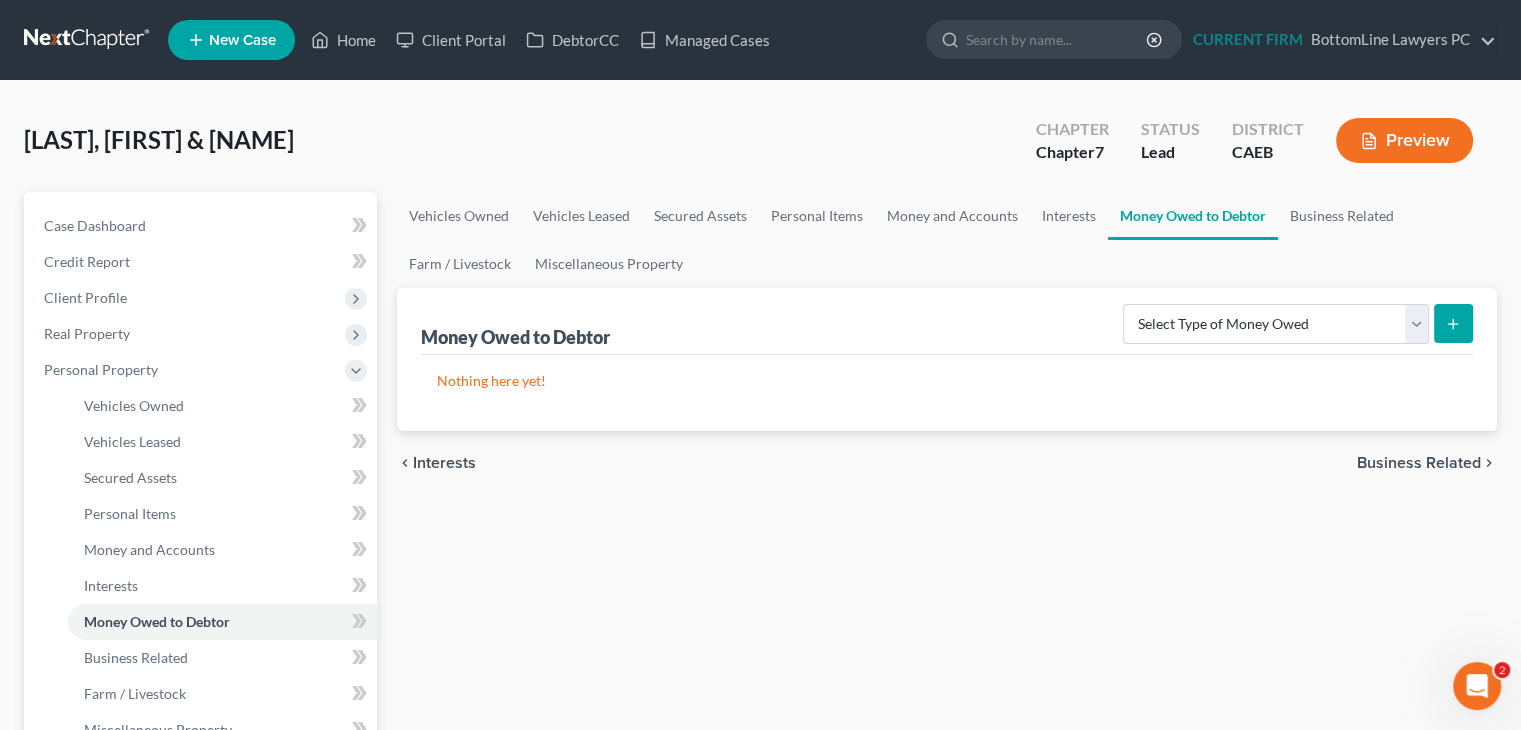 click on "Business Related" at bounding box center [1419, 463] 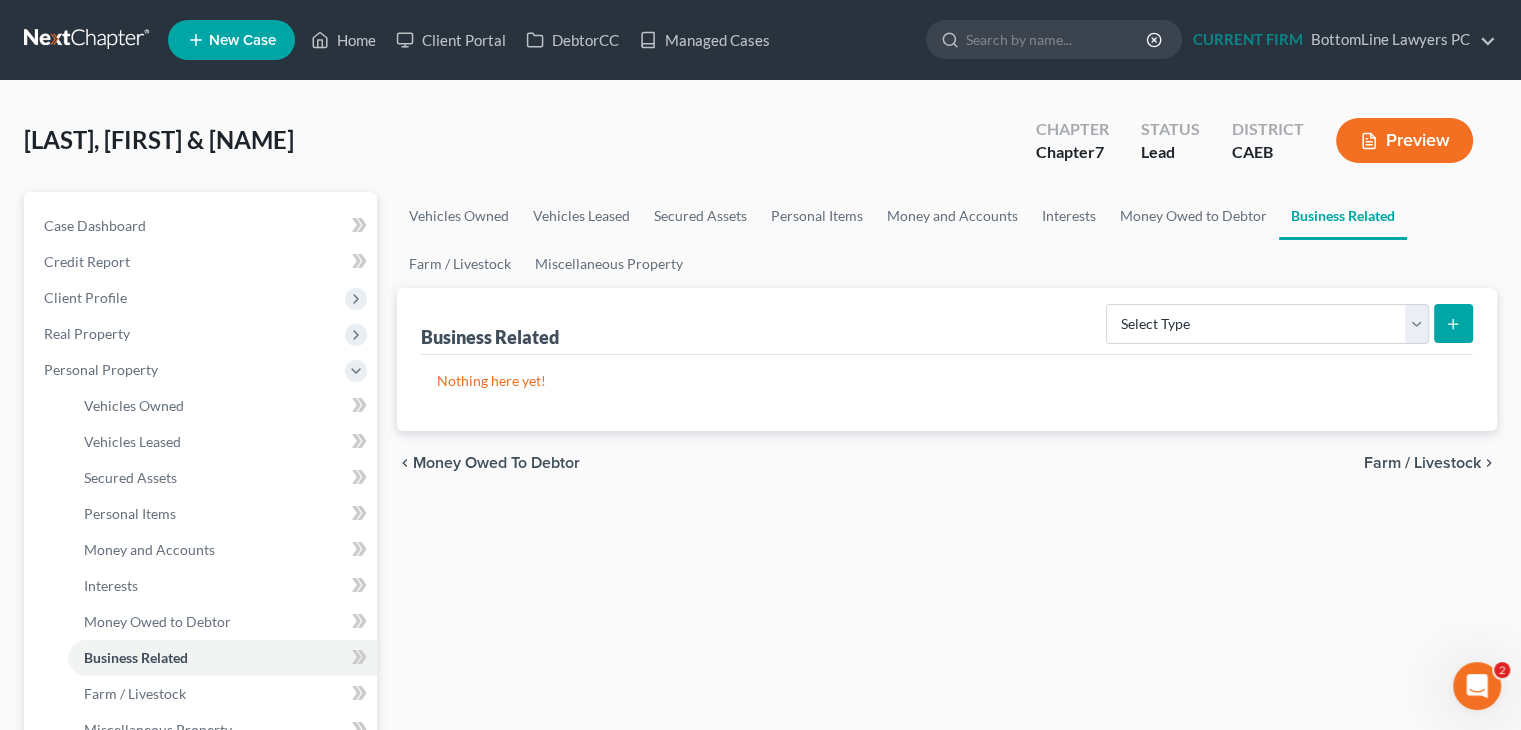 click on "Farm / Livestock" at bounding box center [1422, 463] 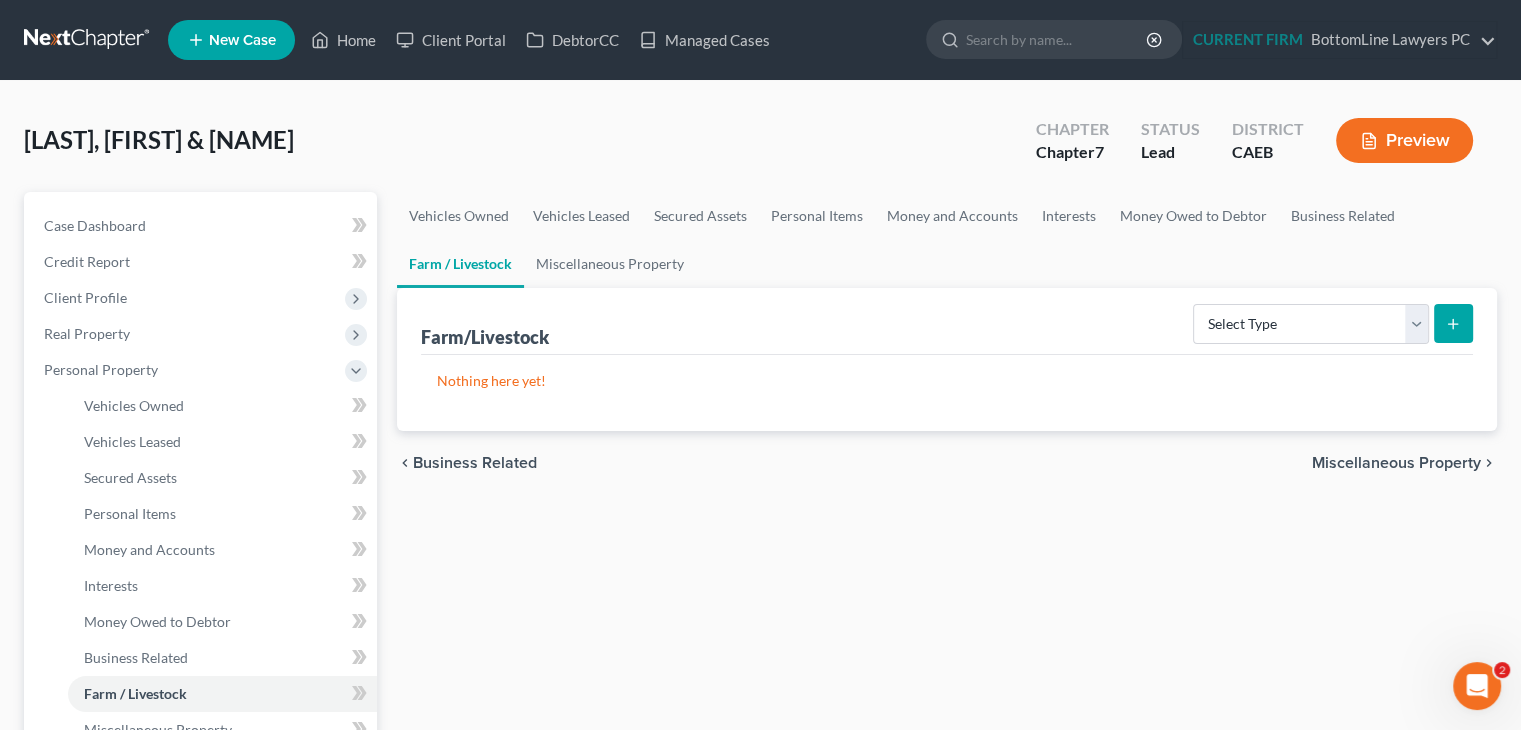 click on "Miscellaneous Property" at bounding box center [1396, 463] 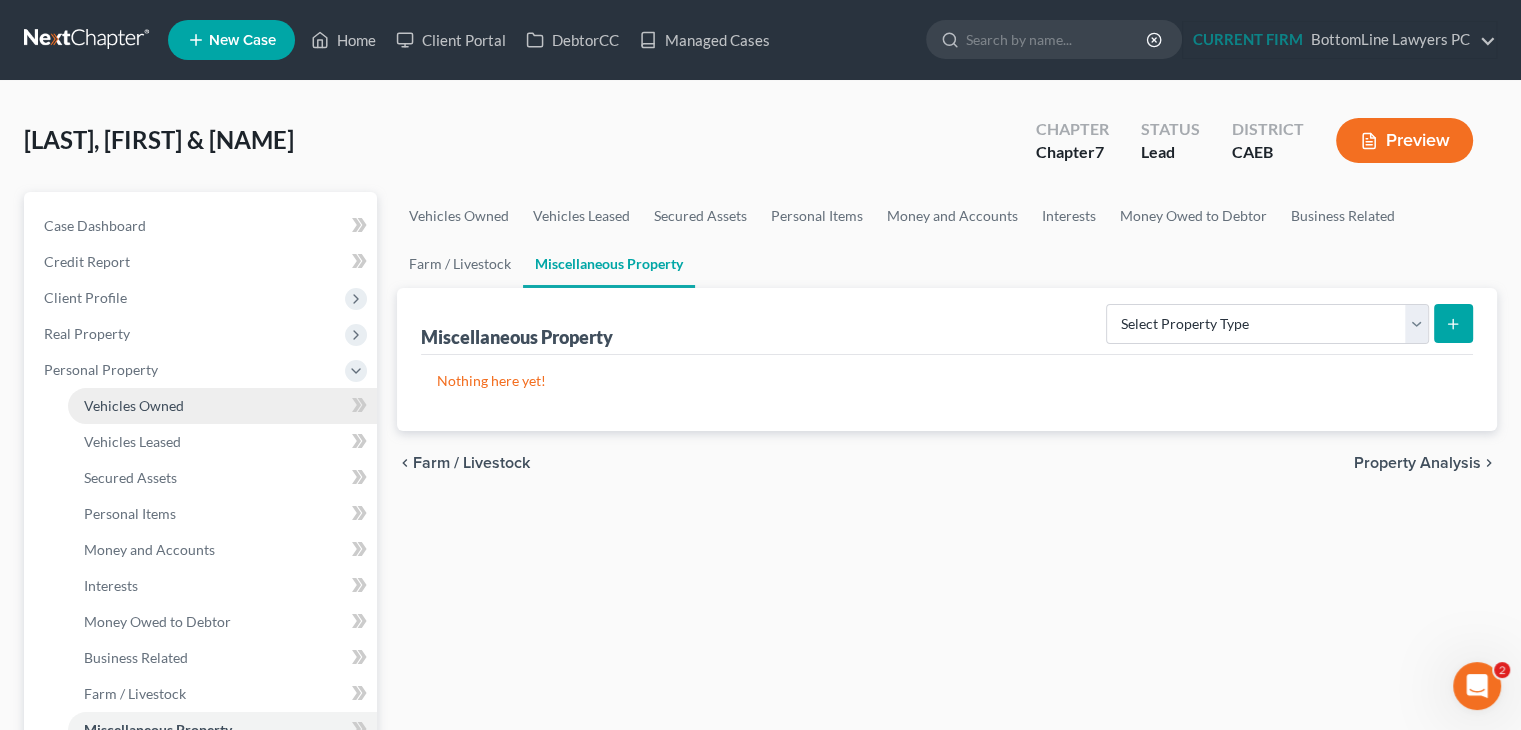 click on "Vehicles Owned" at bounding box center (134, 405) 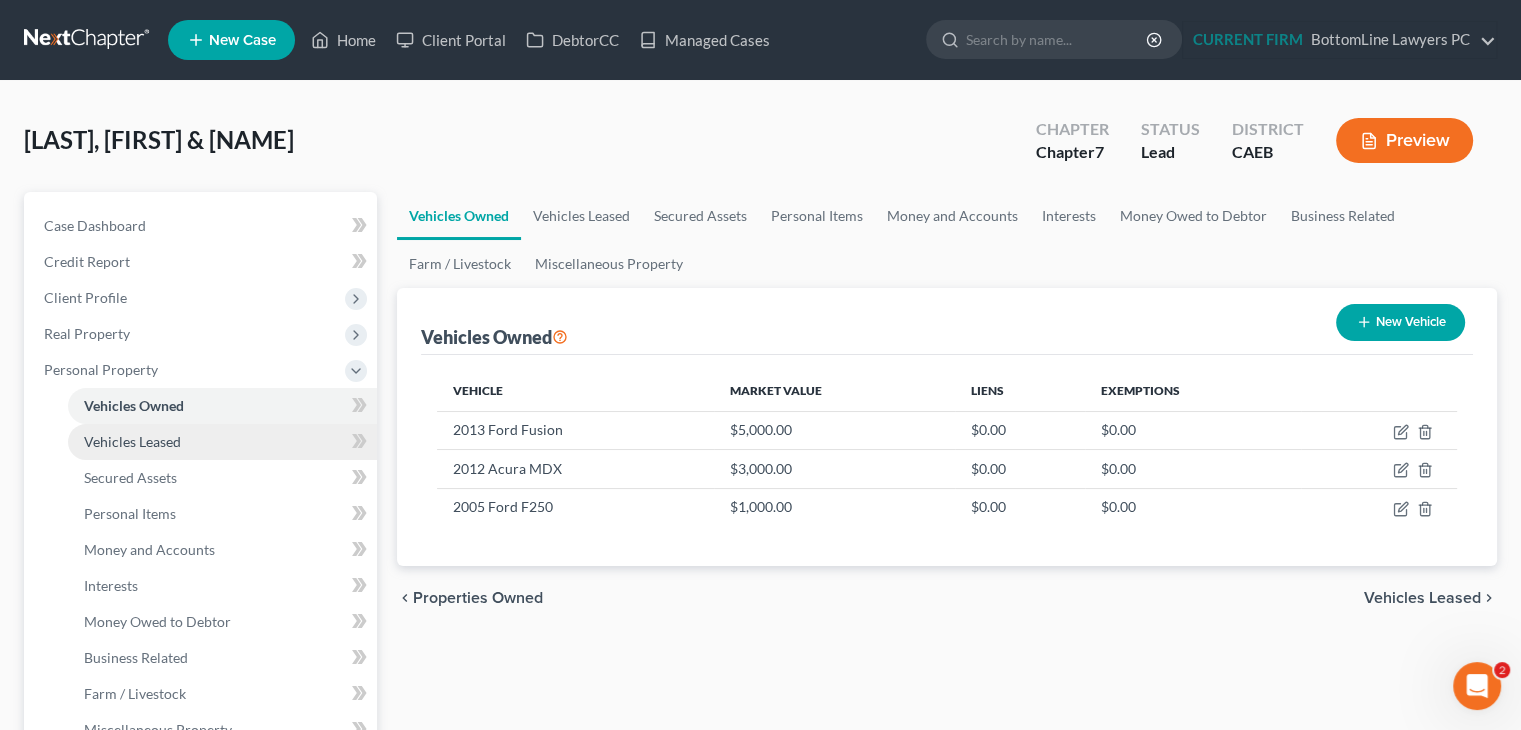 click on "Vehicles Leased" at bounding box center (132, 441) 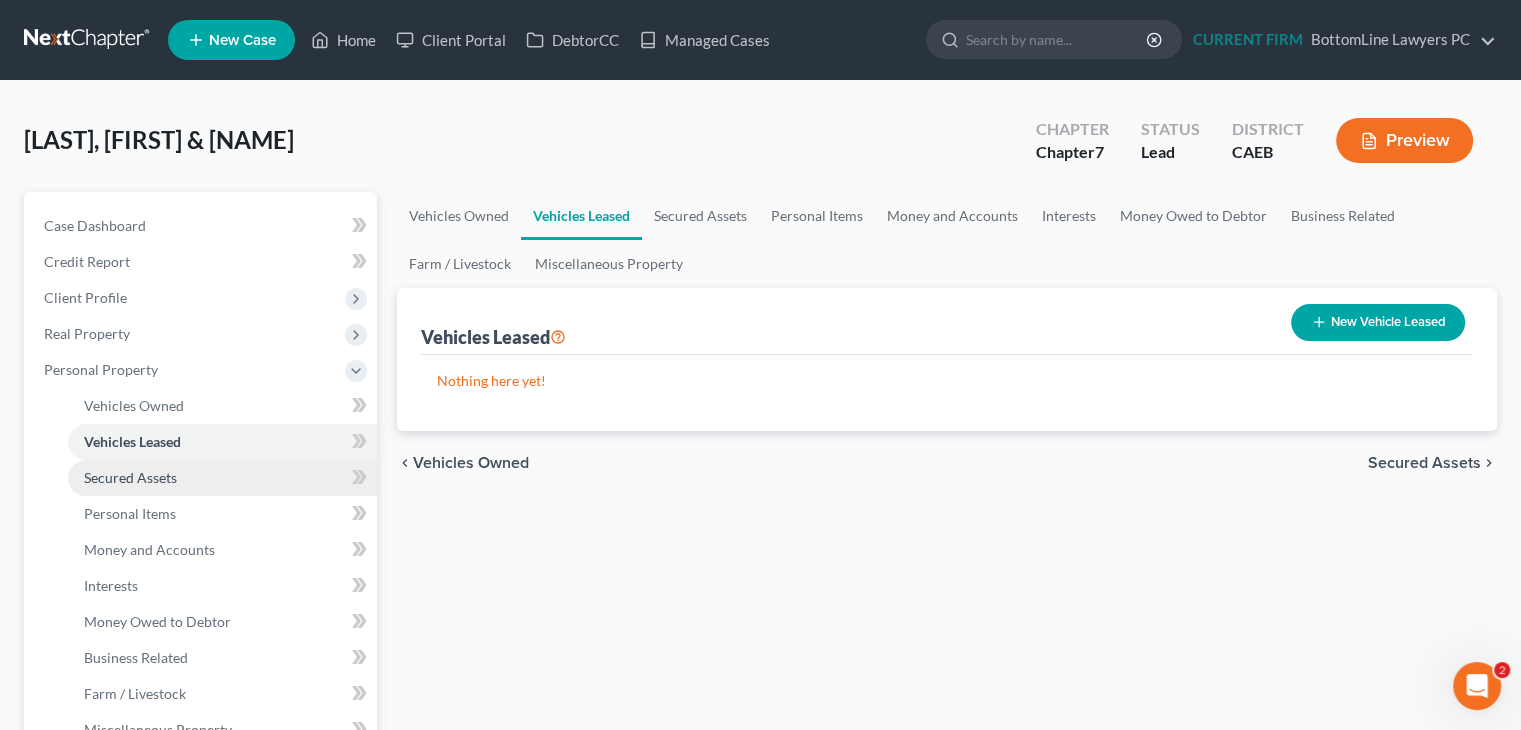 click on "Secured Assets" at bounding box center (130, 477) 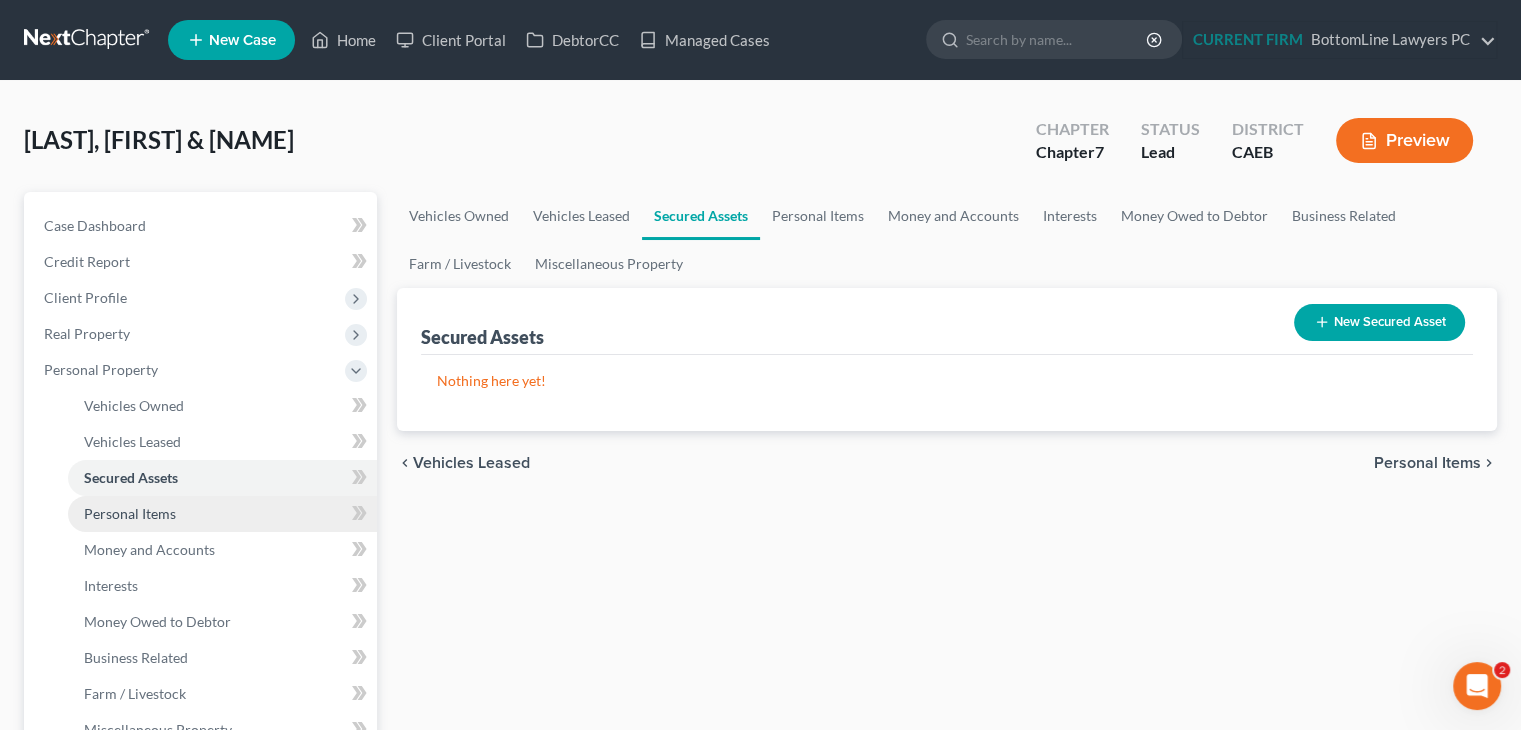 click on "Personal Items" at bounding box center [130, 513] 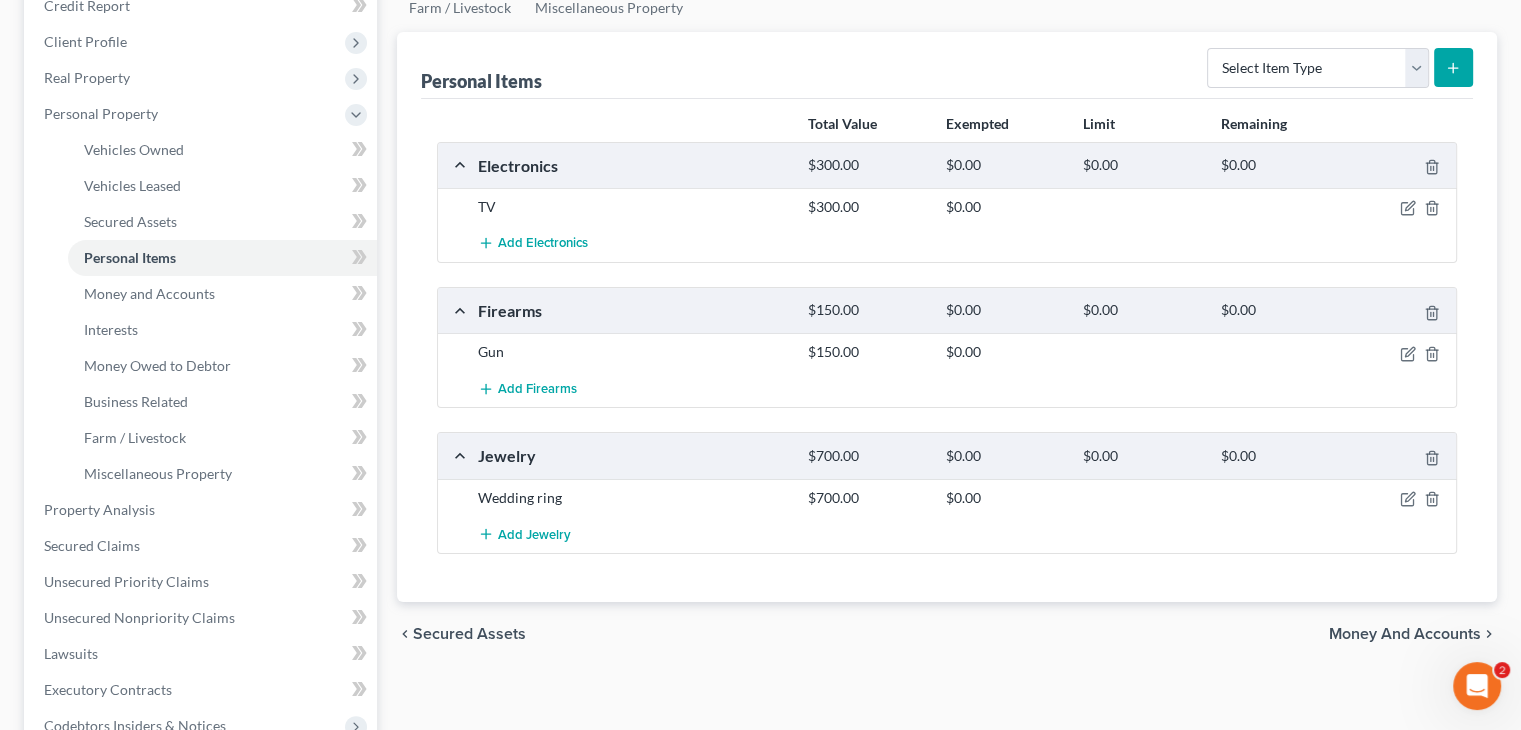 scroll, scrollTop: 300, scrollLeft: 0, axis: vertical 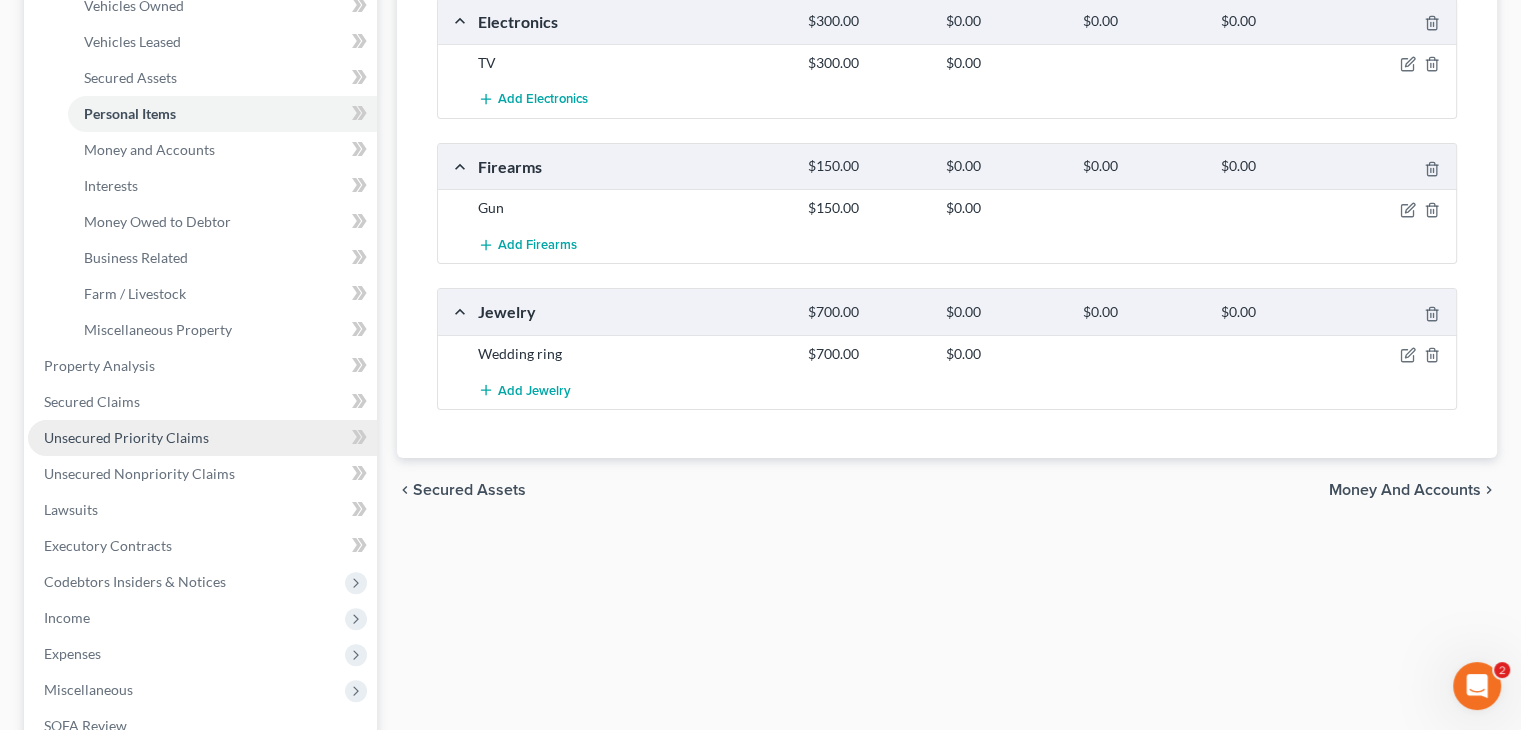 click on "Unsecured Priority Claims" at bounding box center (126, 437) 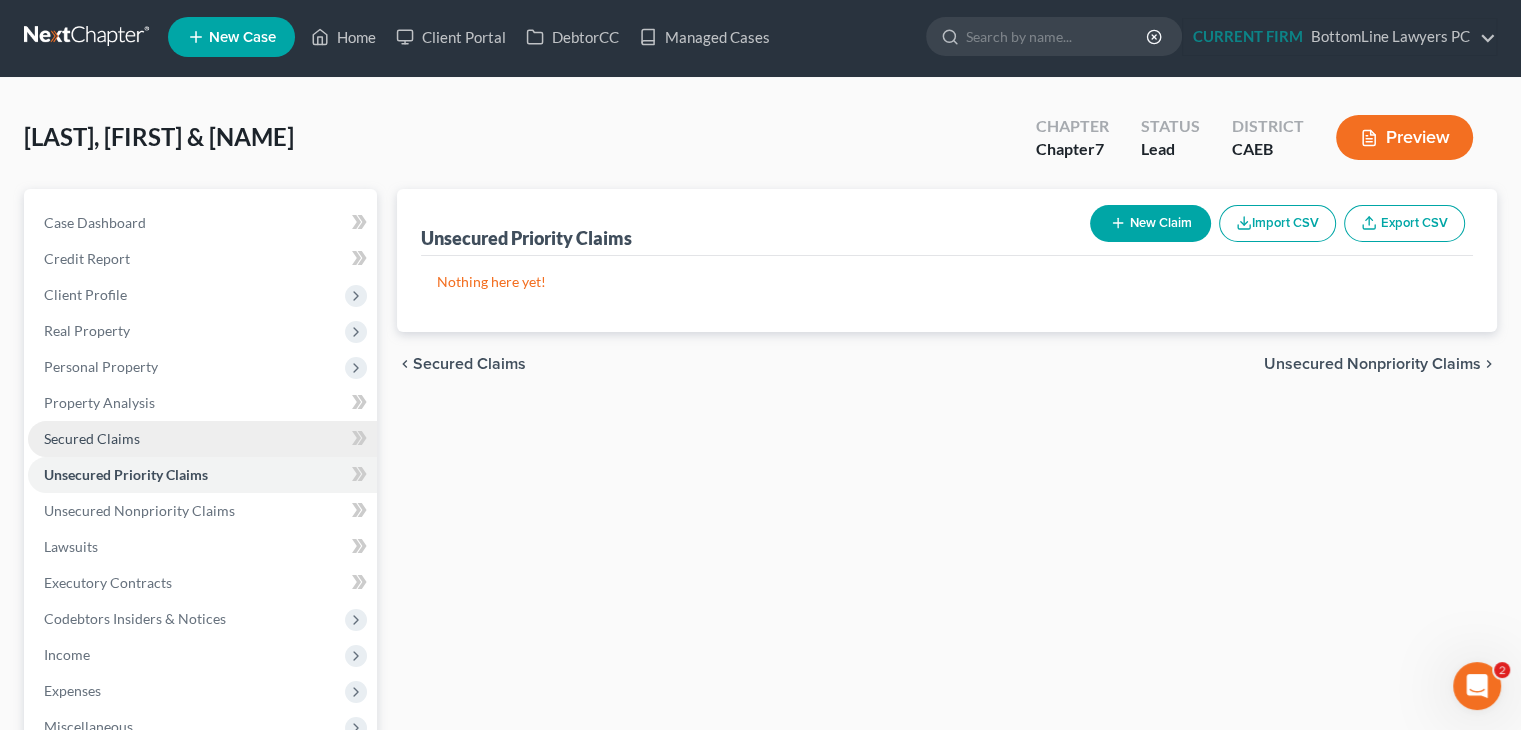 scroll, scrollTop: 0, scrollLeft: 0, axis: both 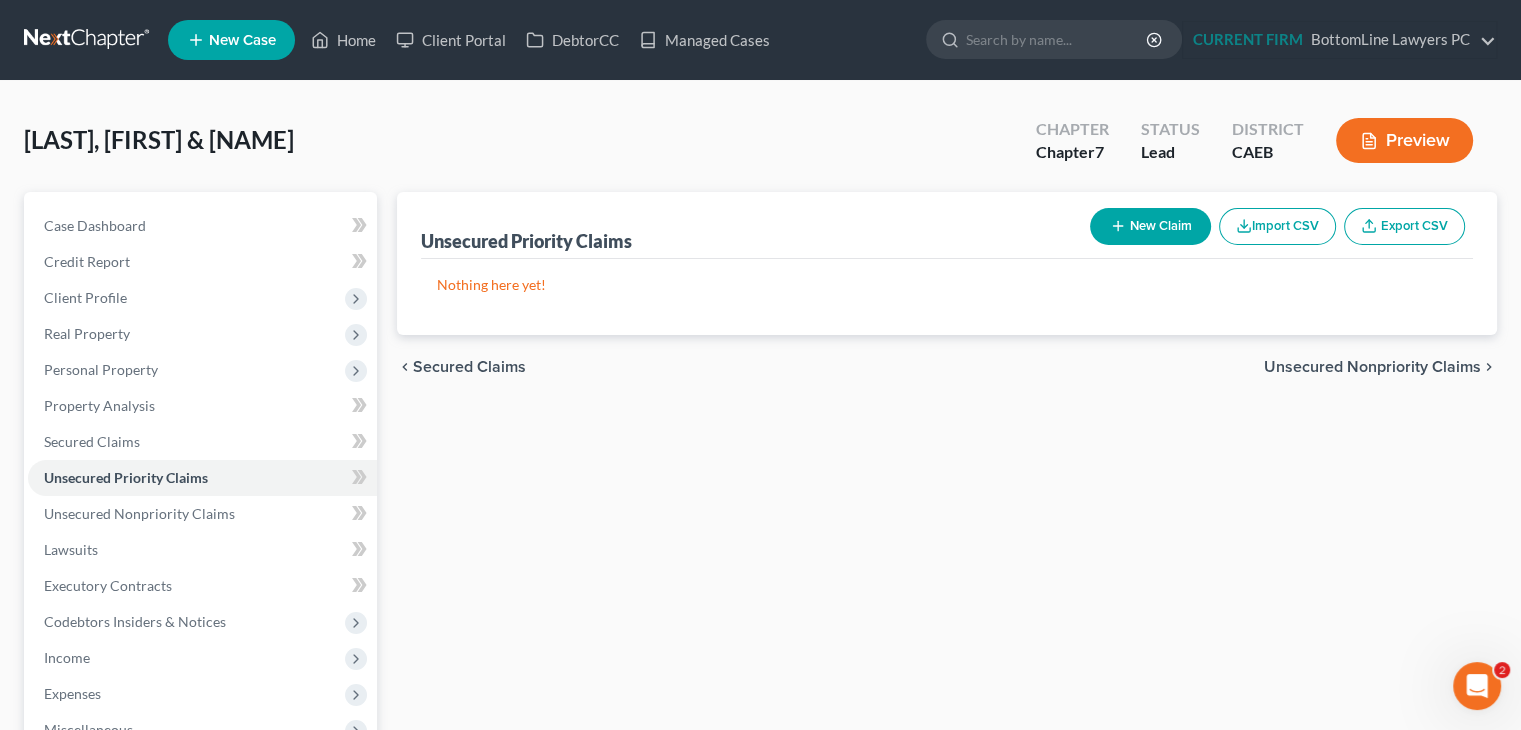 click on "New Claim" at bounding box center [1150, 226] 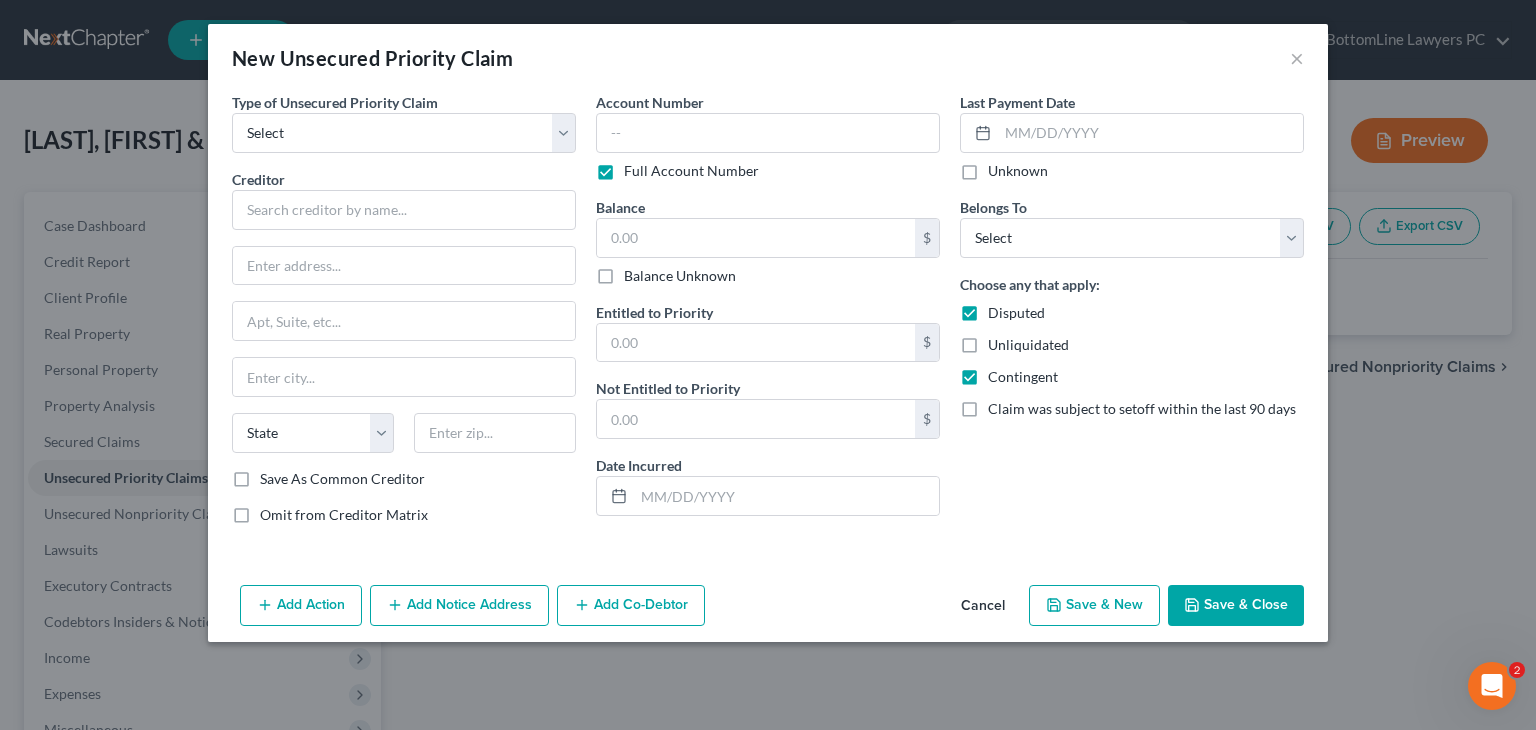 click on "Cancel" at bounding box center (983, 607) 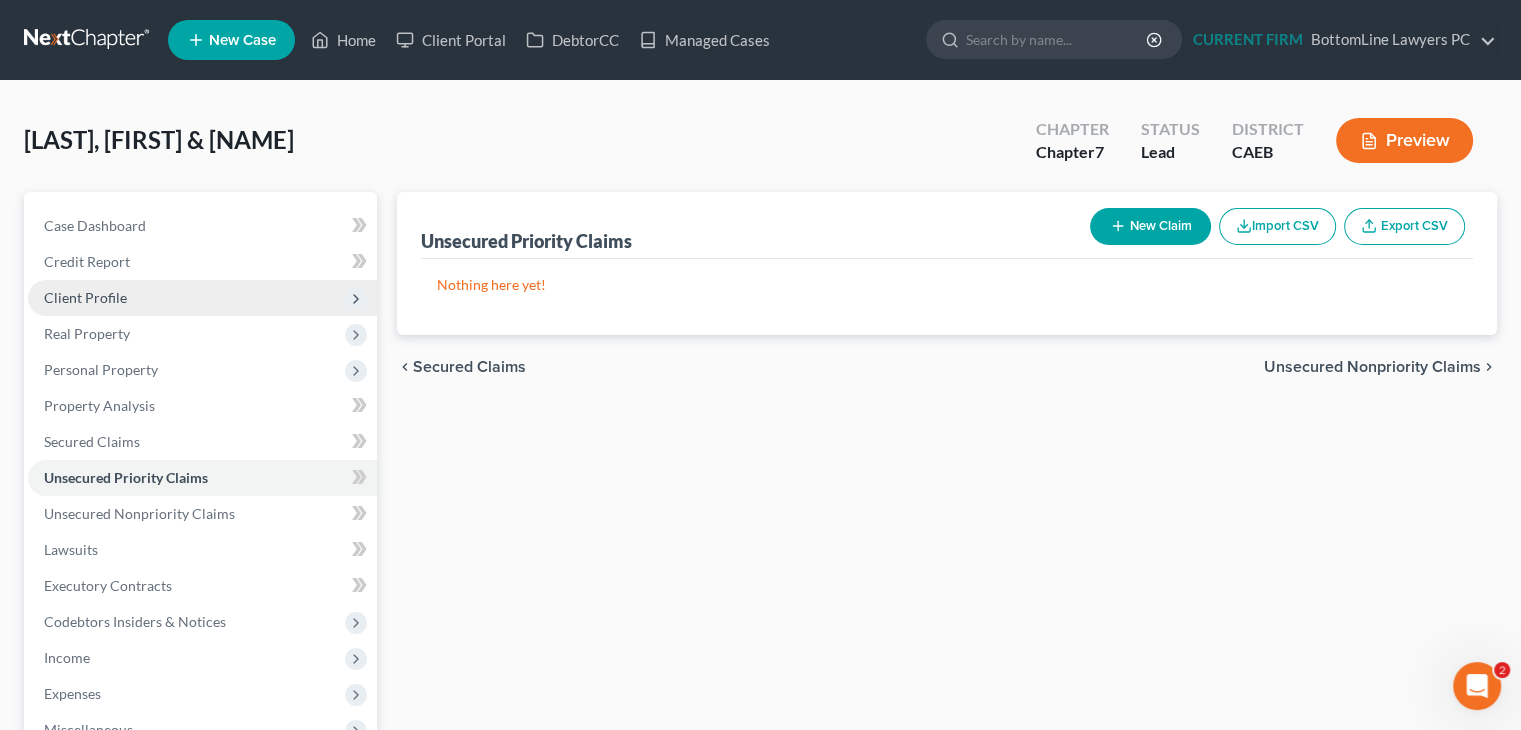 click on "Client Profile" at bounding box center [85, 297] 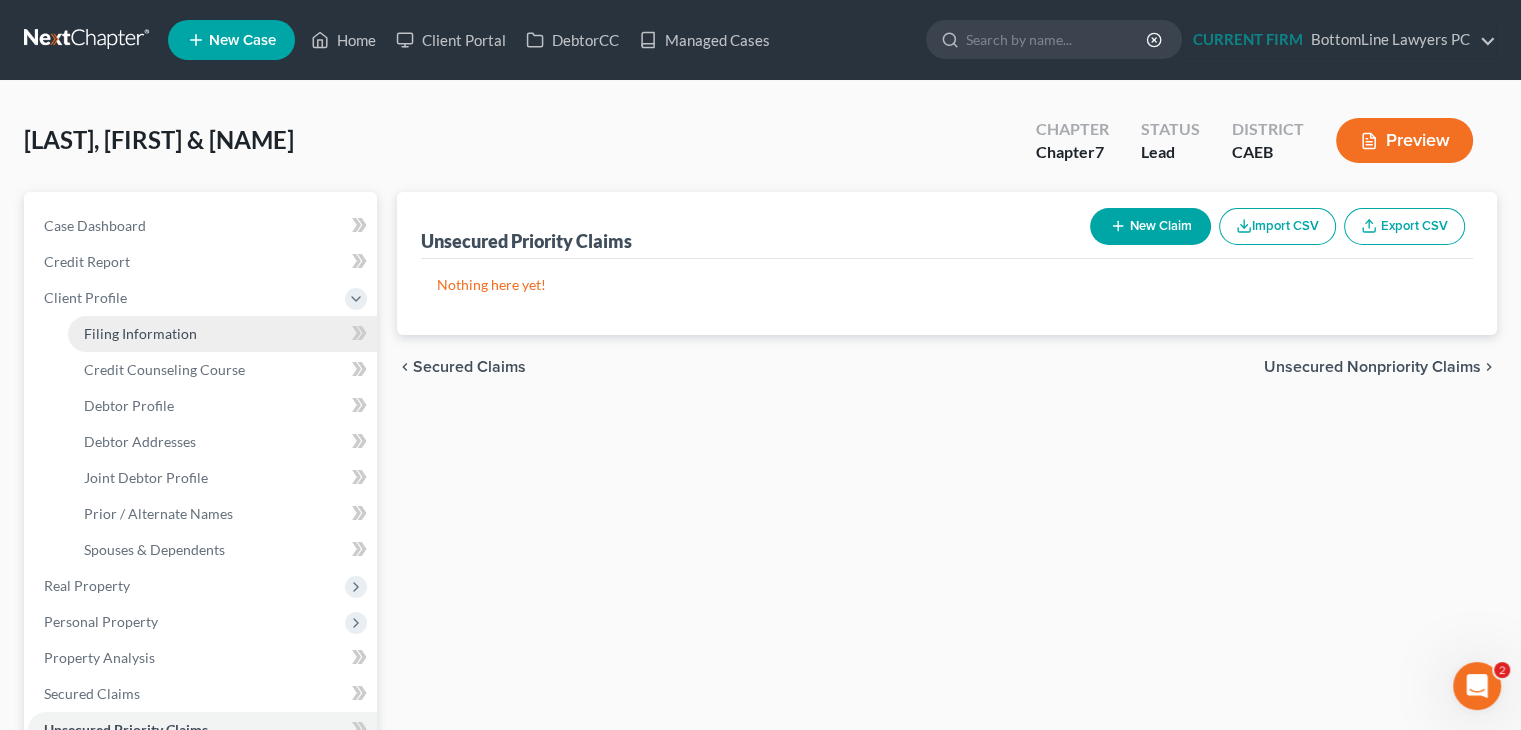 click on "Filing Information" at bounding box center [140, 333] 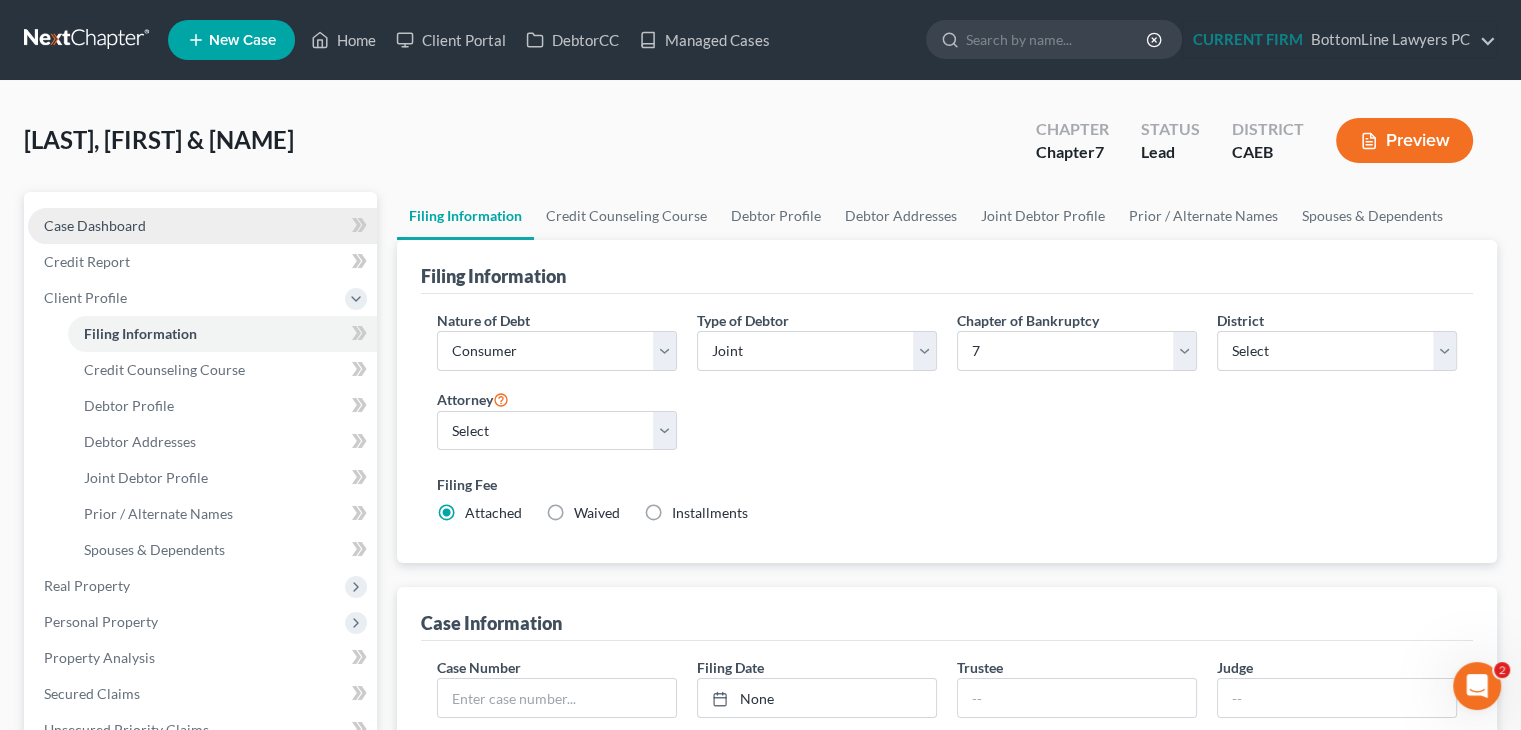 click on "Case Dashboard" at bounding box center (95, 225) 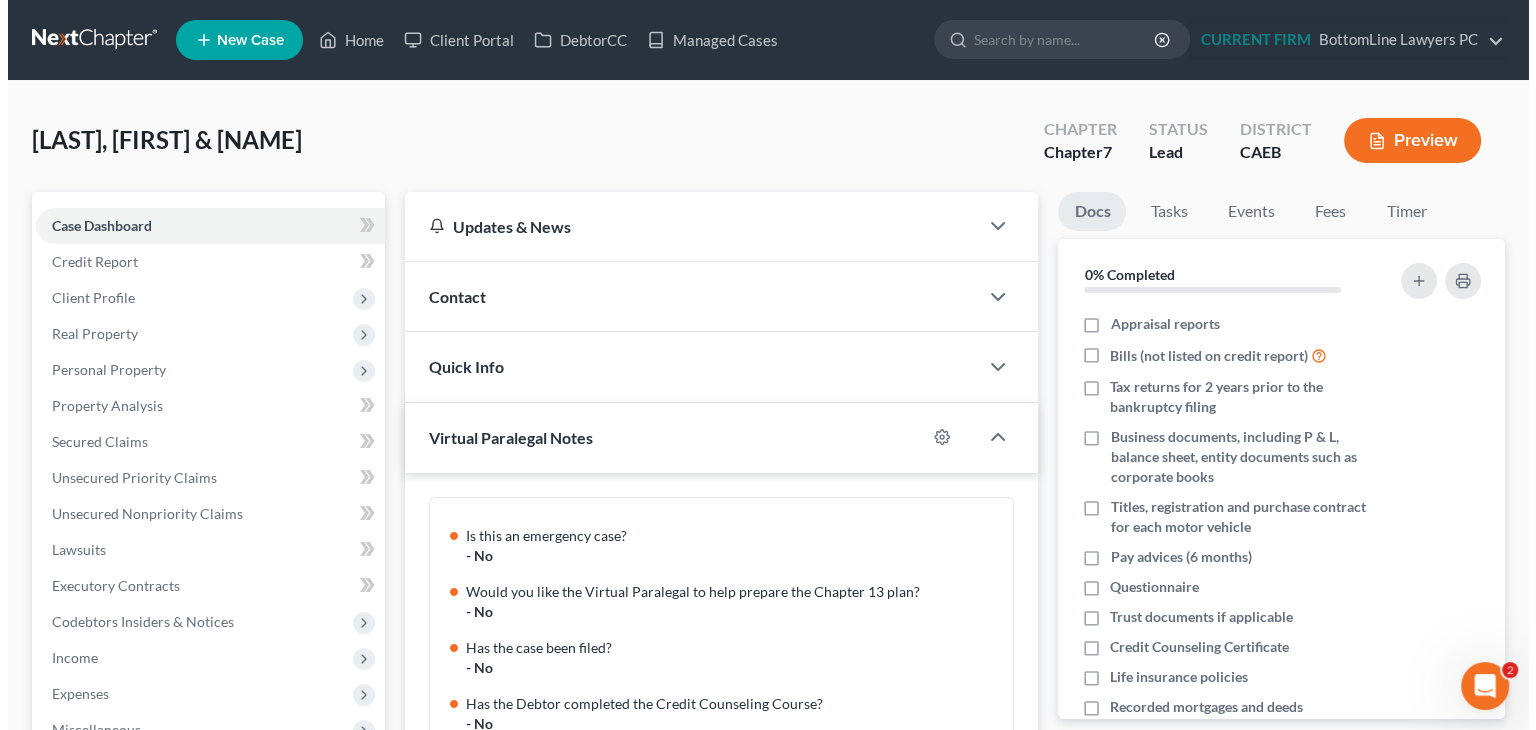 scroll, scrollTop: 974, scrollLeft: 0, axis: vertical 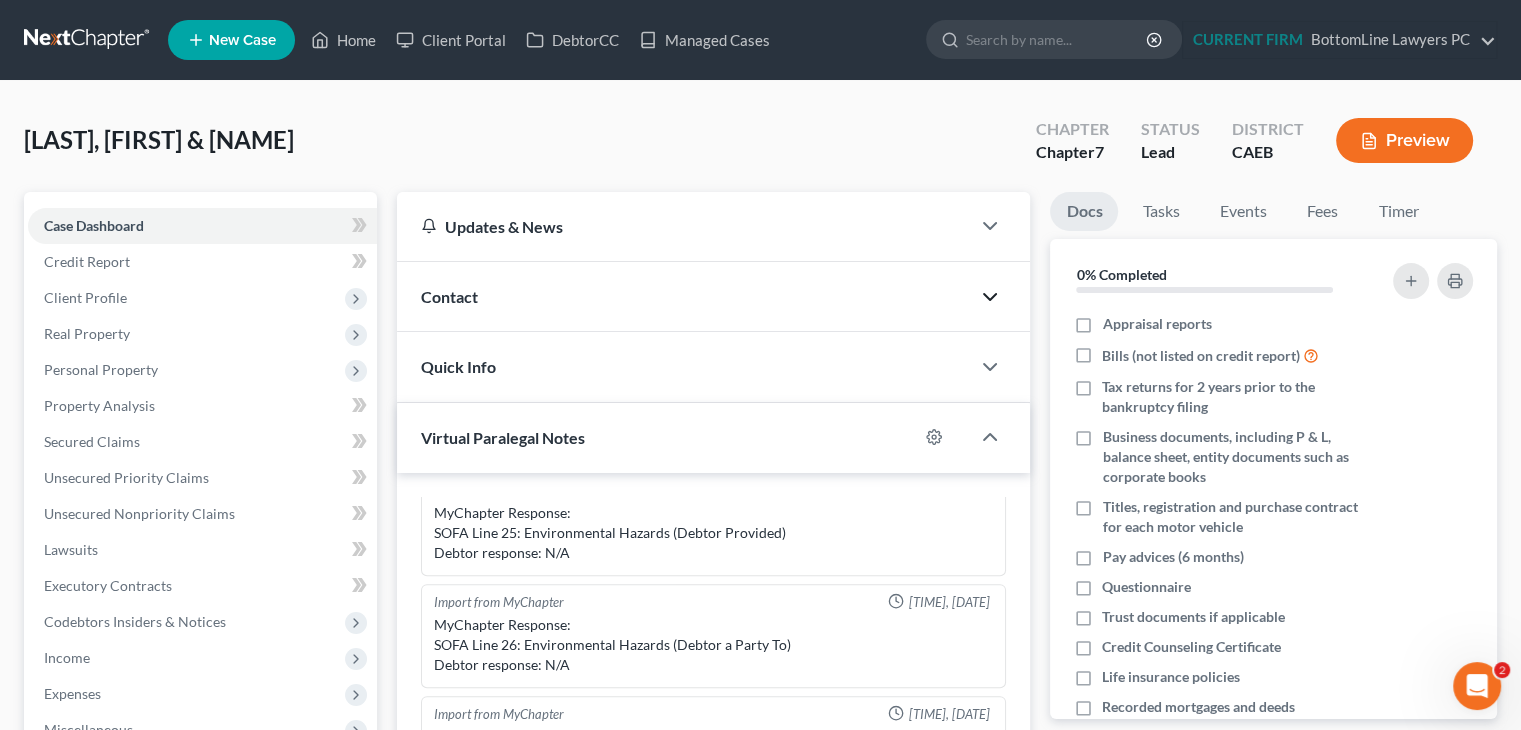 click 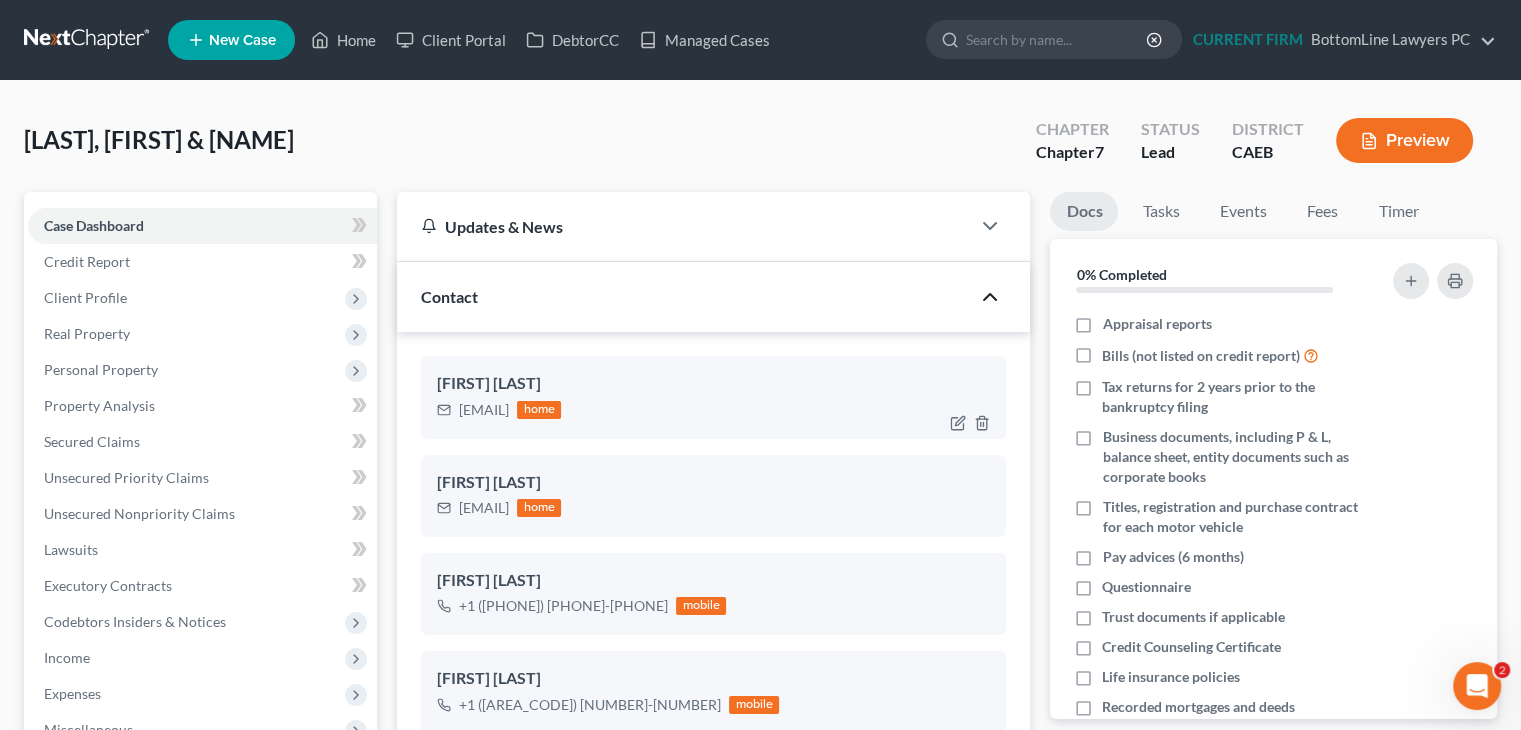 drag, startPoint x: 607, startPoint y: 409, endPoint x: 459, endPoint y: 407, distance: 148.01352 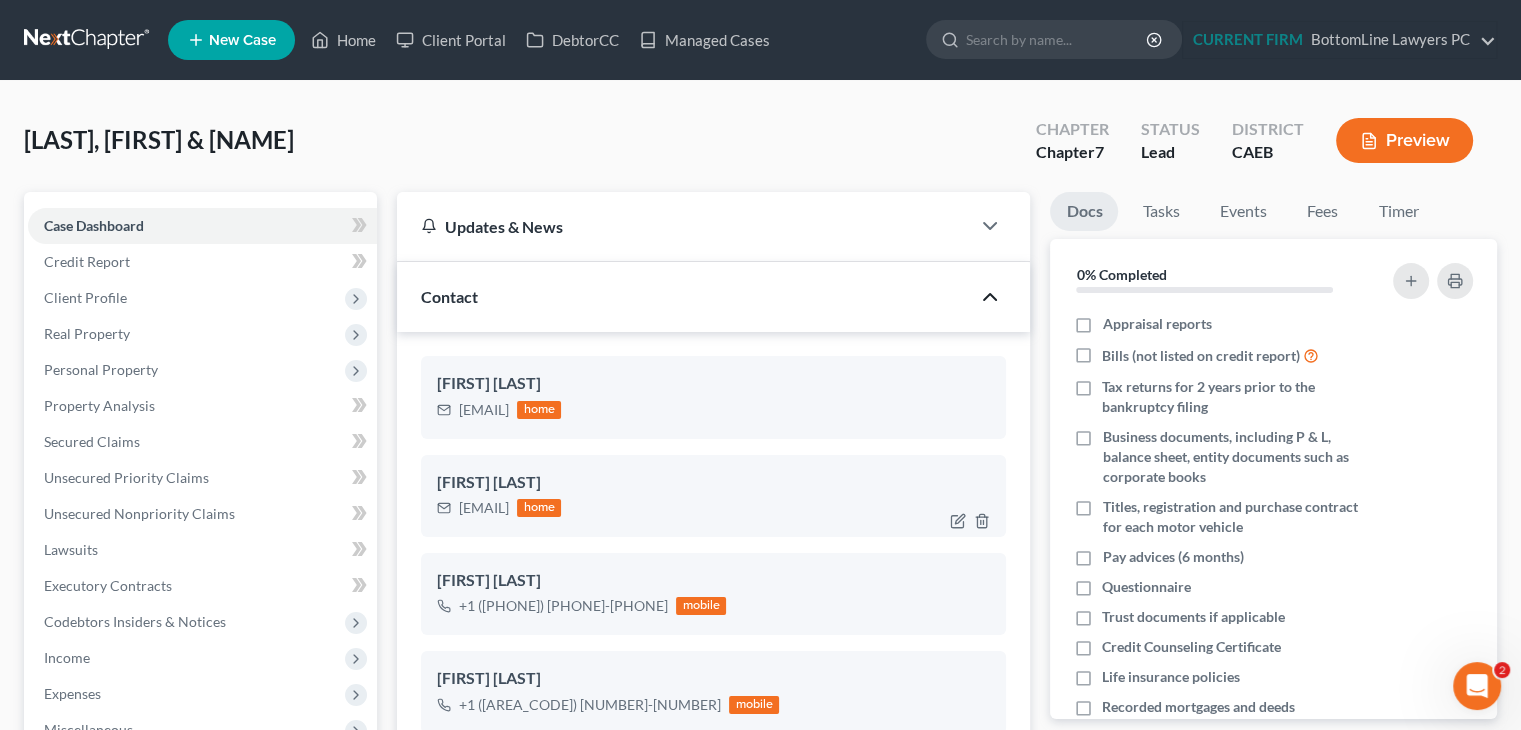 drag, startPoint x: 609, startPoint y: 505, endPoint x: 460, endPoint y: 499, distance: 149.12076 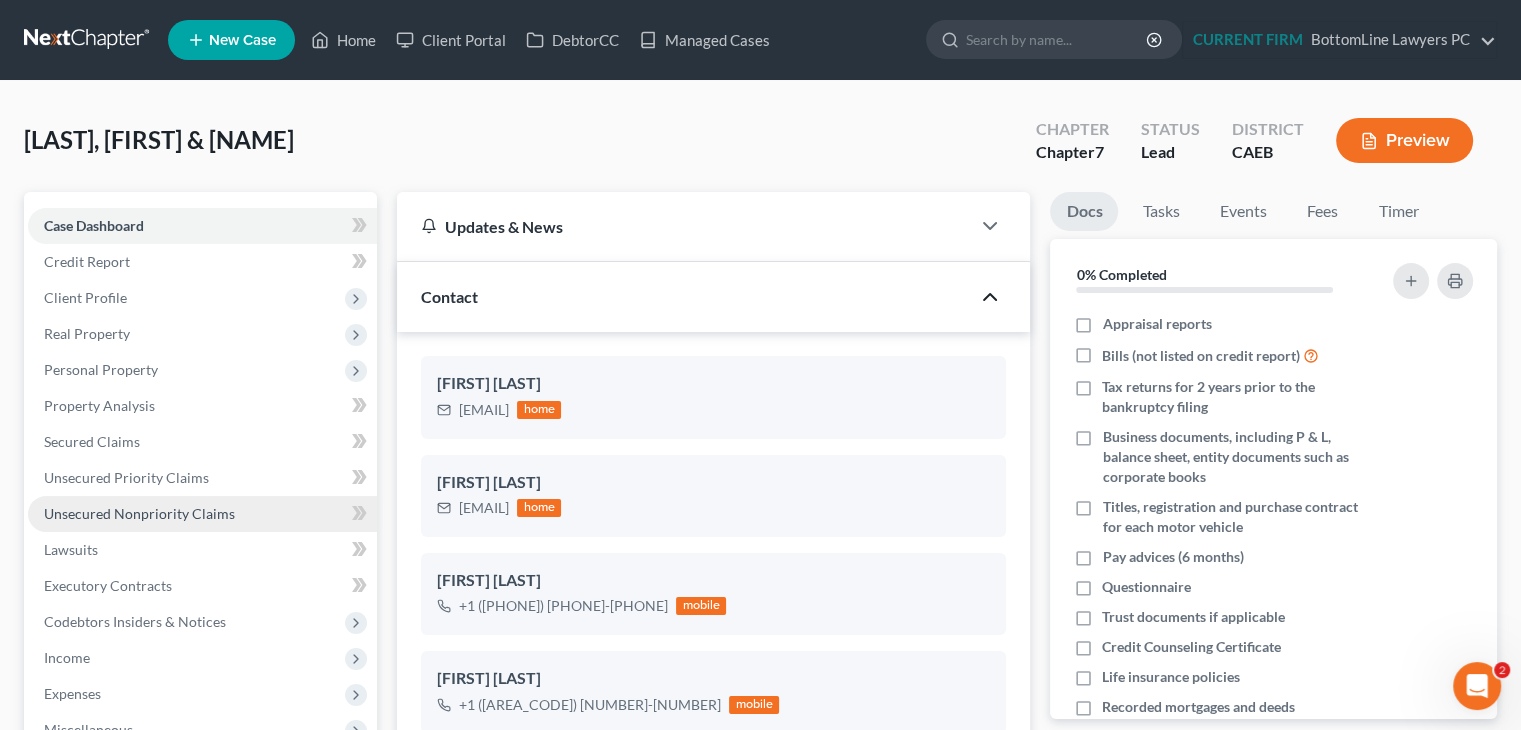 click on "Unsecured Nonpriority Claims" at bounding box center [139, 513] 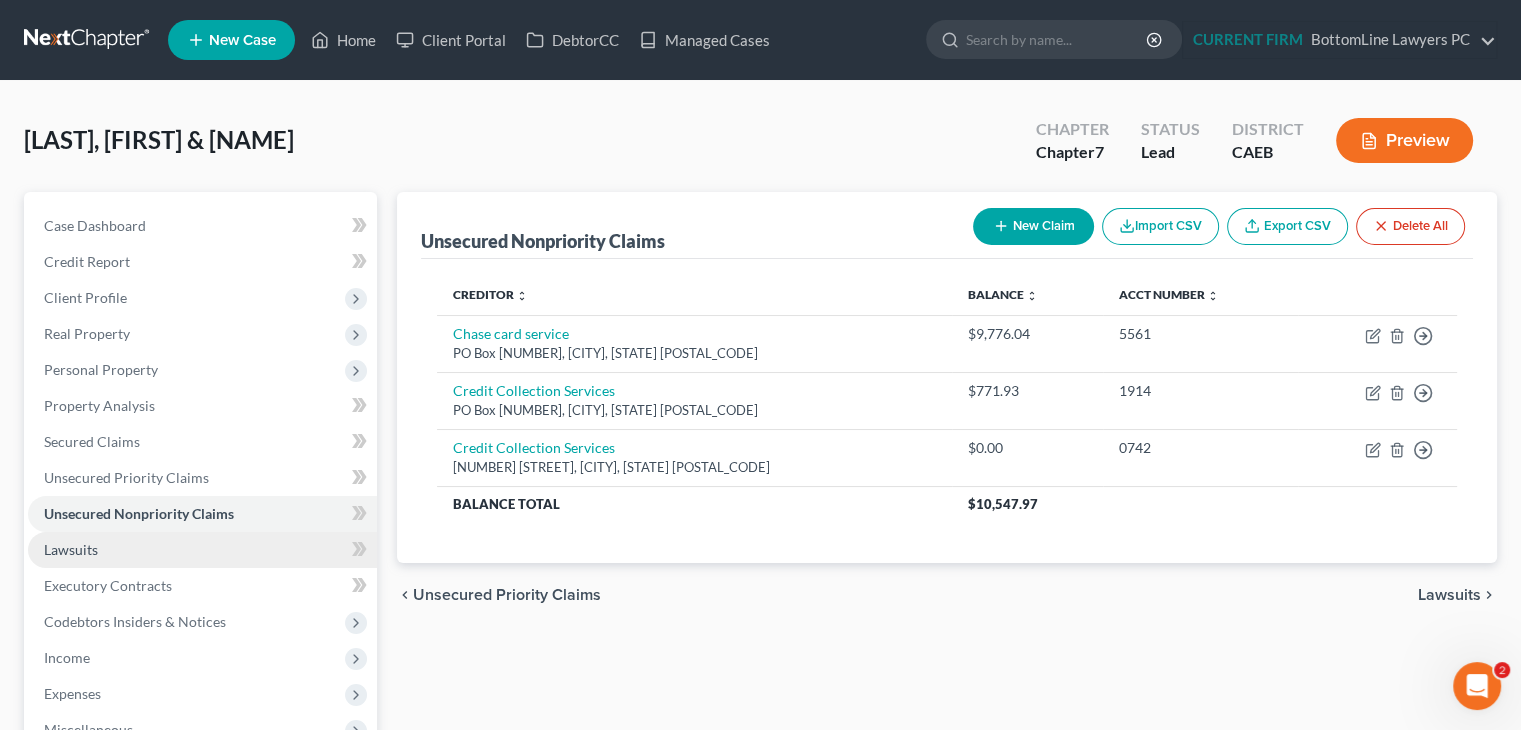click on "Lawsuits" at bounding box center (202, 550) 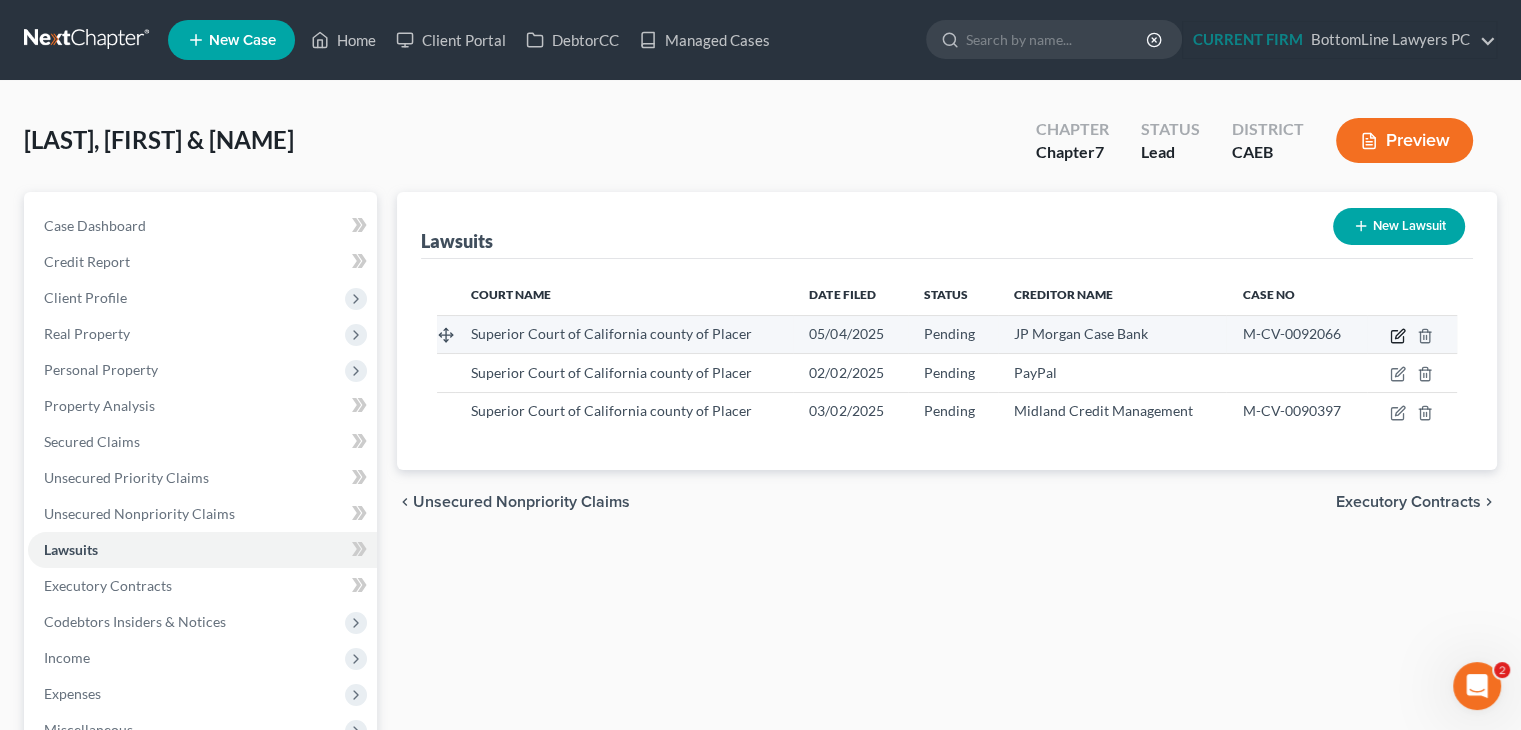 click 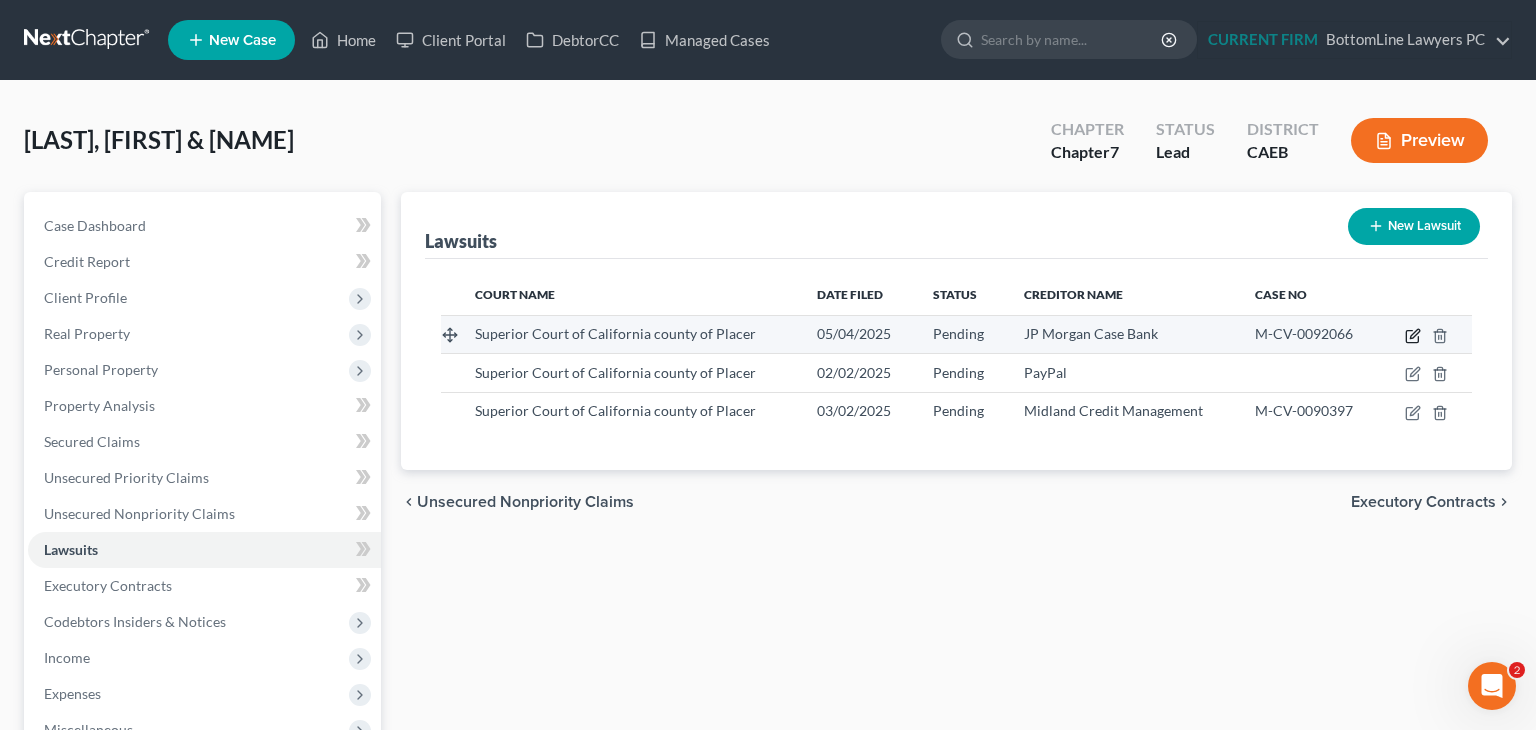 select on "4" 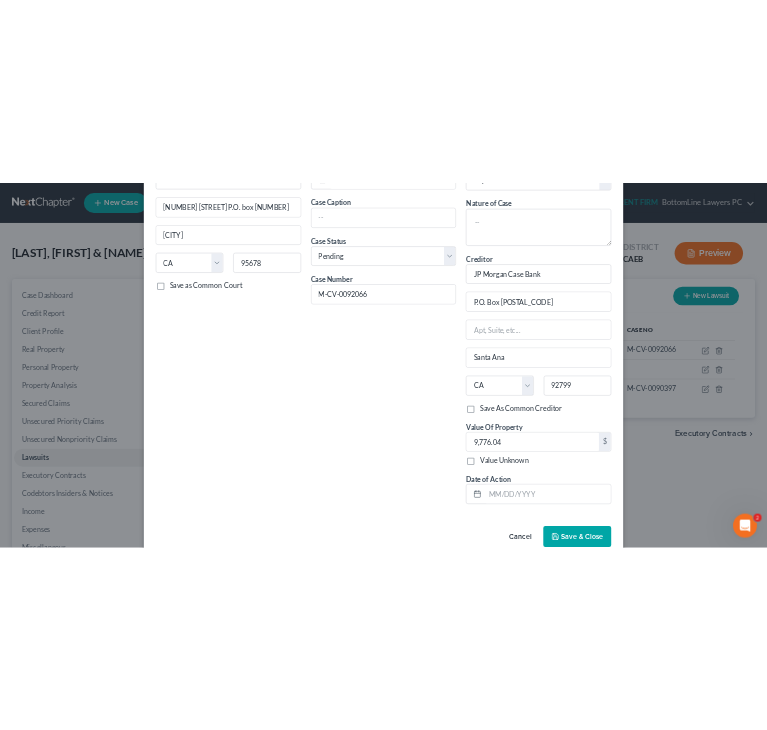 scroll, scrollTop: 176, scrollLeft: 0, axis: vertical 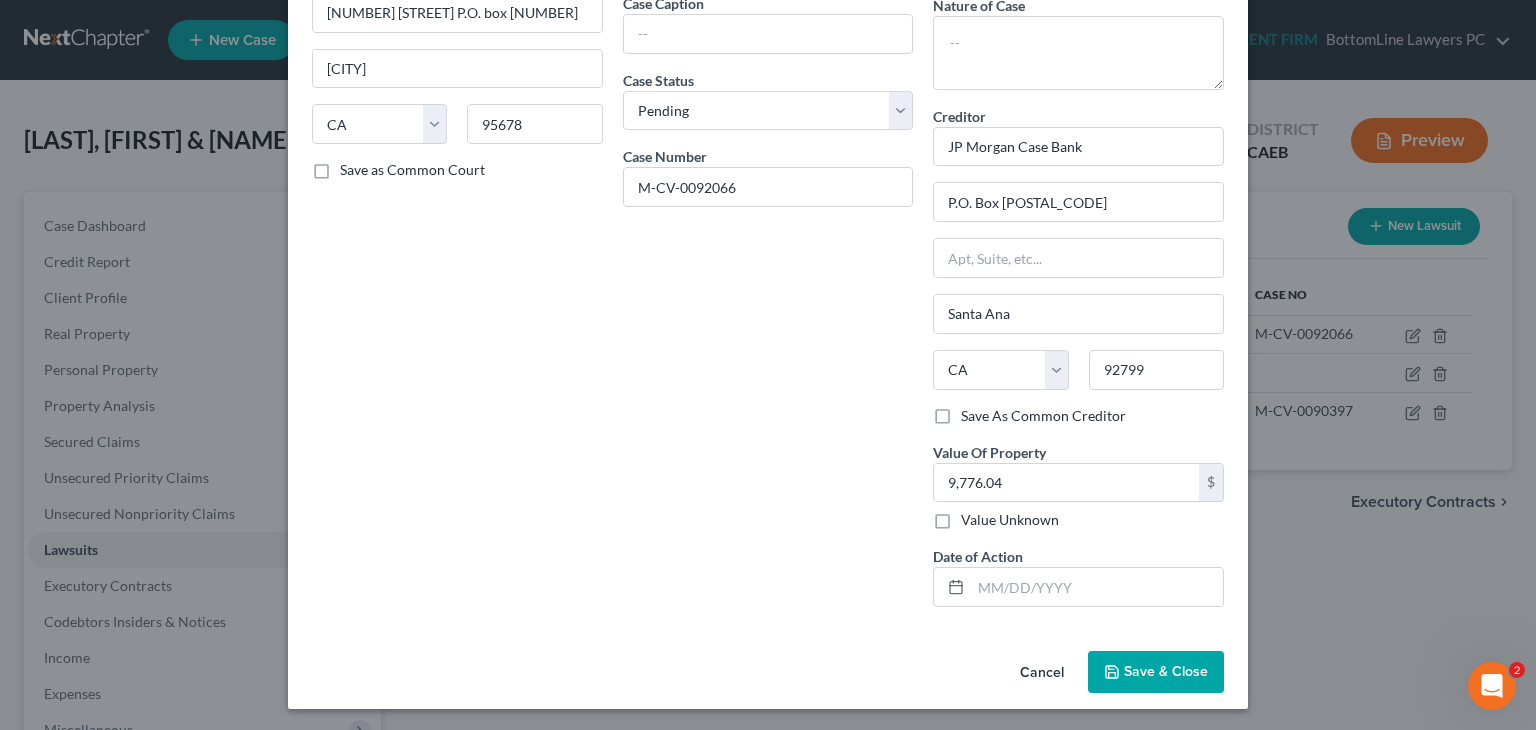 click on "Cancel" at bounding box center [1042, 673] 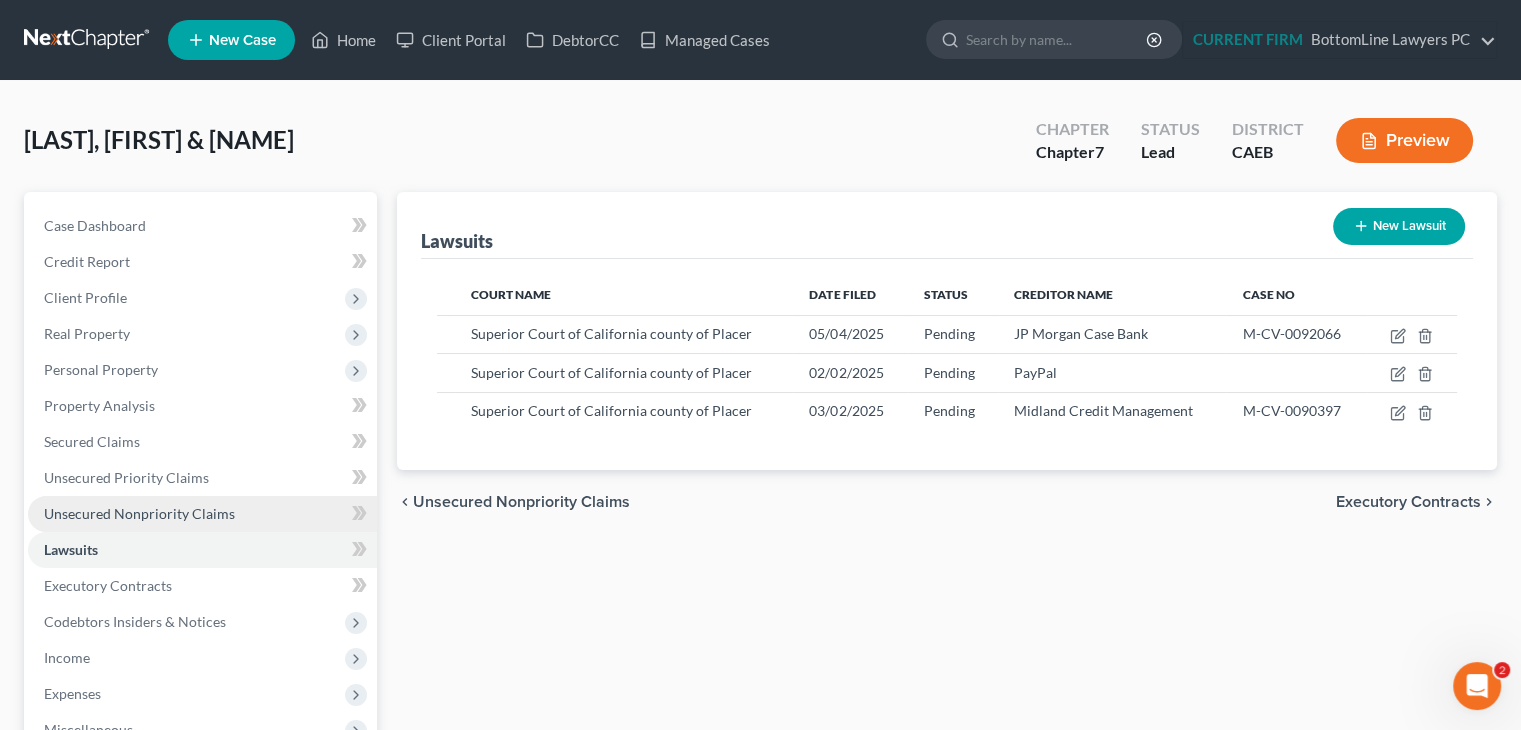 click on "Unsecured Nonpriority Claims" at bounding box center (139, 513) 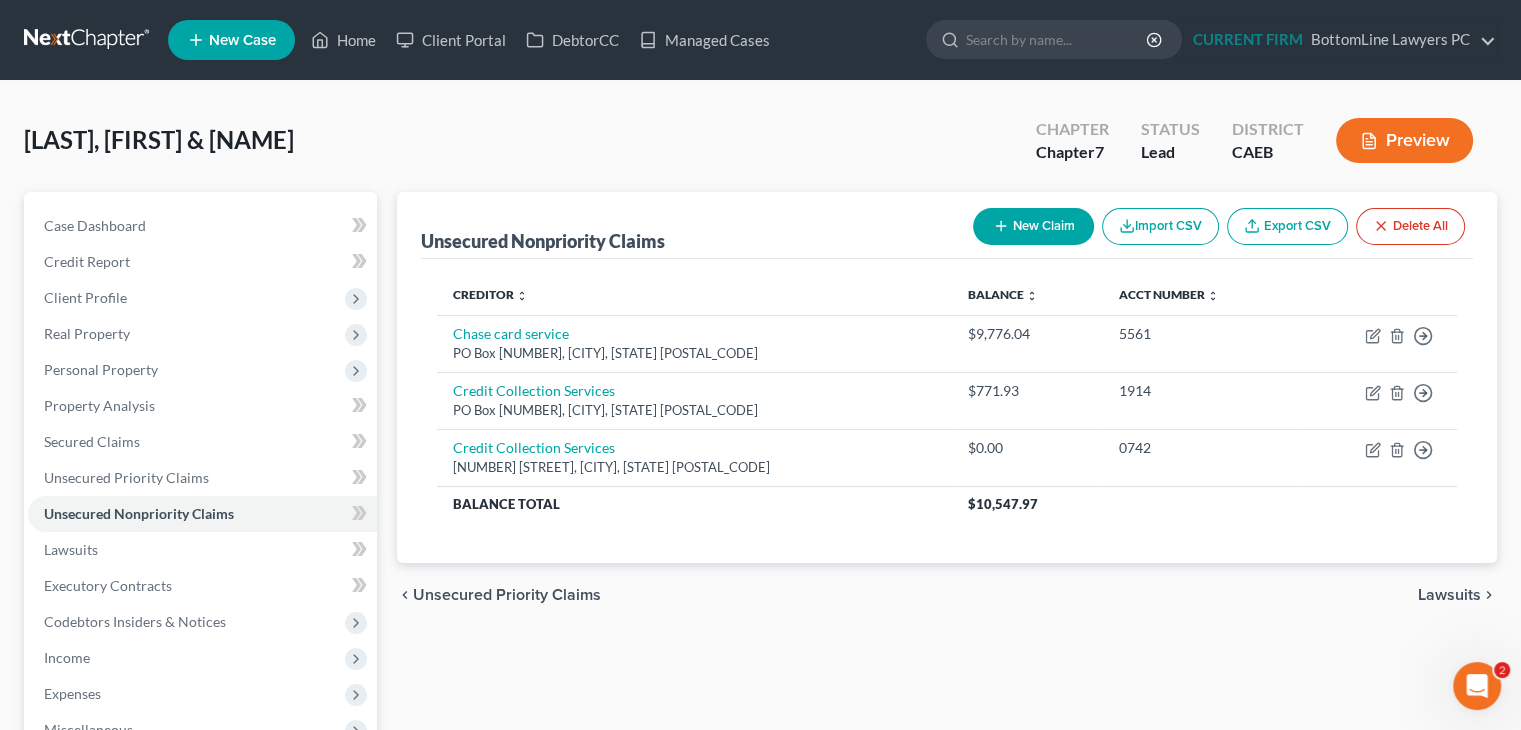 click on "New Claim" at bounding box center [1033, 226] 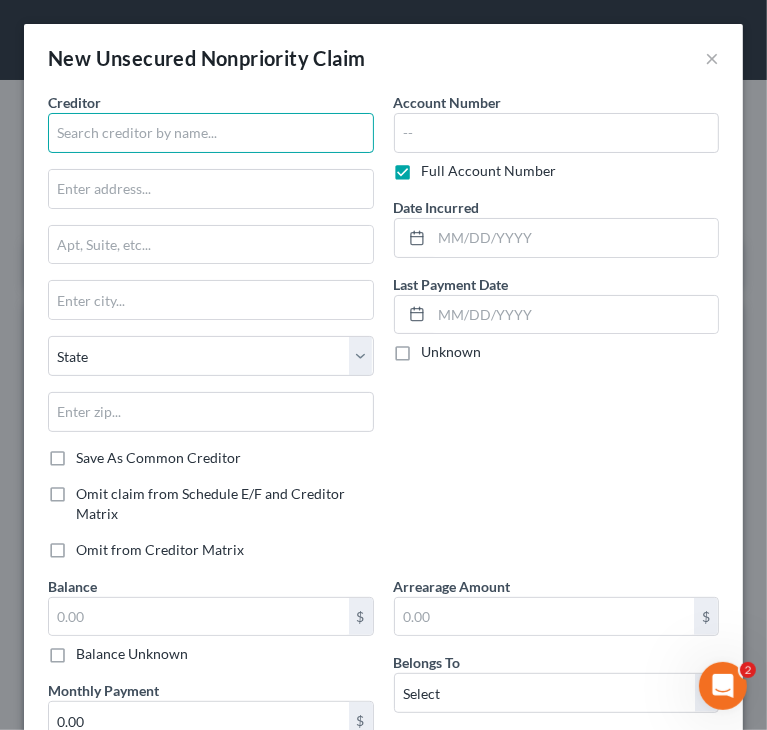 click at bounding box center [211, 133] 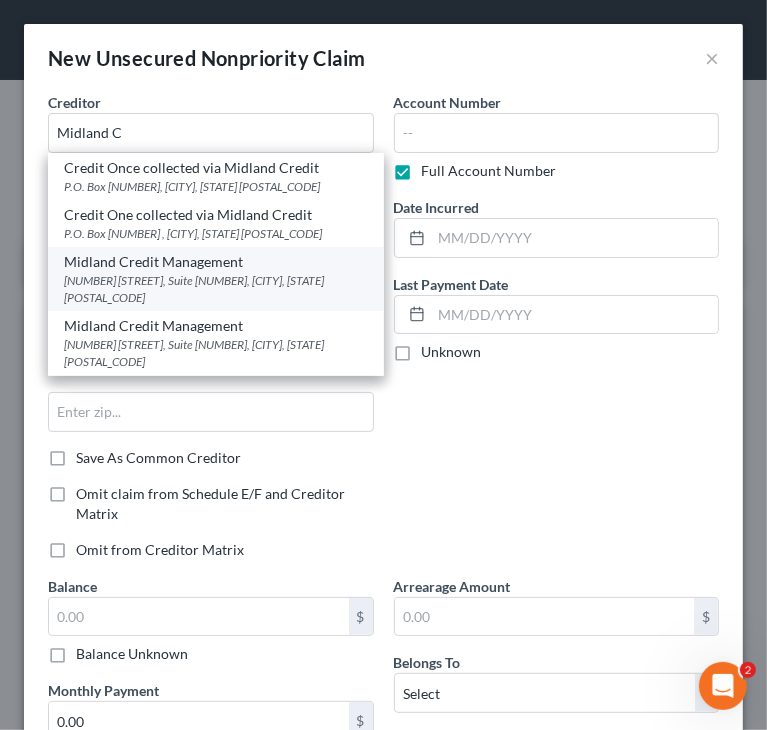 click on "Midland Credit Management" at bounding box center (216, 262) 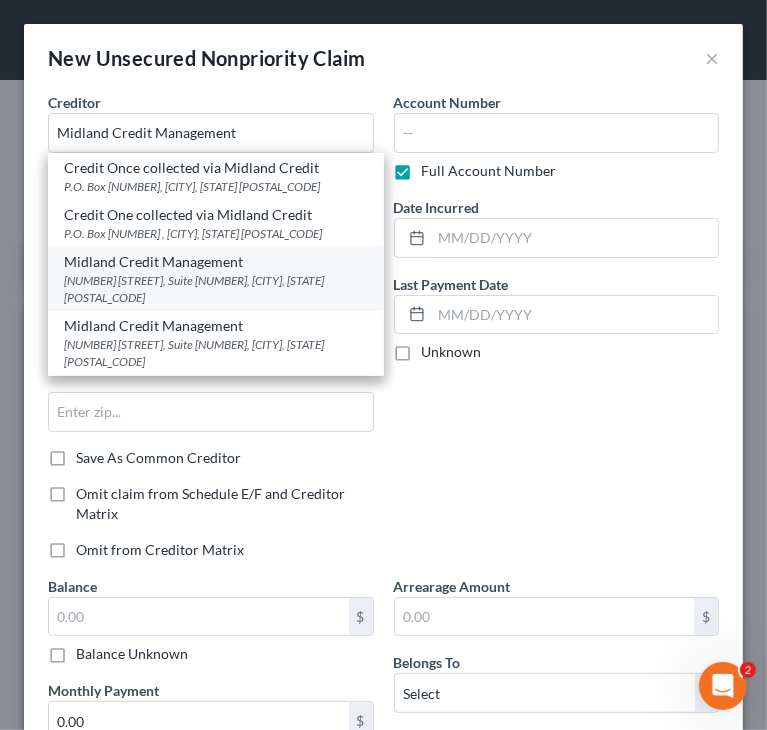 type on "92108" 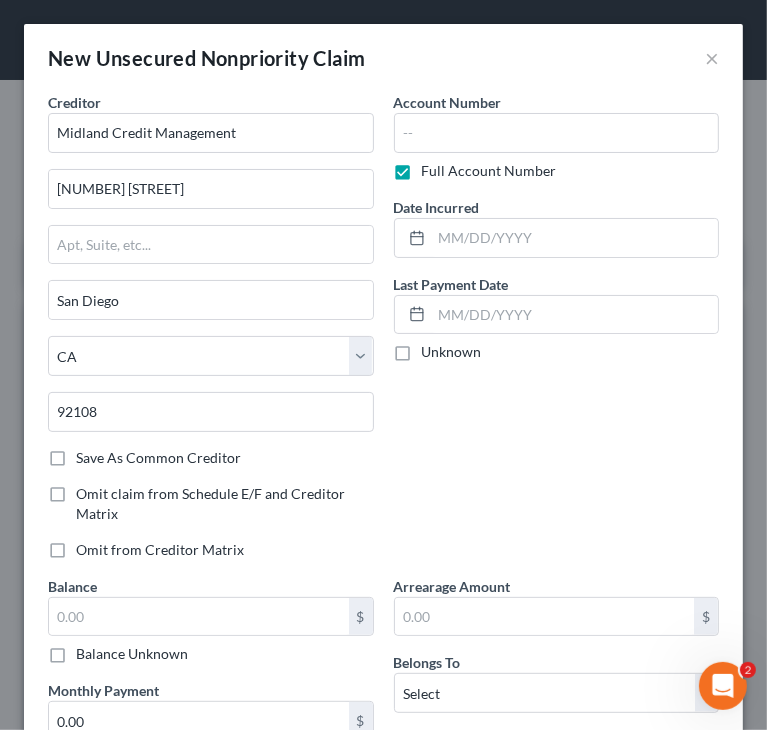 click on "Account Number
Full Account Number
Date Incurred         Last Payment Date         Unknown" at bounding box center [557, 334] 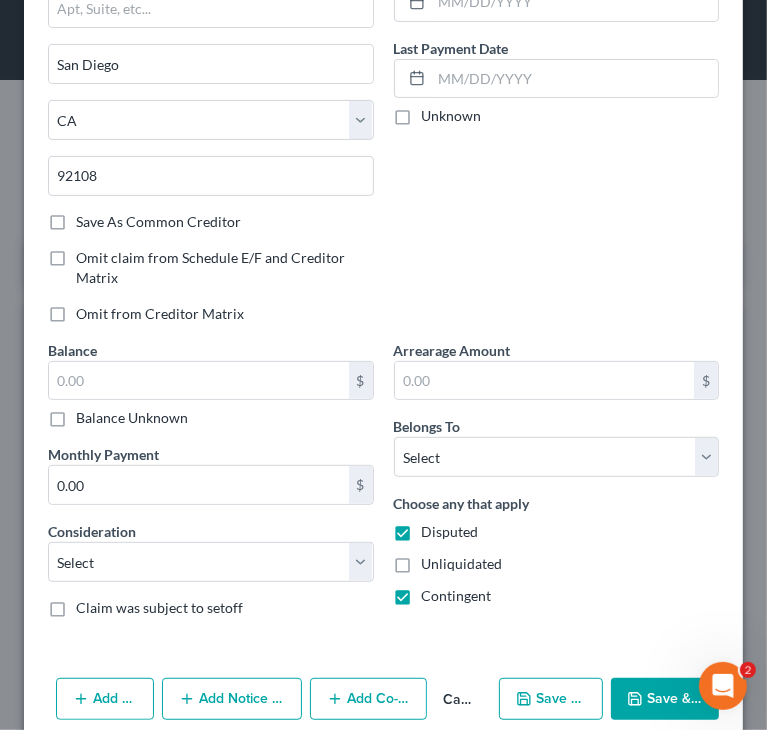 scroll, scrollTop: 262, scrollLeft: 0, axis: vertical 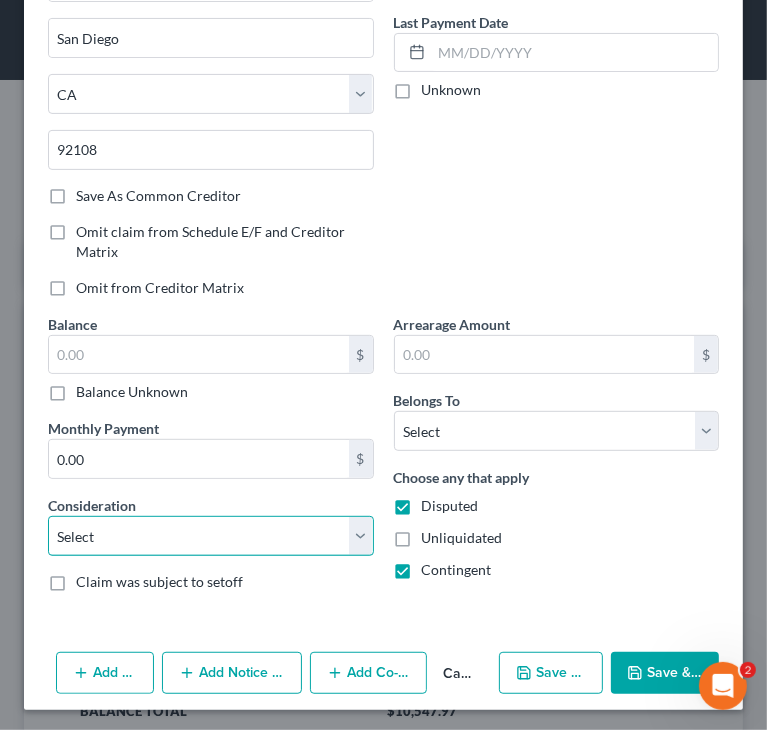 click on "Select Cable / Satellite Services Collection Agency Credit Card Debt Debt Counseling / Attorneys Deficiency Balance Domestic Support Obligations Home / Car Repairs Income Taxes Judgment Liens Medical Services Monies Loaned / Advanced Mortgage Obligation From Divorce Or Separation Obligation To Pensions Other Overdrawn Bank Account Promised To Help Pay Creditors Student Loans Suppliers And Vendors Telephone / Internet Services Utility Services" at bounding box center (211, 536) 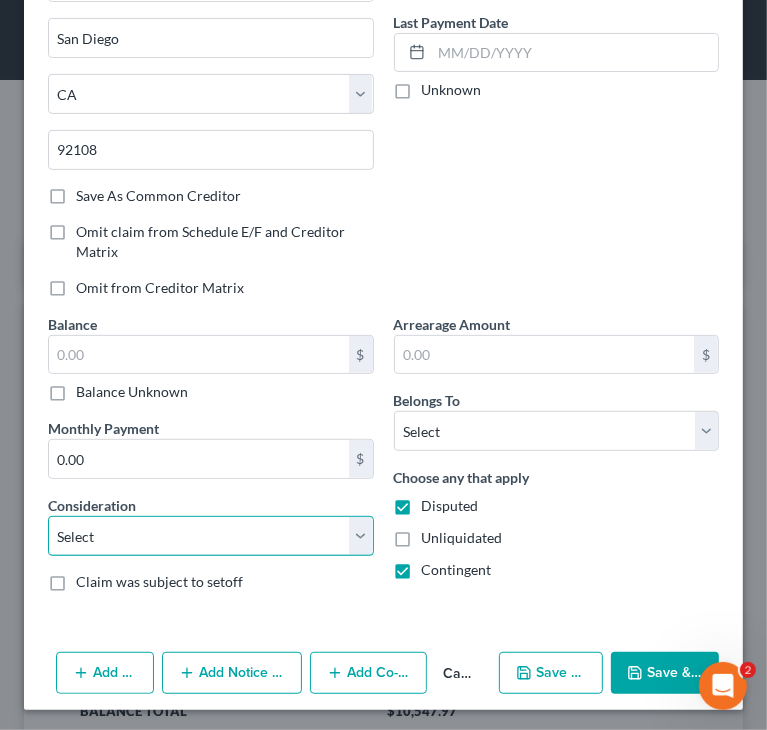 select on "8" 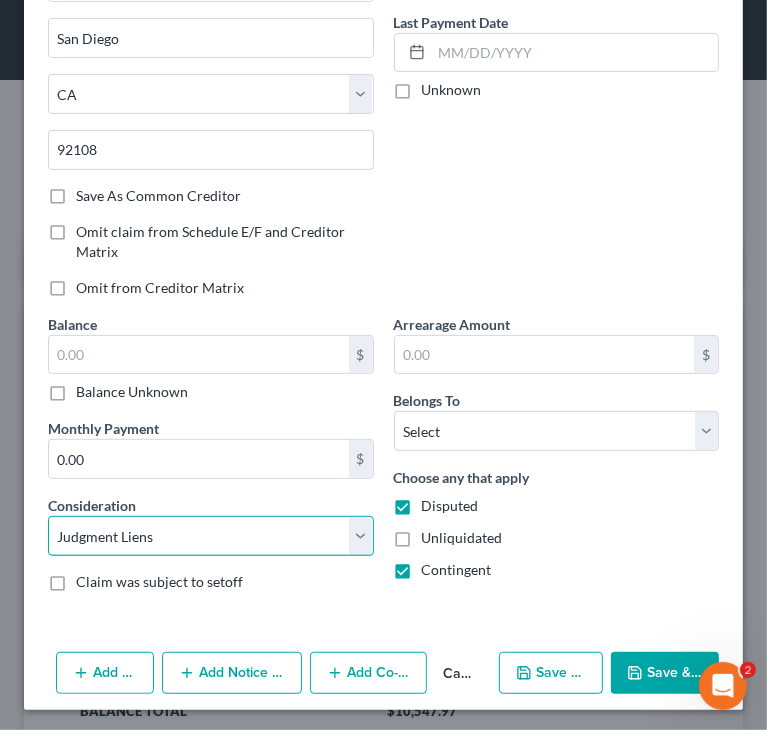 click on "Select Cable / Satellite Services Collection Agency Credit Card Debt Debt Counseling / Attorneys Deficiency Balance Domestic Support Obligations Home / Car Repairs Income Taxes Judgment Liens Medical Services Monies Loaned / Advanced Mortgage Obligation From Divorce Or Separation Obligation To Pensions Other Overdrawn Bank Account Promised To Help Pay Creditors Student Loans Suppliers And Vendors Telephone / Internet Services Utility Services" at bounding box center [211, 536] 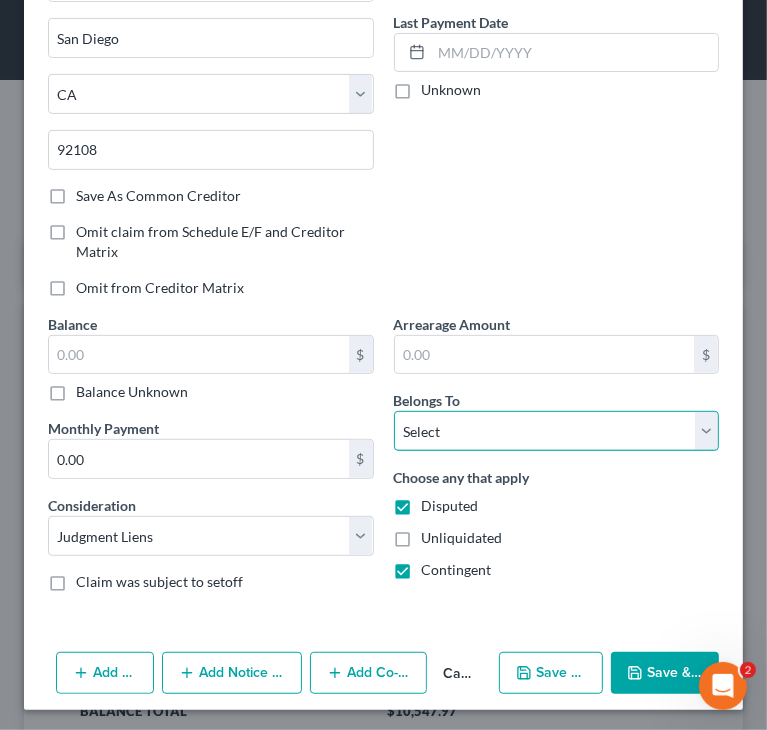 click on "Select Debtor 1 Only Debtor 2 Only Debtor 1 And Debtor 2 Only At Least One Of The Debtors And Another Community Property" at bounding box center (557, 431) 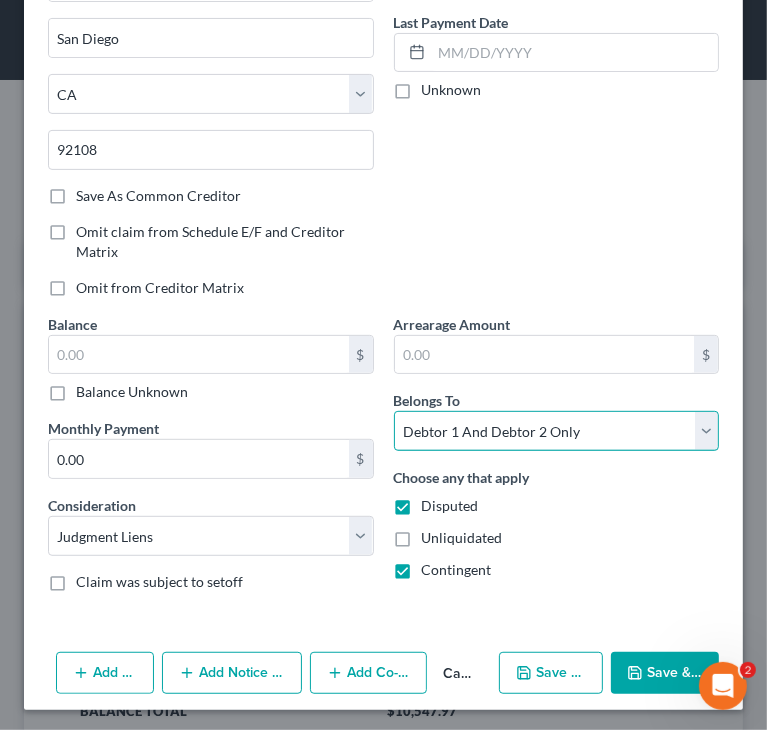 click on "Select Debtor 1 Only Debtor 2 Only Debtor 1 And Debtor 2 Only At Least One Of The Debtors And Another Community Property" at bounding box center [557, 431] 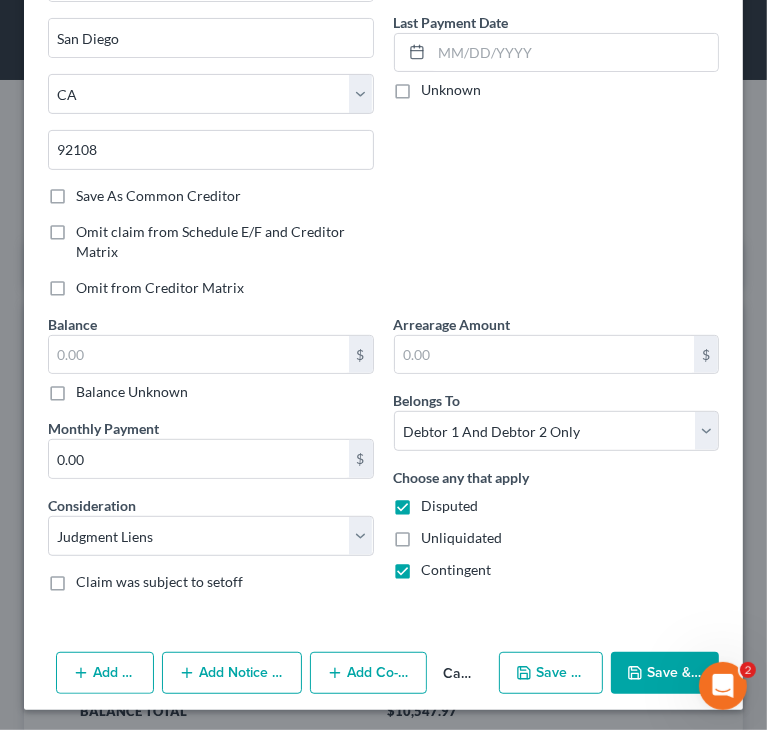 click on "Account Number
Full Account Number
Date Incurred         Last Payment Date         Unknown" at bounding box center (557, 72) 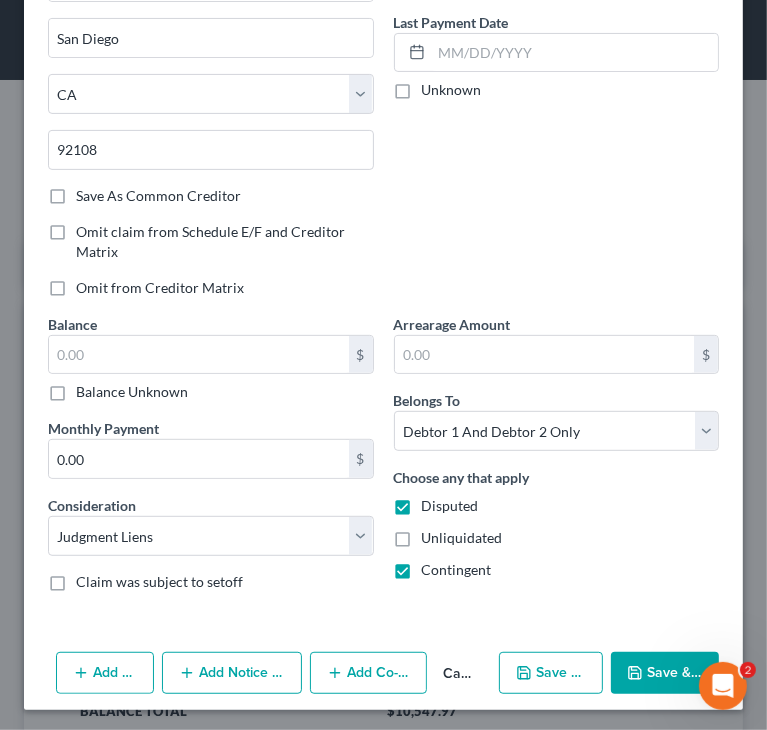 click on "Account Number
Full Account Number
Date Incurred         Last Payment Date         Unknown" at bounding box center (557, 72) 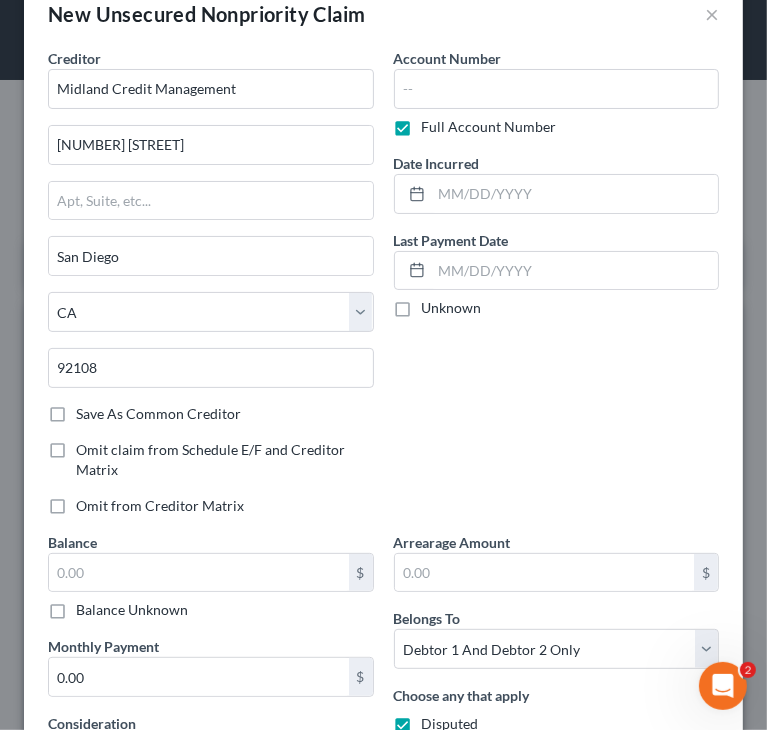 scroll, scrollTop: 0, scrollLeft: 0, axis: both 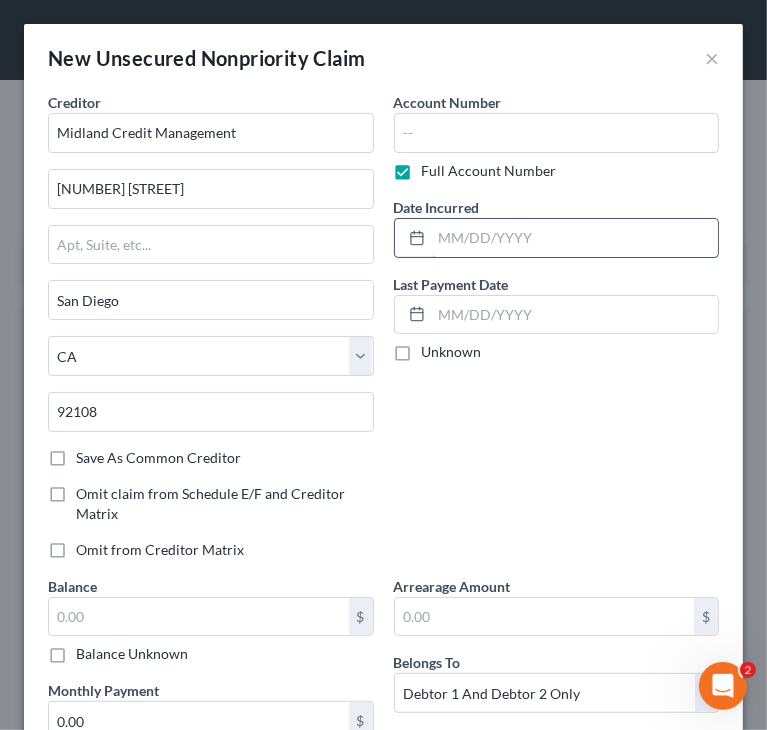 click at bounding box center [575, 238] 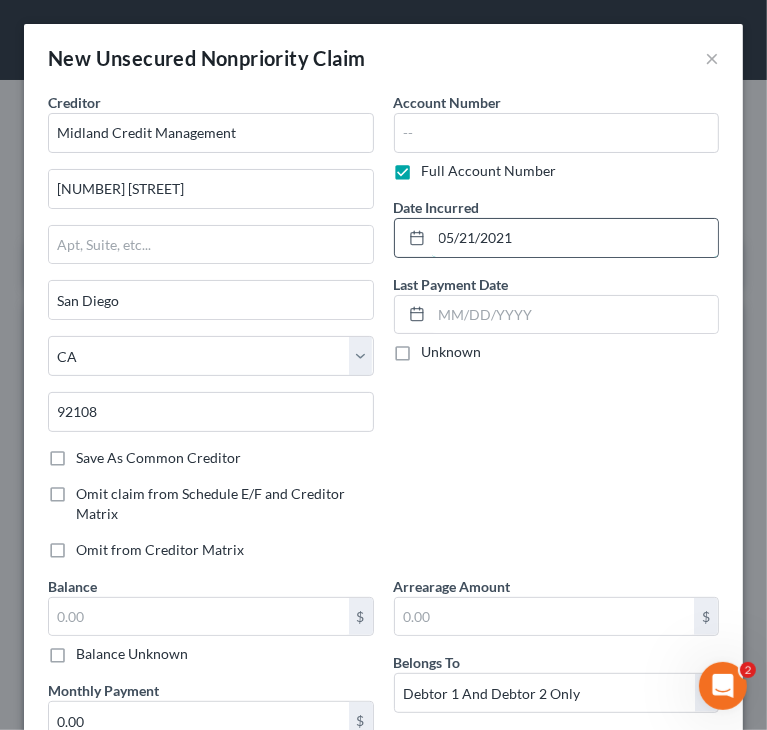 click on "05/21/2021" at bounding box center (575, 238) 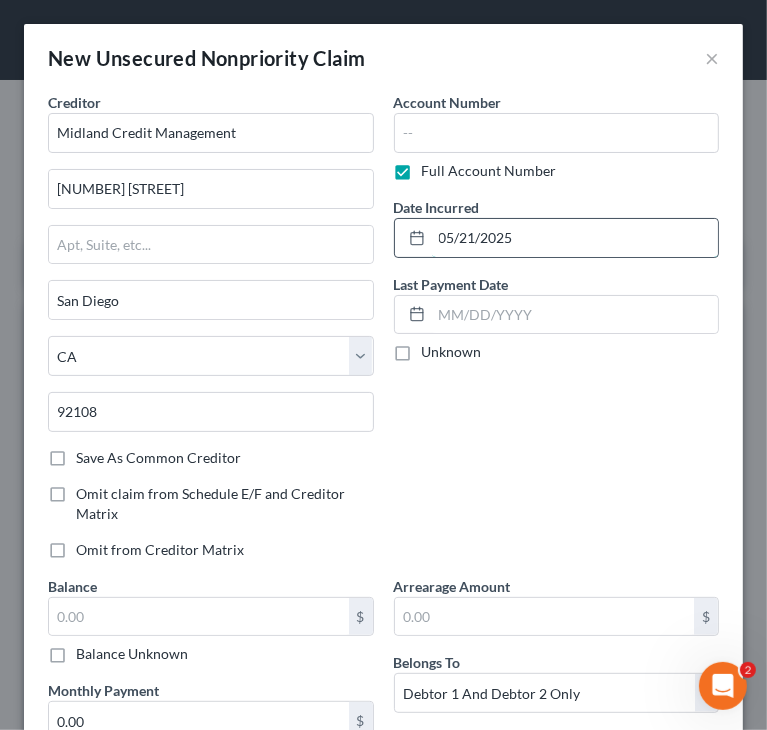 click on "05/21/2025" at bounding box center [575, 238] 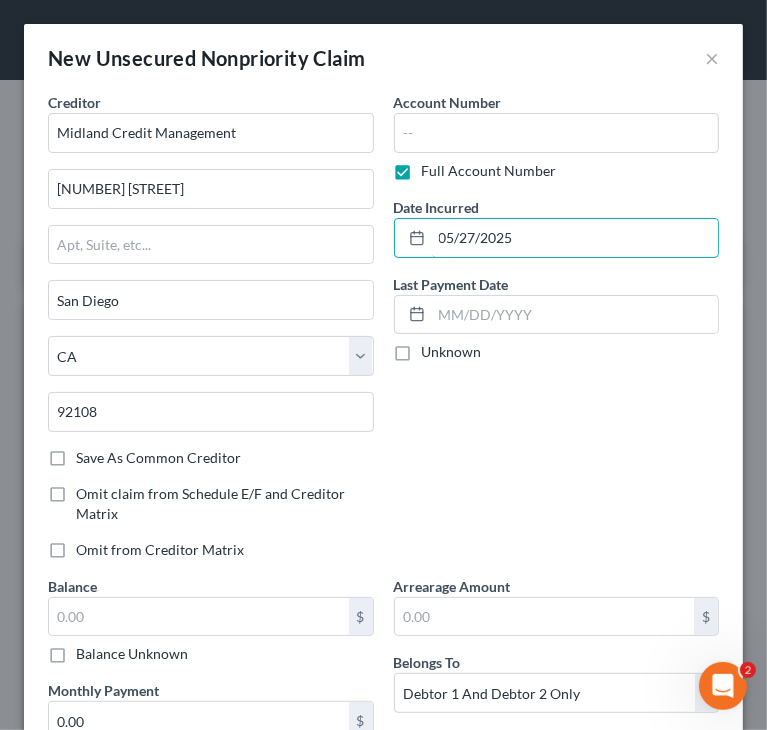 type on "05/27/2025" 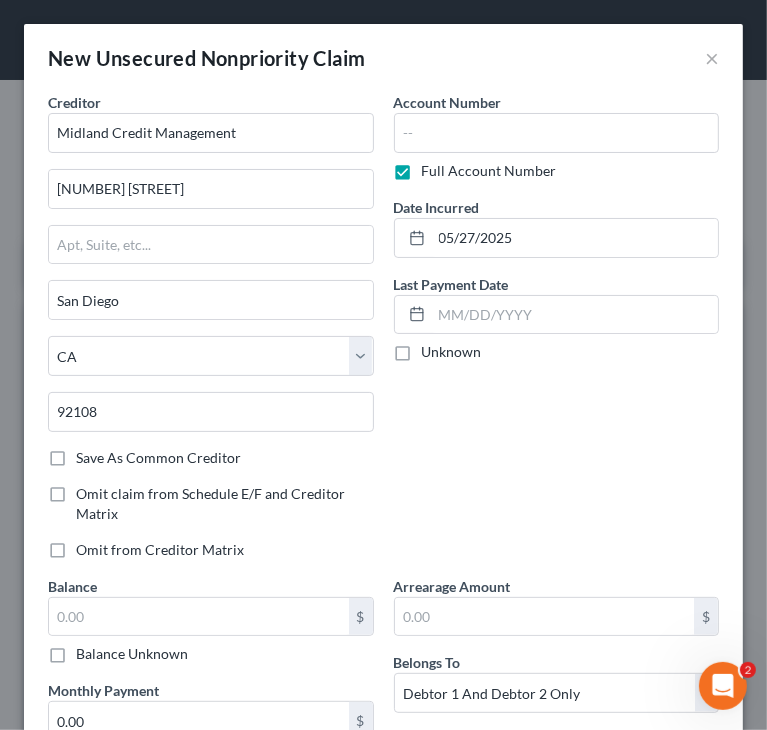 click on "Account Number
Full Account Number
Date Incurred         05/27/2025 Last Payment Date         Unknown" at bounding box center (557, 334) 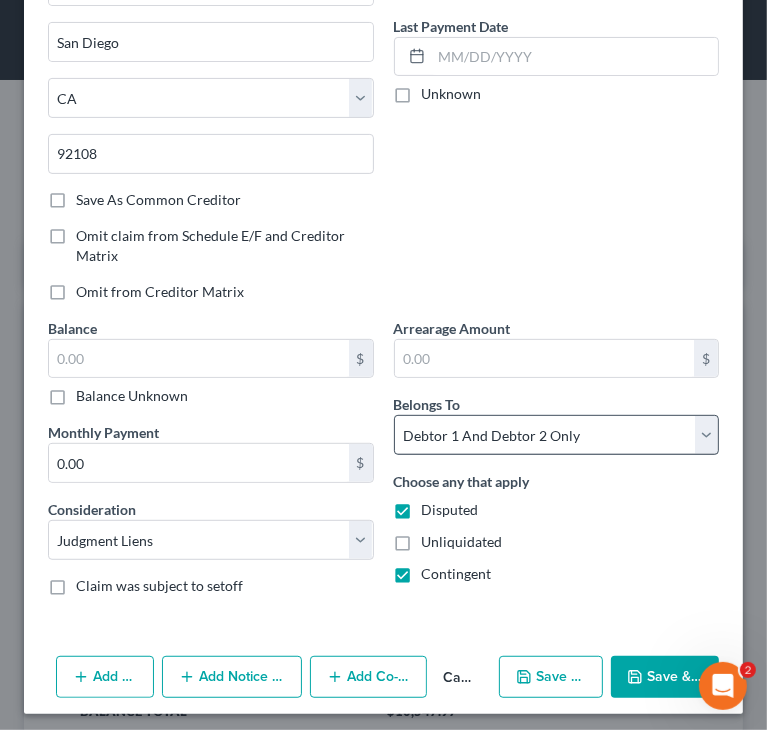 scroll, scrollTop: 262, scrollLeft: 0, axis: vertical 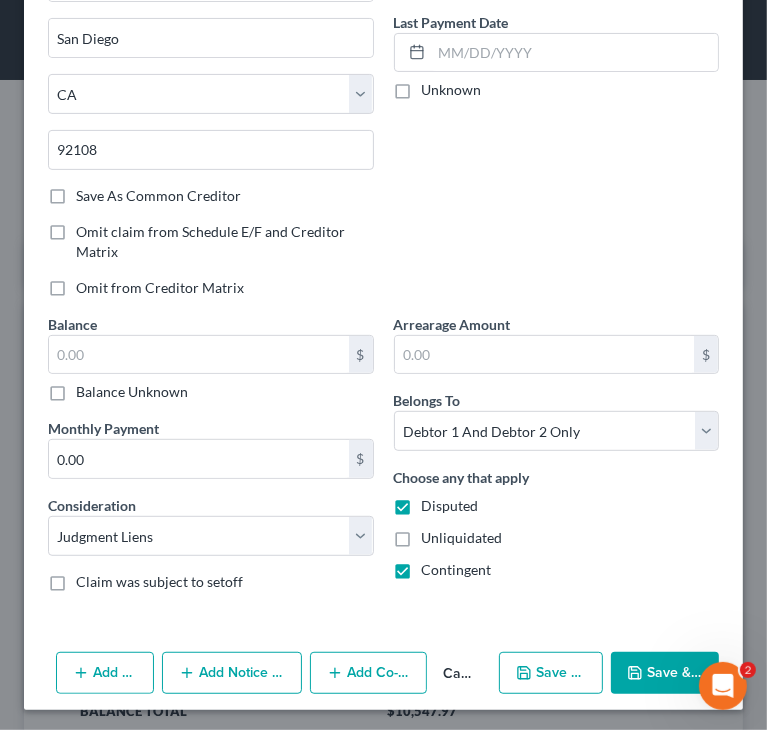 click on "Disputed" at bounding box center [450, 505] 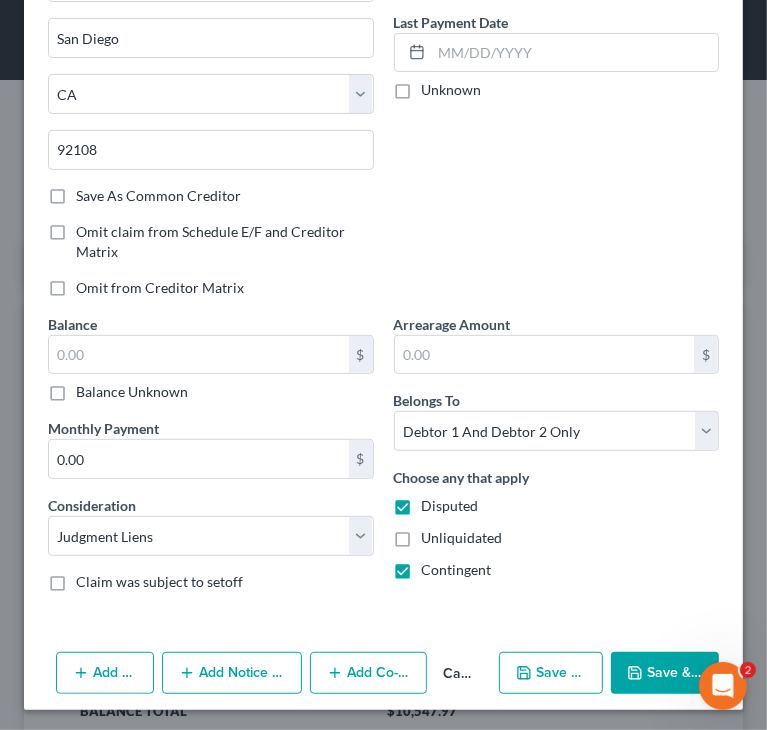 click on "Disputed" at bounding box center [436, 502] 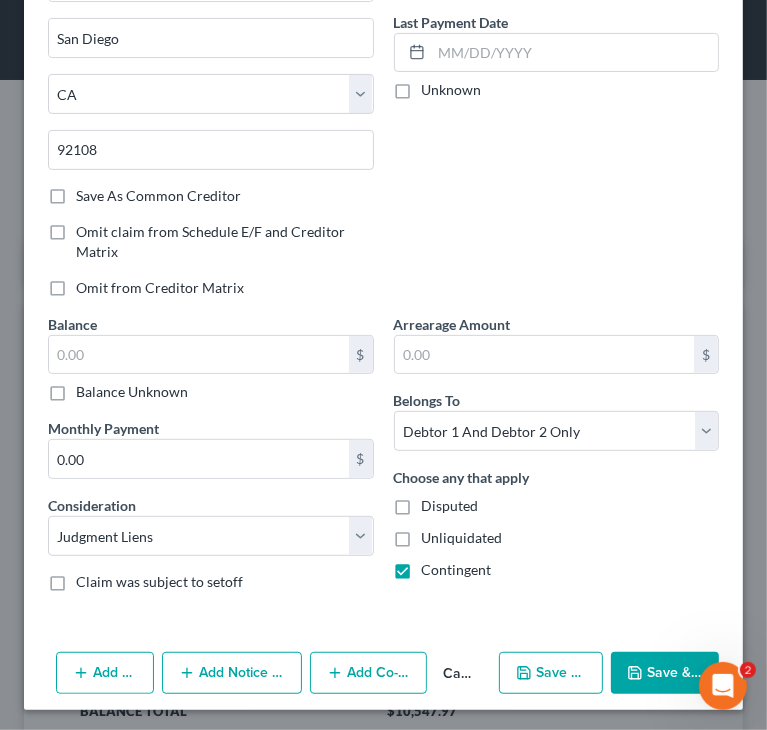 click on "Contingent" at bounding box center (457, 570) 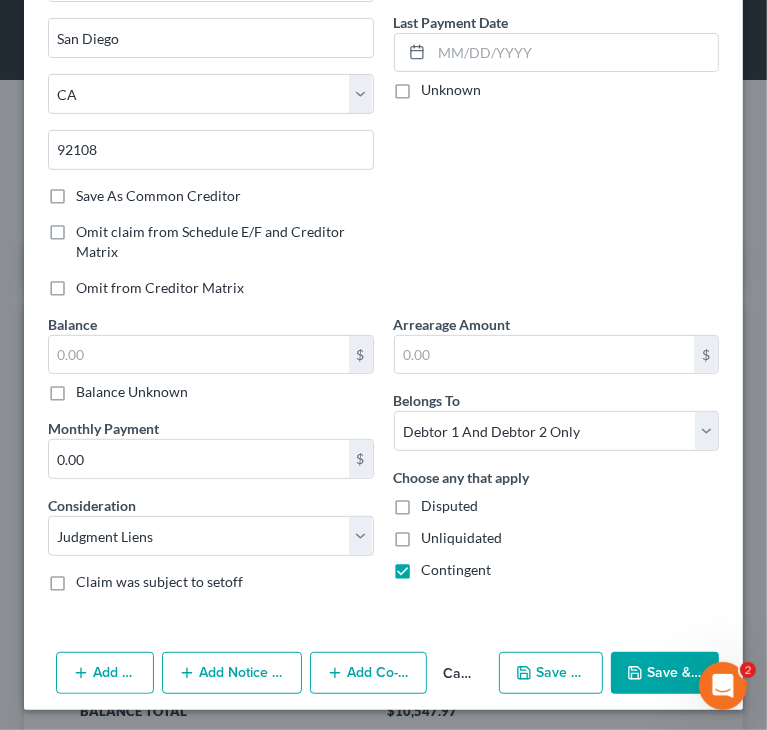 click on "Contingent" at bounding box center (436, 566) 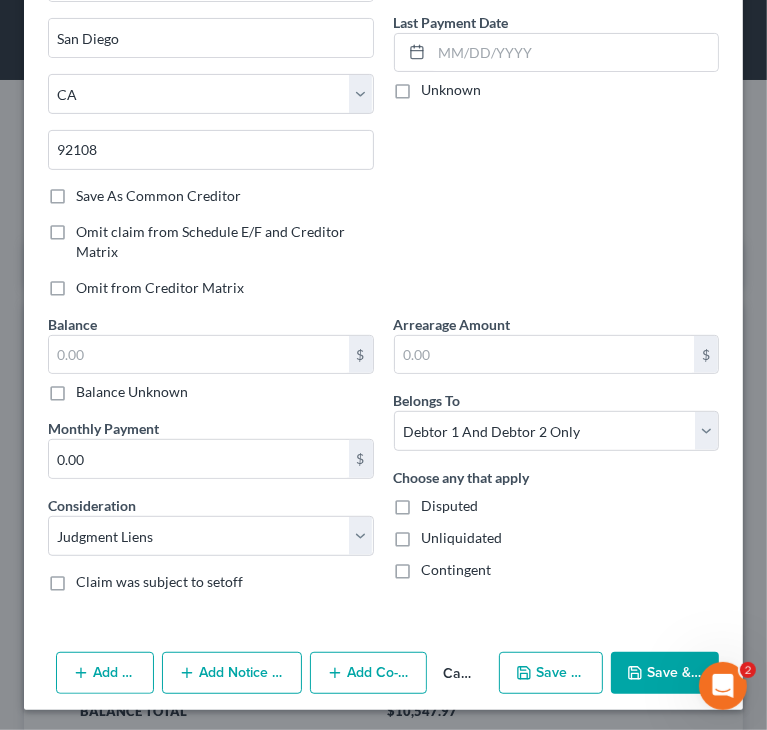 click on "Save & Close" at bounding box center [665, 673] 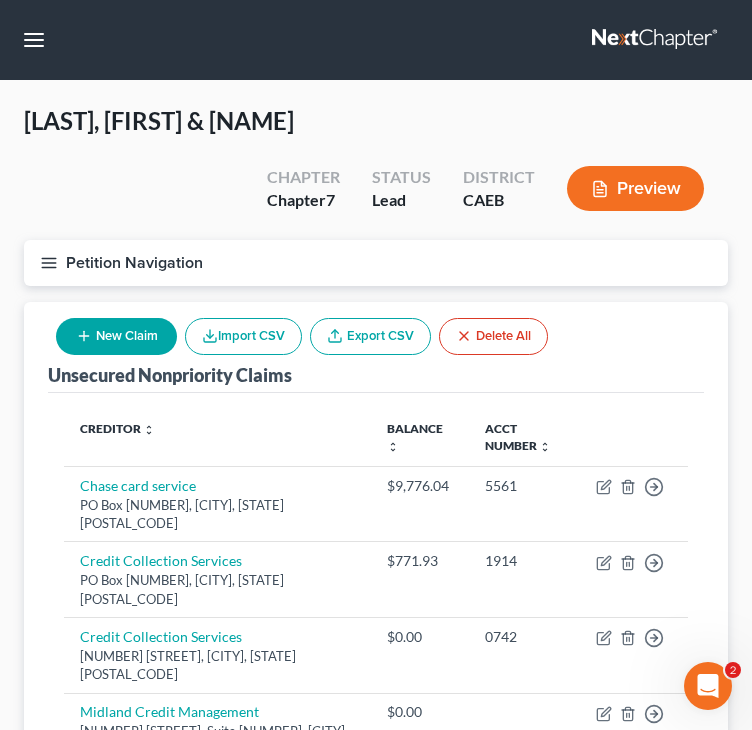 click on "New Claim" at bounding box center [116, 336] 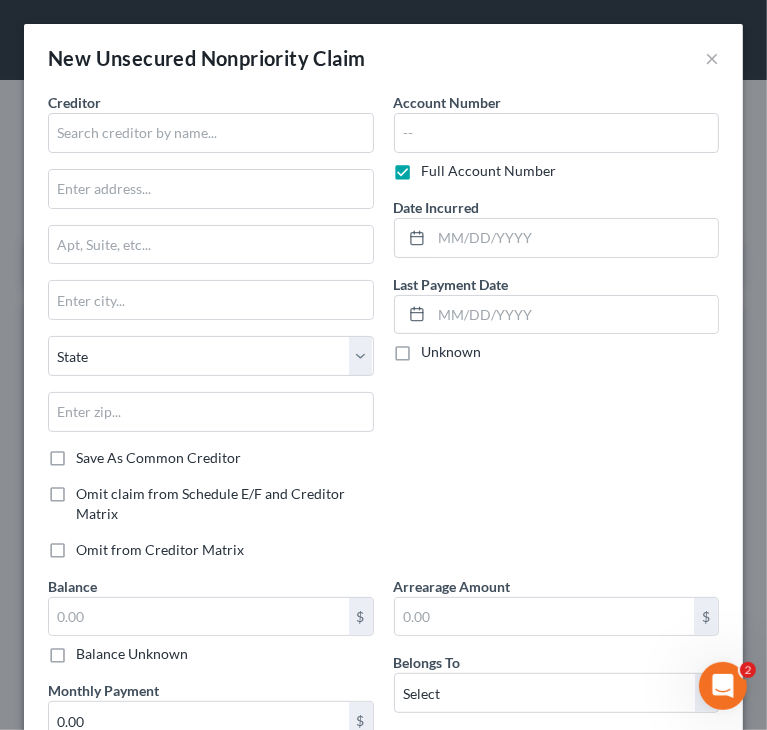 click on "Creditor *                         State AL AK AR AZ CA CO CT DE DC FL GA GU HI ID IL IN IA KS KY LA ME MD MA MI MN MS MO MT NC ND NE NV NH NJ NM NY OH OK OR PA PR RI SC SD TN TX UT VI VA VT WA WV WI WY" at bounding box center [211, 270] 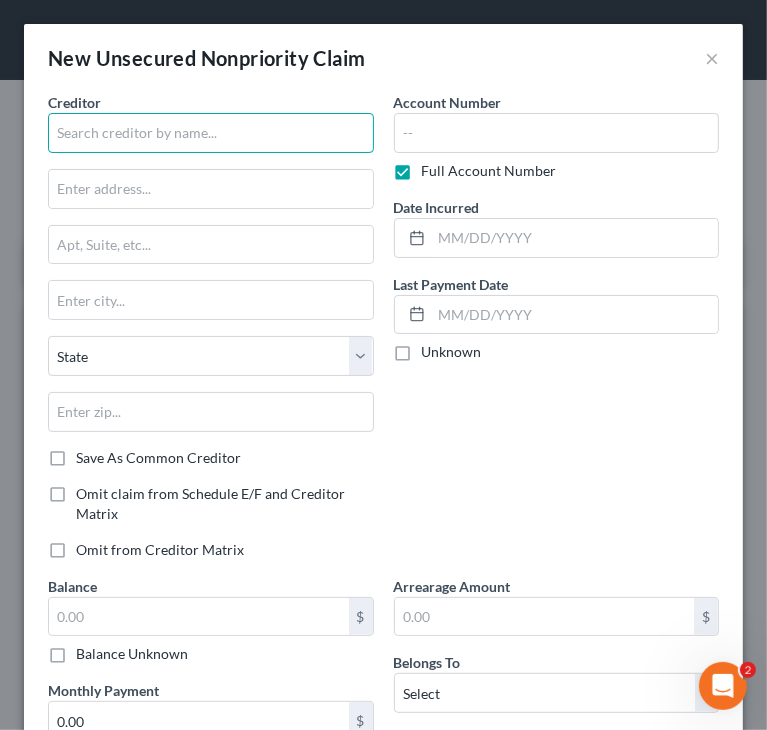 click at bounding box center [211, 133] 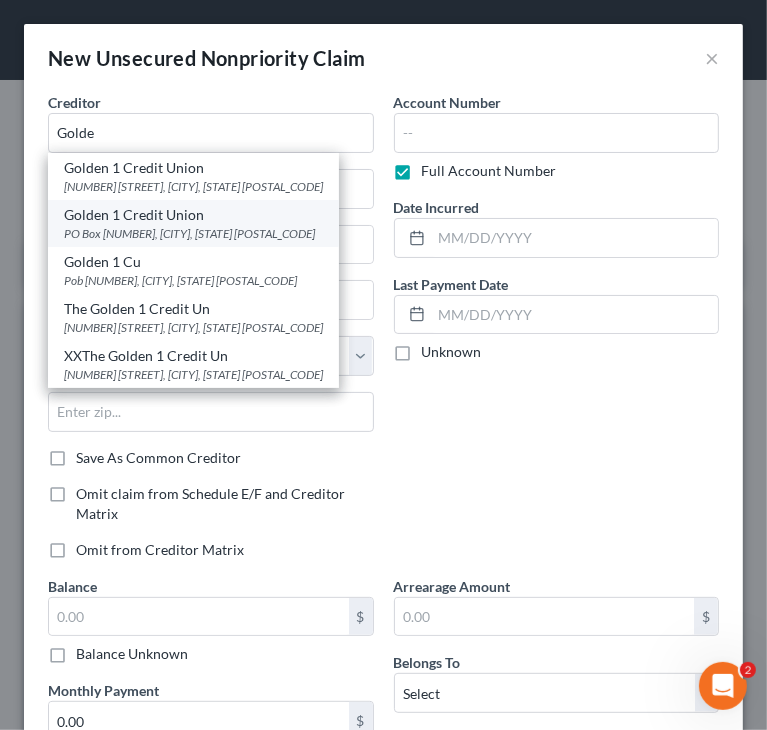 click on "Golden 1 Credit Union" at bounding box center [193, 215] 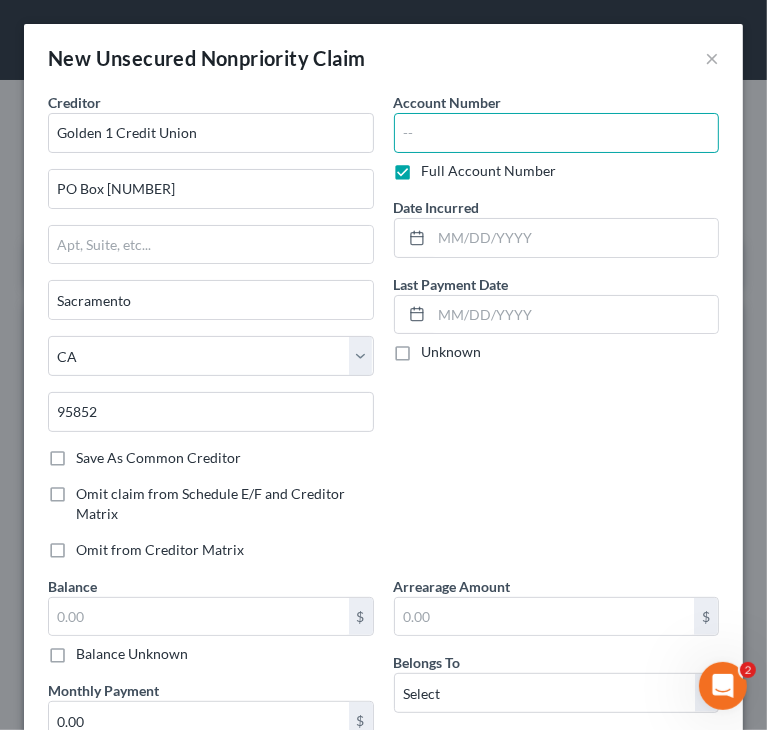 click at bounding box center [557, 133] 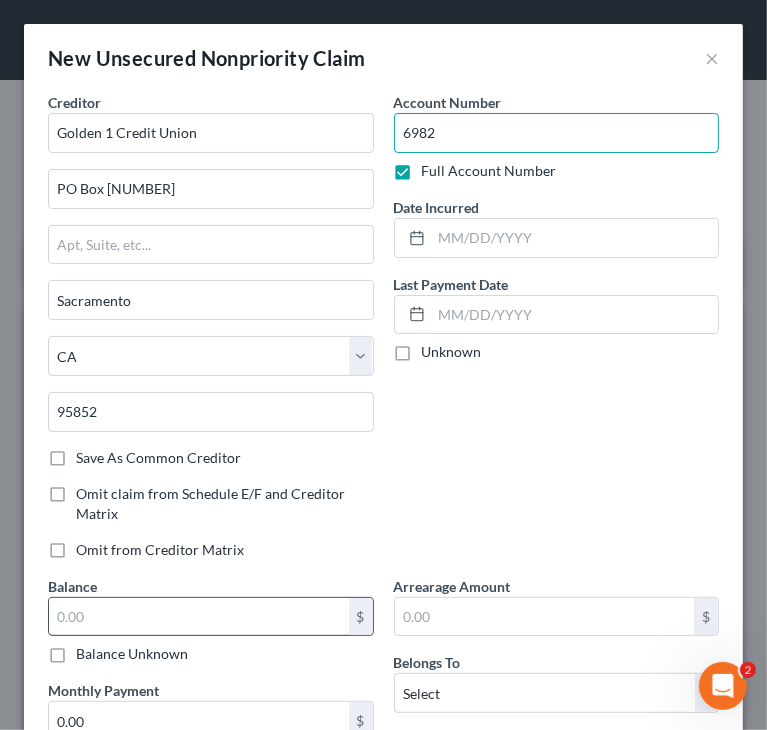 type on "6982" 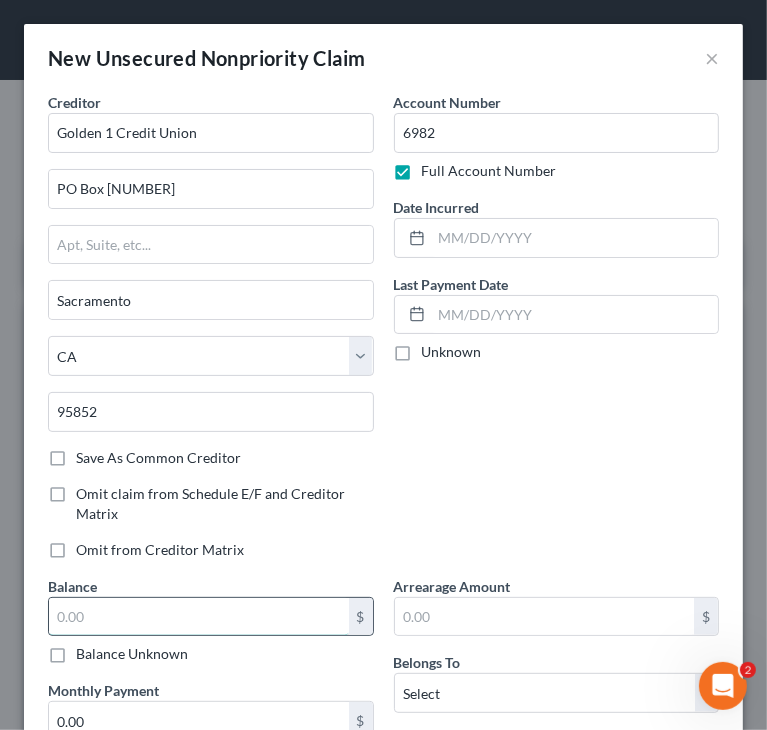 click at bounding box center [199, 617] 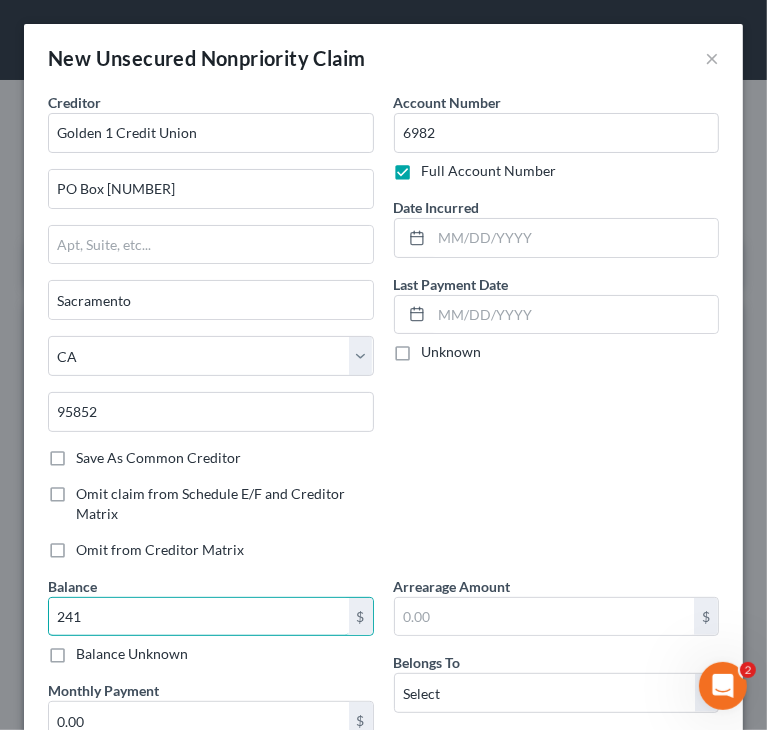 type on "241" 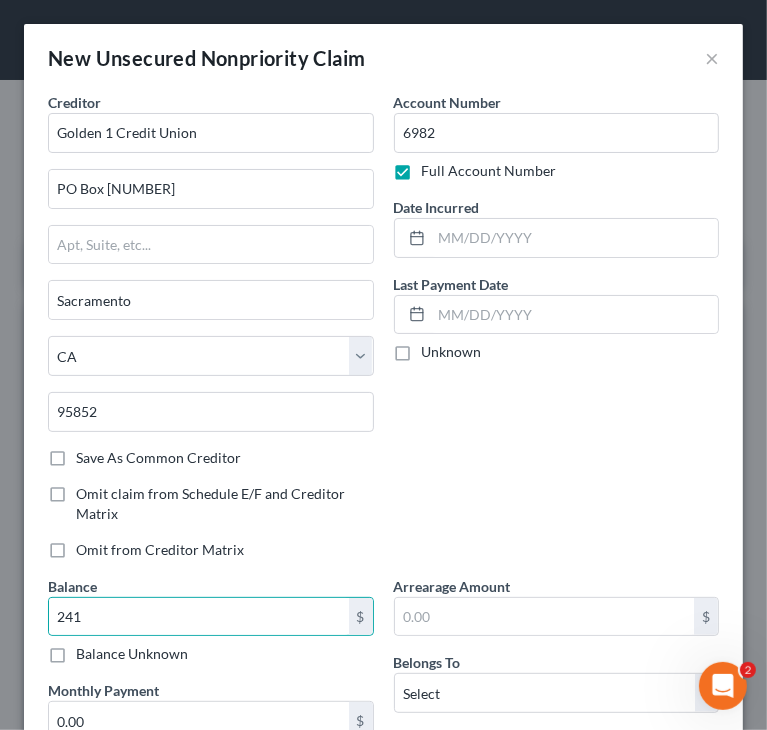 click on "Account Number
6982
Full Account Number
Date Incurred         Last Payment Date         Unknown" at bounding box center (557, 334) 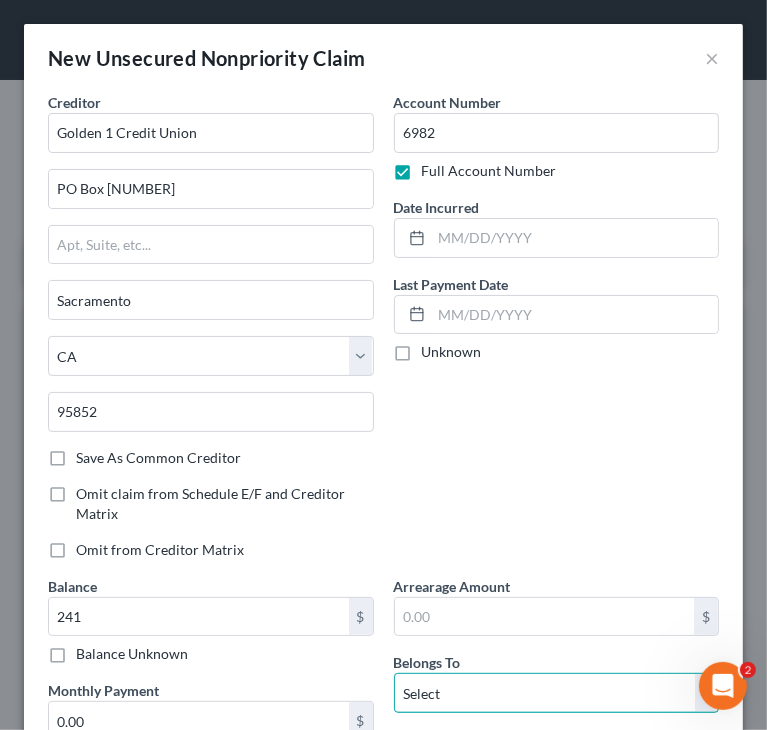 click on "Select Debtor 1 Only Debtor 2 Only Debtor 1 And Debtor 2 Only At Least One Of The Debtors And Another Community Property" at bounding box center [557, 693] 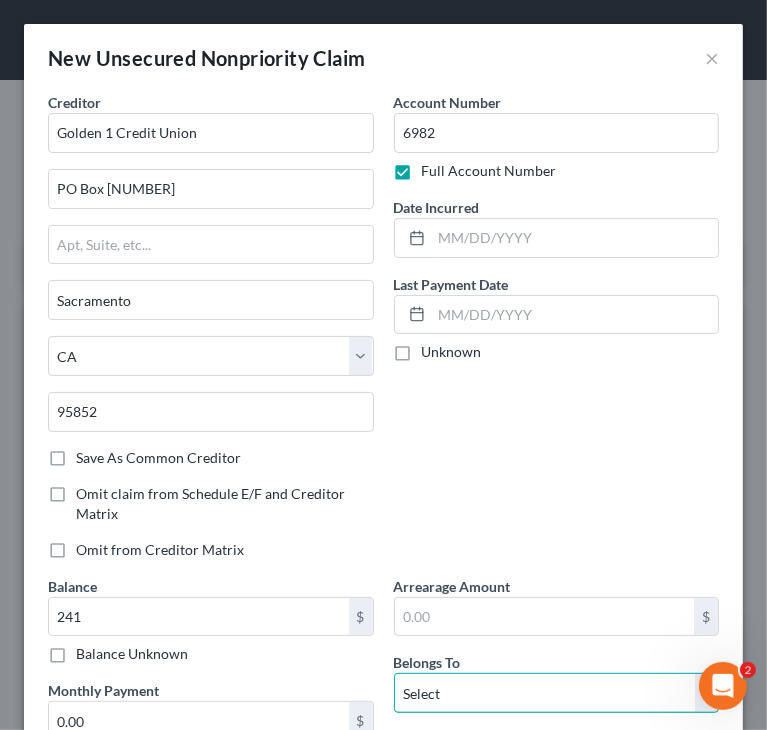 select on "2" 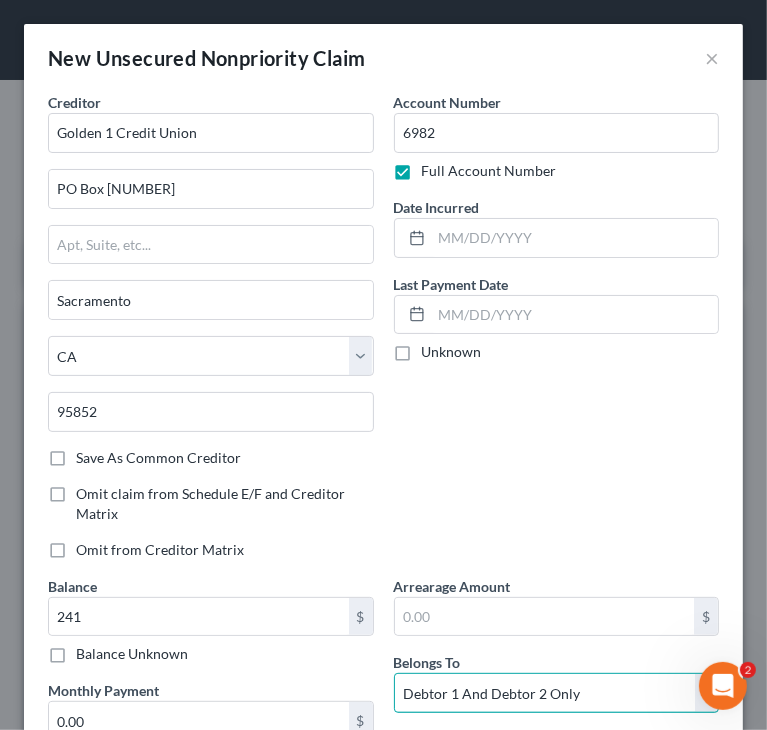 click on "Select Debtor 1 Only Debtor 2 Only Debtor 1 And Debtor 2 Only At Least One Of The Debtors And Another Community Property" at bounding box center (557, 693) 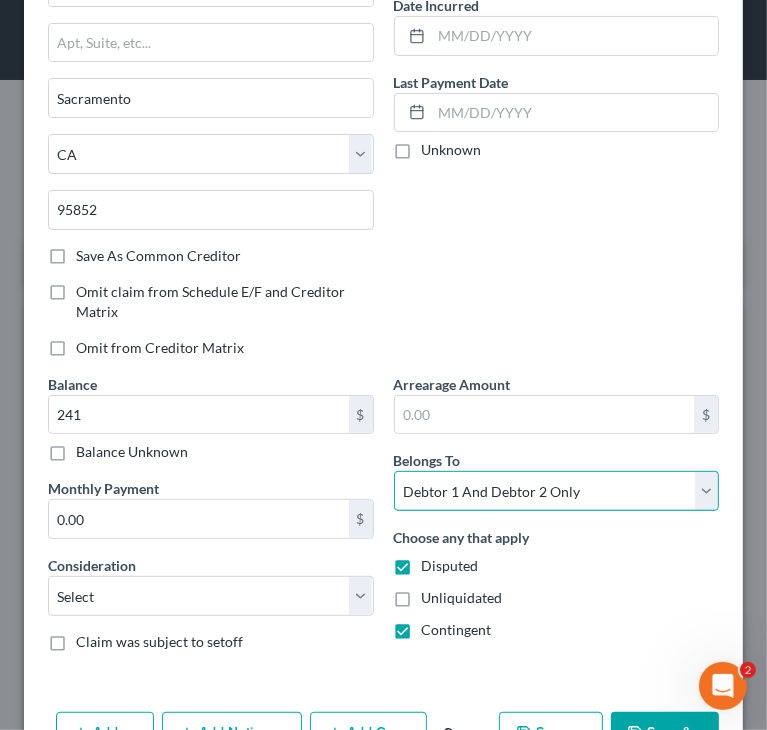 scroll, scrollTop: 262, scrollLeft: 0, axis: vertical 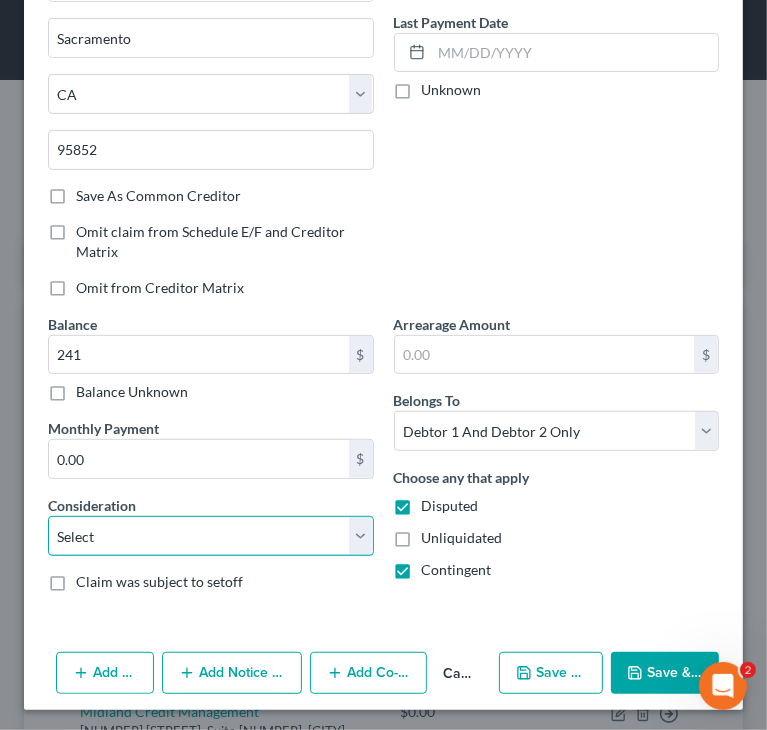 click on "Select Cable / Satellite Services Collection Agency Credit Card Debt Debt Counseling / Attorneys Deficiency Balance Domestic Support Obligations Home / Car Repairs Income Taxes Judgment Liens Medical Services Monies Loaned / Advanced Mortgage Obligation From Divorce Or Separation Obligation To Pensions Other Overdrawn Bank Account Promised To Help Pay Creditors Student Loans Suppliers And Vendors Telephone / Internet Services Utility Services" at bounding box center [211, 536] 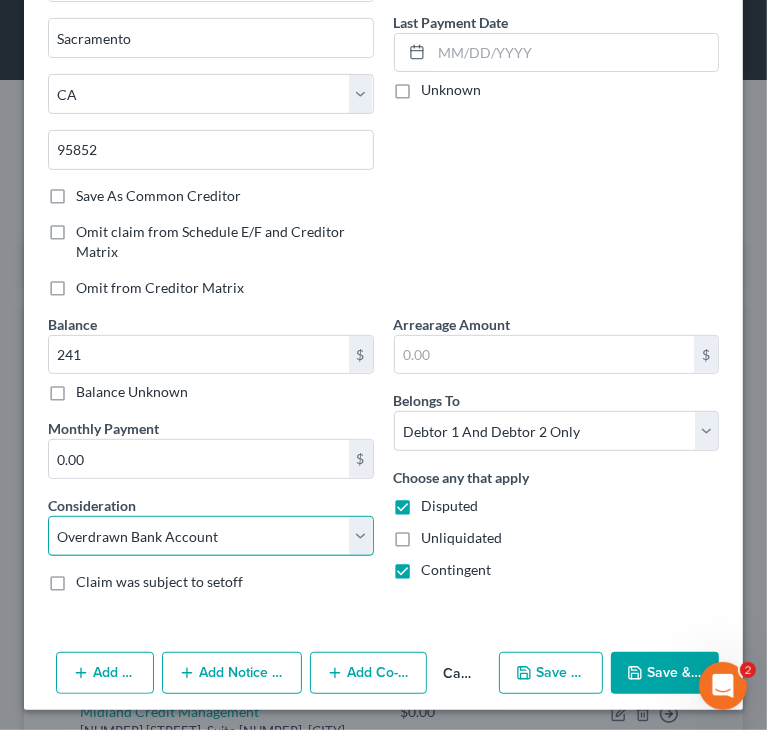 click on "Select Cable / Satellite Services Collection Agency Credit Card Debt Debt Counseling / Attorneys Deficiency Balance Domestic Support Obligations Home / Car Repairs Income Taxes Judgment Liens Medical Services Monies Loaned / Advanced Mortgage Obligation From Divorce Or Separation Obligation To Pensions Other Overdrawn Bank Account Promised To Help Pay Creditors Student Loans Suppliers And Vendors Telephone / Internet Services Utility Services" at bounding box center (211, 536) 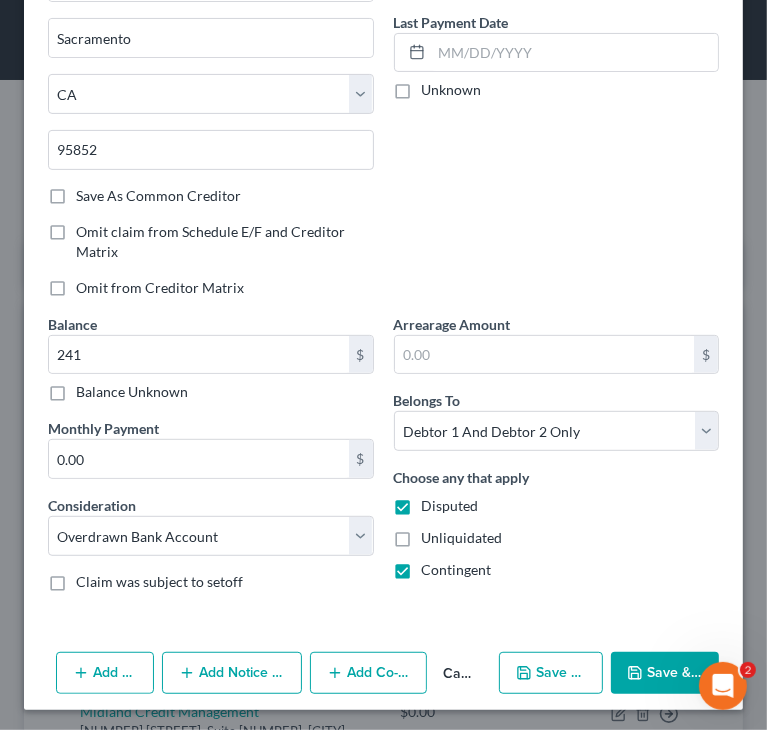 click on "Account Number
6982
Full Account Number
Date Incurred         Last Payment Date         Unknown" at bounding box center [557, 72] 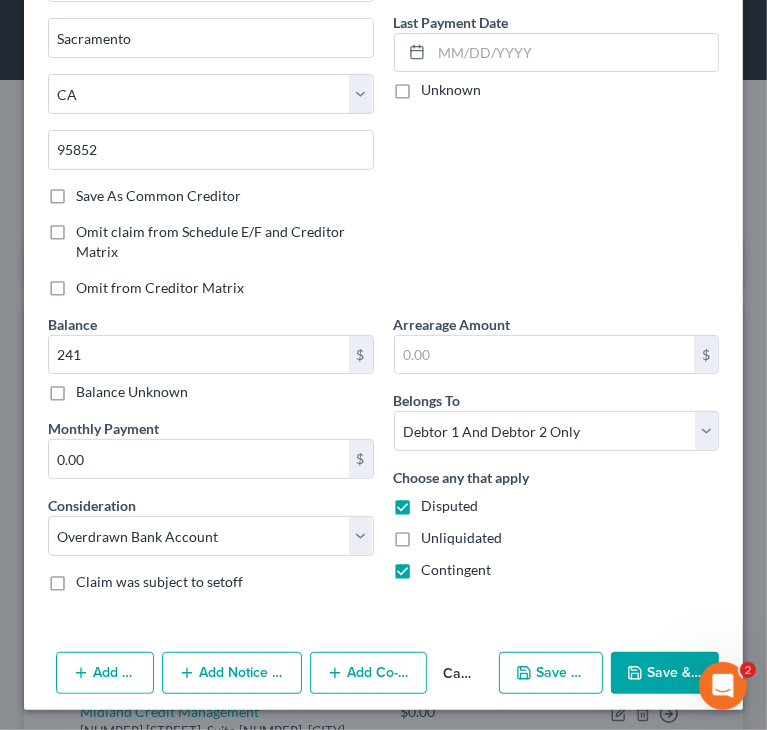 click on "Disputed" at bounding box center (450, 506) 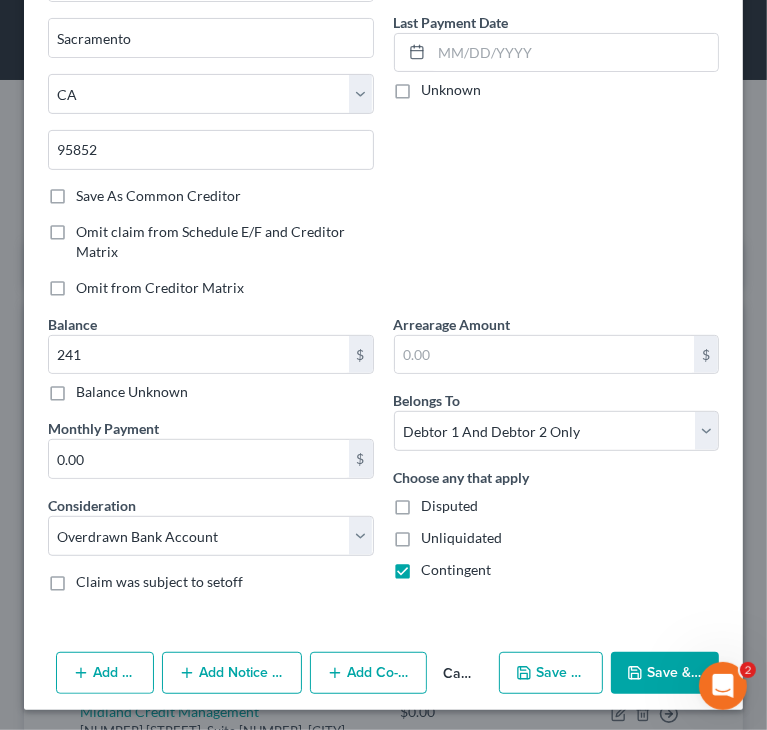 click on "Contingent" at bounding box center [457, 570] 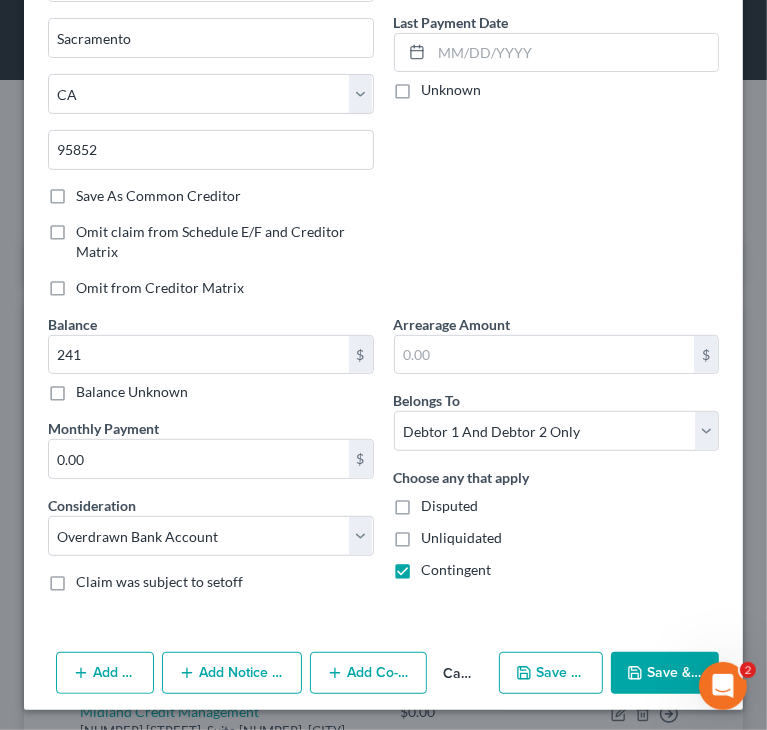 click on "Contingent" at bounding box center [436, 566] 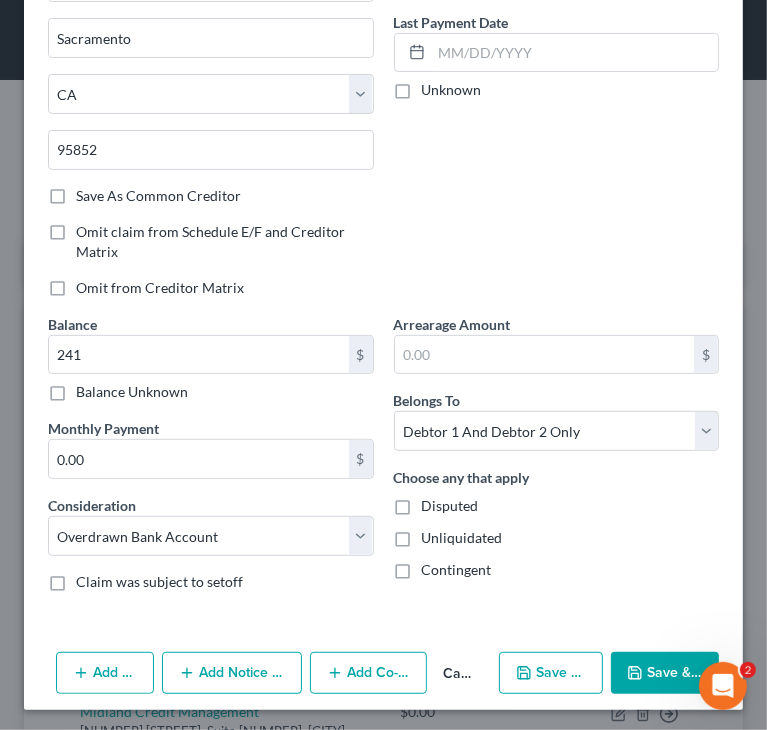 click on "Account Number
6982
Full Account Number
Date Incurred         Last Payment Date         Unknown" at bounding box center [557, 72] 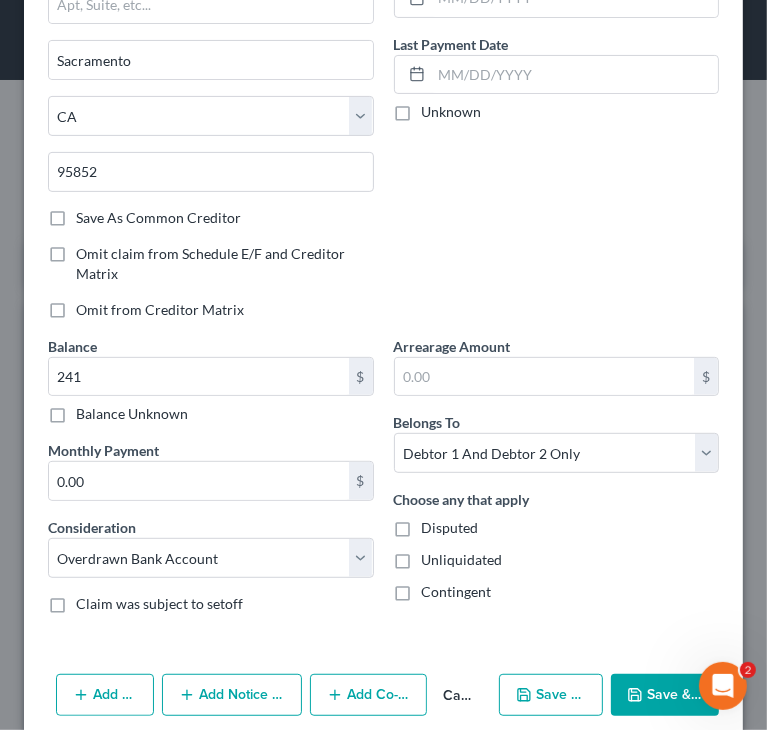 scroll, scrollTop: 262, scrollLeft: 0, axis: vertical 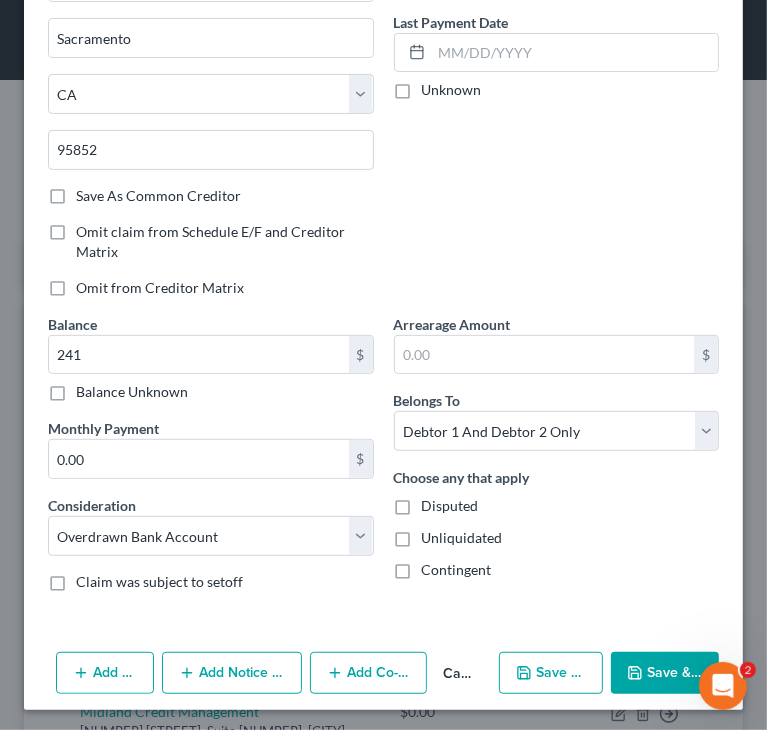 click on "Save & Close" at bounding box center [665, 673] 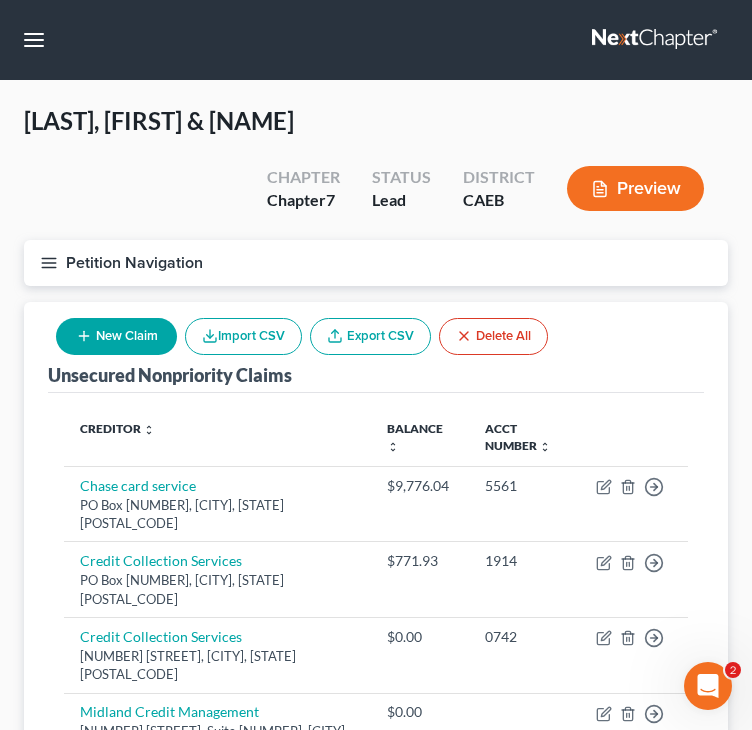 click on "New Claim" at bounding box center [116, 336] 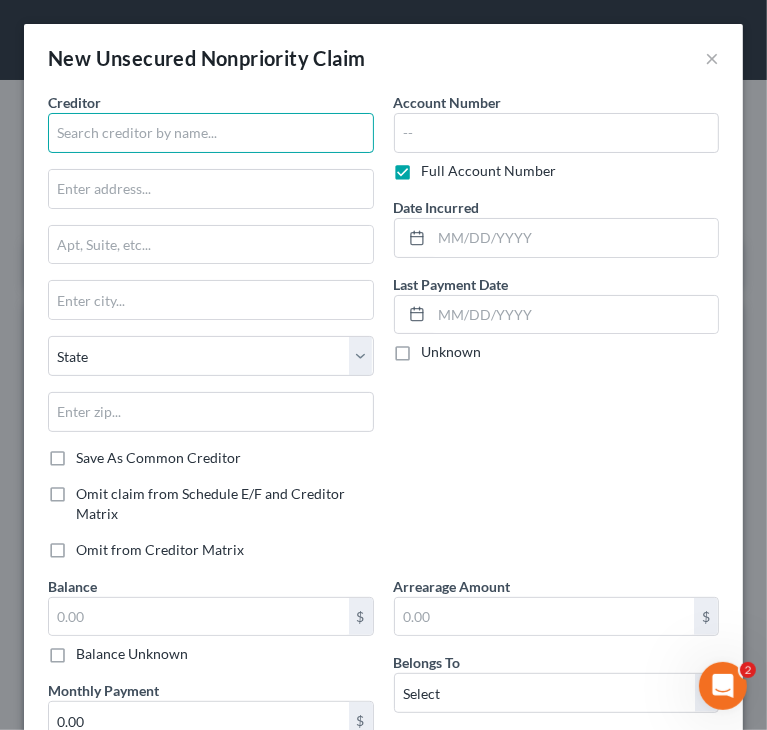 click at bounding box center [211, 133] 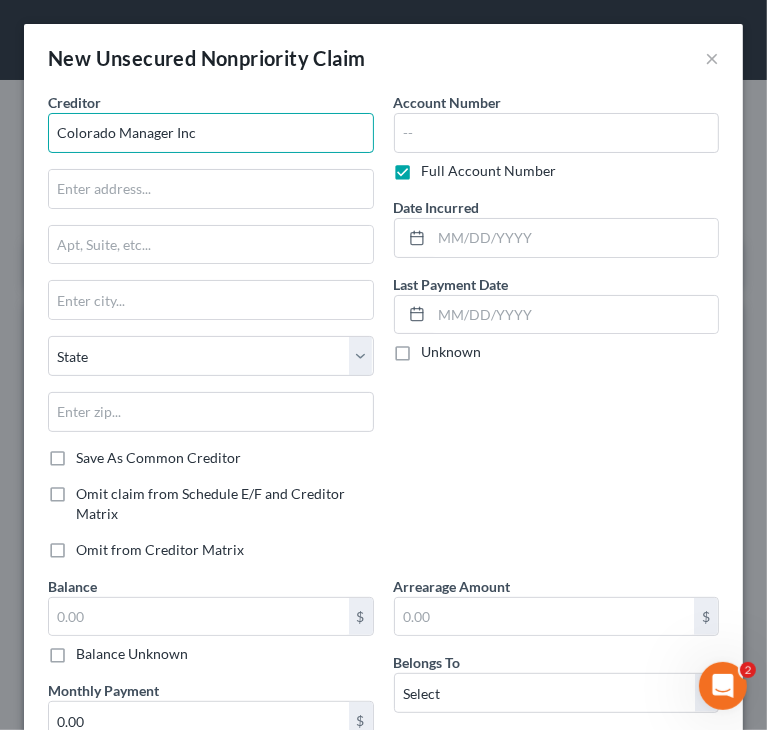 drag, startPoint x: 232, startPoint y: 134, endPoint x: -1, endPoint y: 136, distance: 233.00859 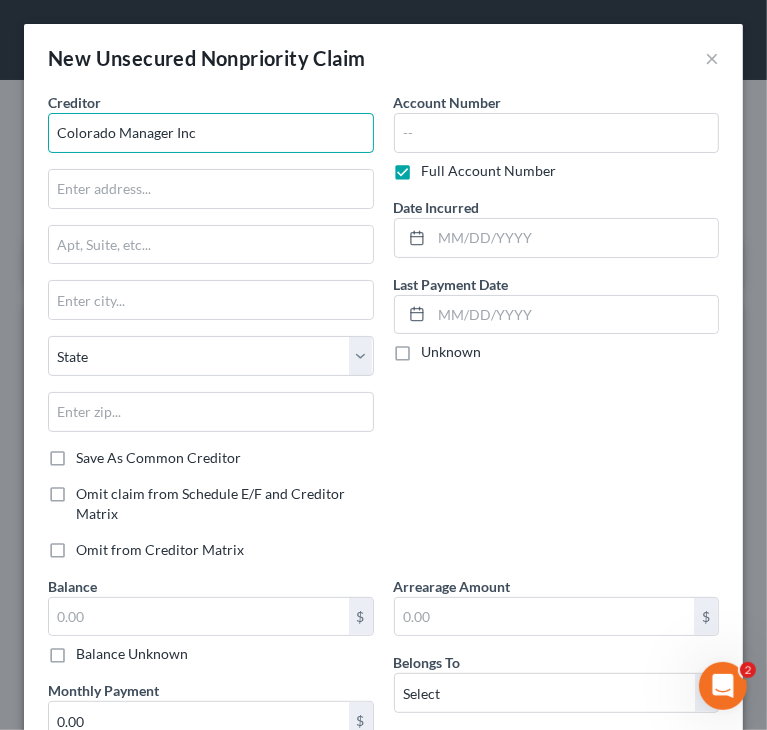 click on "Colorado Manager Inc" at bounding box center (211, 133) 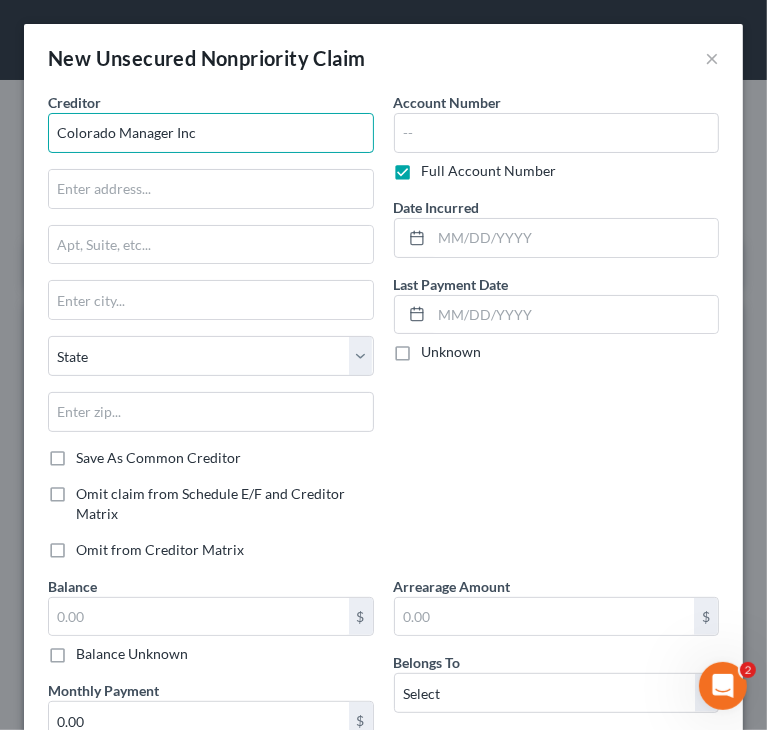 drag, startPoint x: 220, startPoint y: 147, endPoint x: -1, endPoint y: 181, distance: 223.60008 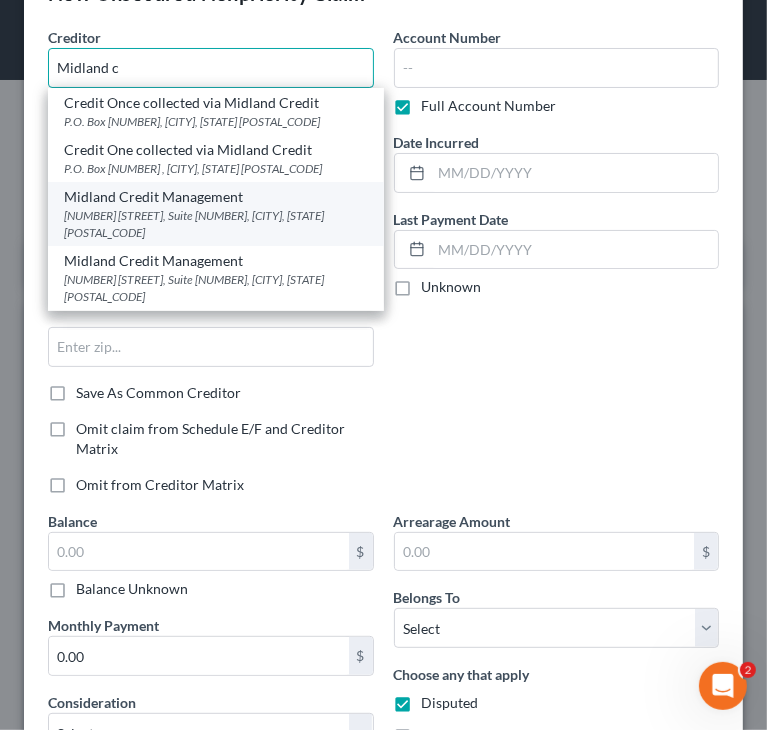 scroll, scrollTop: 100, scrollLeft: 0, axis: vertical 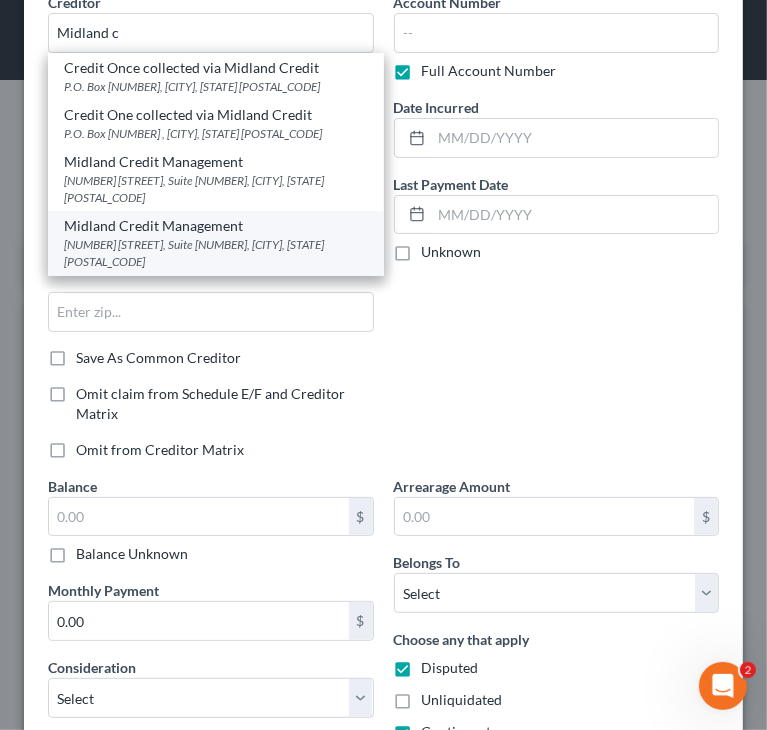 click on "Midland Credit Management" at bounding box center [216, 226] 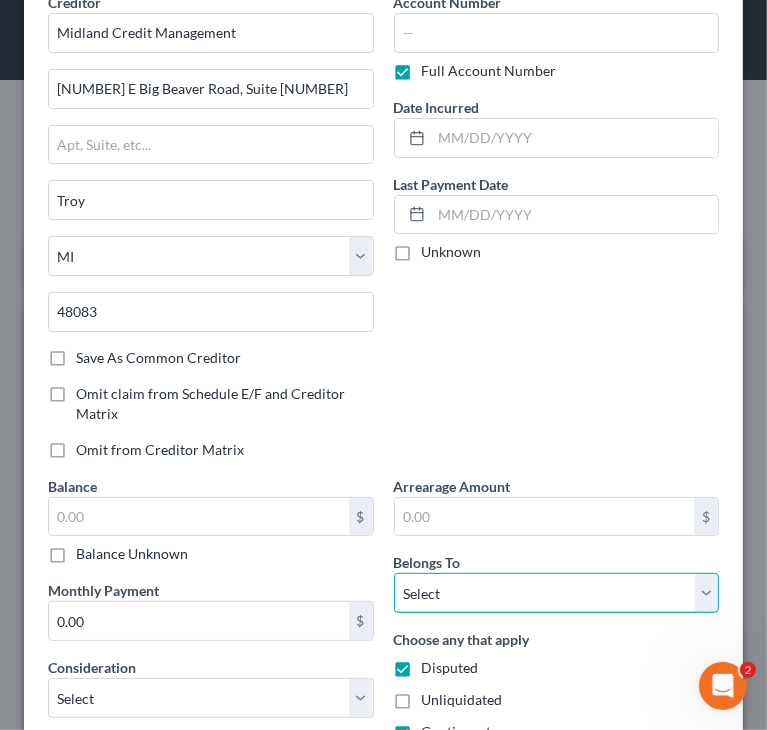 click on "Select Debtor 1 Only Debtor 2 Only Debtor 1 And Debtor 2 Only At Least One Of The Debtors And Another Community Property" at bounding box center [557, 593] 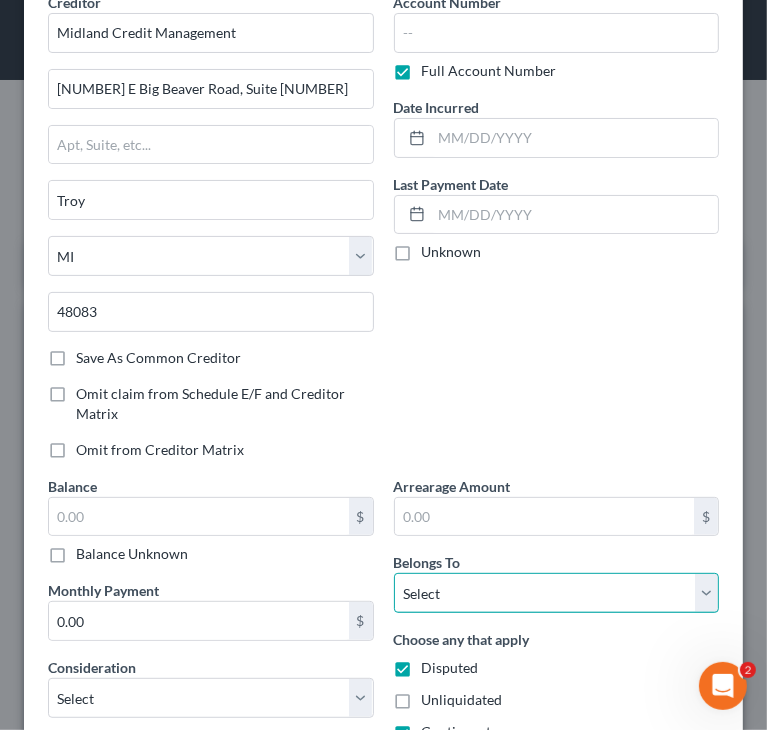 select on "2" 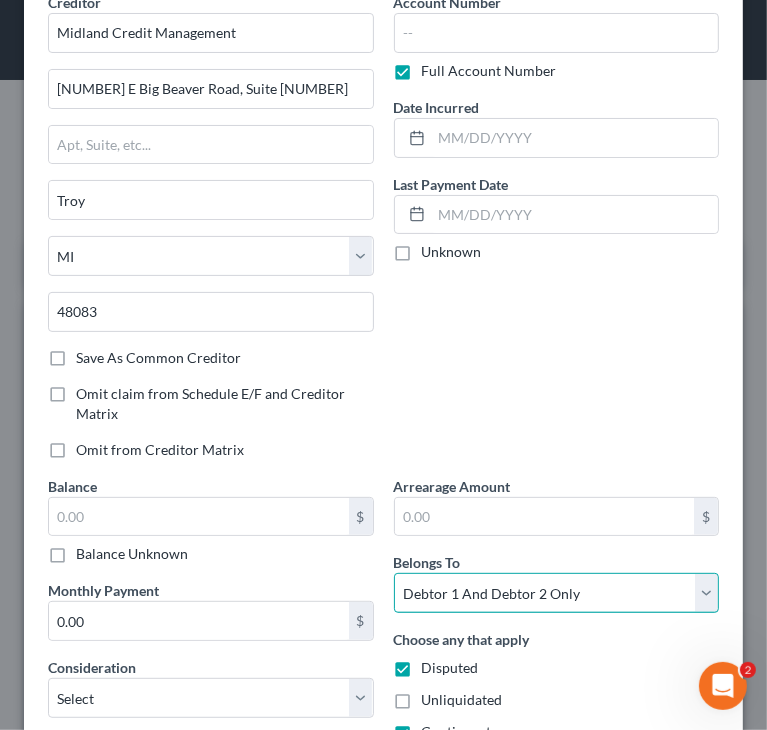 click on "Select Debtor 1 Only Debtor 2 Only Debtor 1 And Debtor 2 Only At Least One Of The Debtors And Another Community Property" at bounding box center (557, 593) 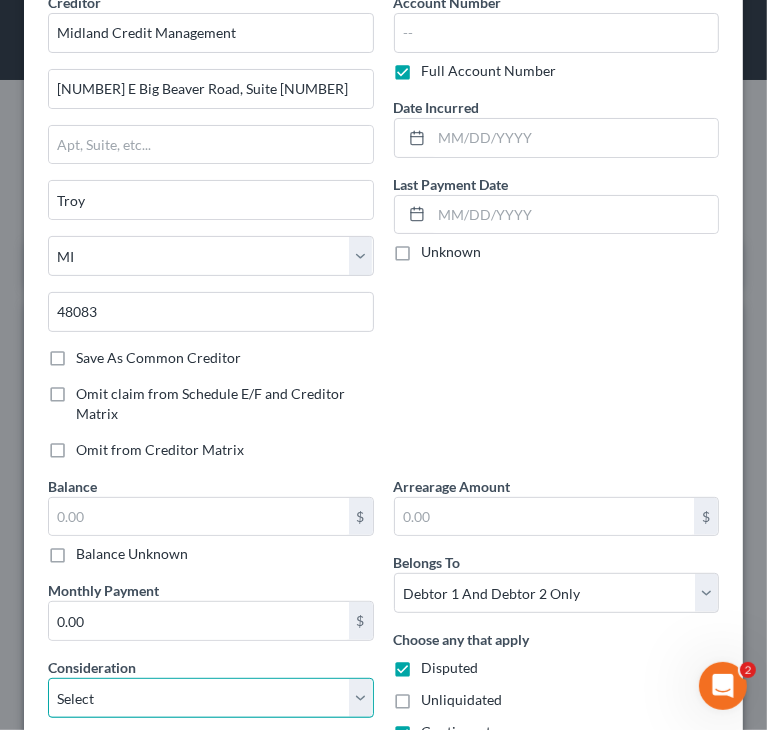 click on "Select Cable / Satellite Services Collection Agency Credit Card Debt Debt Counseling / Attorneys Deficiency Balance Domestic Support Obligations Home / Car Repairs Income Taxes Judgment Liens Medical Services Monies Loaned / Advanced Mortgage Obligation From Divorce Or Separation Obligation To Pensions Other Overdrawn Bank Account Promised To Help Pay Creditors Student Loans Suppliers And Vendors Telephone / Internet Services Utility Services" at bounding box center (211, 698) 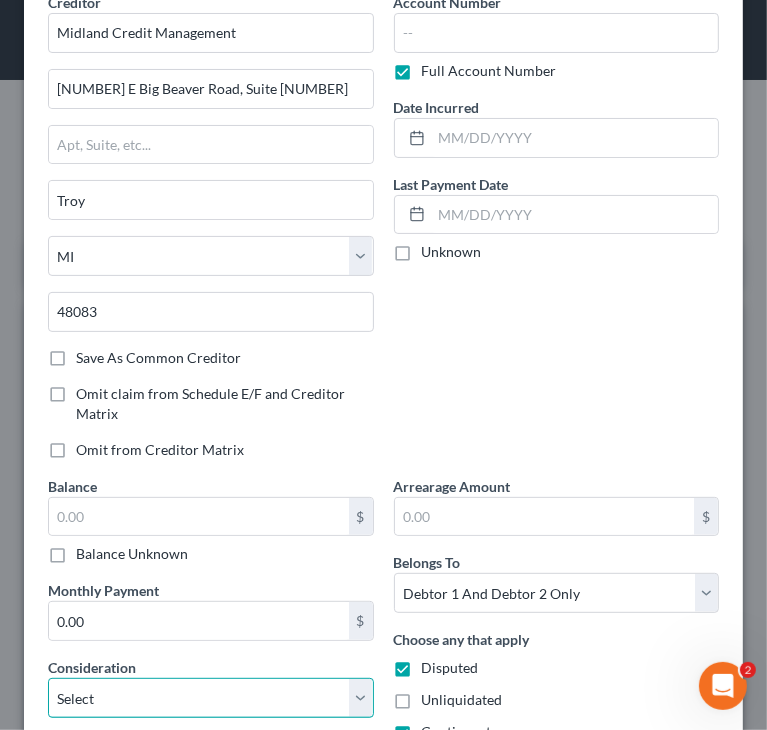 select on "14" 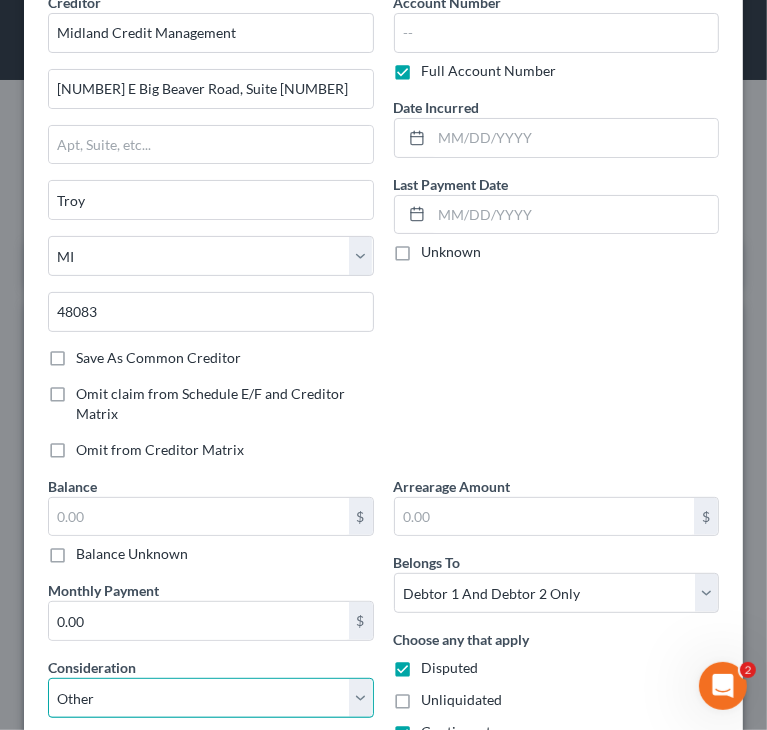 click on "Select Cable / Satellite Services Collection Agency Credit Card Debt Debt Counseling / Attorneys Deficiency Balance Domestic Support Obligations Home / Car Repairs Income Taxes Judgment Liens Medical Services Monies Loaned / Advanced Mortgage Obligation From Divorce Or Separation Obligation To Pensions Other Overdrawn Bank Account Promised To Help Pay Creditors Student Loans Suppliers And Vendors Telephone / Internet Services Utility Services" at bounding box center (211, 698) 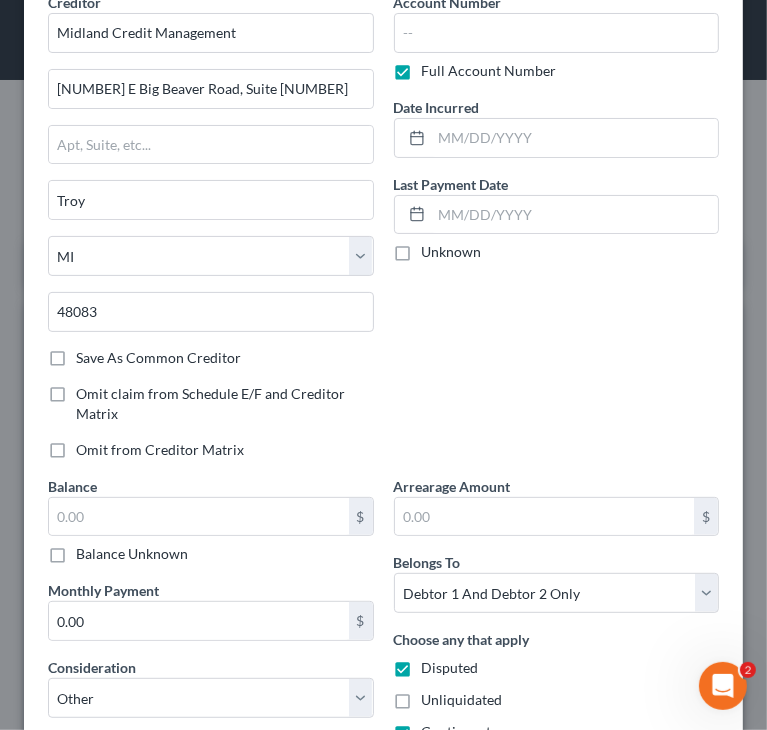 click on "Account Number
Full Account Number
Date Incurred         Last Payment Date         Unknown" at bounding box center (557, 234) 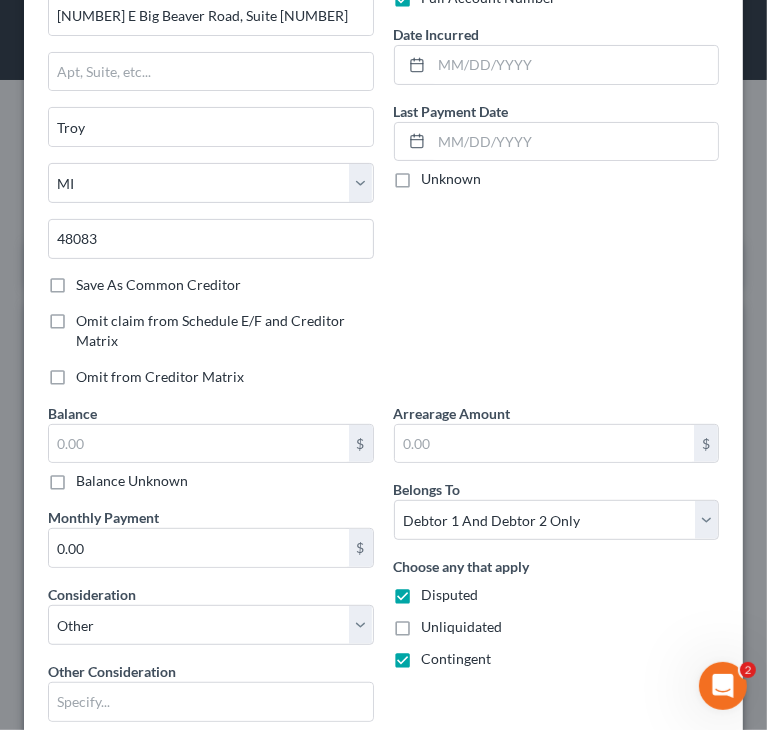 scroll, scrollTop: 200, scrollLeft: 0, axis: vertical 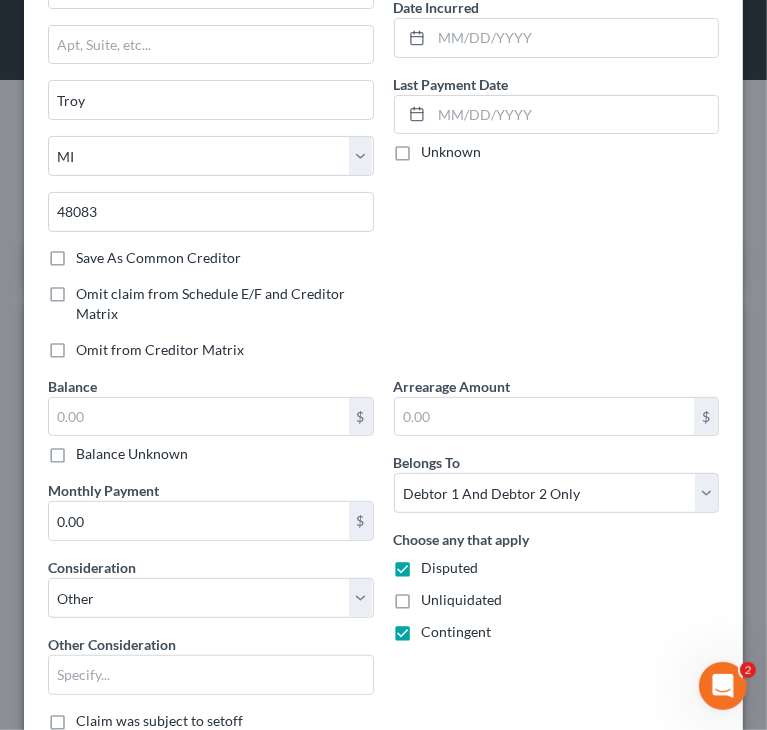 click on "Disputed" at bounding box center [450, 567] 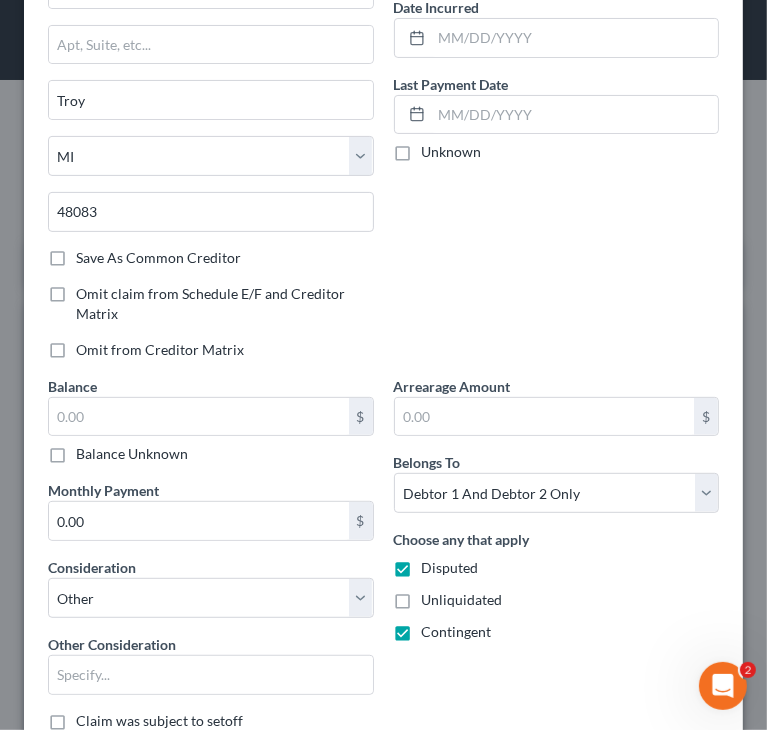 click on "Disputed" at bounding box center (436, 564) 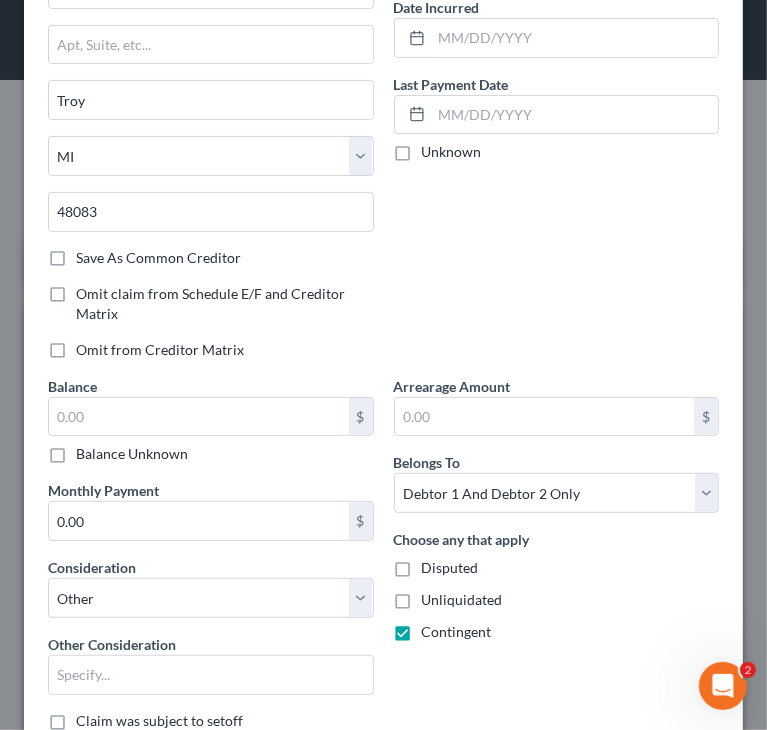 click on "Contingent" at bounding box center [457, 632] 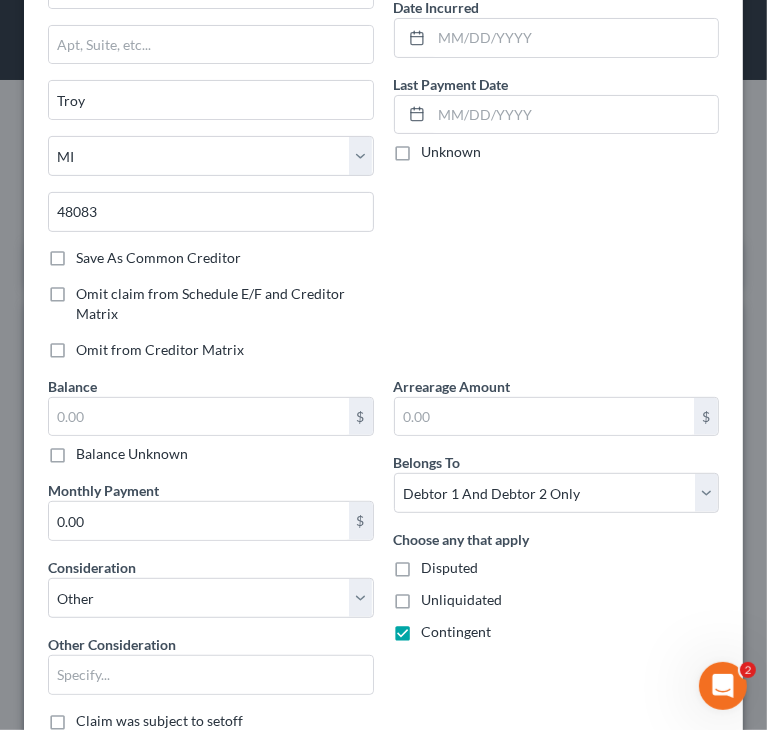 click on "Contingent" at bounding box center (436, 628) 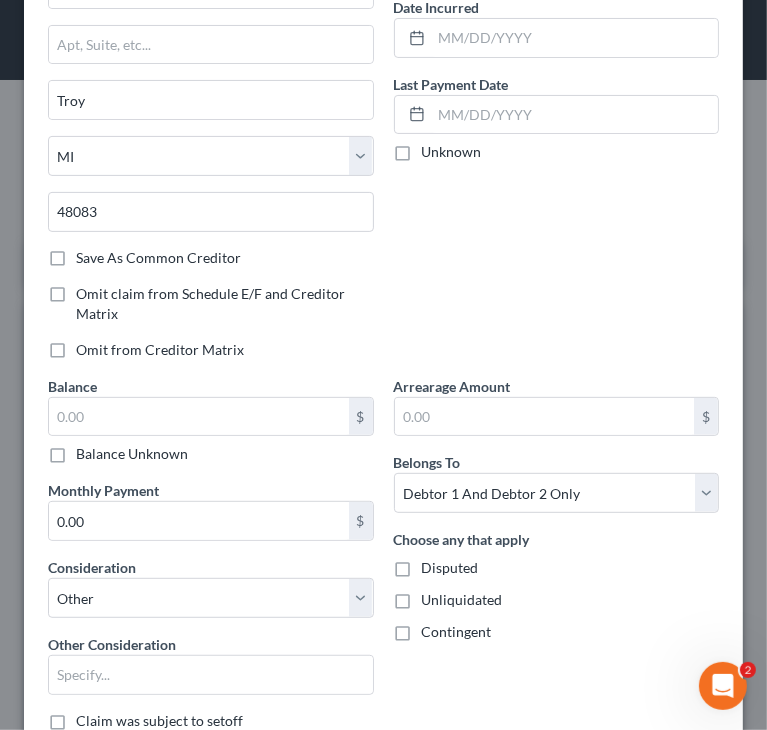 click on "Unliquidated" at bounding box center (557, 600) 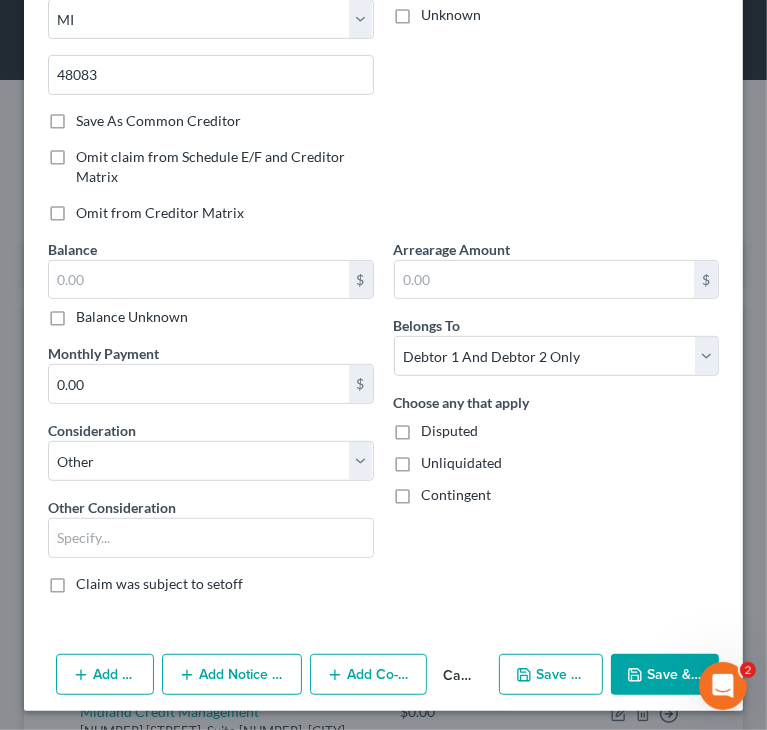 scroll, scrollTop: 339, scrollLeft: 0, axis: vertical 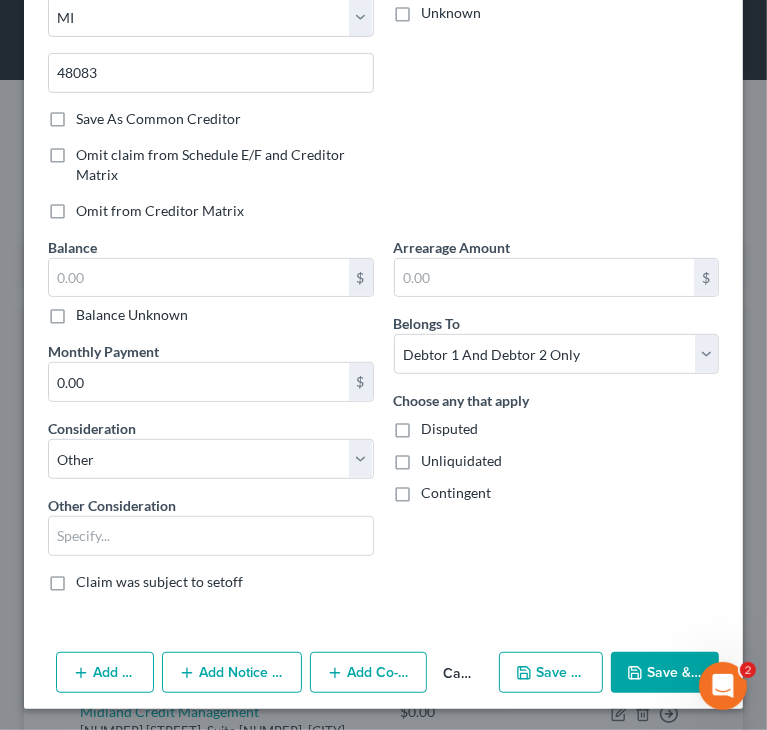 click on "Save & Close" at bounding box center (665, 673) 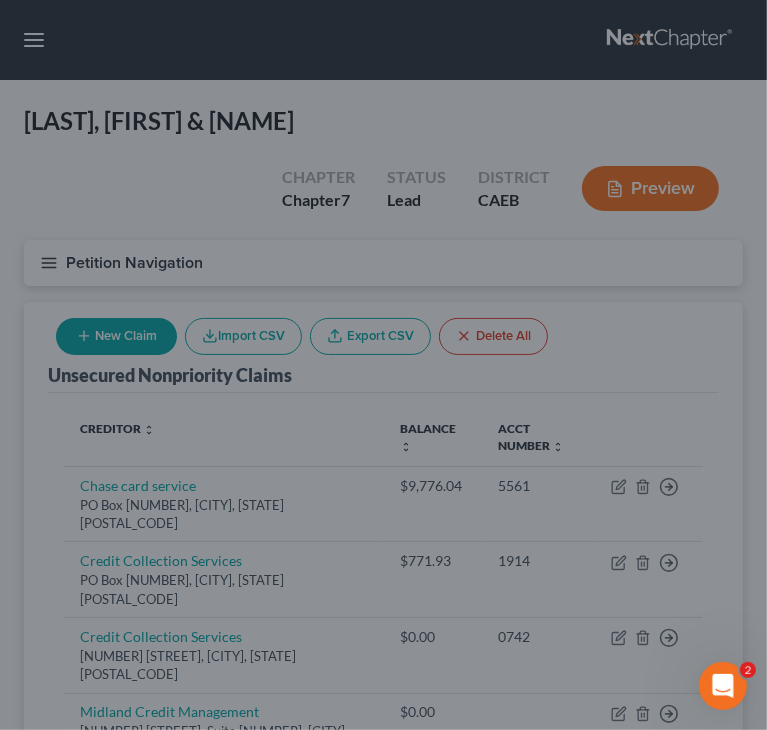 type on "0.00" 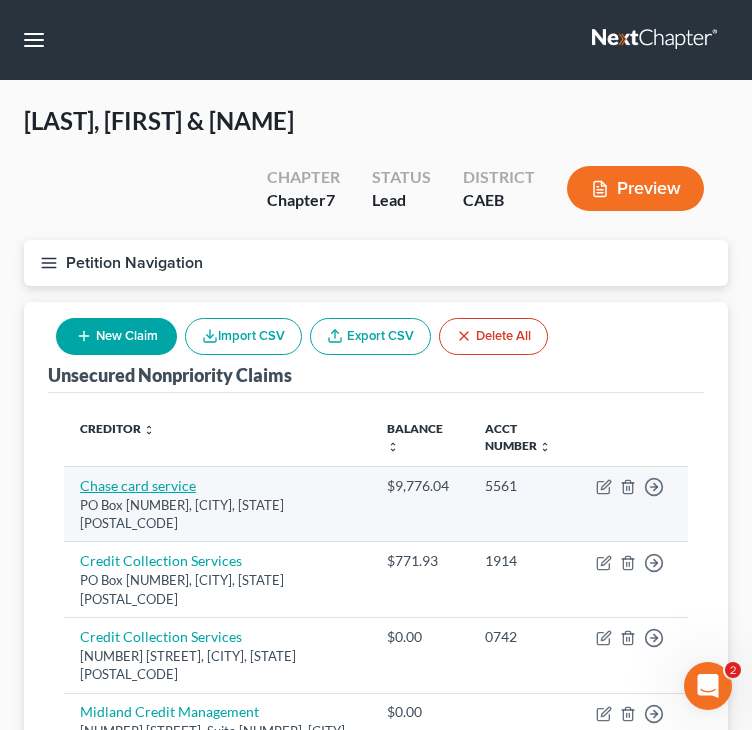 click on "Chase card service" at bounding box center (138, 485) 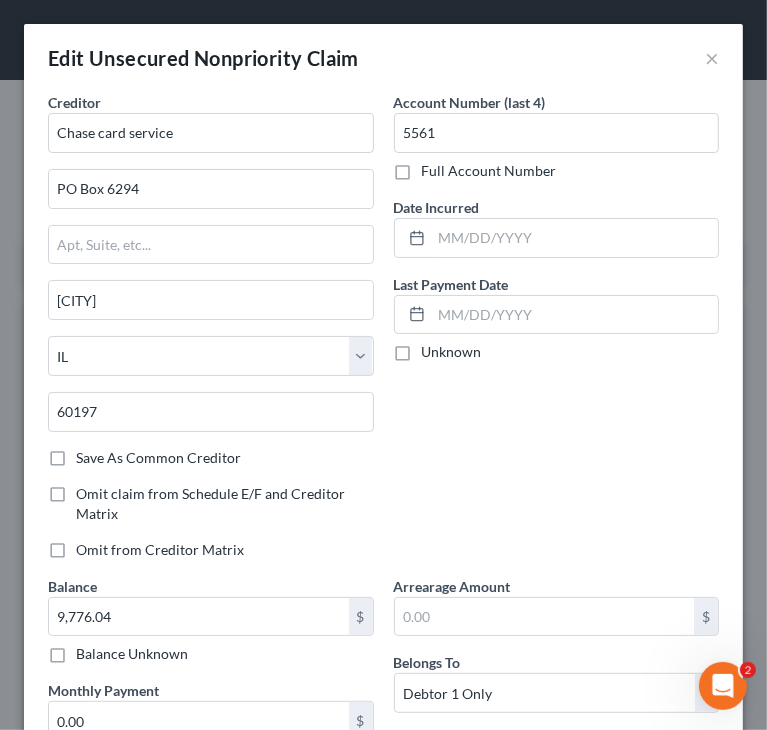 click on "Account Number (last 4)
5561
Full Account Number
Date Incurred         Last Payment Date         Unknown" at bounding box center [557, 334] 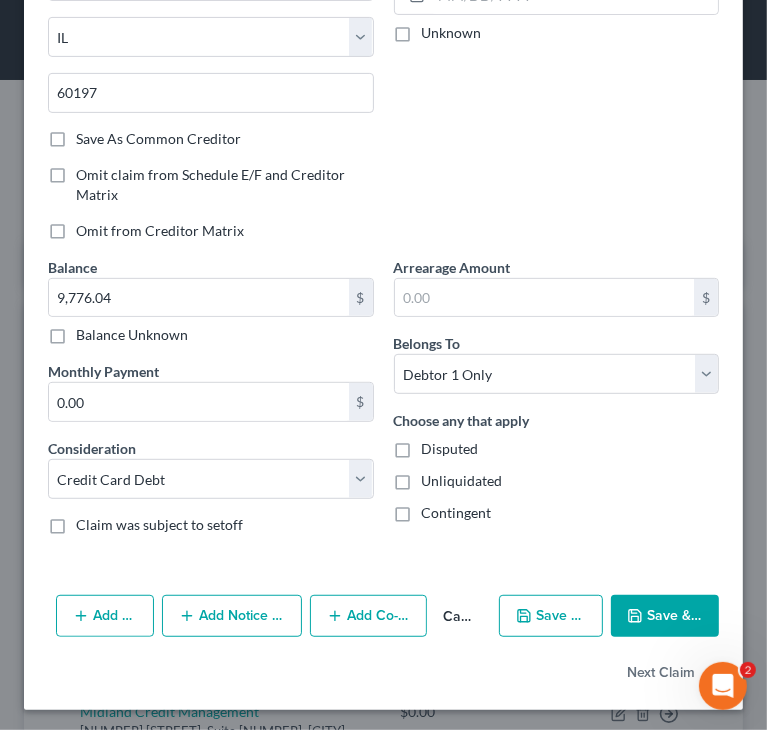 scroll, scrollTop: 320, scrollLeft: 0, axis: vertical 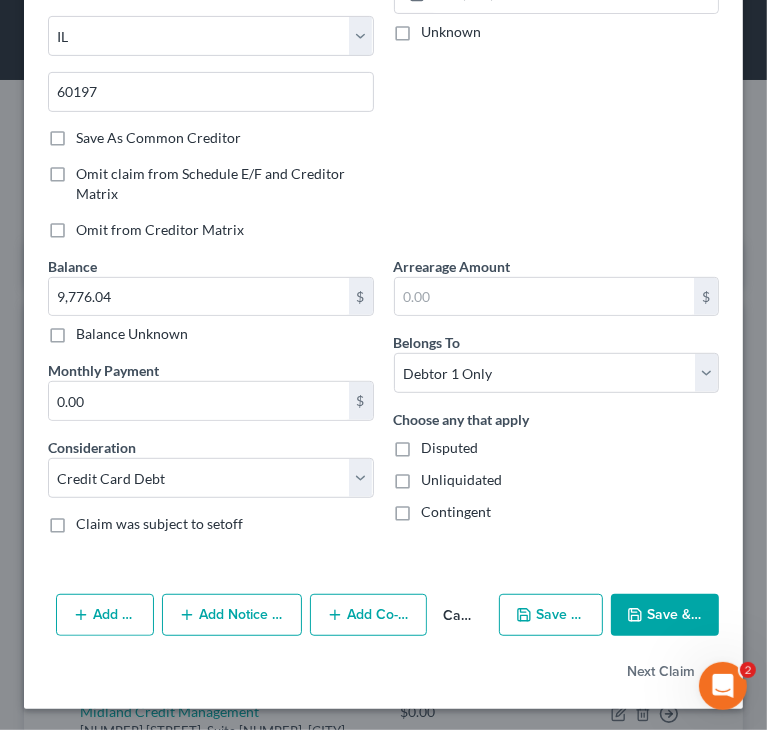 click on "Add Notice Address" at bounding box center [232, 615] 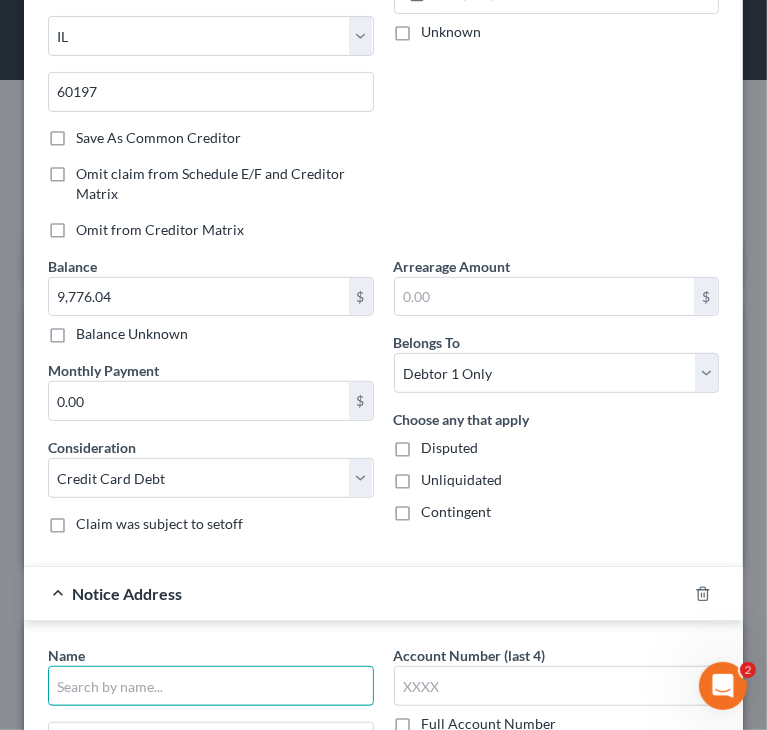 click at bounding box center (211, 686) 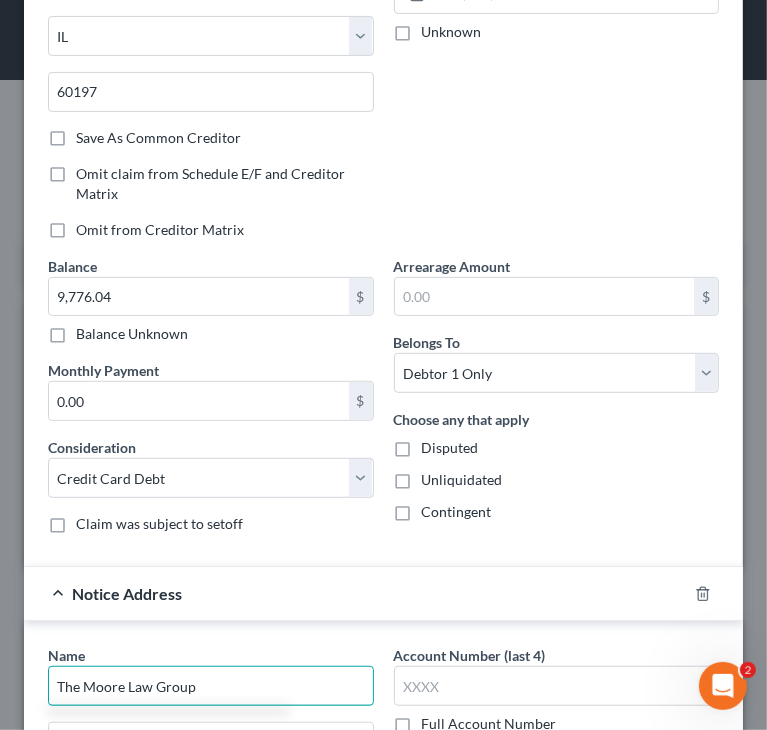 type on "The Moore Law Group" 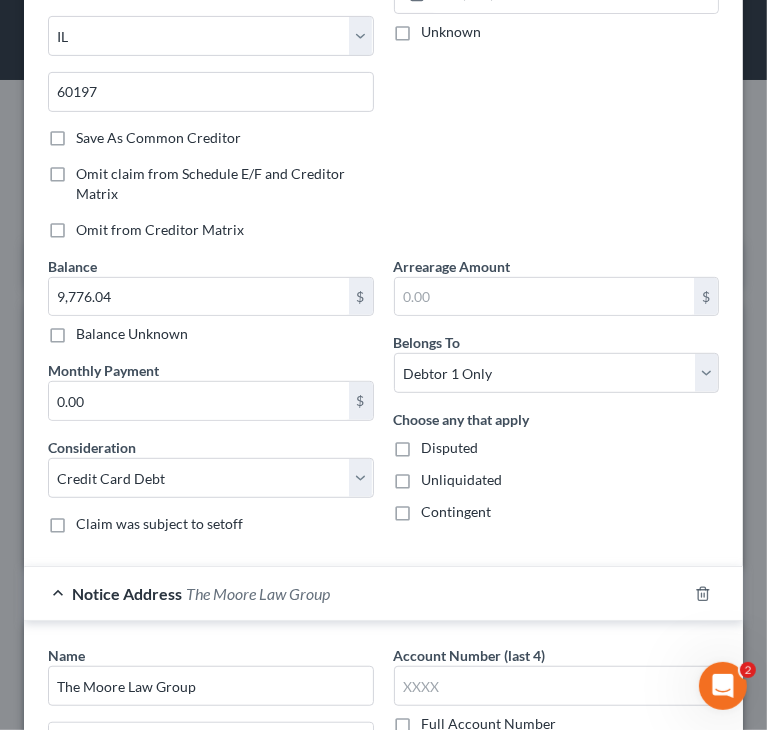 click on "Account Number (last 4)
5561
Full Account Number
Date Incurred         Last Payment Date         Unknown" at bounding box center (557, 14) 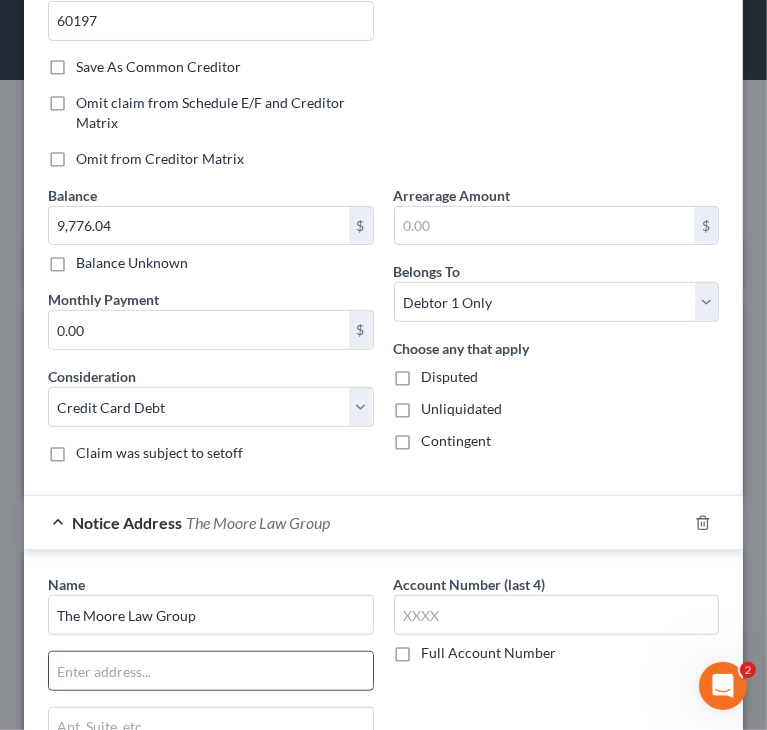 scroll, scrollTop: 520, scrollLeft: 0, axis: vertical 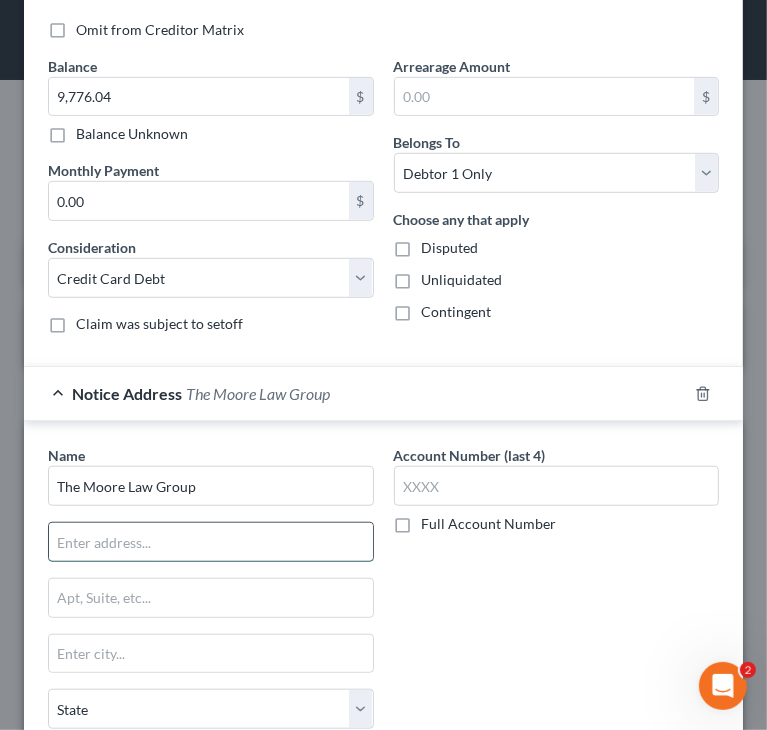 click at bounding box center (211, 542) 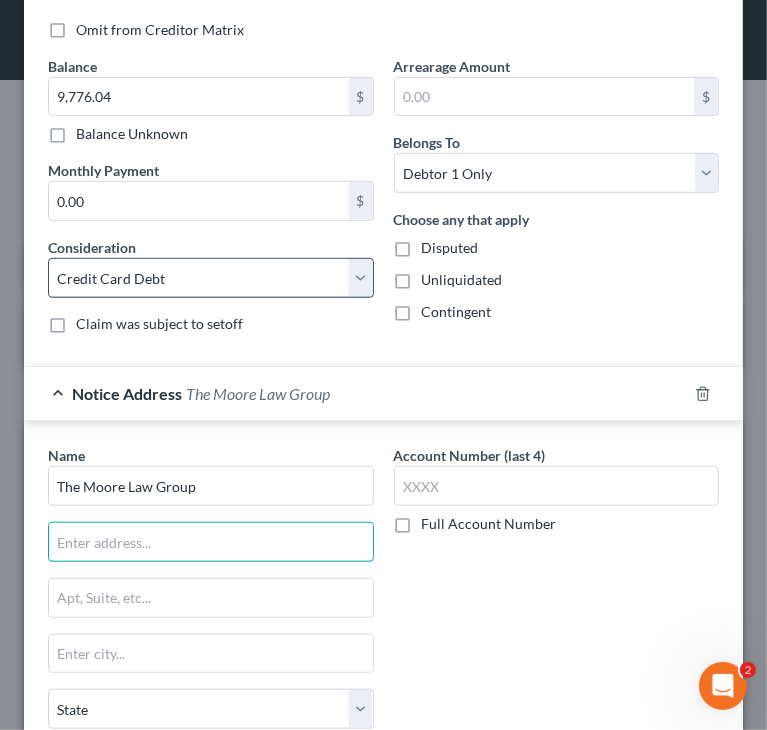 type on "Attn: Bankruptcy Dept" 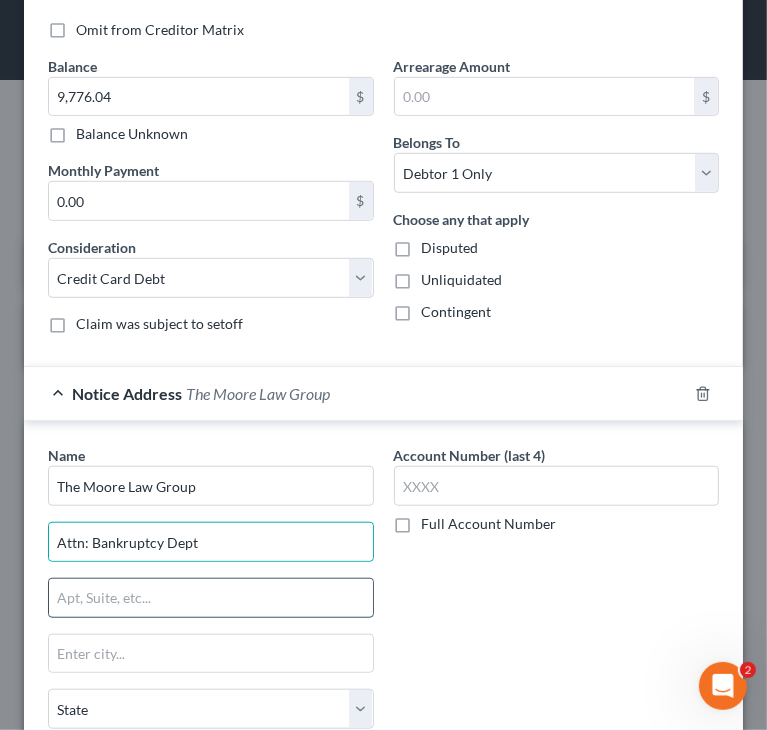 click at bounding box center [211, 598] 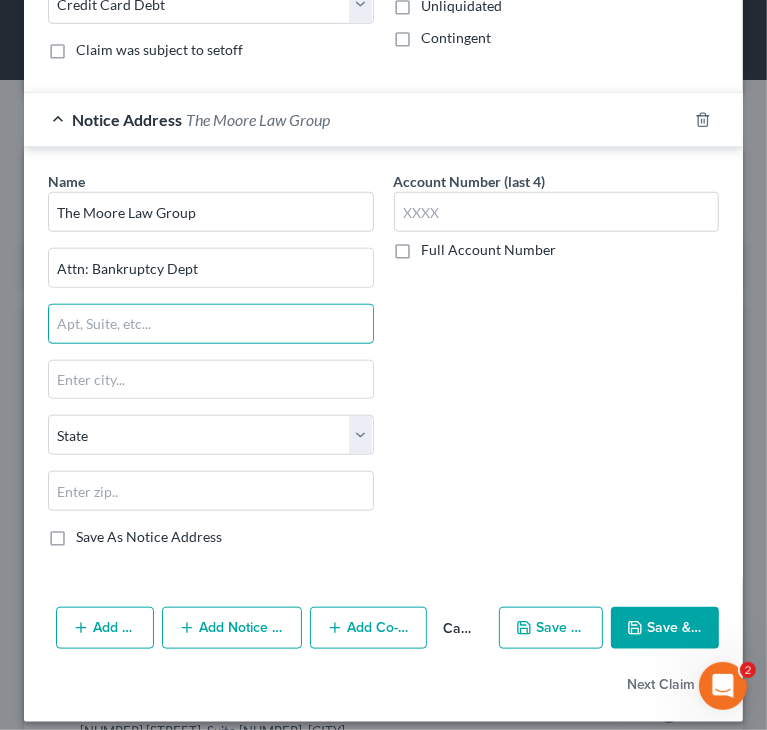 scroll, scrollTop: 804, scrollLeft: 0, axis: vertical 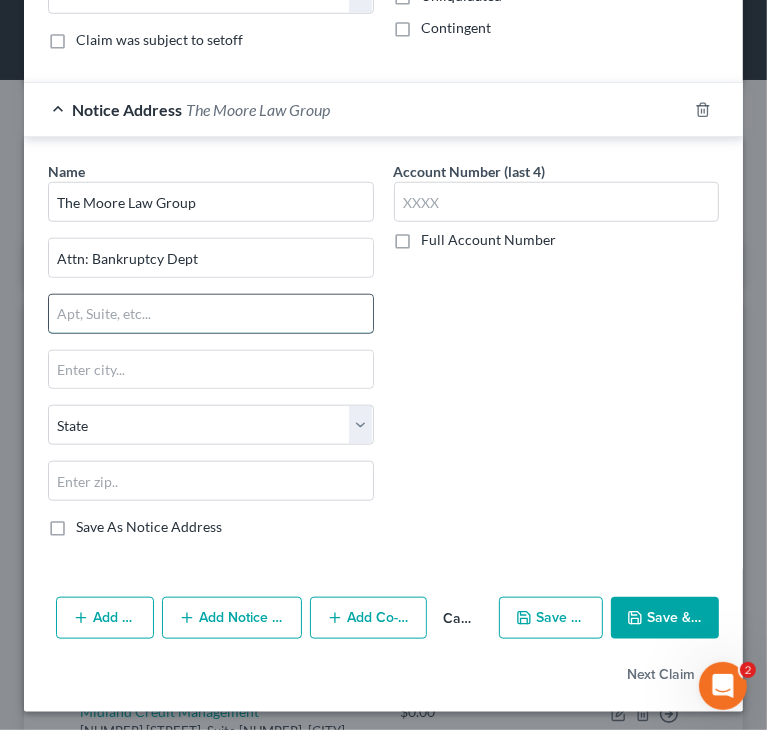 click at bounding box center [211, 314] 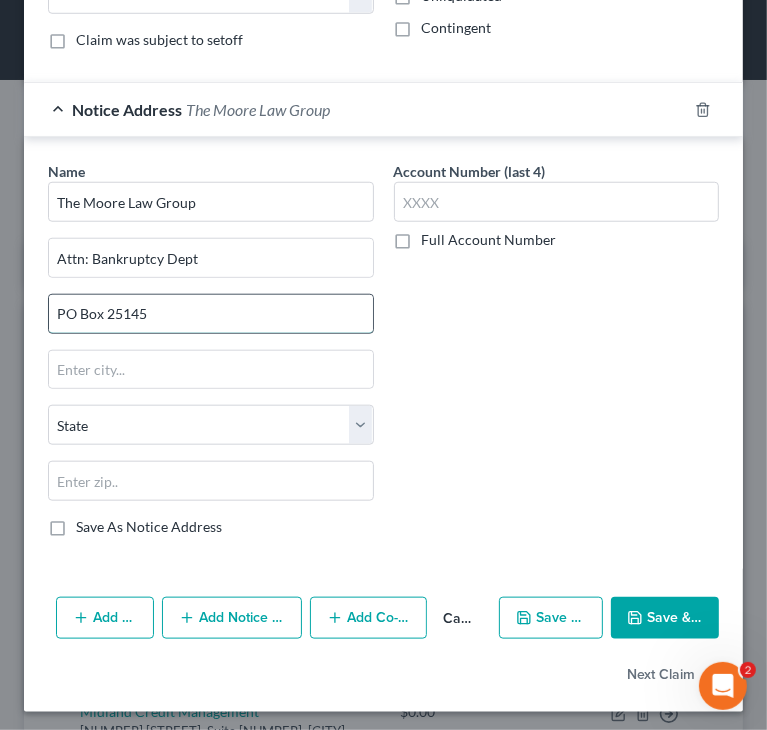 type on "PO Box 25145" 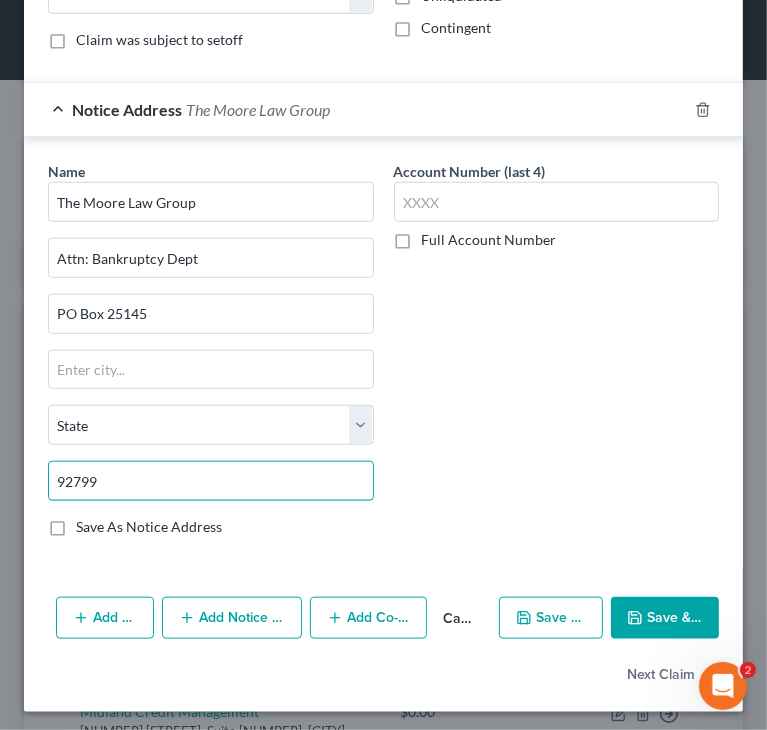 type on "92799" 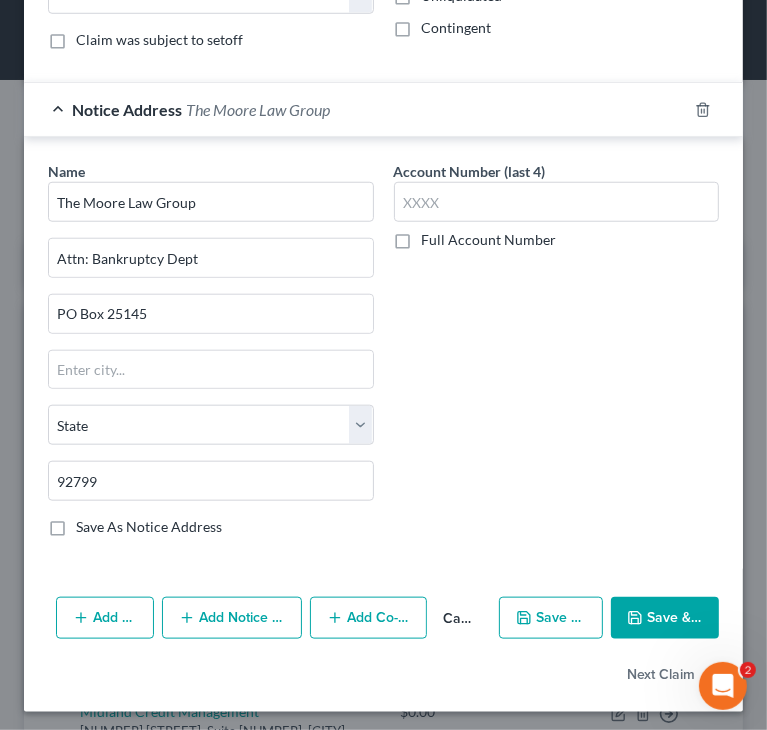 click on "Account Number (last 4)
Full Account Number" at bounding box center (557, 357) 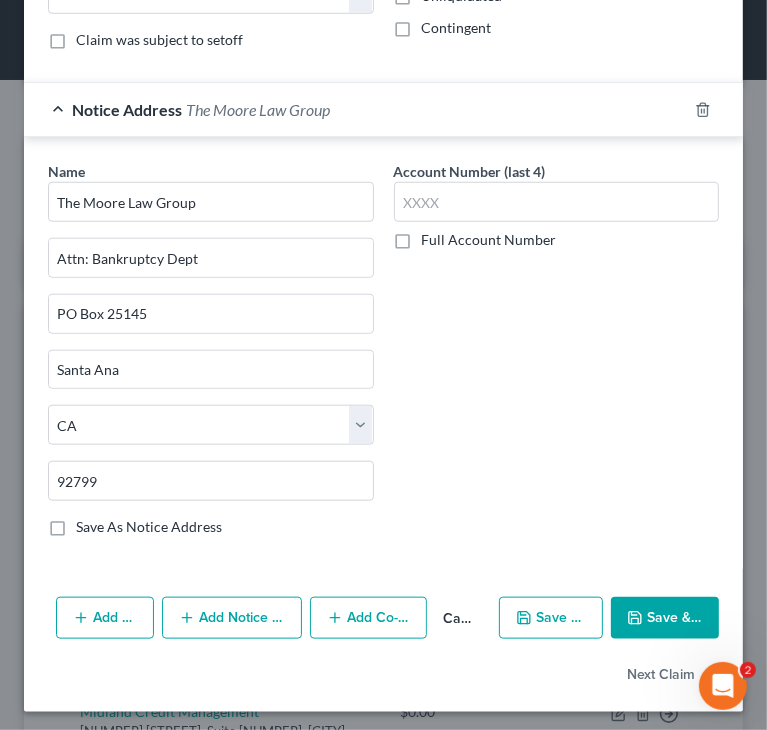 click on "Save & Close" at bounding box center (665, 618) 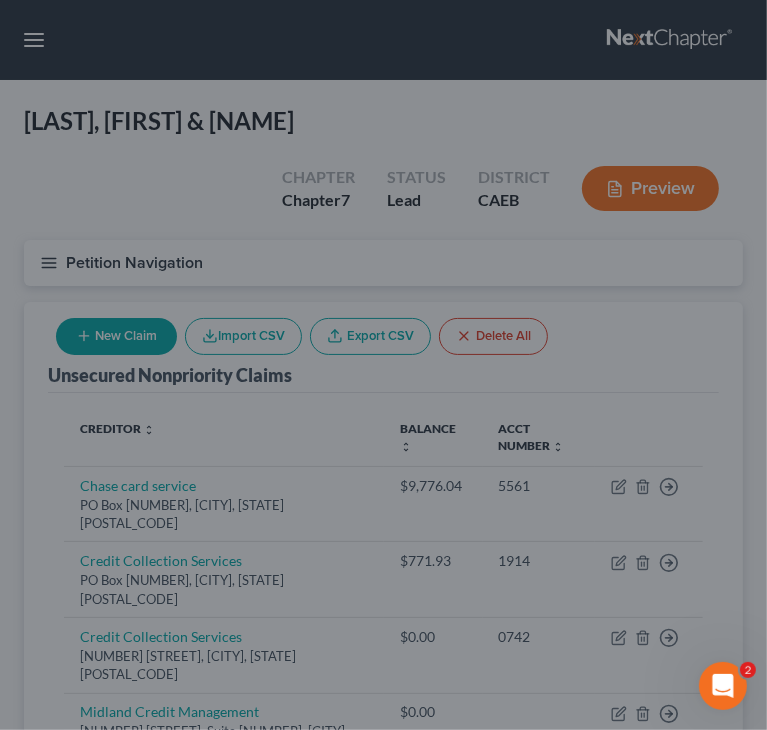 type on "0" 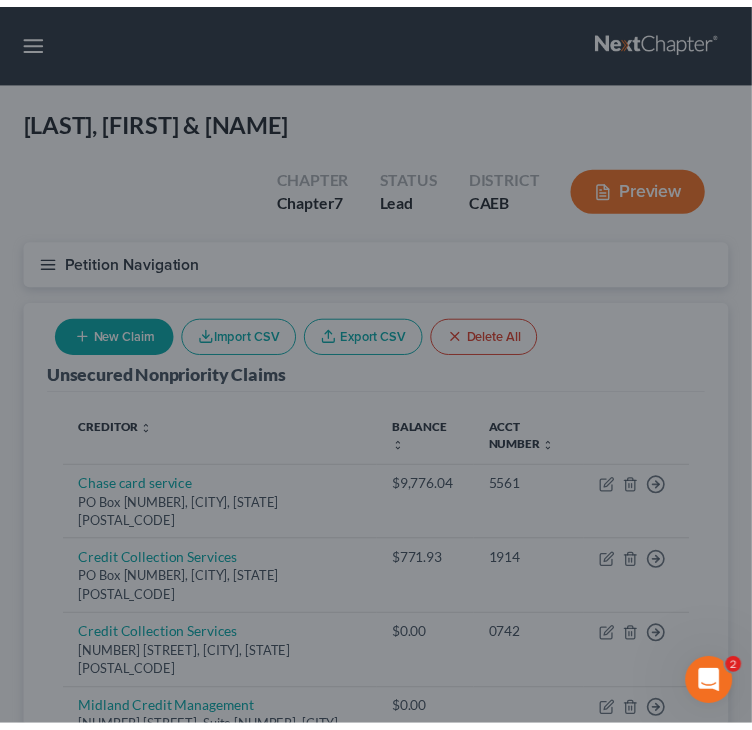 scroll, scrollTop: 0, scrollLeft: 0, axis: both 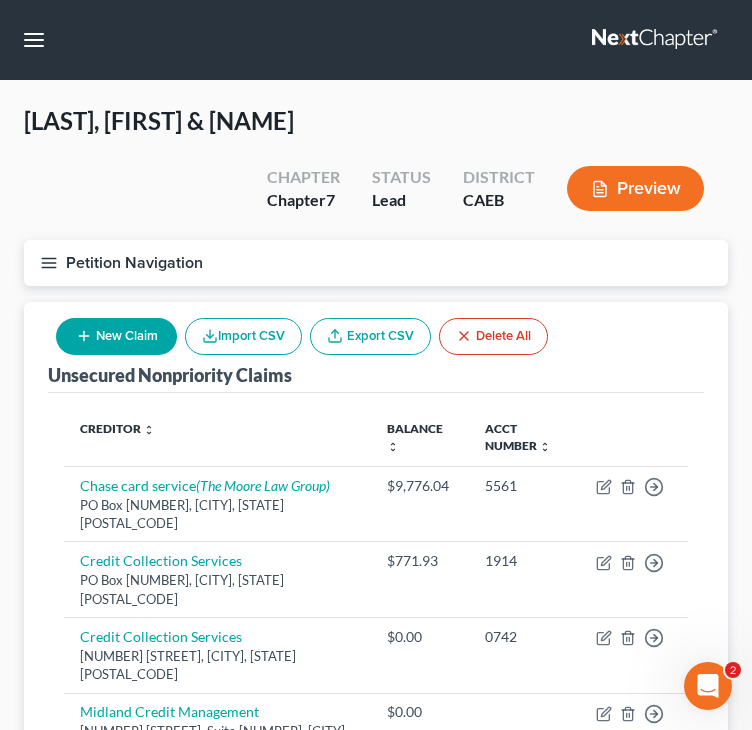 click on "Creditor  expand_more   expand_less   unfold_more Balance  expand_more   expand_less   unfold_more Acct Number  expand_more   expand_less   unfold_more Chase card service   (The Moore Law Group) PO Box 6294, Carol steam, IL 60197 $9,776.04 5561 Move to D Move to E Move to G Move to Notice Only Credit Collection Services  PO Box 607, Norwood, MA 02062-0607 $771.93 1914 Move to D Move to E Move to G Move to Notice Only Credit Collection Services  725 Canton Street, Norwood, MA 02062 $0.00 0742 Move to D Move to E Move to G Move to Notice Only Midland Credit Management 350 Camino Del La Reina Ste 100, San Diego, CA 92108 $0.00 Move to D Move to E Move to G Move to Notice Only Golden 1 Credit Union PO Box 15966, Sacramento, CA 95852 $241.00 6982 Move to D Move to E Move to G Move to Notice Only Midland Credit Management 320 E Big Beaver Road, Suite 300, Troy, MI 48083 $0.00 Move to D Move to E Move to G Move to Notice Only Balance Total $10,788.97" at bounding box center [376, 694] 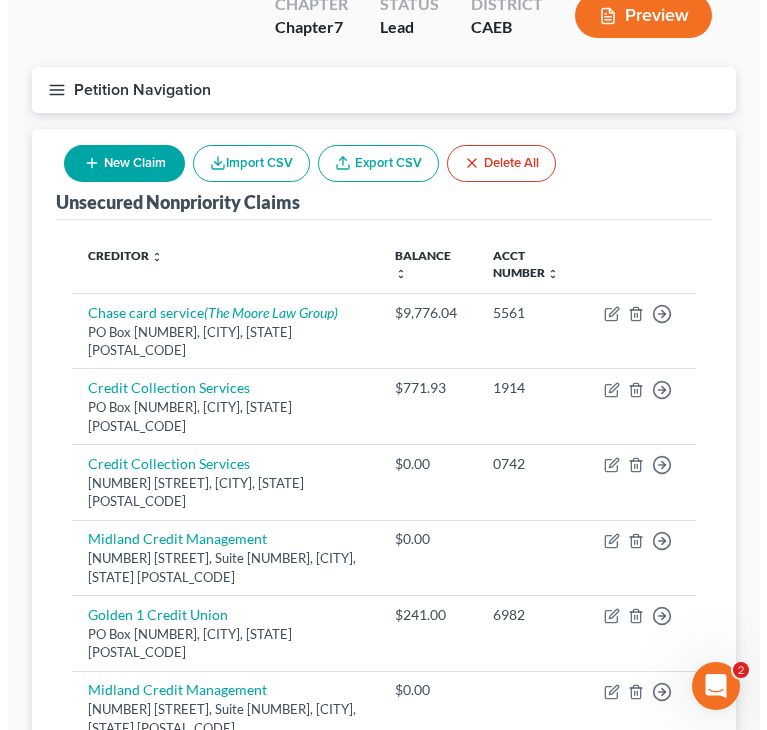 scroll, scrollTop: 200, scrollLeft: 0, axis: vertical 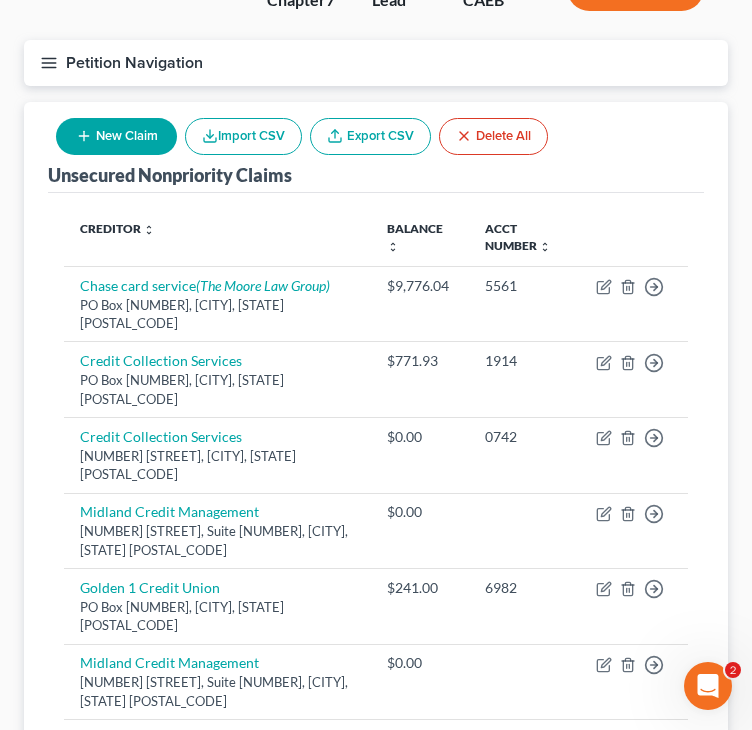 click on "New Claim" at bounding box center [116, 136] 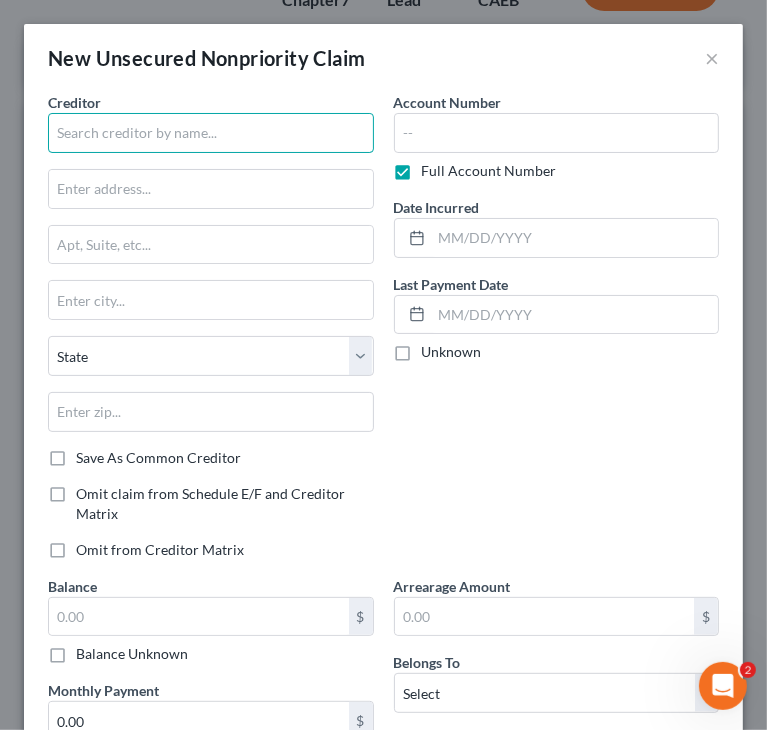 click at bounding box center (211, 133) 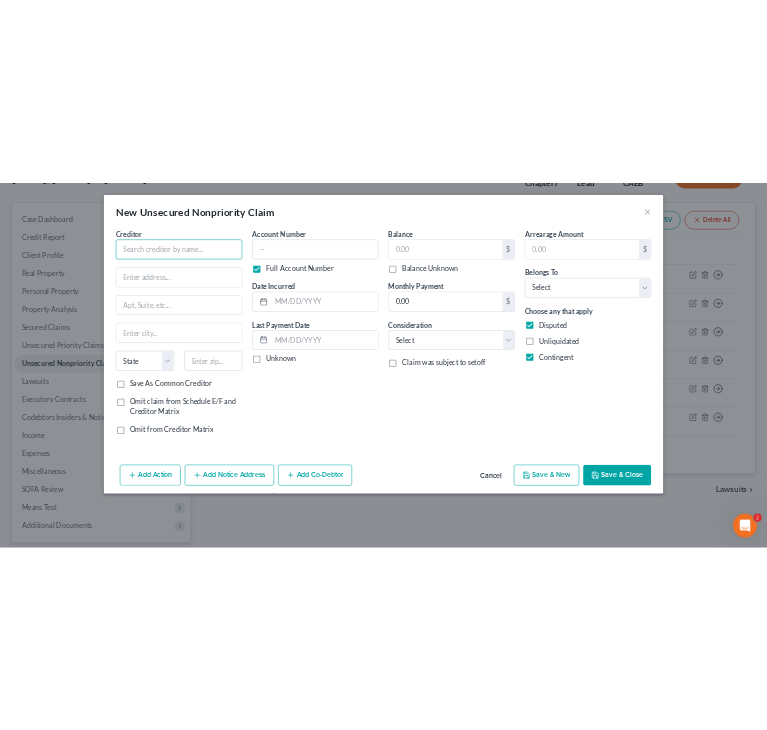 scroll, scrollTop: 200, scrollLeft: 0, axis: vertical 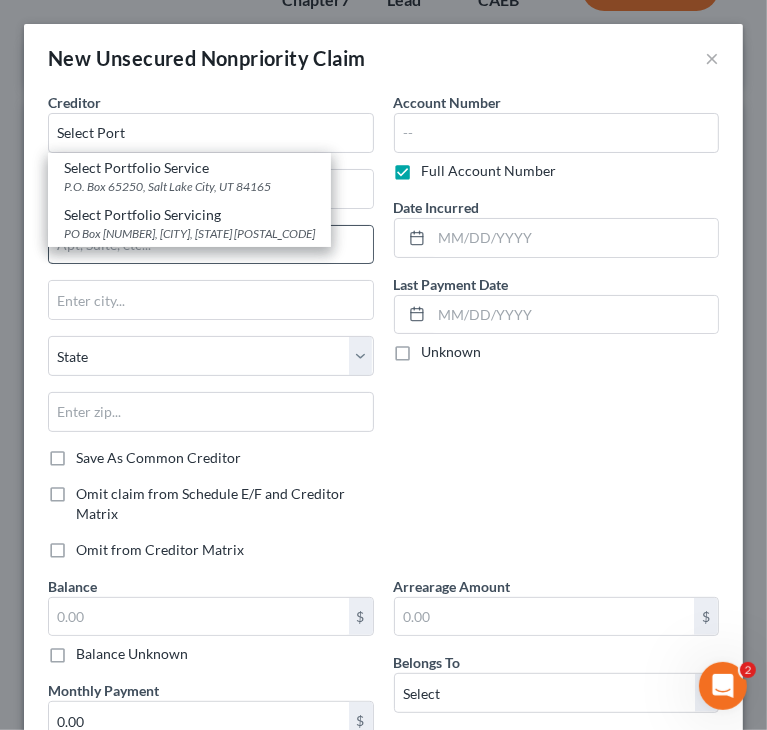 click on "Select Portfolio Servicing               PO Box 65250, Salt Lake City, UT 84165" at bounding box center (189, 223) 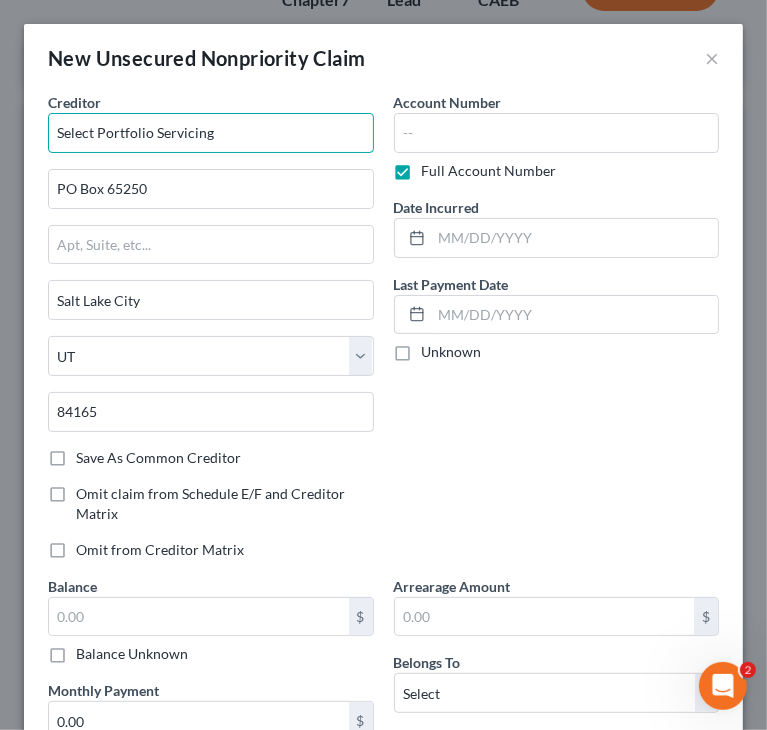click on "Select Portfolio Servicing" at bounding box center [211, 133] 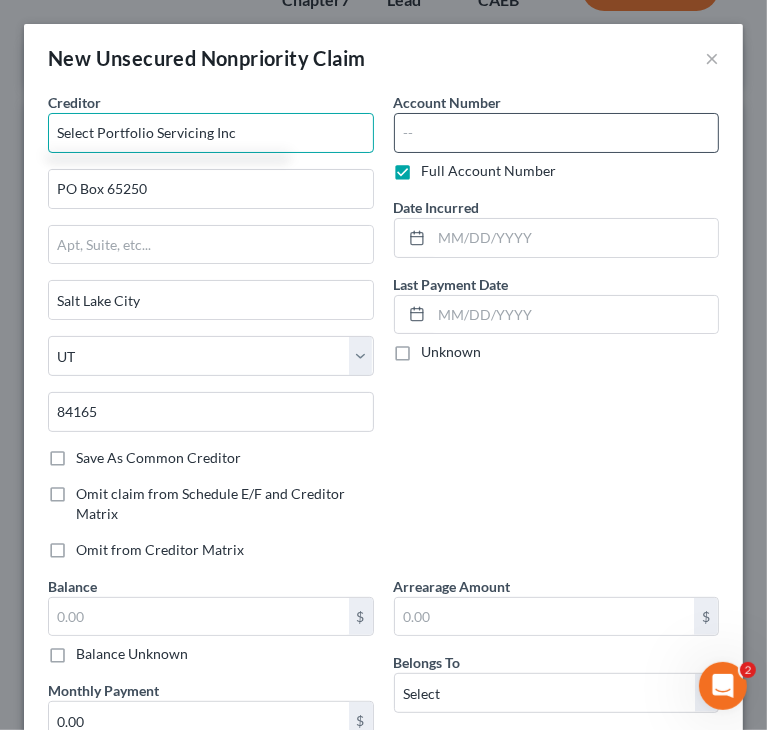 type on "Select Portfolio Servicing Inc" 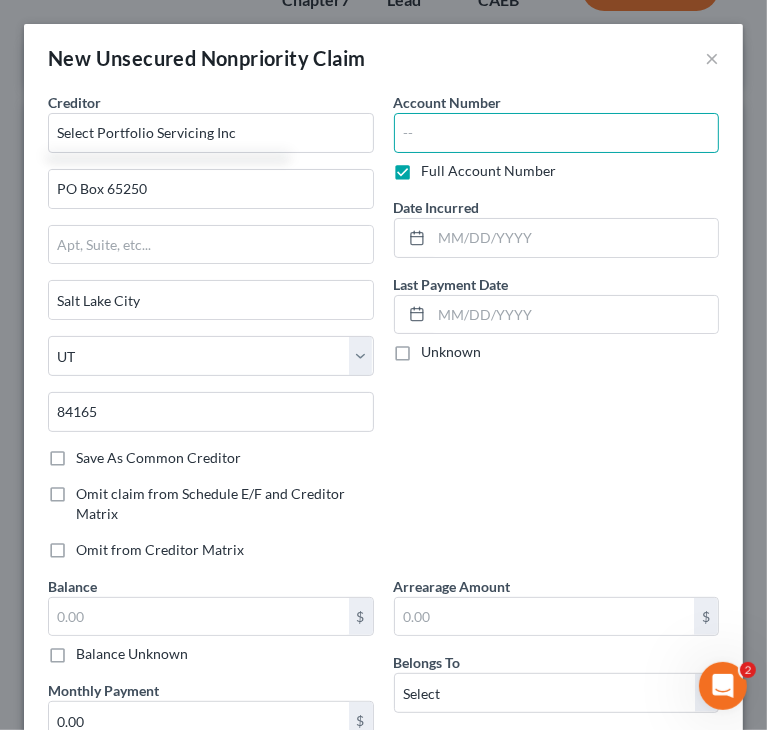 click at bounding box center [557, 133] 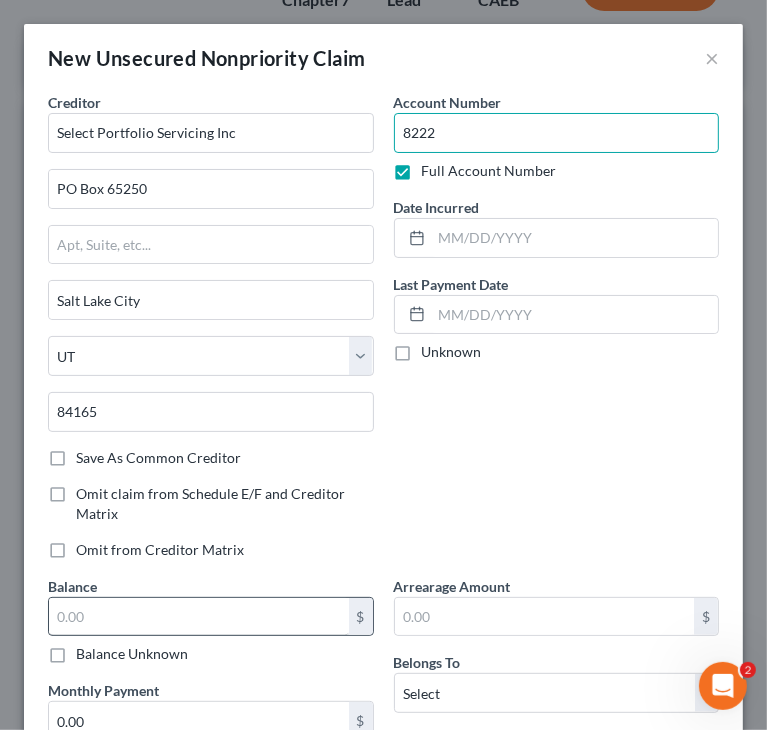 type on "8222" 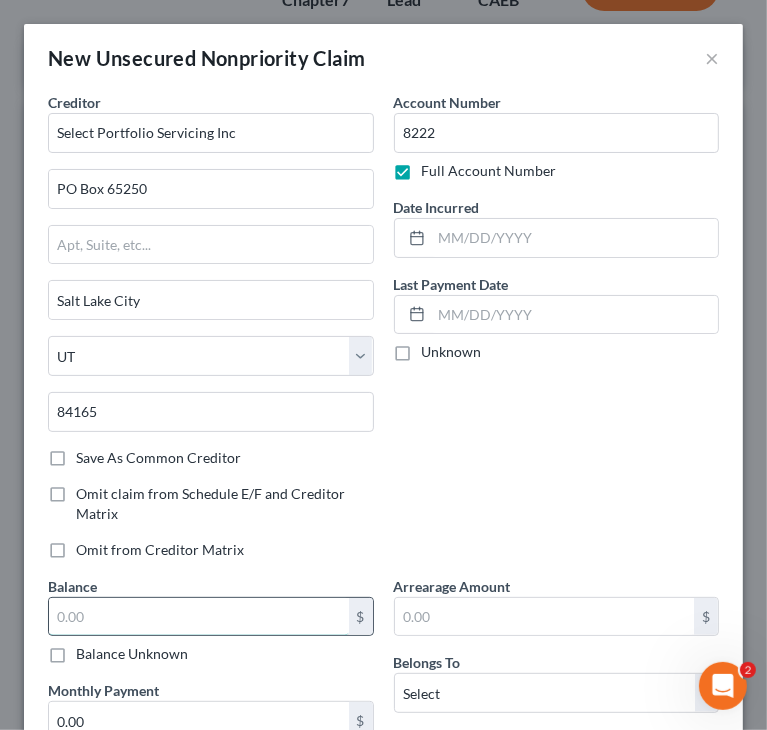 click at bounding box center [199, 617] 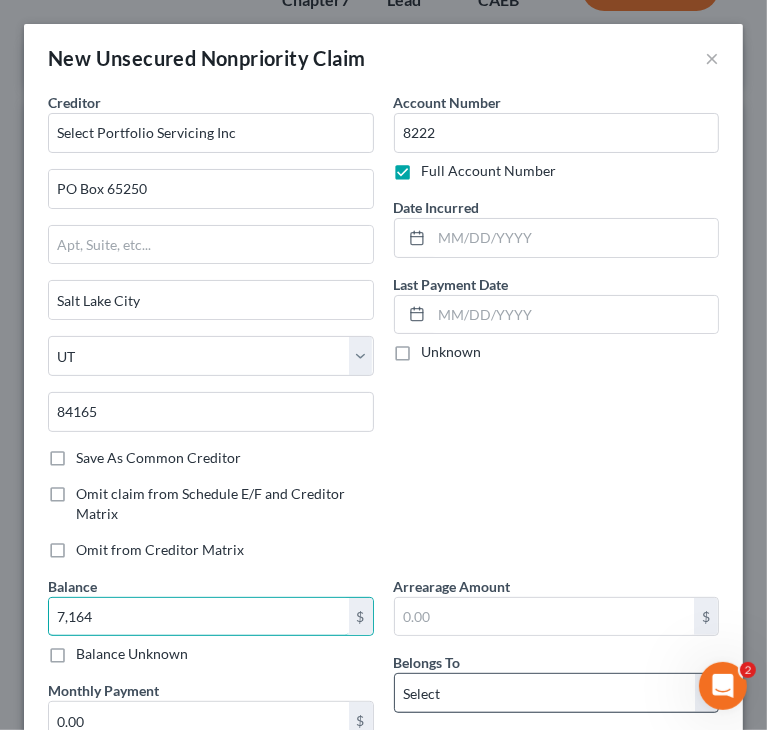 type on "7,164" 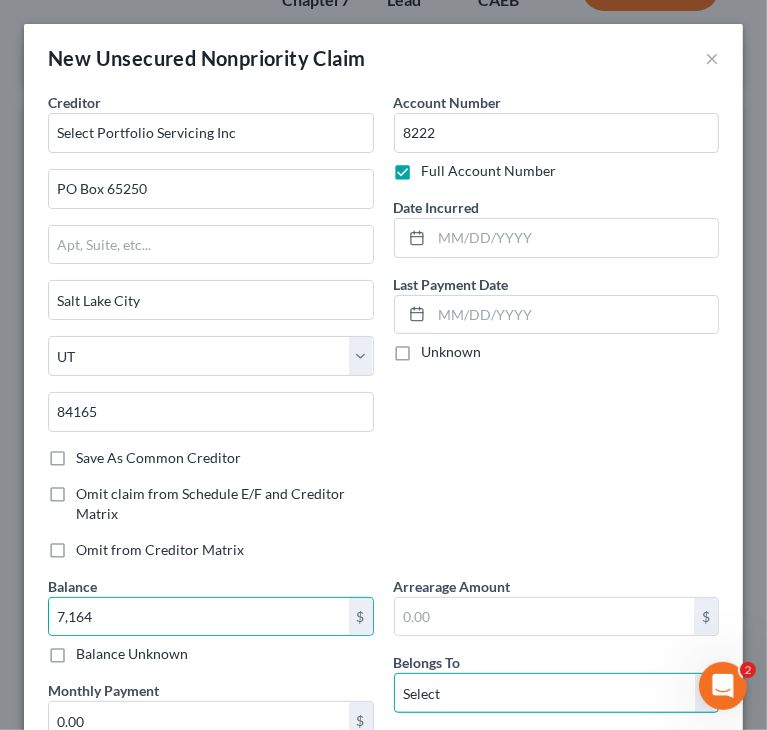 click on "Select Debtor 1 Only Debtor 2 Only Debtor 1 And Debtor 2 Only At Least One Of The Debtors And Another Community Property" at bounding box center (557, 693) 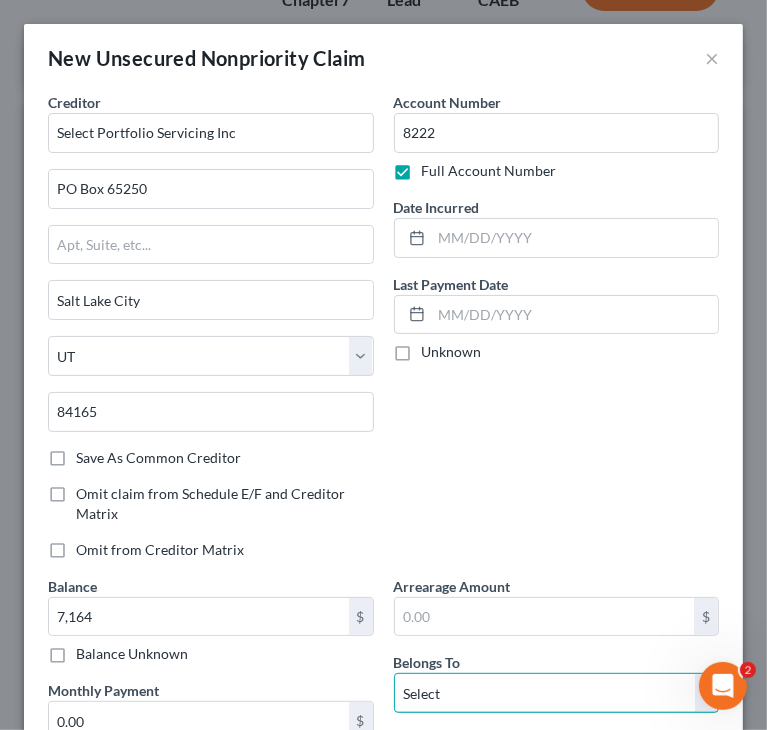 select on "2" 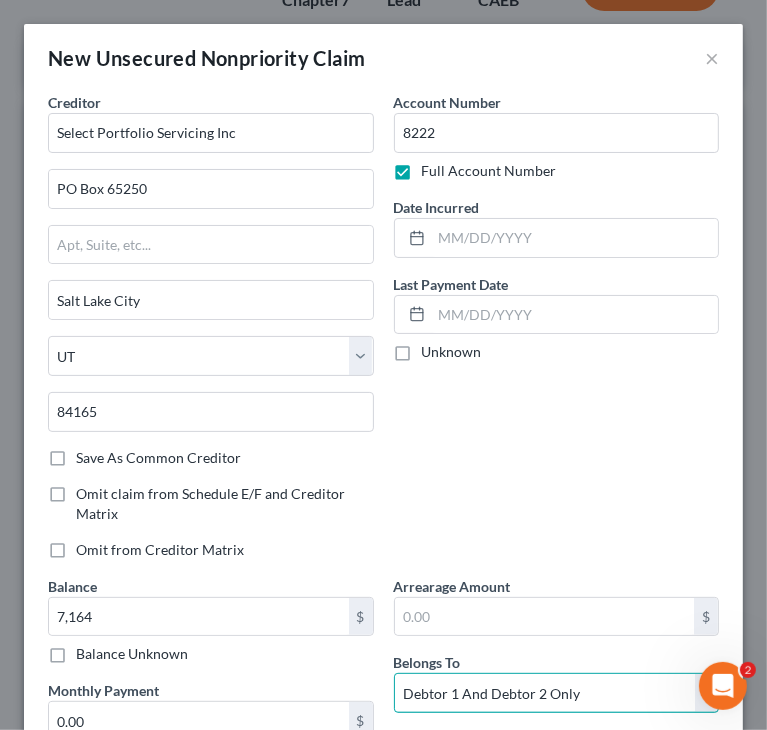 click on "Select Debtor 1 Only Debtor 2 Only Debtor 1 And Debtor 2 Only At Least One Of The Debtors And Another Community Property" at bounding box center [557, 693] 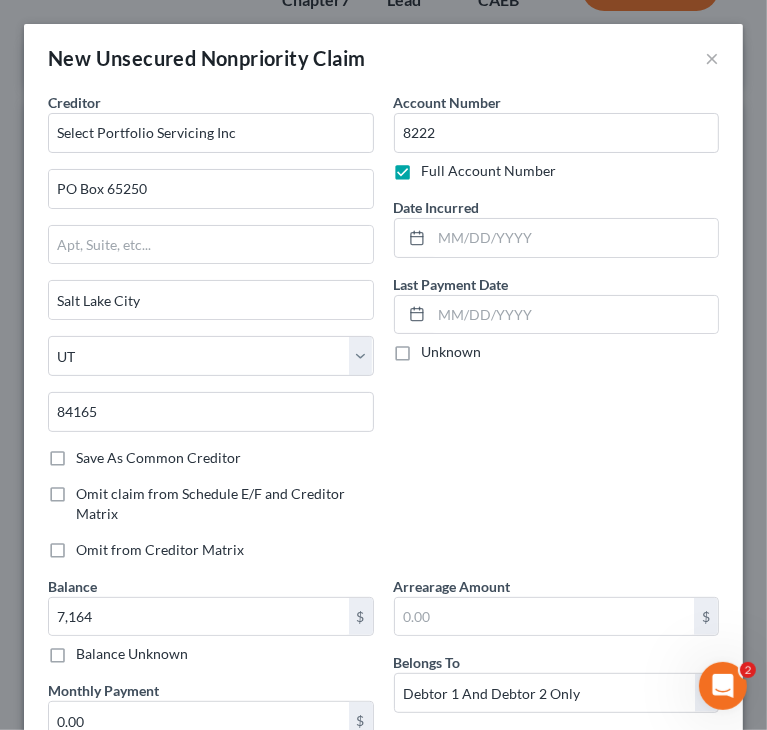 click on "Account Number
8222
Full Account Number
Date Incurred         Last Payment Date         Unknown" at bounding box center (557, 334) 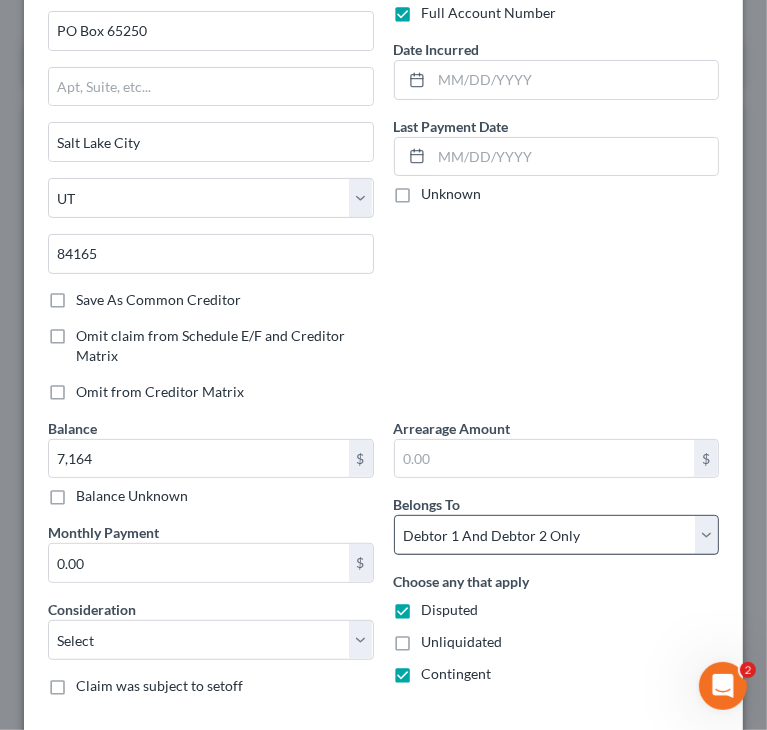 scroll, scrollTop: 262, scrollLeft: 0, axis: vertical 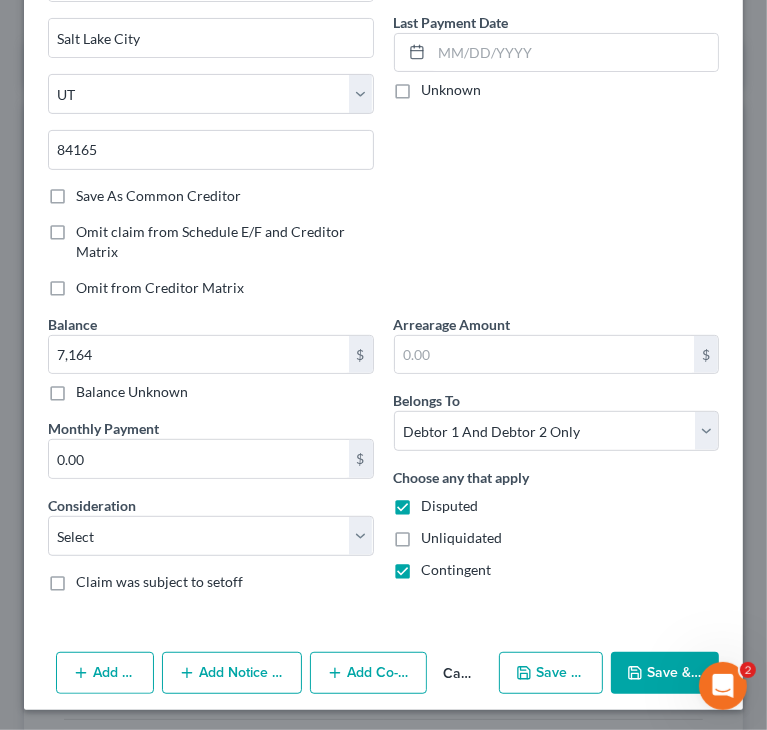 click on "Add Co-Debtor" at bounding box center [368, 673] 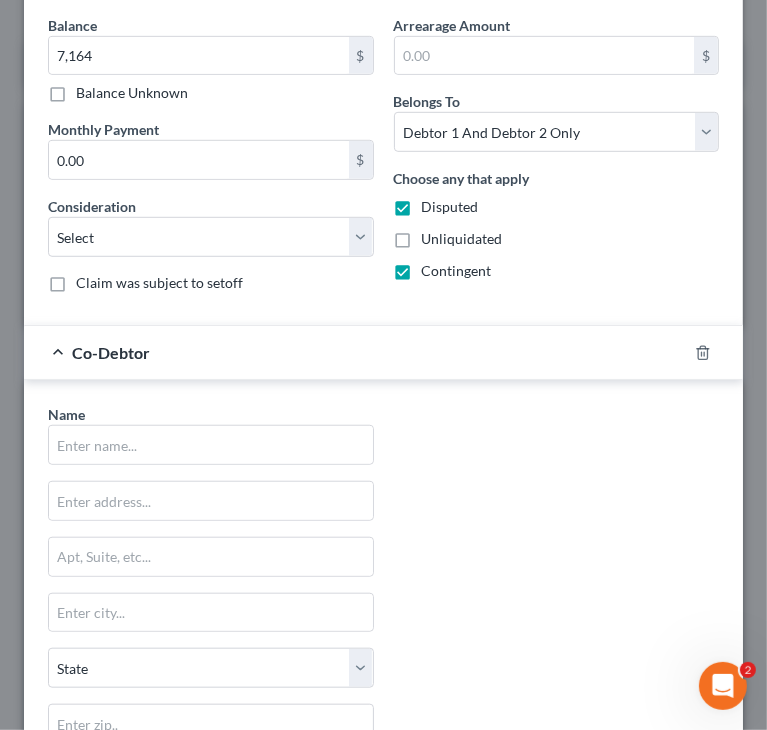 scroll, scrollTop: 562, scrollLeft: 0, axis: vertical 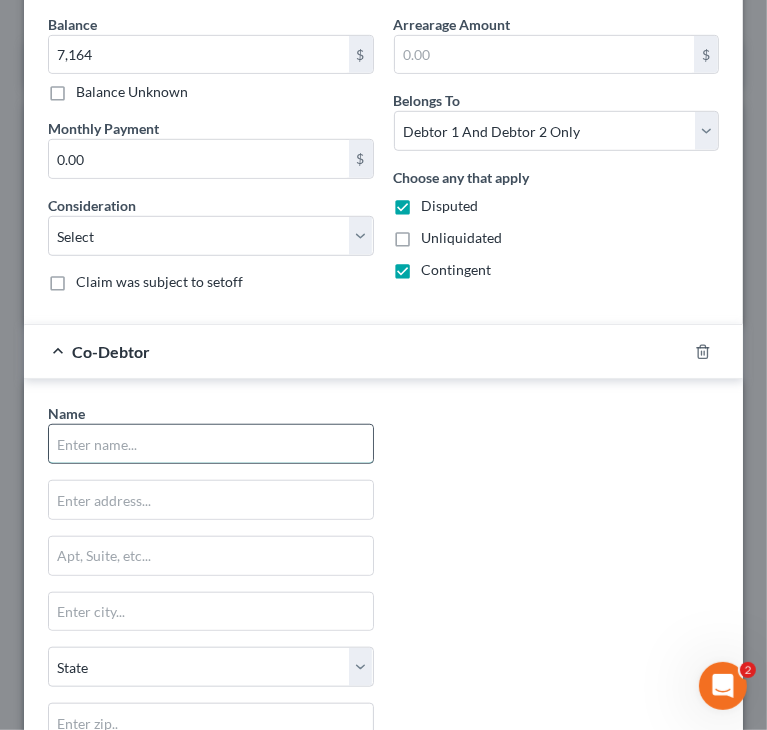 click at bounding box center [211, 444] 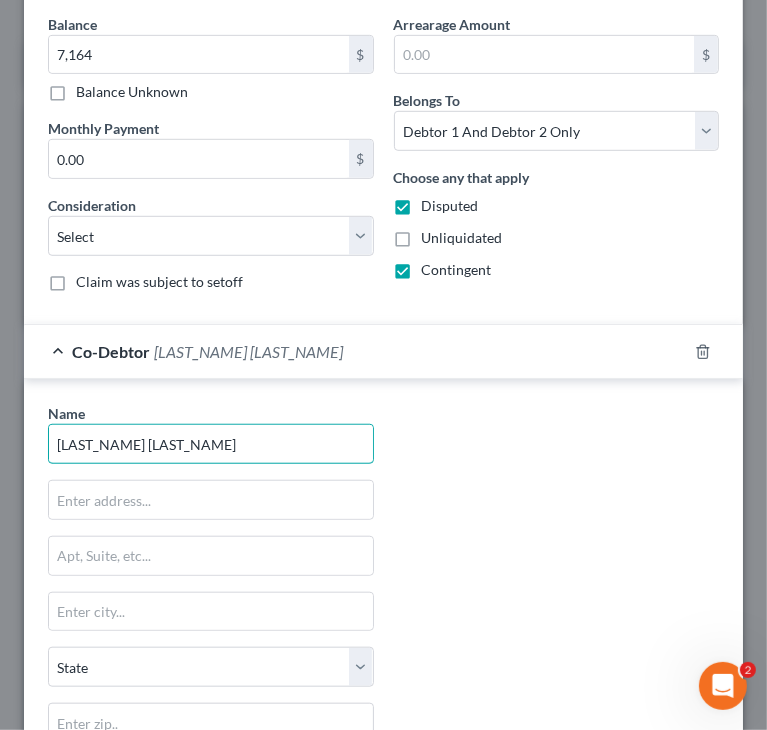 type on "S Roberts" 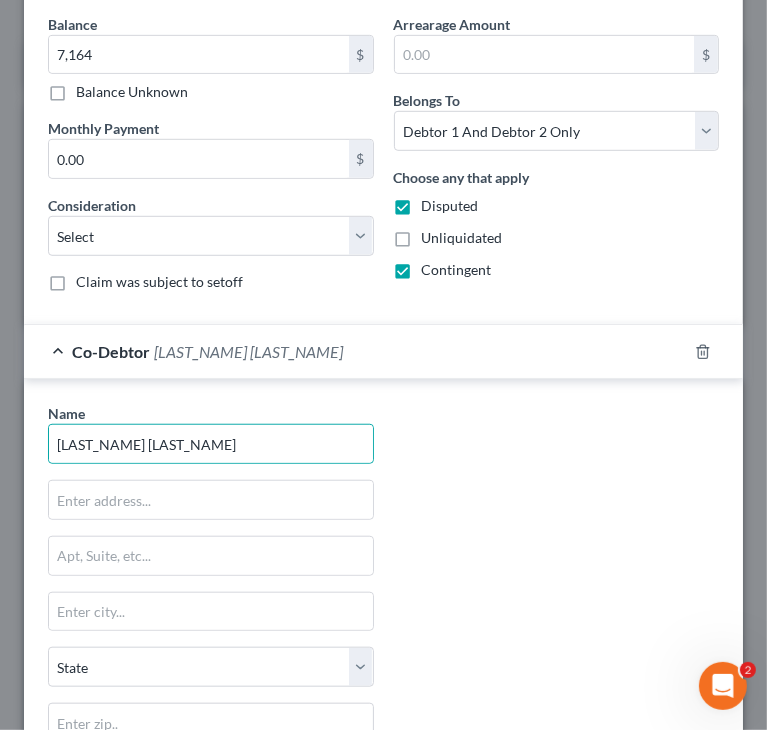click on "Name
*
S Roberts State AL AK AR AZ CA CO CT DE DC FL GA GU HI ID IL IN IA KS KY LA ME MD MA MI MN MS MO MT NC ND NE NV NH NJ NM NY OH OK OR PA PR RI SC SD TN TX UT VI VA VT WA WV WI WY Omit from Creditor Matrix Save as Common Co-Debtor" at bounding box center (383, 617) 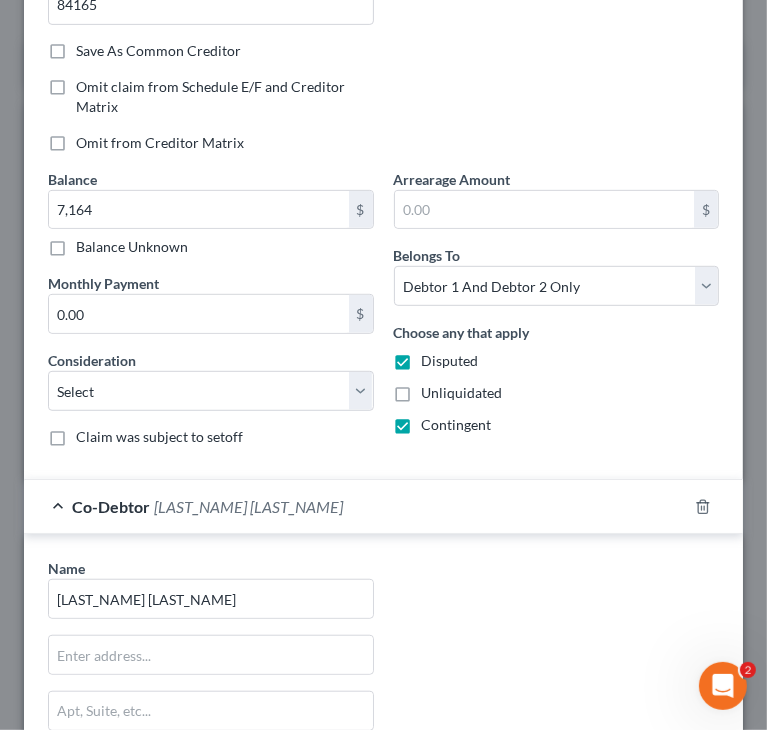 scroll, scrollTop: 383, scrollLeft: 0, axis: vertical 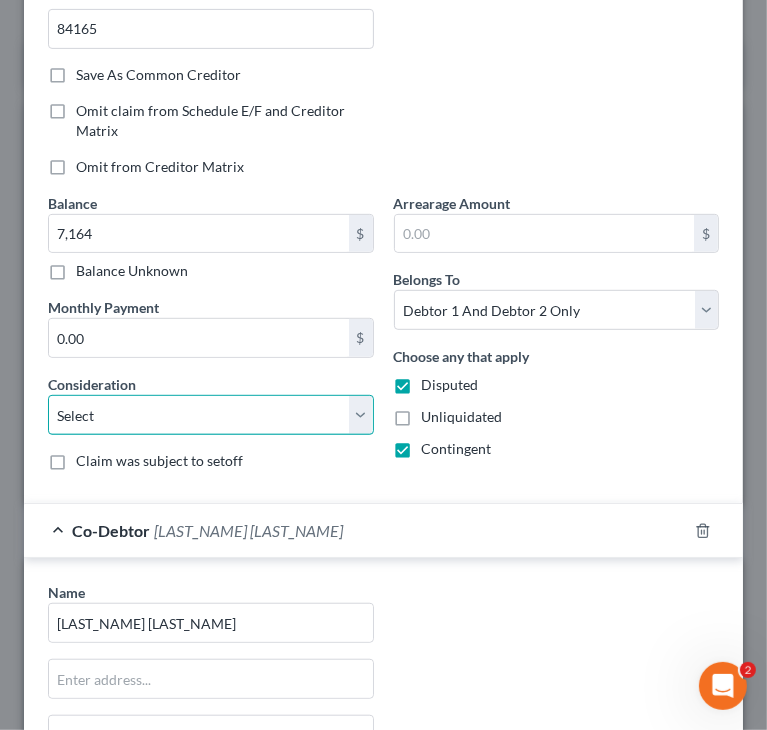click on "Select Cable / Satellite Services Collection Agency Credit Card Debt Debt Counseling / Attorneys Deficiency Balance Domestic Support Obligations Home / Car Repairs Income Taxes Judgment Liens Medical Services Monies Loaned / Advanced Mortgage Obligation From Divorce Or Separation Obligation To Pensions Other Overdrawn Bank Account Promised To Help Pay Creditors Student Loans Suppliers And Vendors Telephone / Internet Services Utility Services" at bounding box center (211, 415) 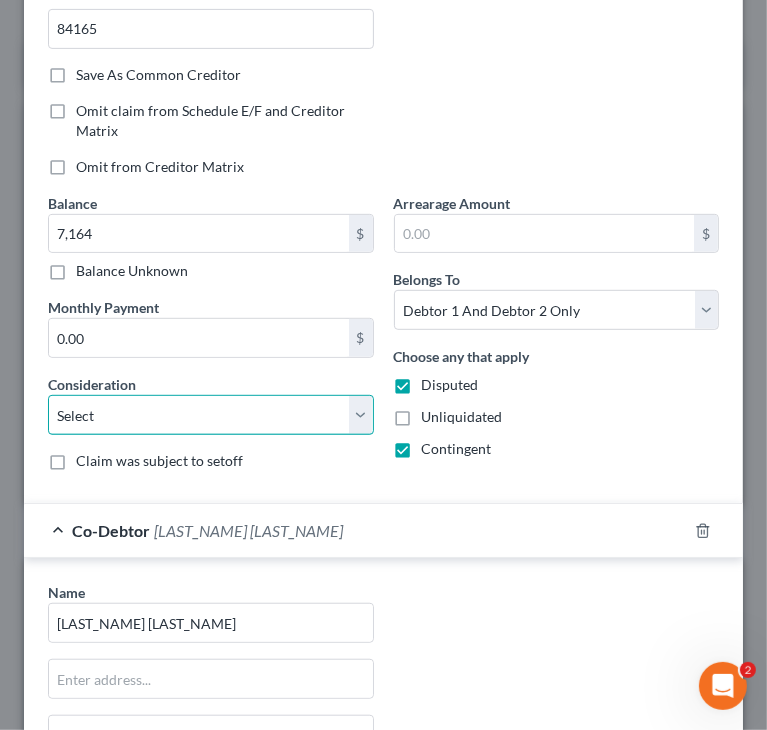 select on "14" 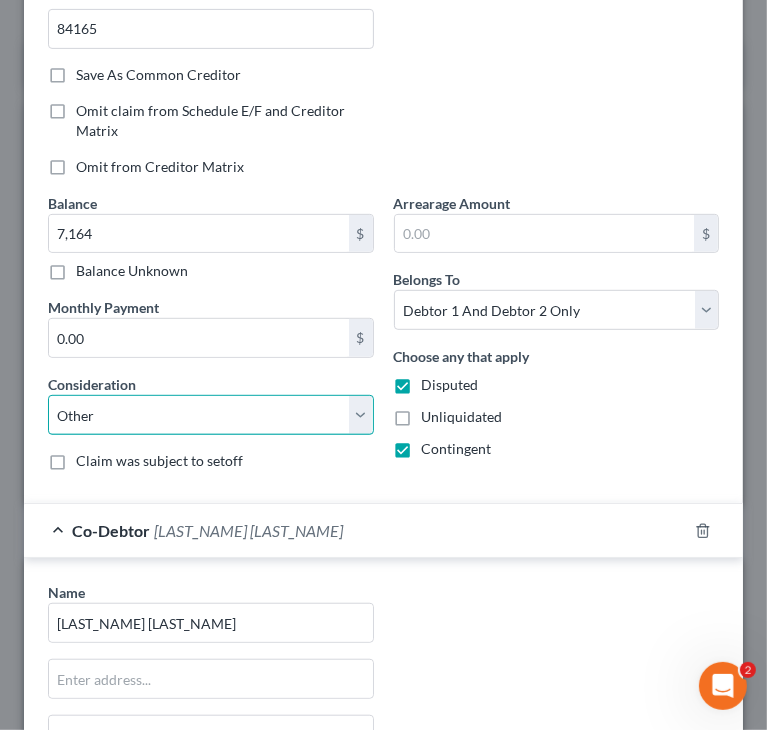 click on "Select Cable / Satellite Services Collection Agency Credit Card Debt Debt Counseling / Attorneys Deficiency Balance Domestic Support Obligations Home / Car Repairs Income Taxes Judgment Liens Medical Services Monies Loaned / Advanced Mortgage Obligation From Divorce Or Separation Obligation To Pensions Other Overdrawn Bank Account Promised To Help Pay Creditors Student Loans Suppliers And Vendors Telephone / Internet Services Utility Services" at bounding box center [211, 415] 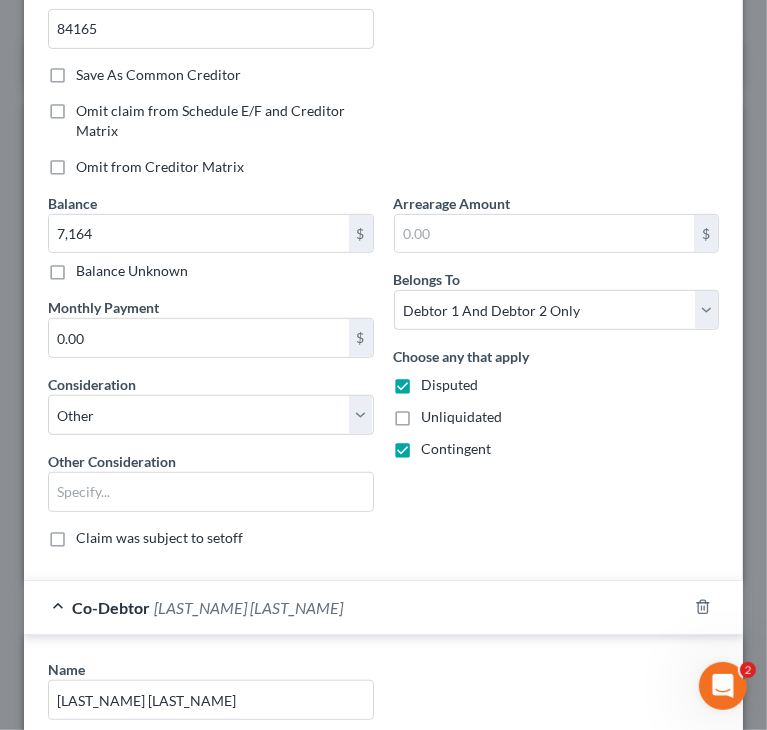 click on "Arrearage Amount $
Belongs To
*
Select Debtor 1 Only Debtor 2 Only Debtor 1 And Debtor 2 Only At Least One Of The Debtors And Another Community Property Choose any that apply Disputed Unliquidated Contingent" at bounding box center [557, 378] 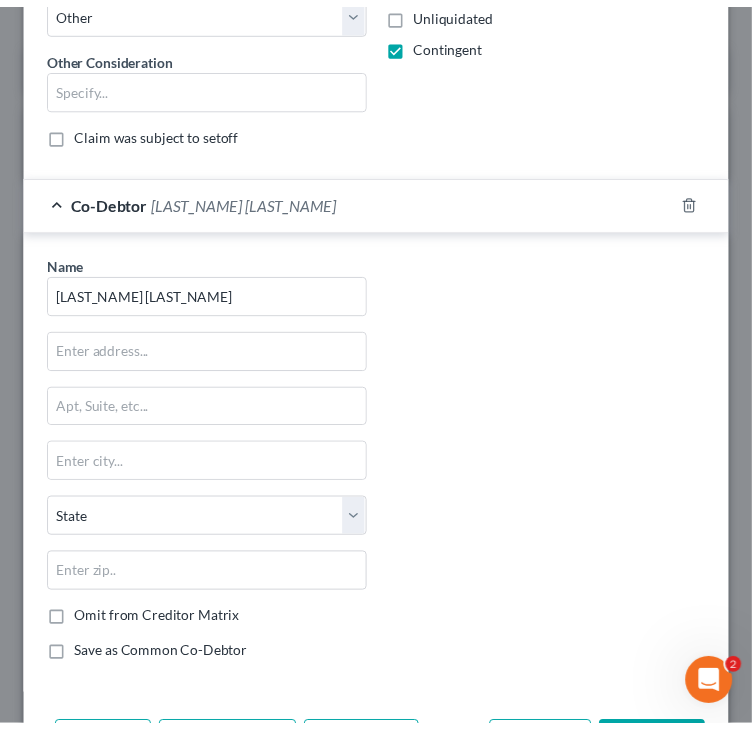 scroll, scrollTop: 859, scrollLeft: 0, axis: vertical 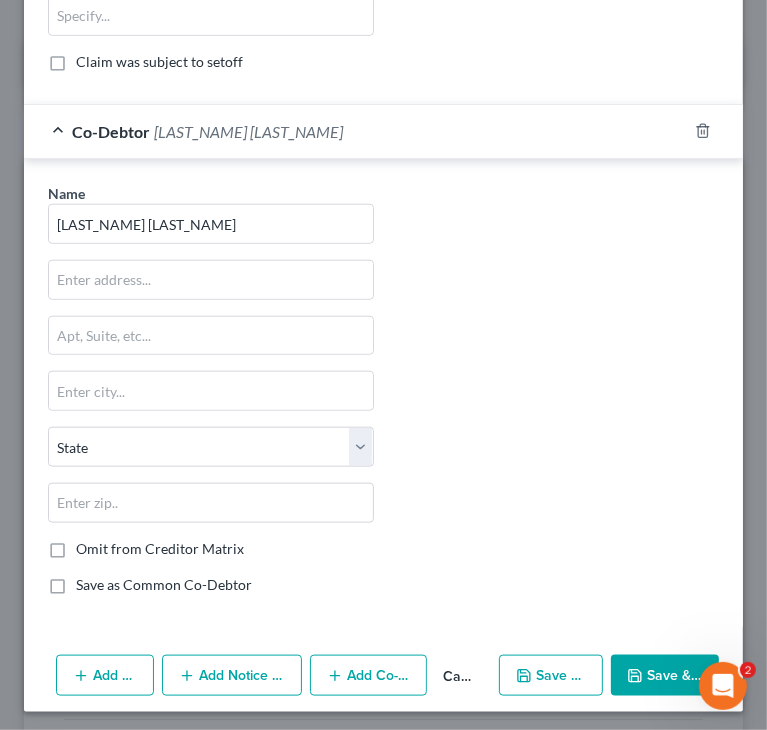 click on "Save & Close" at bounding box center [665, 676] 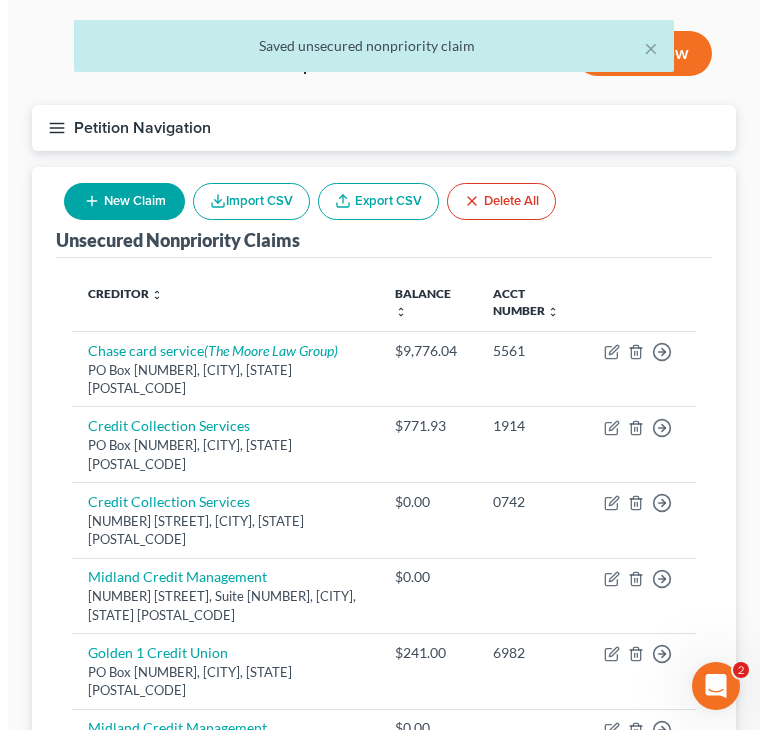scroll, scrollTop: 0, scrollLeft: 0, axis: both 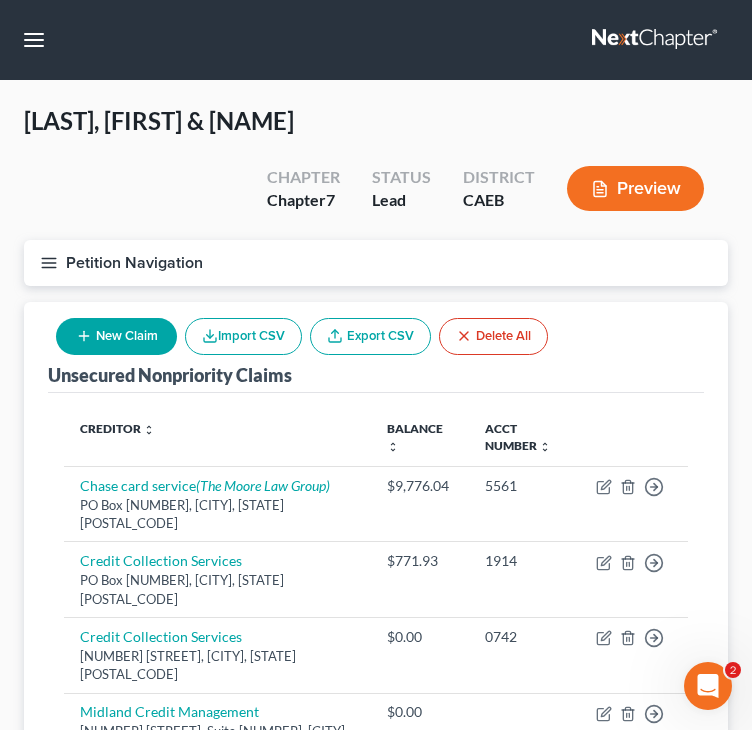 click on "New Claim" at bounding box center (116, 336) 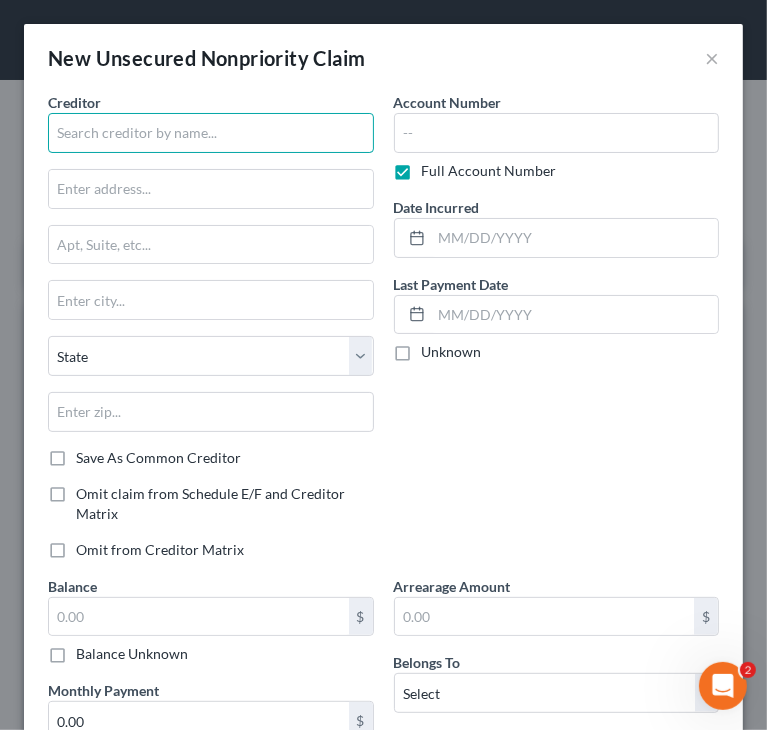 click at bounding box center [211, 133] 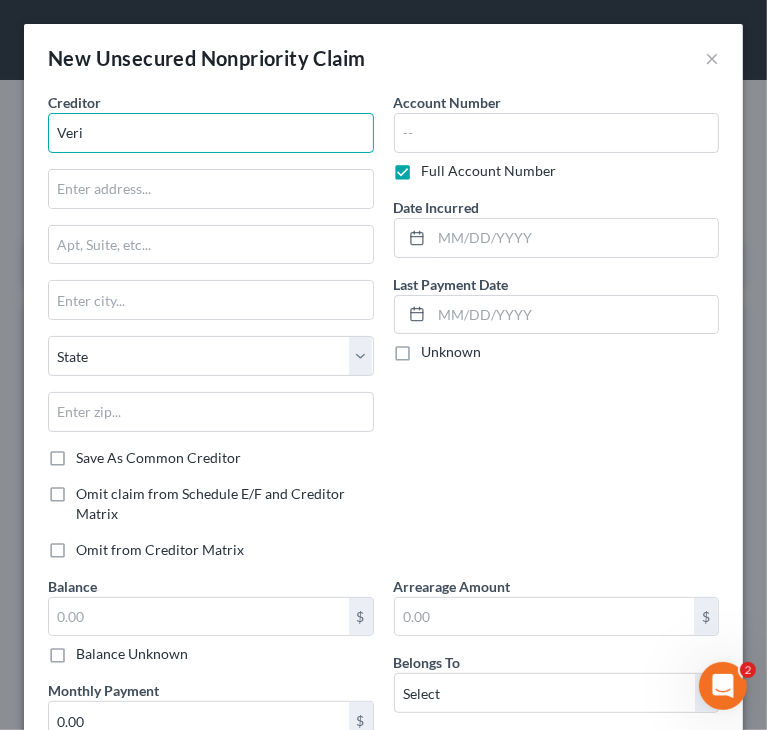 click on "Veri" at bounding box center (211, 133) 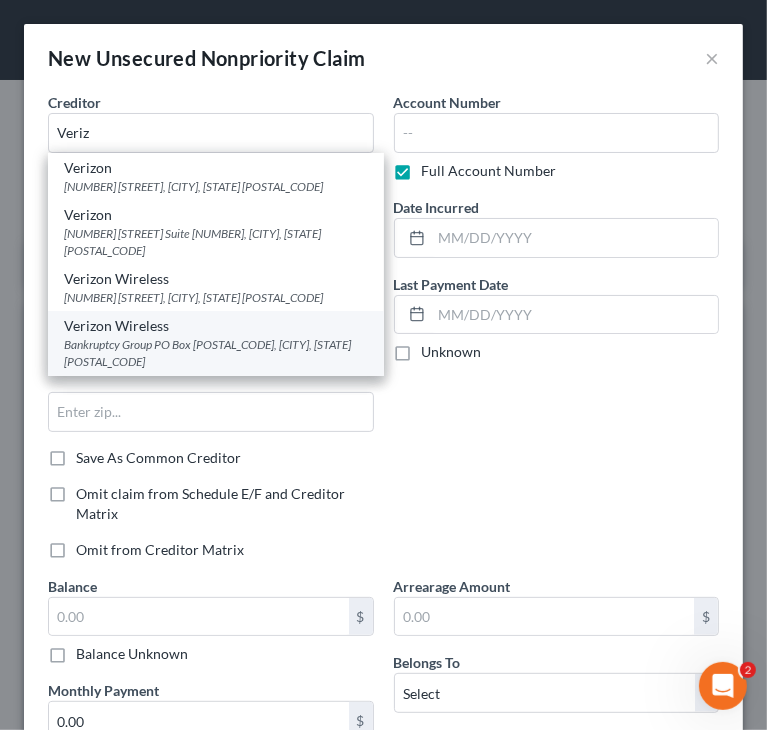 click on "Bankruptcy Group PO Box 3397, Bloomington, IL 61702" at bounding box center (216, 353) 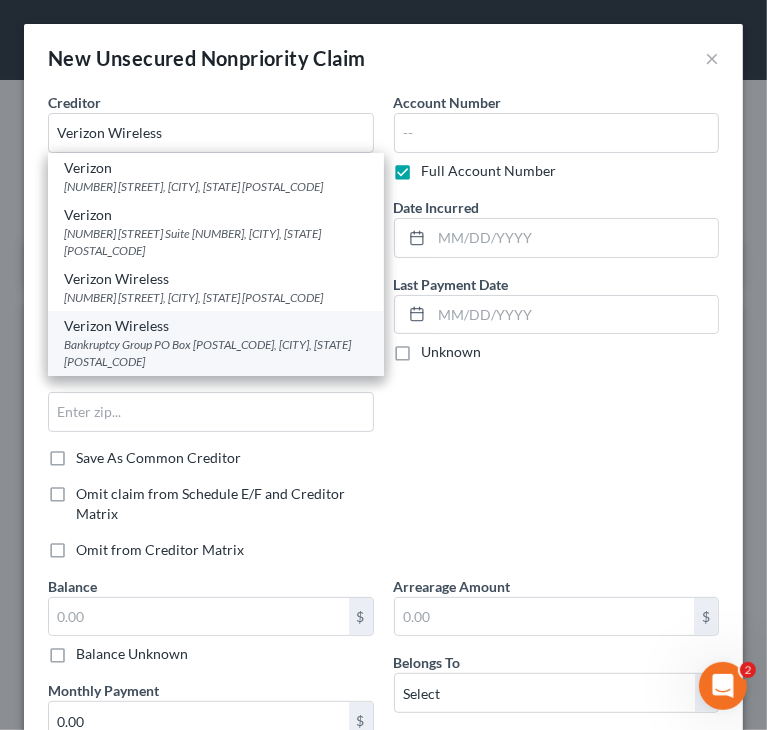 select on "14" 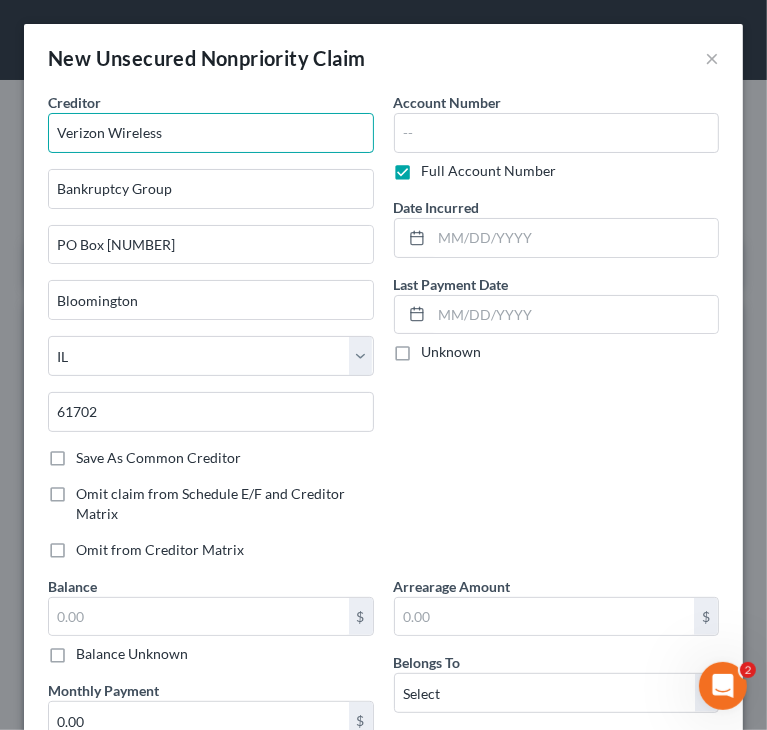 click on "Verizon Wireless" at bounding box center (211, 133) 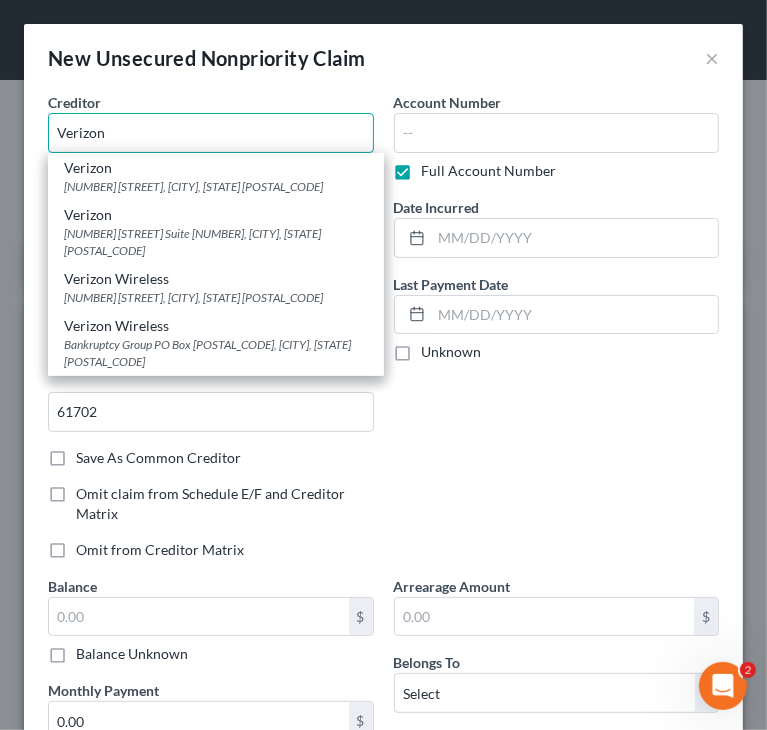 type on "Verizon" 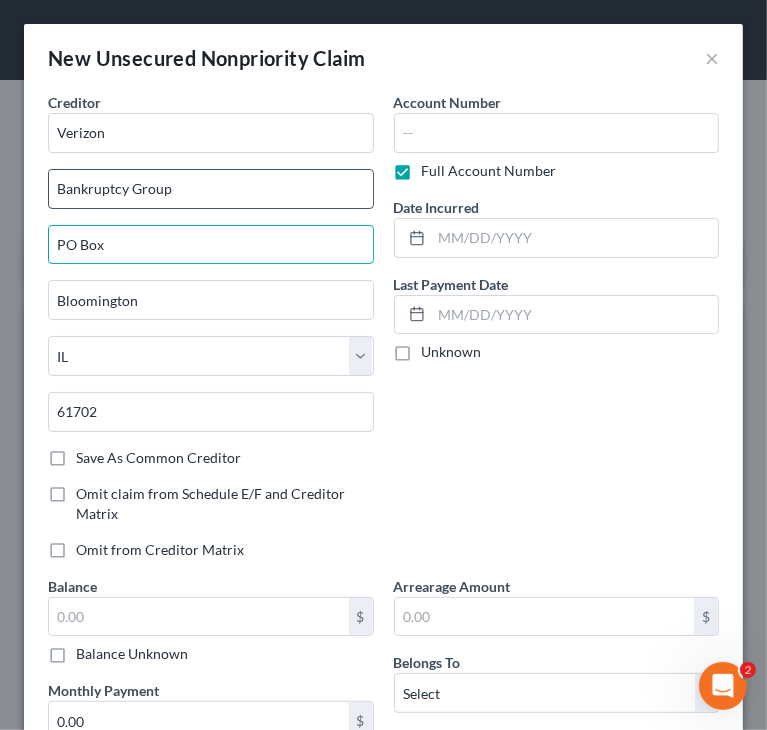 type on "PO Box" 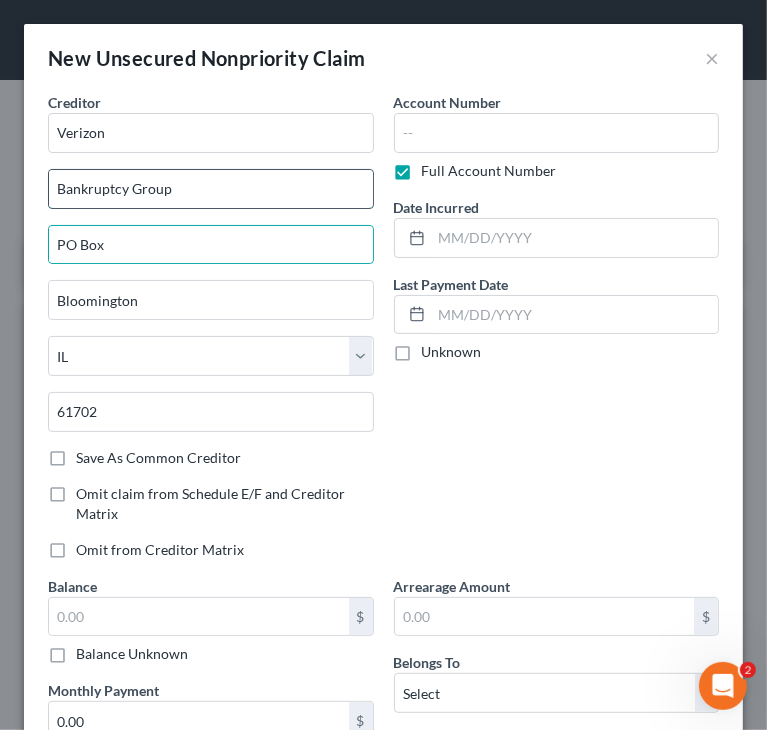 click on "Bankruptcy Group" at bounding box center [211, 189] 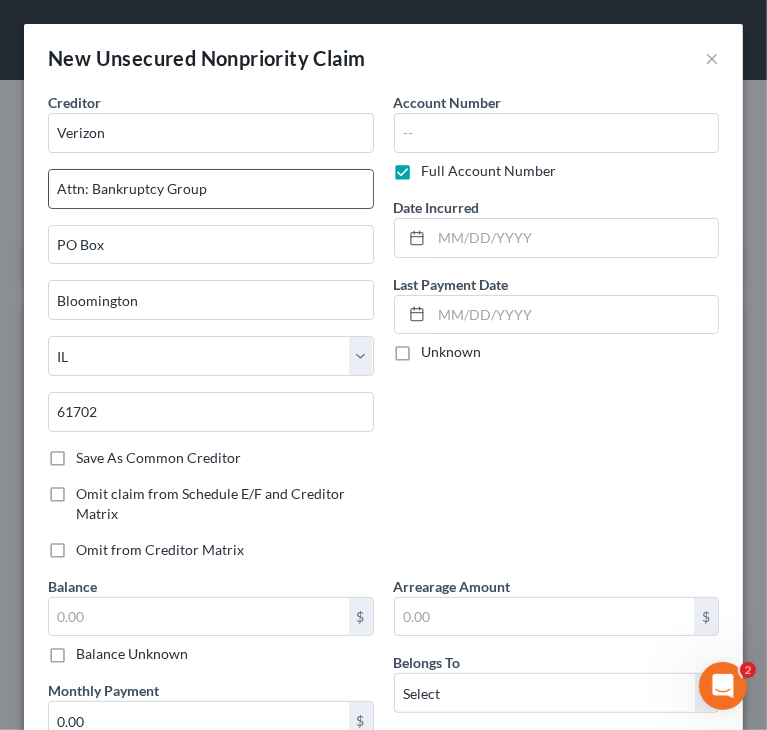 click on "Attn: Bankruptcy Group" at bounding box center (211, 189) 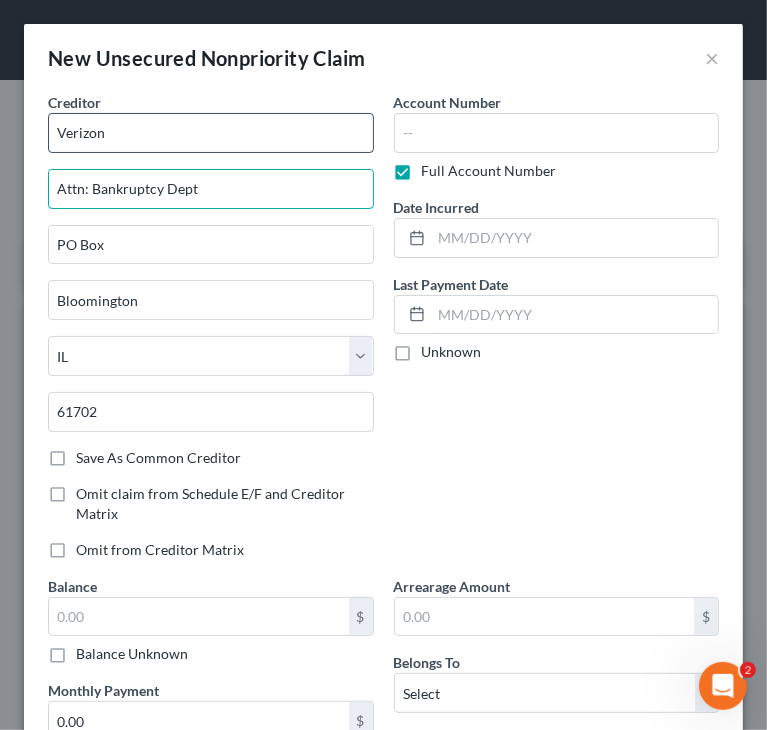 type on "Attn: Bankruptcy Dept" 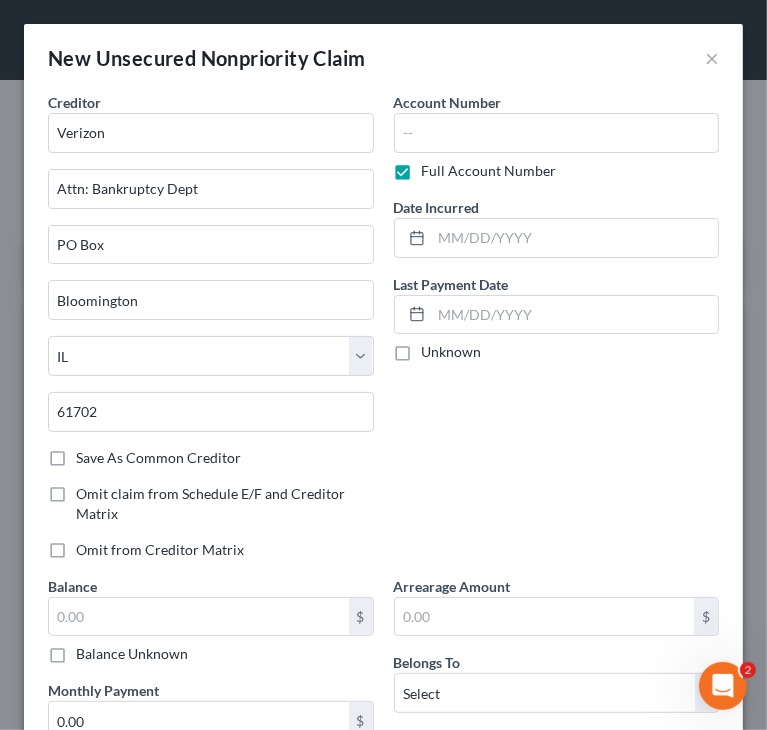 click on "Creditor *    Verizon                      Attn: Bankruptcy Dept PO Box Bloomington State AL AK AR AZ CA CO CT DE DC FL GA GU HI ID IL IN IA KS KY LA ME MD MA MI MN MS MO MT NC ND NE NV NH NJ NM NY OH OK OR PA PR RI SC SD TN TX UT VI VA VT WA WV WI WY 61702" at bounding box center [211, 270] 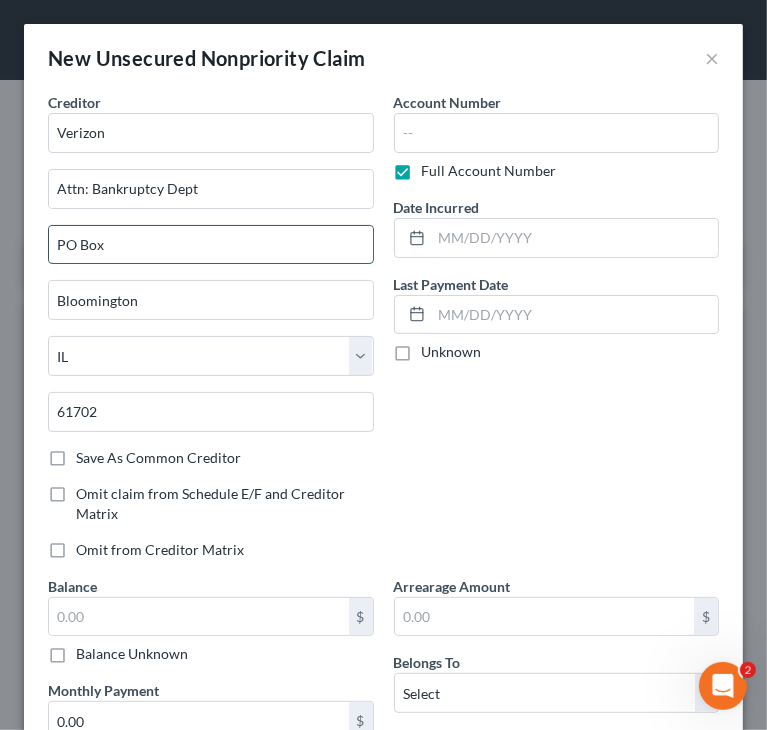 click on "PO Box" at bounding box center [211, 245] 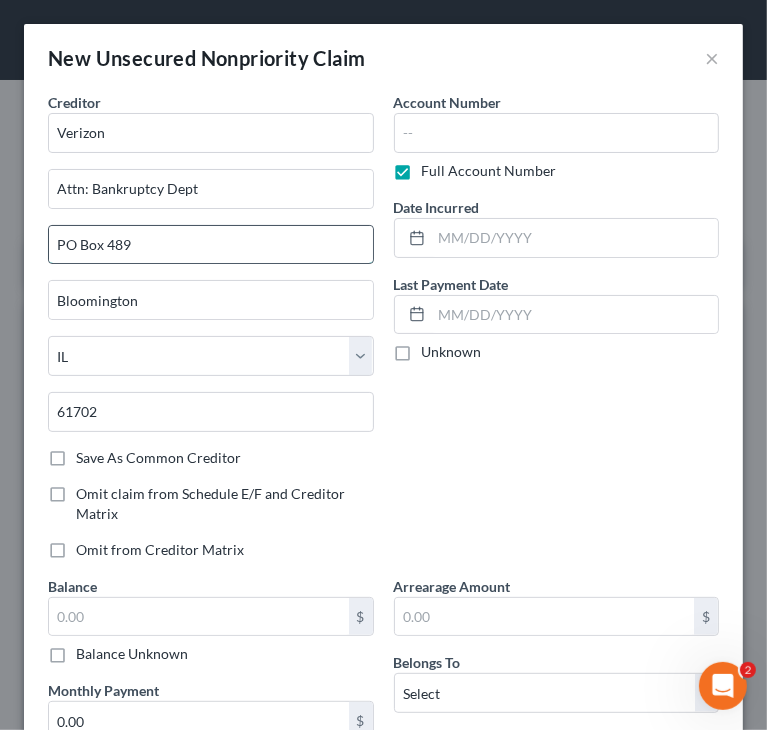 type on "PO Box 489" 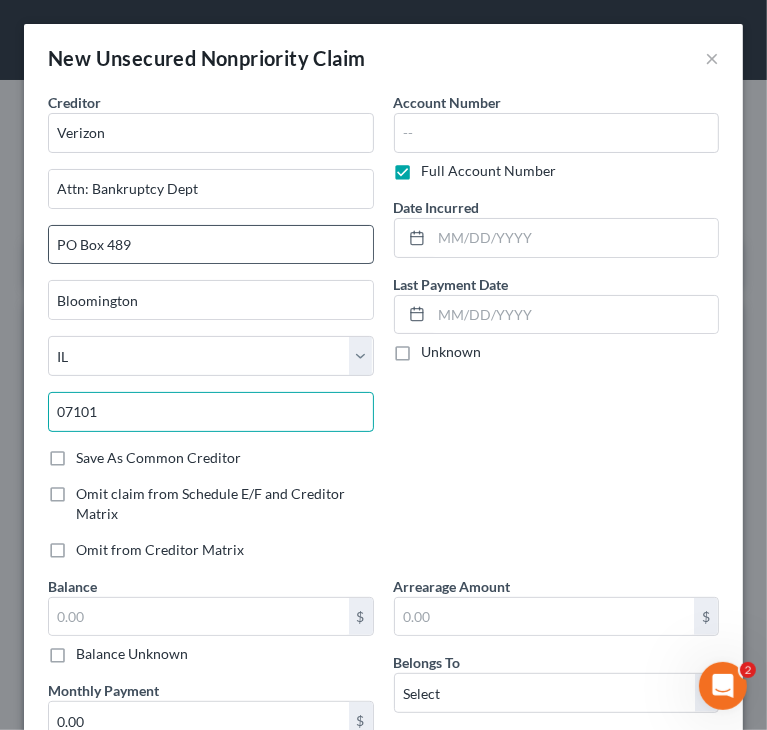 type on "07101" 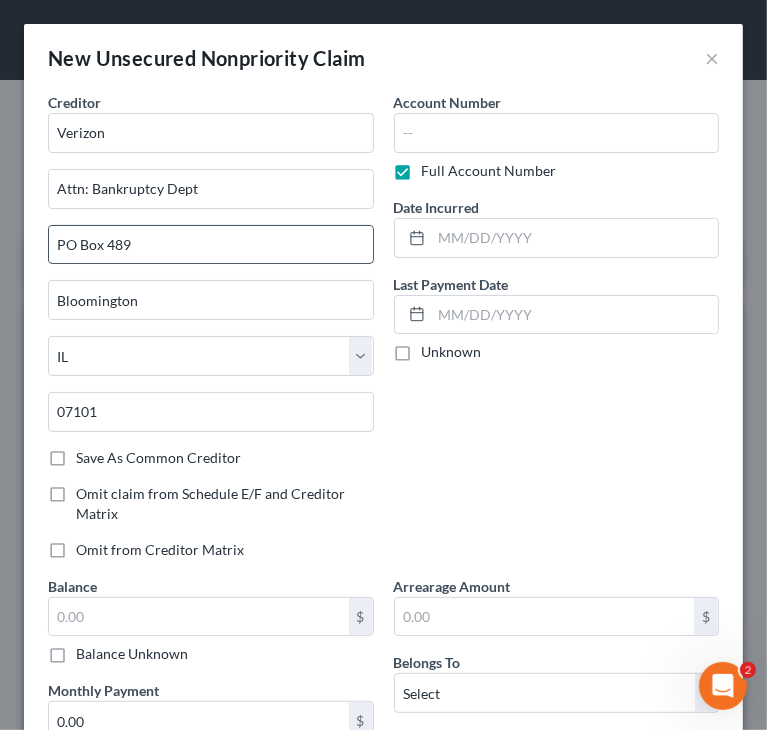 type on "Newark" 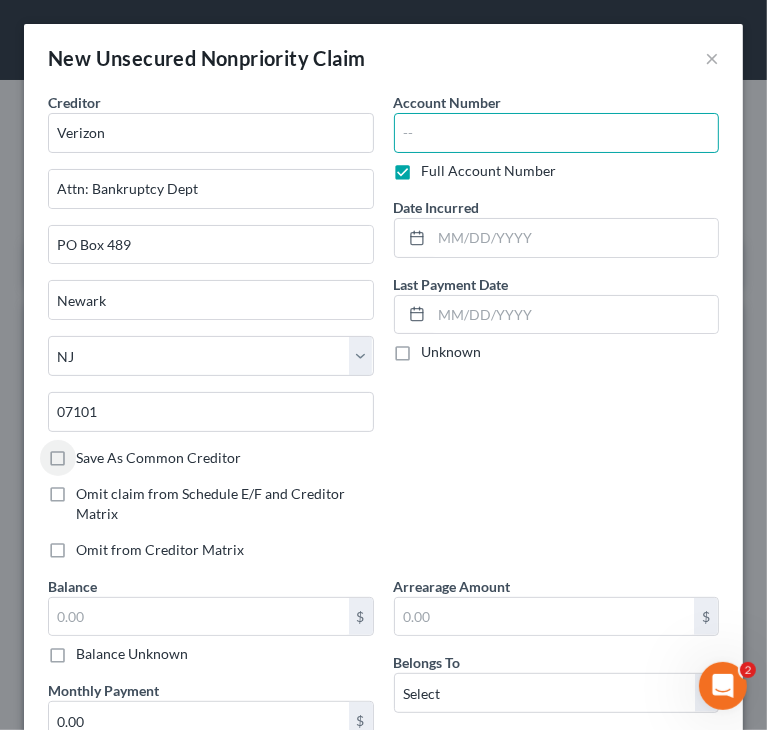 click at bounding box center [557, 133] 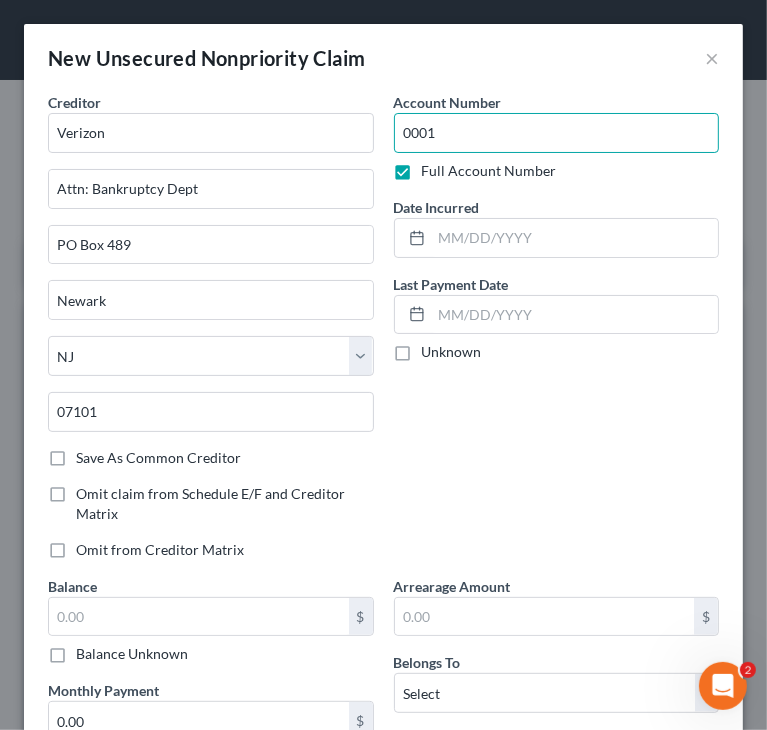 type on "0001" 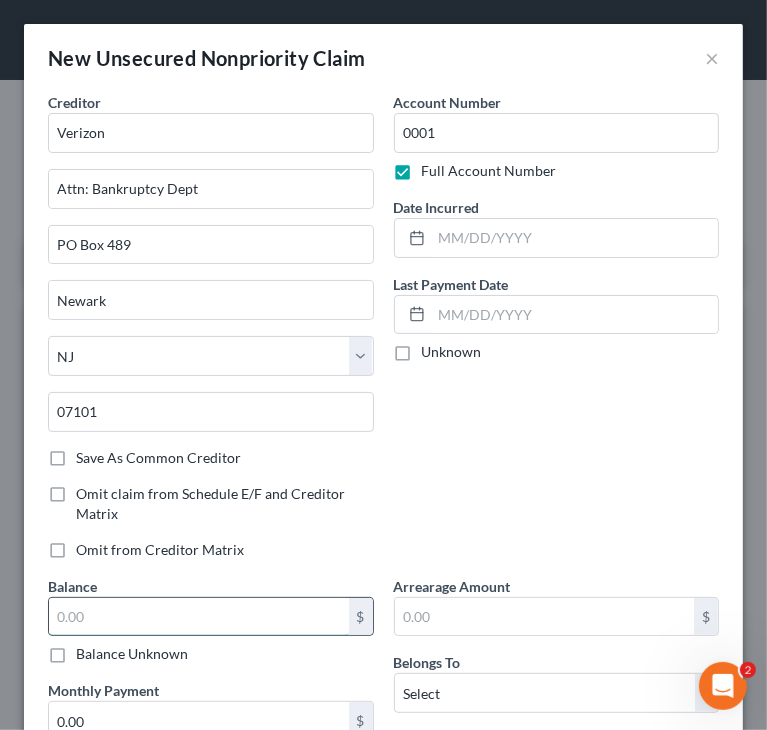 click at bounding box center [199, 617] 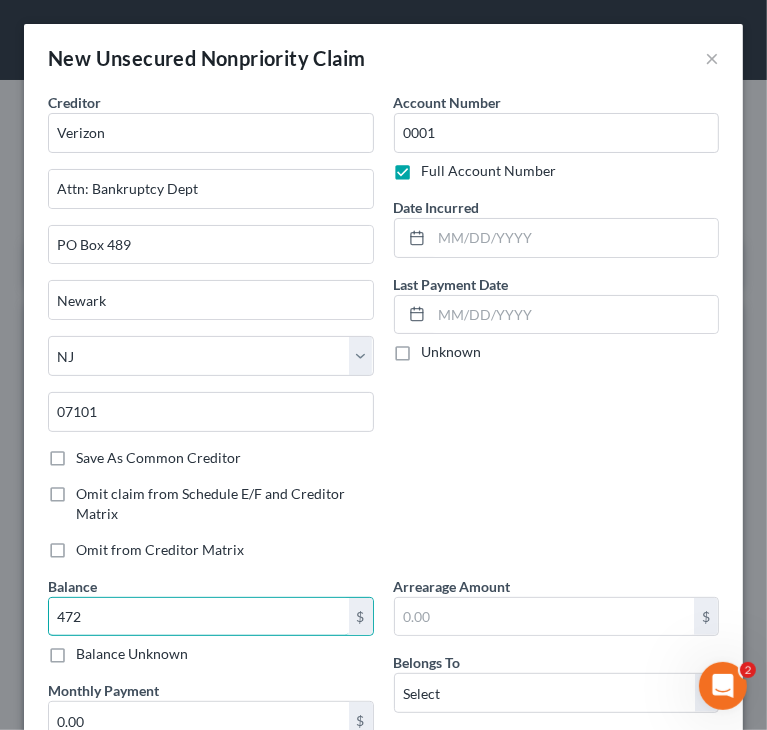 type on "472" 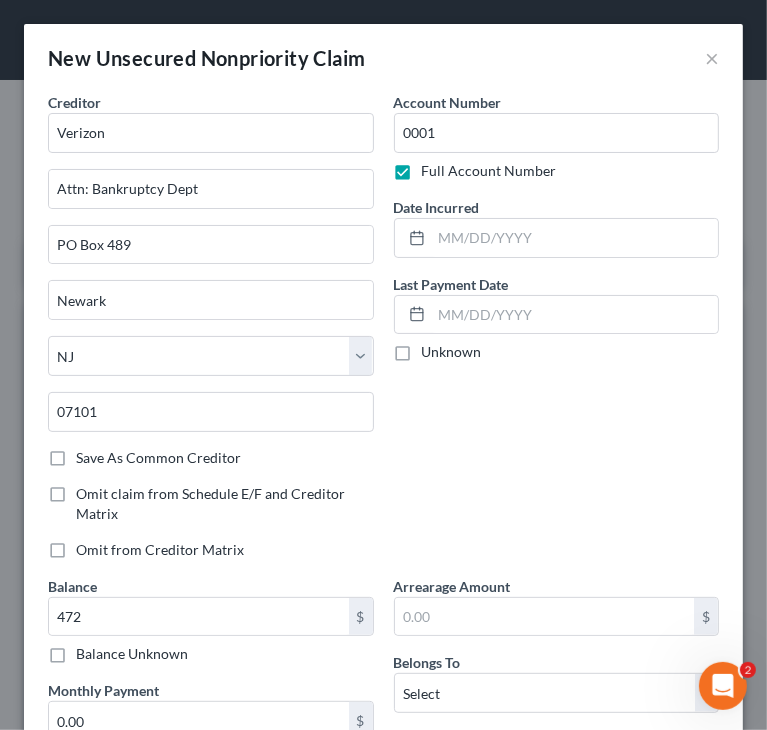 click on "Account Number
0001
Full Account Number
Date Incurred         Last Payment Date         Unknown" at bounding box center (557, 334) 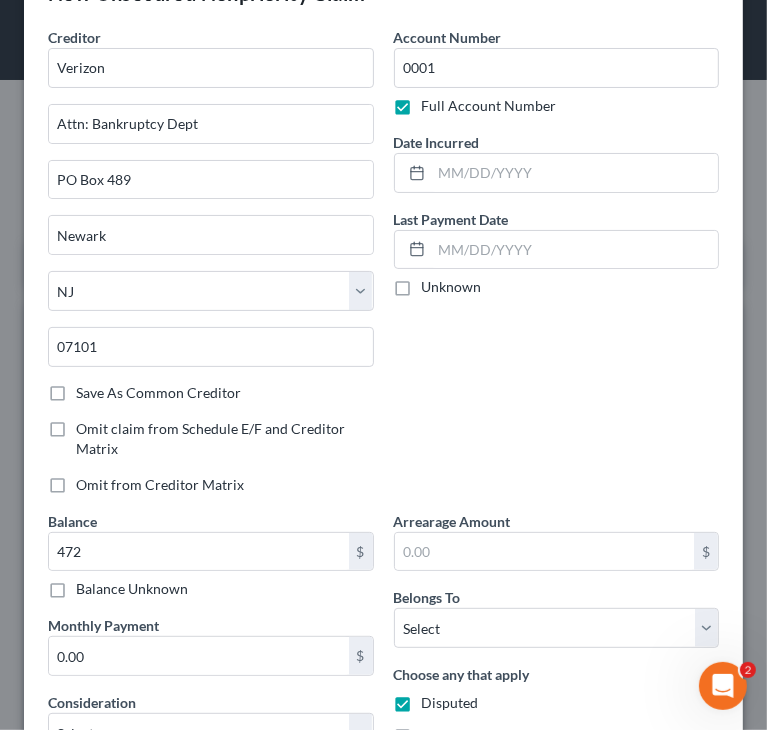 scroll, scrollTop: 100, scrollLeft: 0, axis: vertical 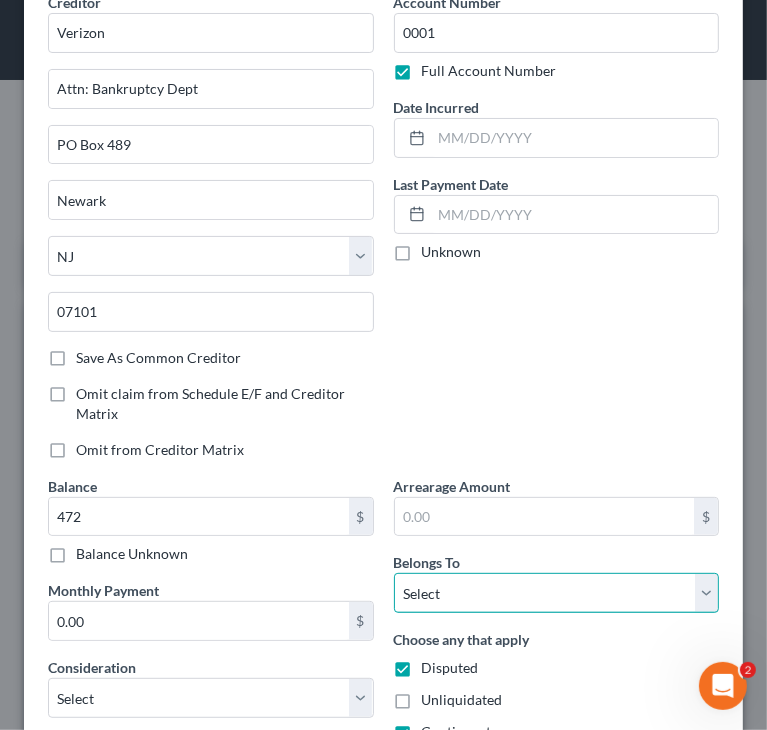 click on "Select Debtor 1 Only Debtor 2 Only Debtor 1 And Debtor 2 Only At Least One Of The Debtors And Another Community Property" at bounding box center (557, 593) 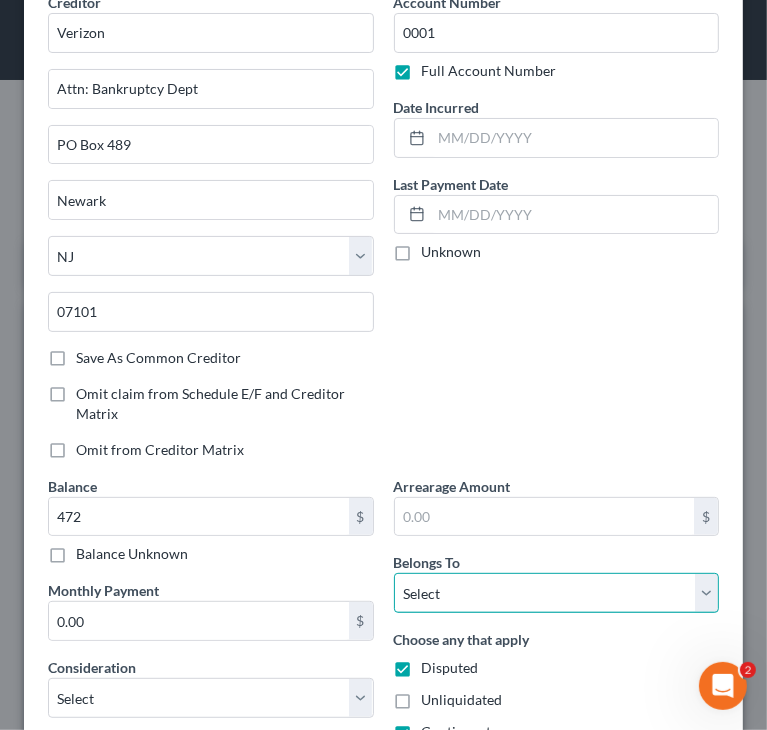 select on "2" 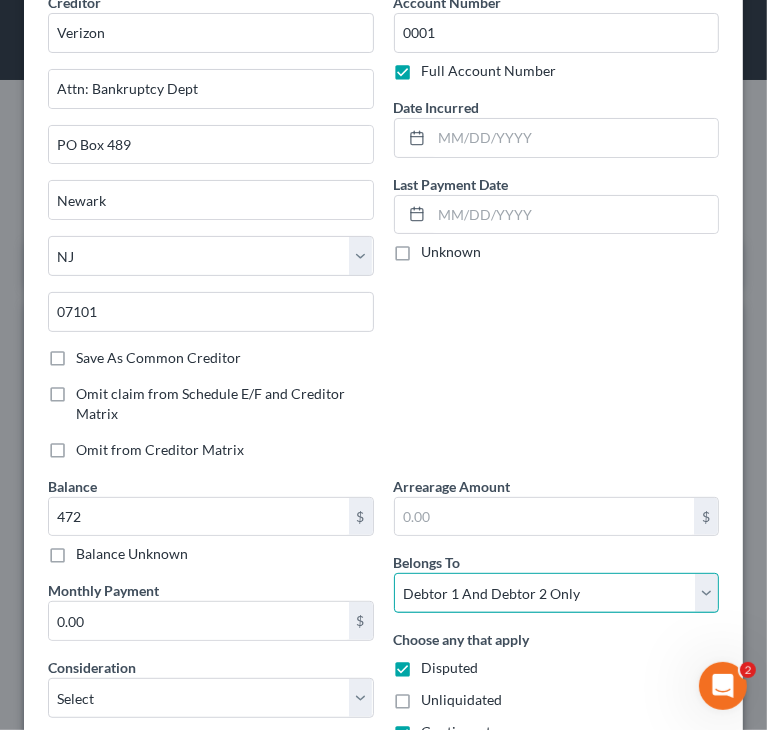 click on "Select Debtor 1 Only Debtor 2 Only Debtor 1 And Debtor 2 Only At Least One Of The Debtors And Another Community Property" at bounding box center [557, 593] 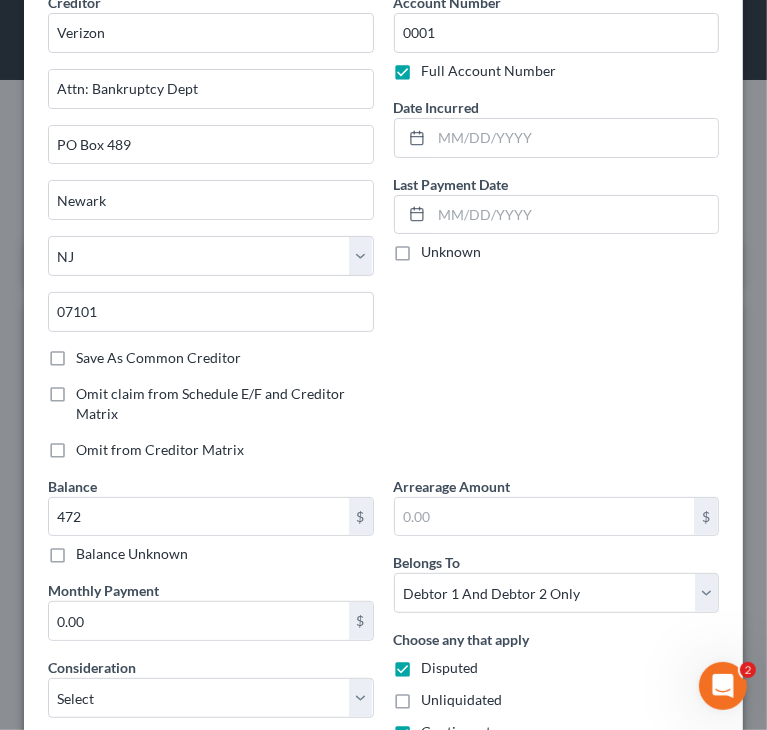 click on "Disputed" at bounding box center (450, 668) 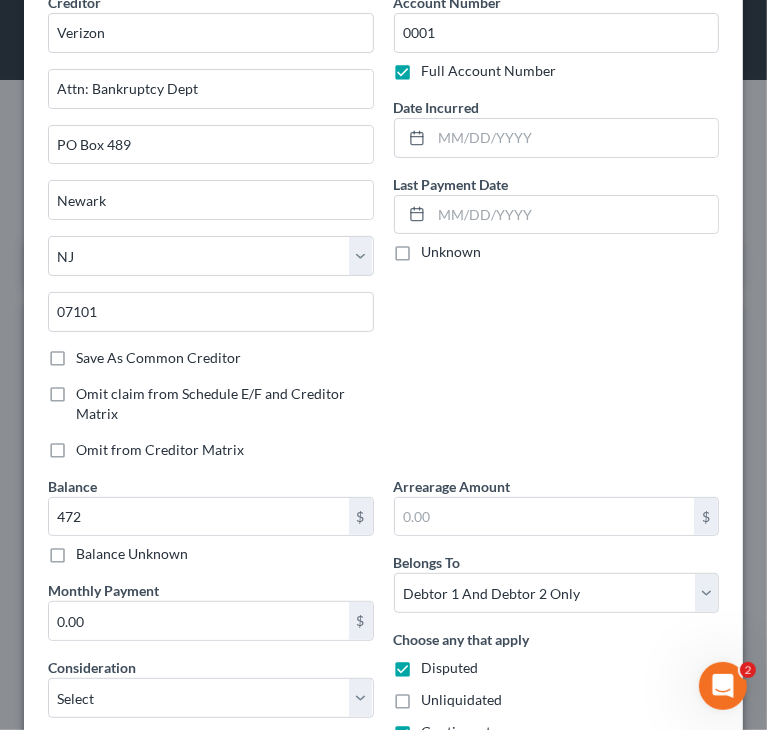 click on "Disputed" at bounding box center (436, 664) 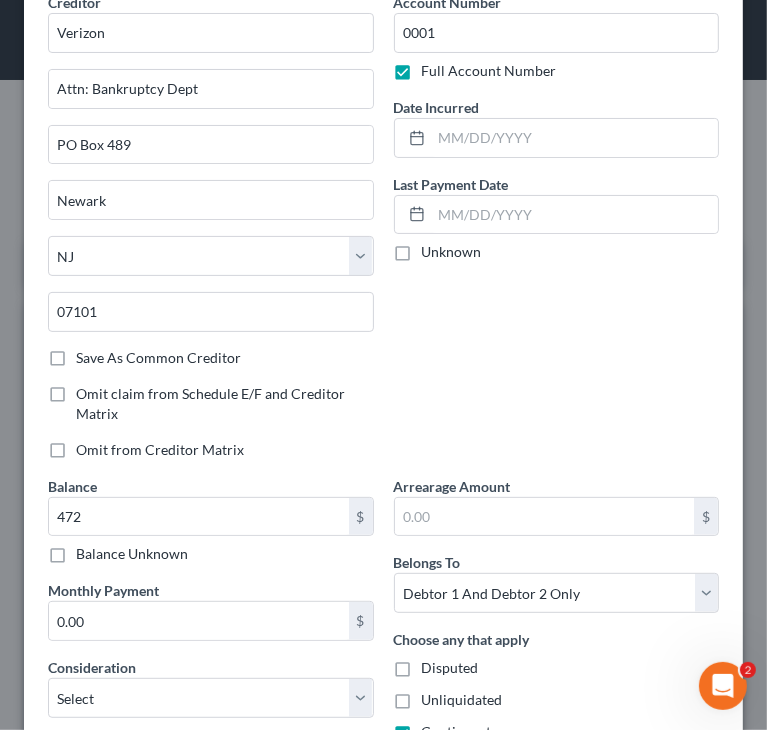 click on "Contingent" at bounding box center [457, 732] 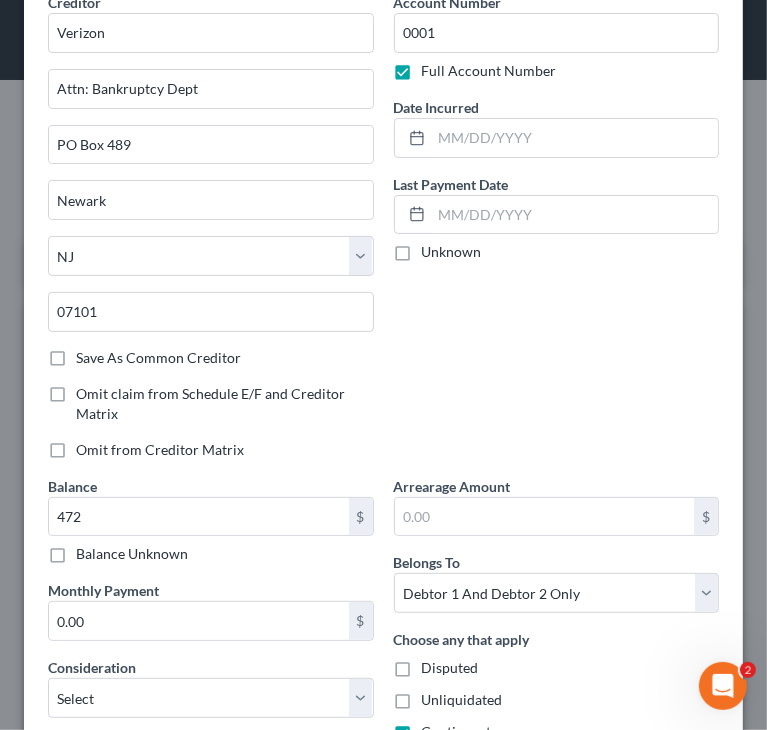 click on "Contingent" at bounding box center (436, 728) 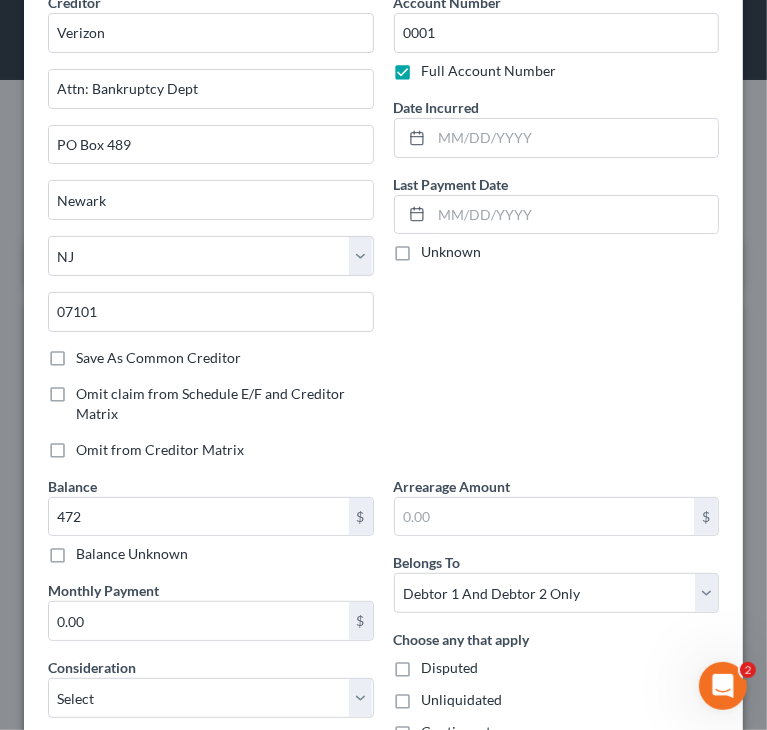 scroll, scrollTop: 102, scrollLeft: 0, axis: vertical 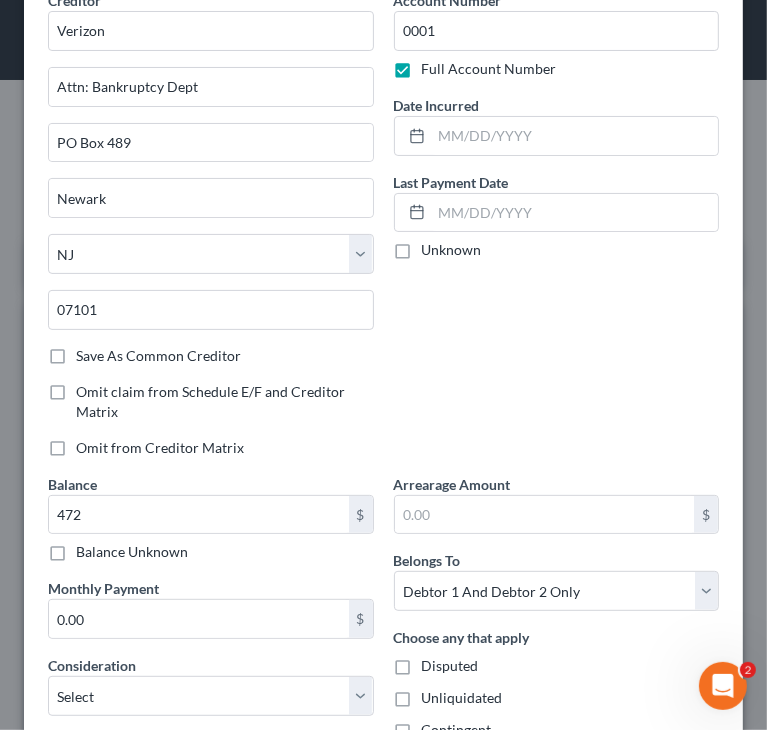 click on "Account Number
0001
Full Account Number
Date Incurred         Last Payment Date         Unknown" at bounding box center (557, 232) 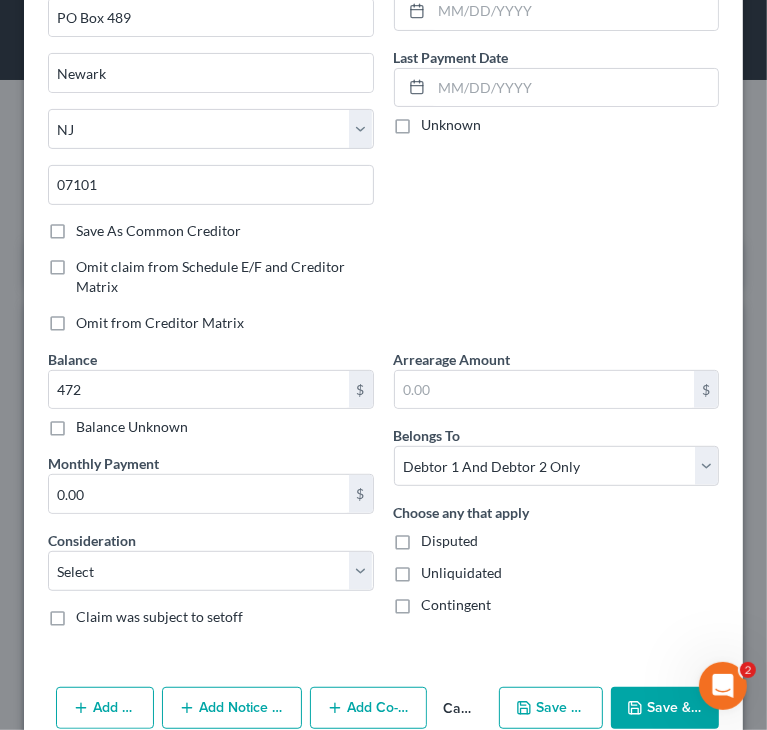 scroll, scrollTop: 262, scrollLeft: 0, axis: vertical 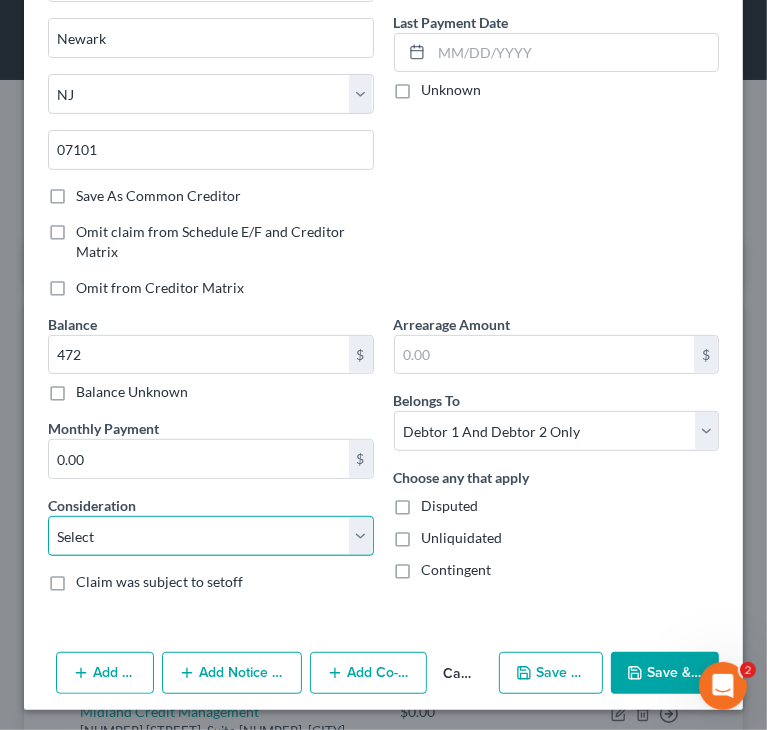 click on "Select Cable / Satellite Services Collection Agency Credit Card Debt Debt Counseling / Attorneys Deficiency Balance Domestic Support Obligations Home / Car Repairs Income Taxes Judgment Liens Medical Services Monies Loaned / Advanced Mortgage Obligation From Divorce Or Separation Obligation To Pensions Other Overdrawn Bank Account Promised To Help Pay Creditors Student Loans Suppliers And Vendors Telephone / Internet Services Utility Services" at bounding box center (211, 536) 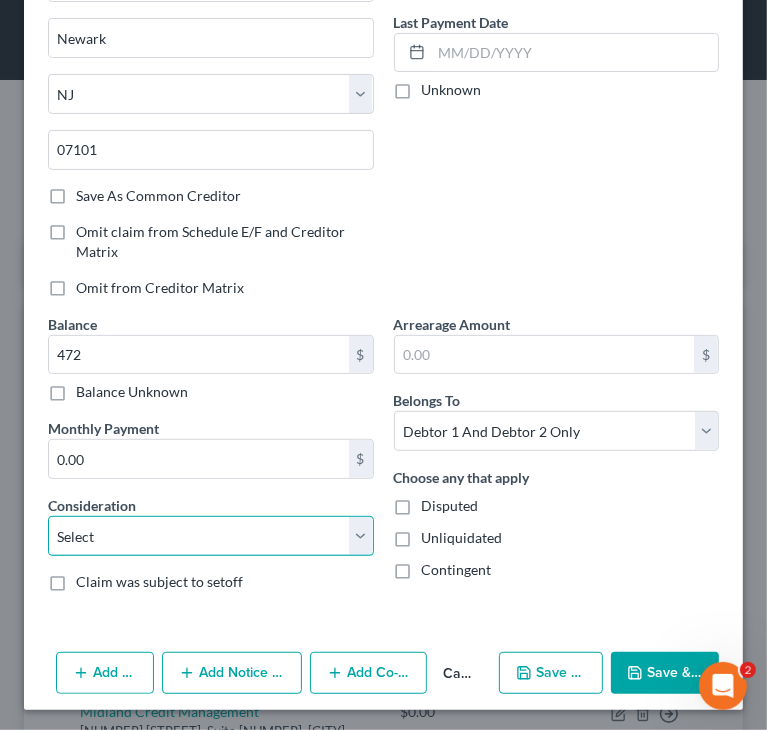 select on "19" 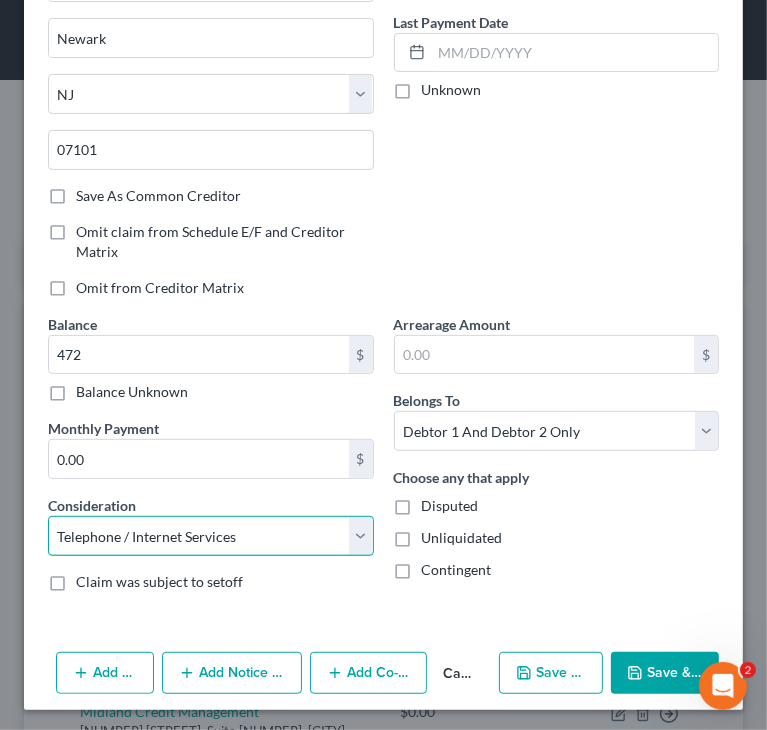 click on "Select Cable / Satellite Services Collection Agency Credit Card Debt Debt Counseling / Attorneys Deficiency Balance Domestic Support Obligations Home / Car Repairs Income Taxes Judgment Liens Medical Services Monies Loaned / Advanced Mortgage Obligation From Divorce Or Separation Obligation To Pensions Other Overdrawn Bank Account Promised To Help Pay Creditors Student Loans Suppliers And Vendors Telephone / Internet Services Utility Services" at bounding box center [211, 536] 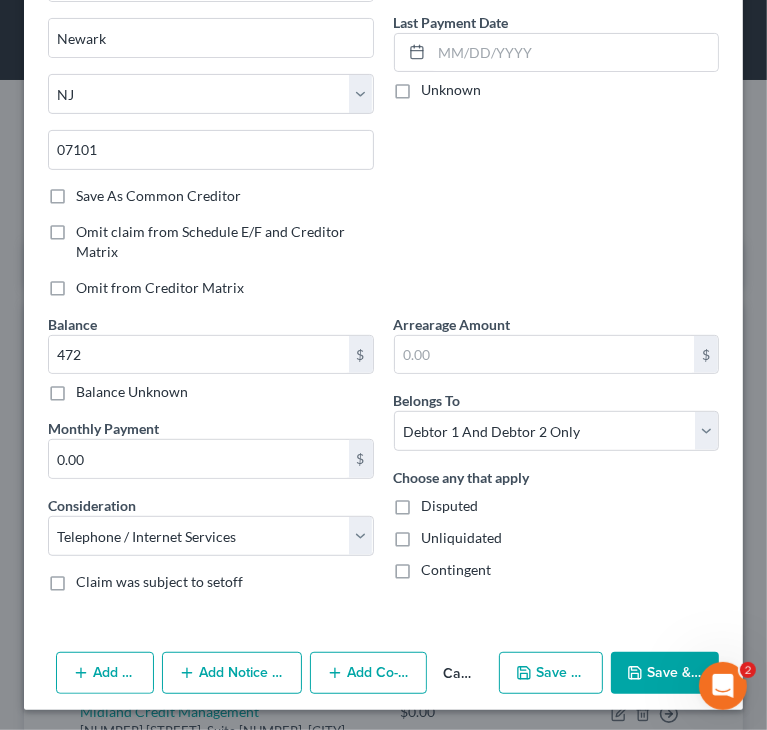 click on "Account Number
0001
Full Account Number
Date Incurred         Last Payment Date         Unknown" at bounding box center [557, 72] 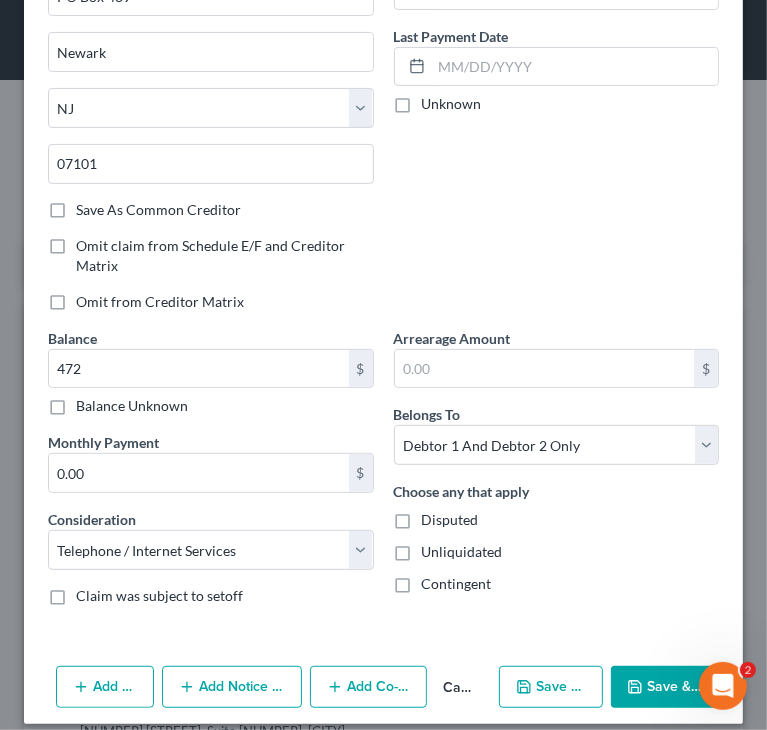 scroll, scrollTop: 262, scrollLeft: 0, axis: vertical 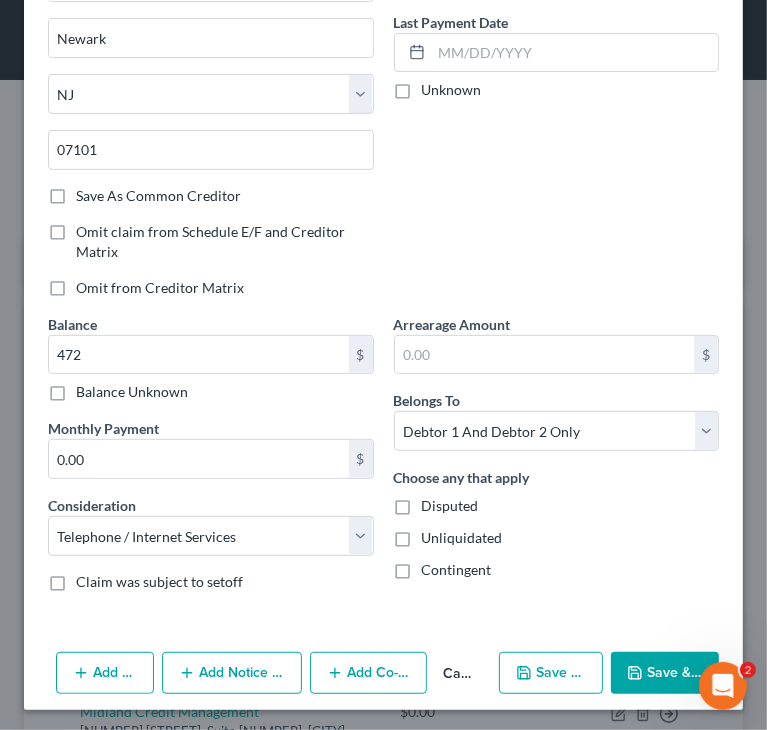 click on "Save & Close" at bounding box center [665, 673] 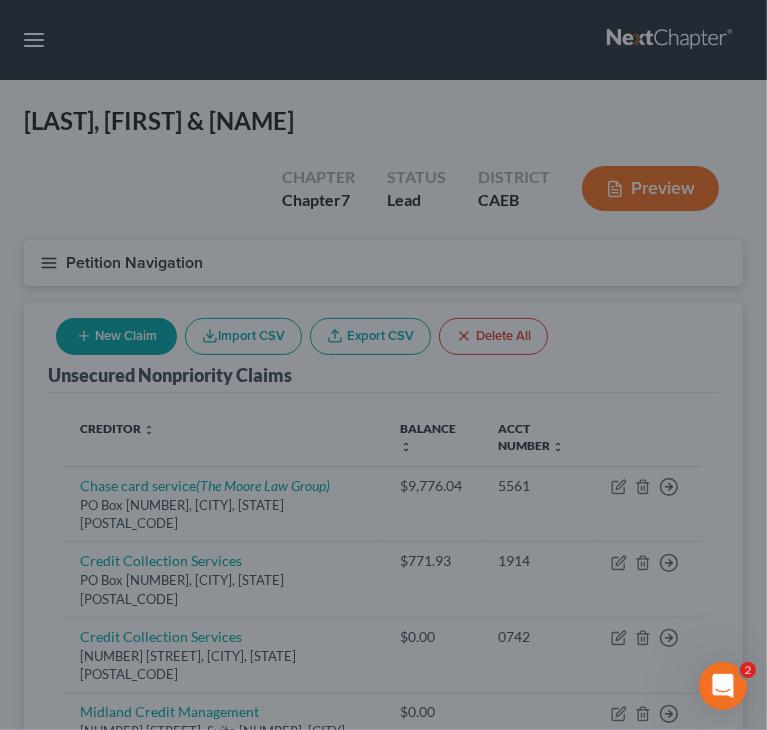 type on "472.00" 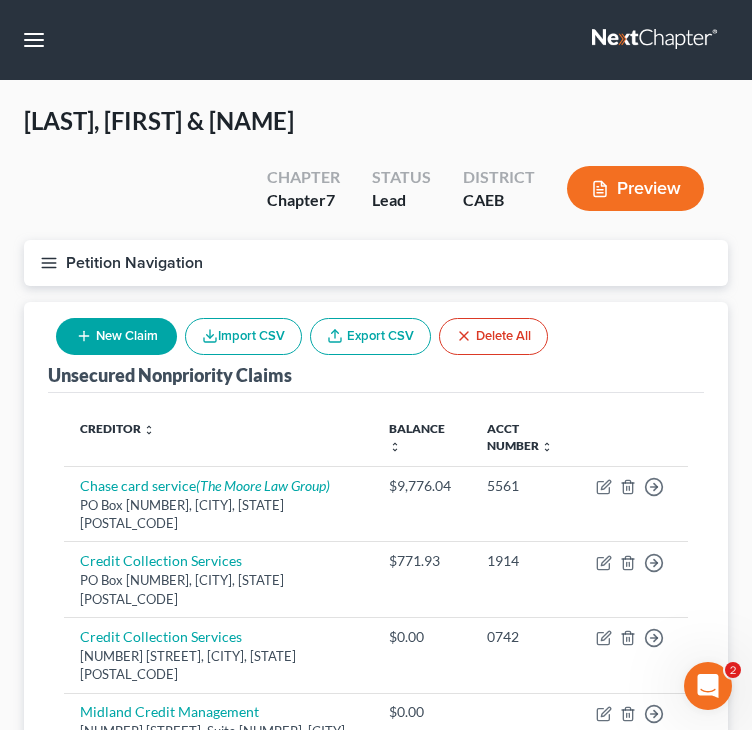 click 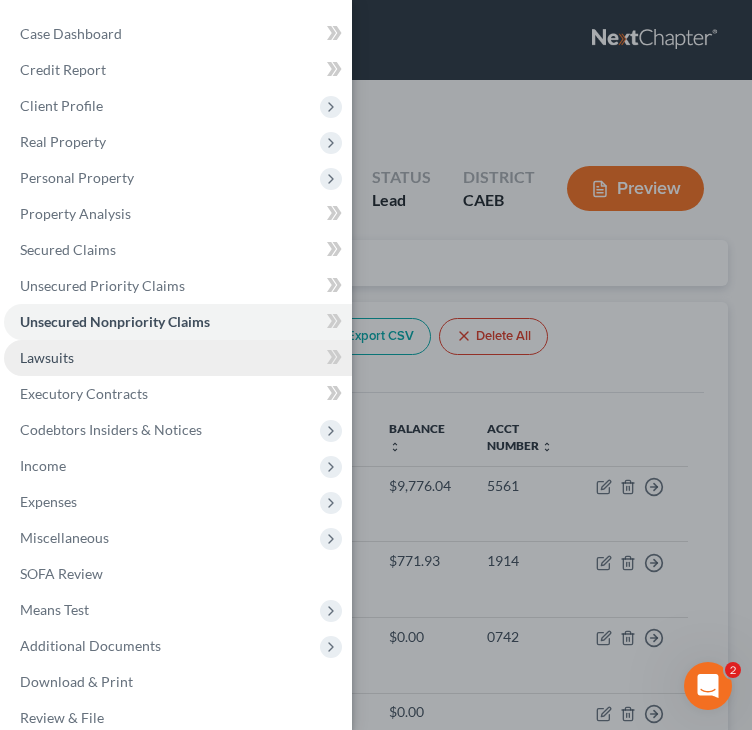 click on "Lawsuits" at bounding box center (47, 357) 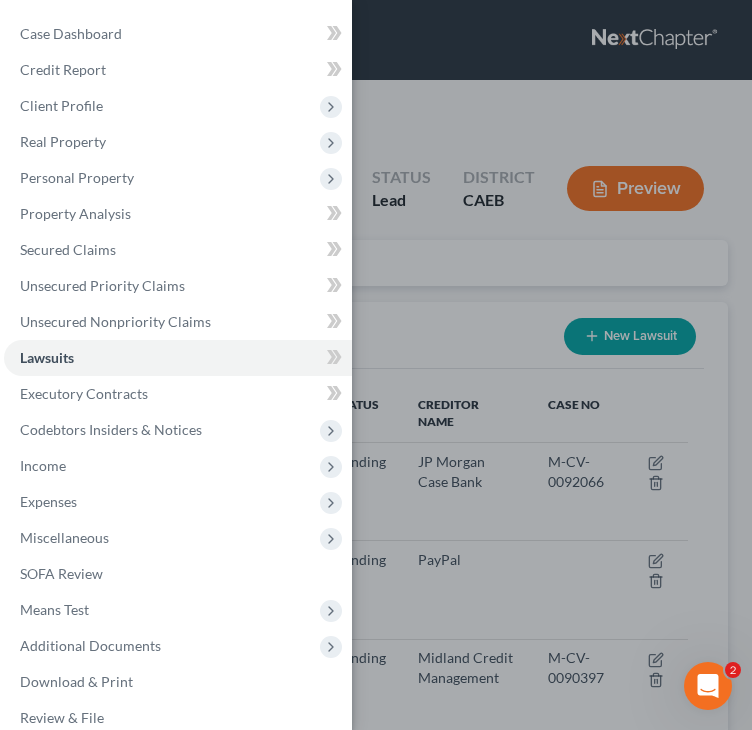 click on "Case Dashboard
Payments
Invoices
Payments
Payments
Credit Report
Client Profile" at bounding box center (376, 365) 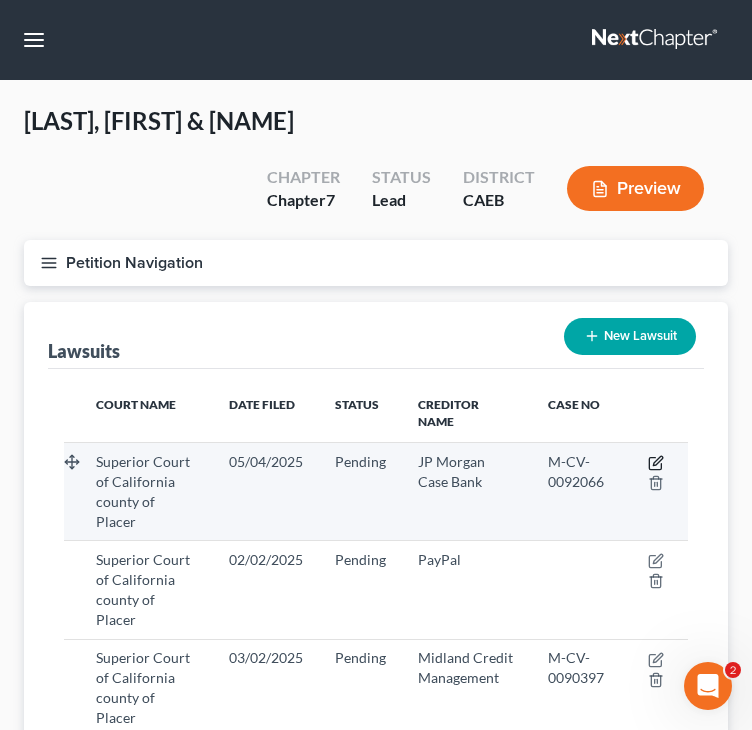 click 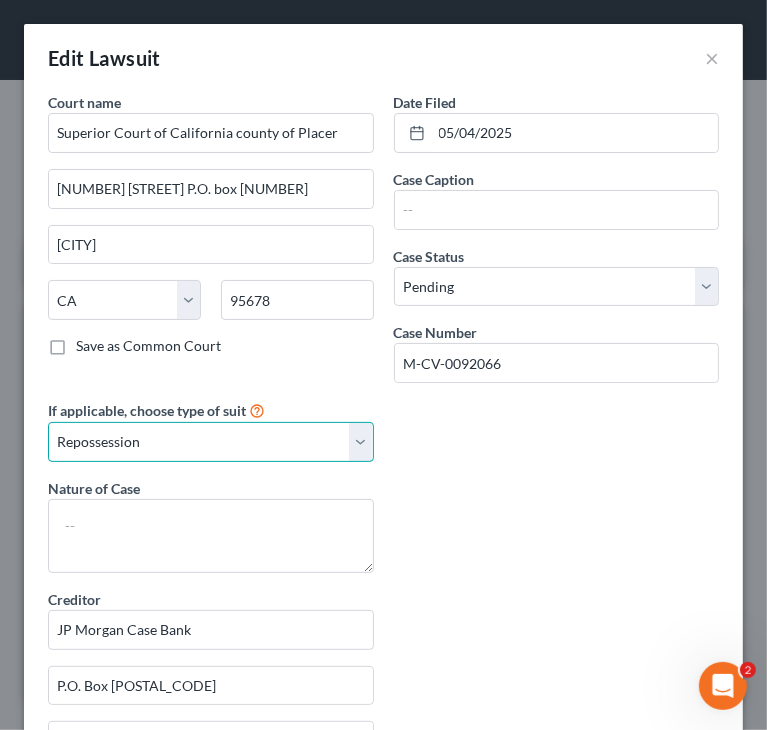 click on "Select Repossession Garnishment Foreclosure Attached, Seized, Or Levied Other" at bounding box center (211, 442) 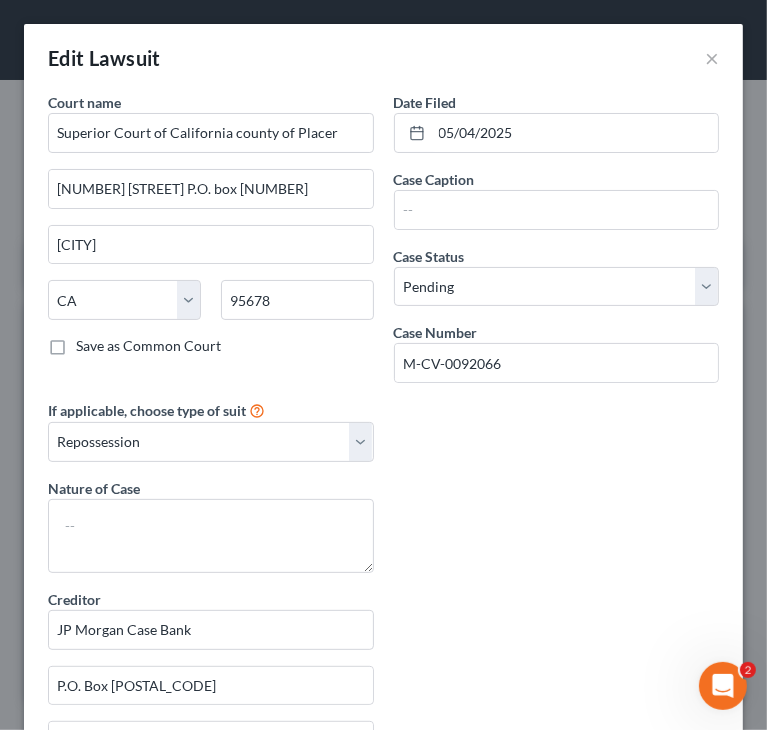 click on "Court name
*
Superior Court of California county of Placer                      10820 justice center Dr. P.O. box 619072 Roseville State AL AK AR AZ CA CO CT DE DC FL GA GU HI ID IL IN IA KS KY LA ME MD MA MI MN MS MO MT NC ND NE NV NH NJ NM NY OH OK OR PA PR RI SC SD TN TX UT VI VA VT WA WV WI WY 95678 Save as Common Court Date Filed         05/04/2025 Case Caption
Case Status
*
Select Pending On Appeal Concluded Case Number M-CV-0092066 If applicable, choose type of suit     Select Repossession Garnishment Foreclosure Attached, Seized, Or Levied Other Nature of Case Creditor *    JP Morgan Case Bank                      P.O. Box 24145 Santa Ana State AL AK AR AZ CA CO CT DE DC FL GA GU HI ID IL IN IA KS KY LA ME MD MA MI MN MS MO MT NC ND NE NV NH NJ NM NY OH OK OR PA PR RI SC SD TN TX UT VI VA VT WA WV WI WY 92799 Save As Common Creditor Value Of Property
9,776.04 $
Value Unknown
Balance Undetermined
$" at bounding box center (383, 627) 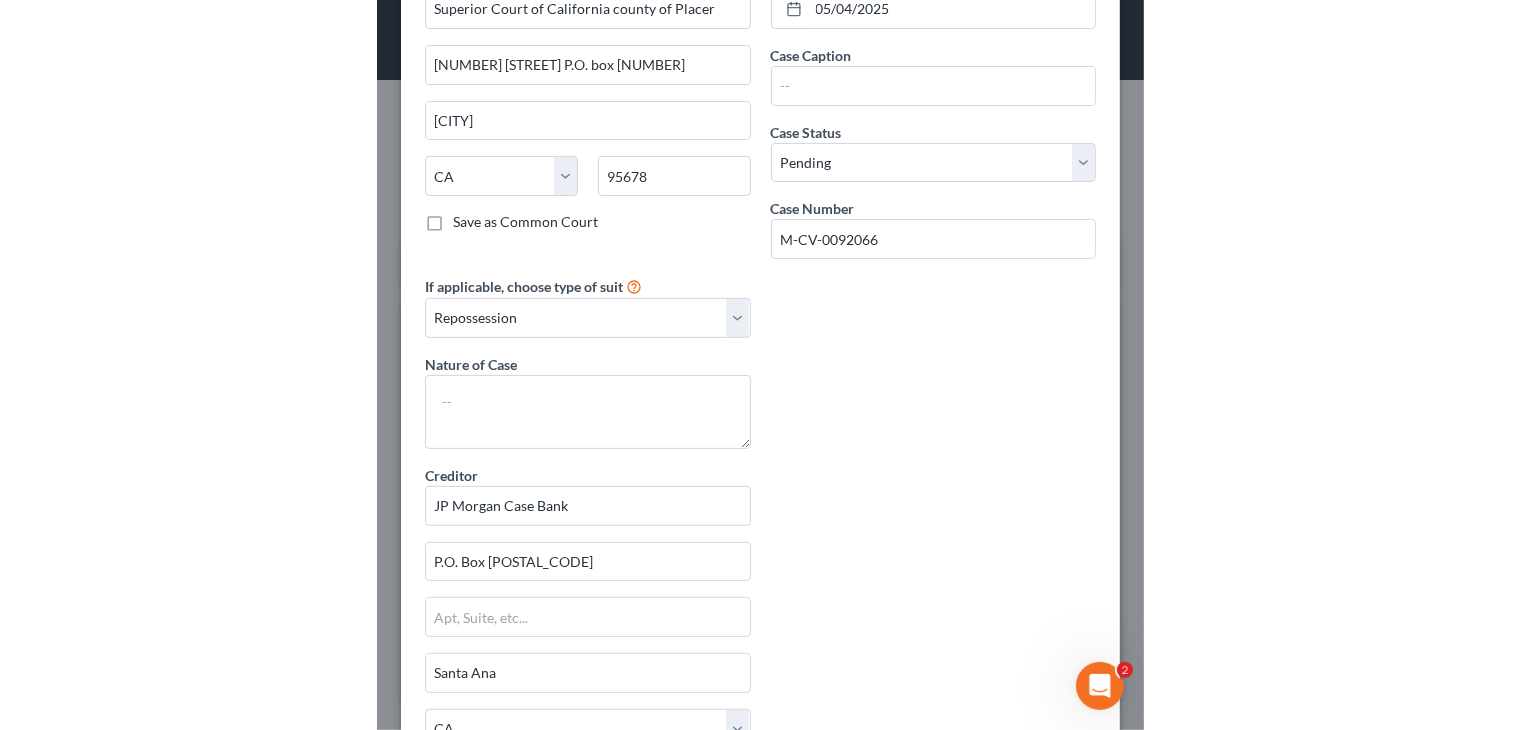 scroll, scrollTop: 0, scrollLeft: 0, axis: both 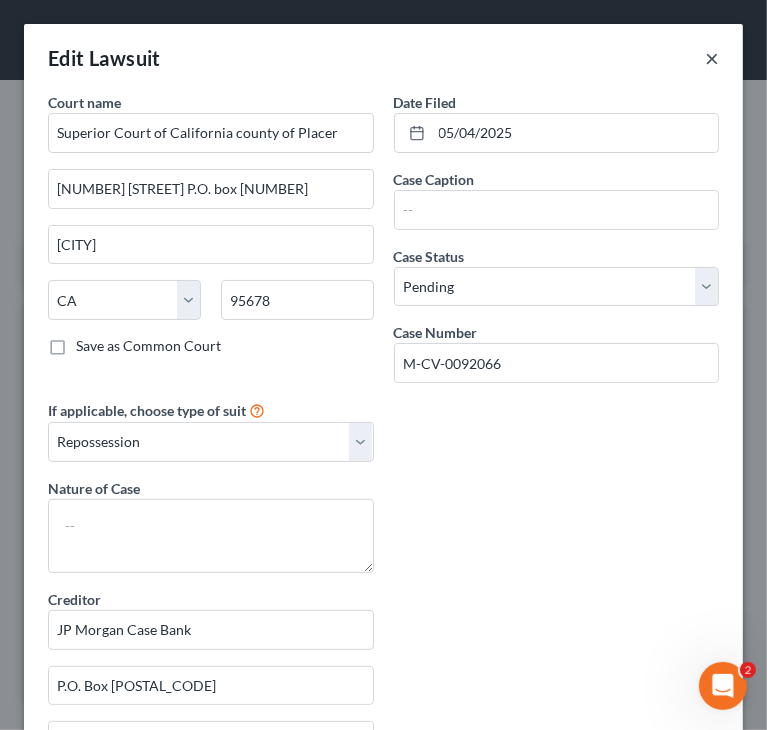 click on "×" at bounding box center (712, 58) 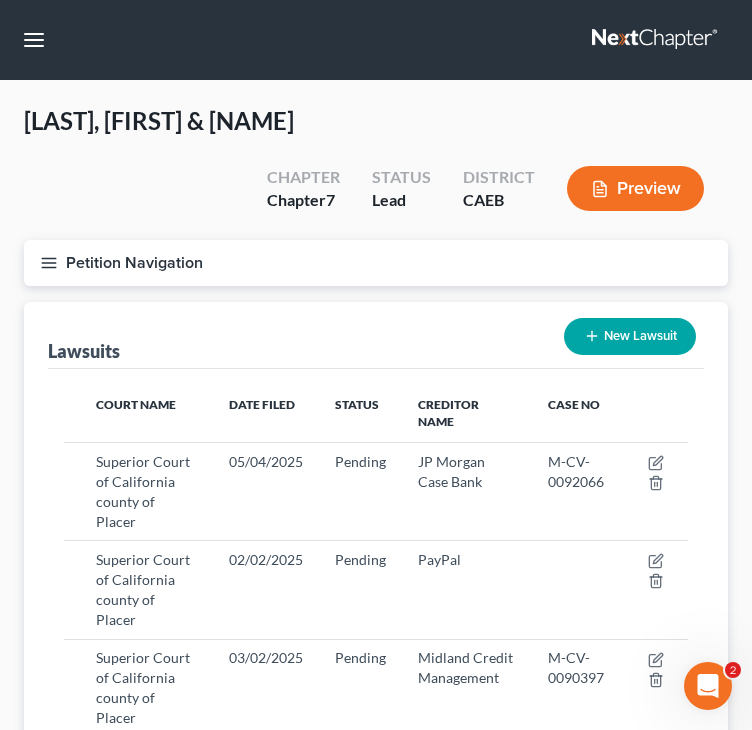 click 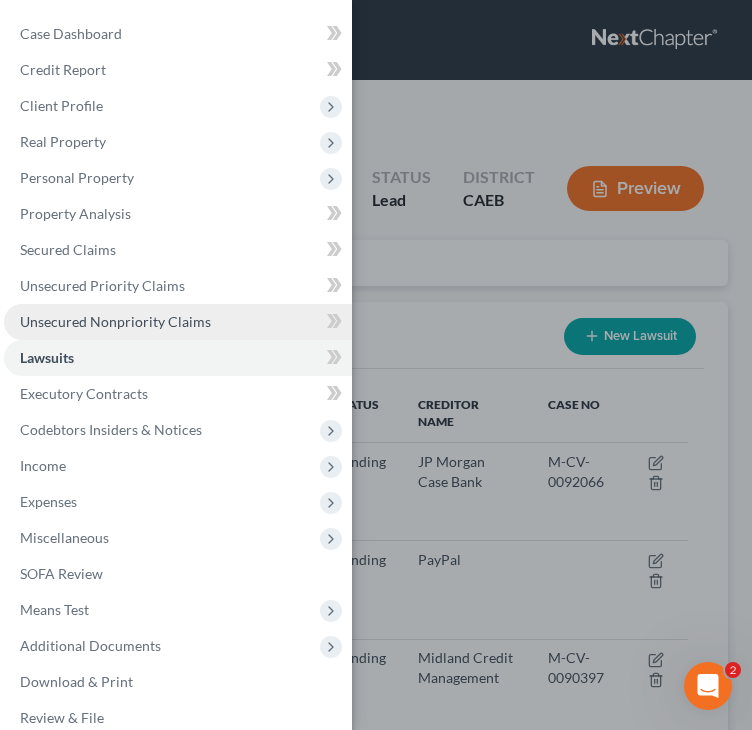 click on "Unsecured Nonpriority Claims" at bounding box center [115, 321] 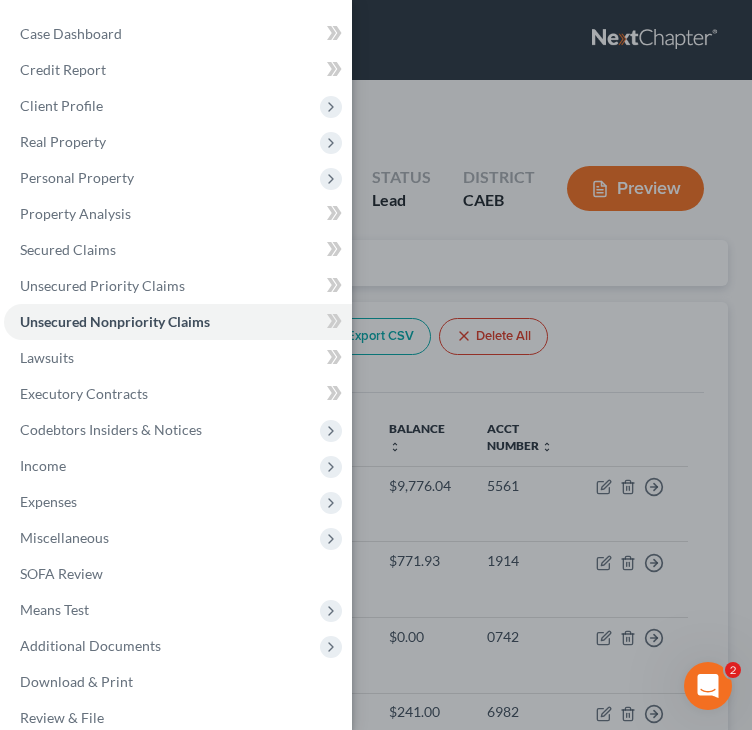 click on "Case Dashboard
Payments
Invoices
Payments
Payments
Credit Report
Client Profile" at bounding box center (376, 365) 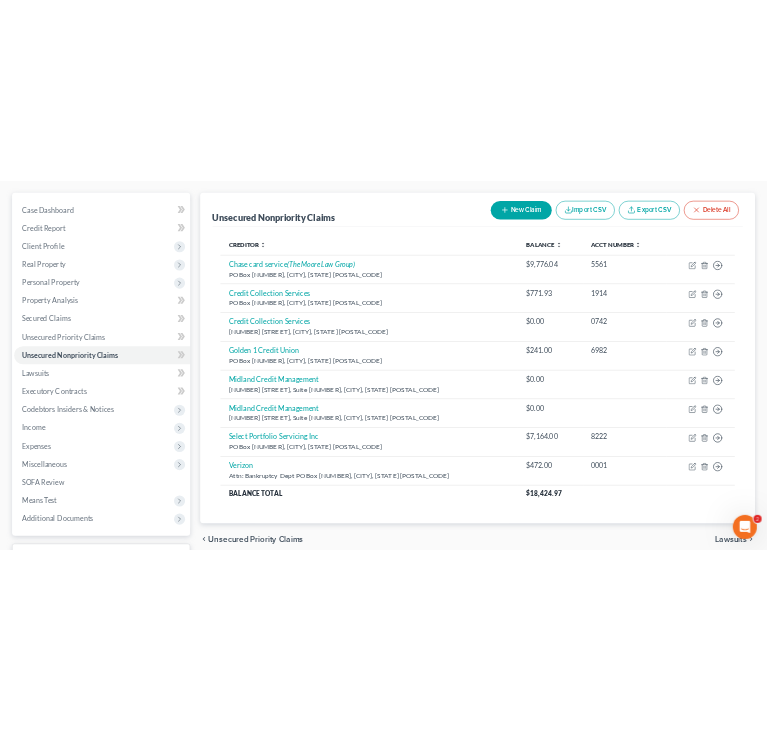 scroll, scrollTop: 200, scrollLeft: 0, axis: vertical 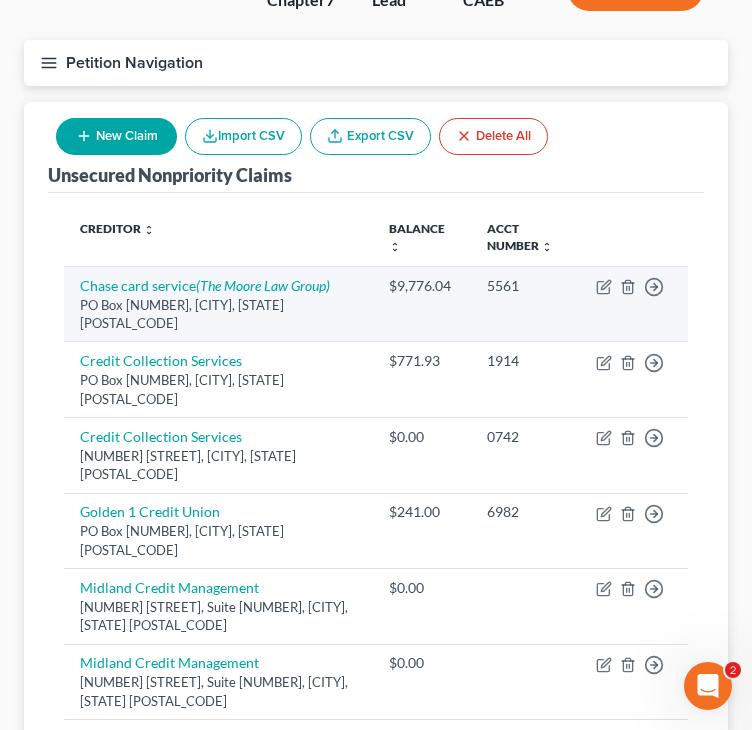 click on "PO Box 6294, Carol steam, IL 60197" at bounding box center (218, 314) 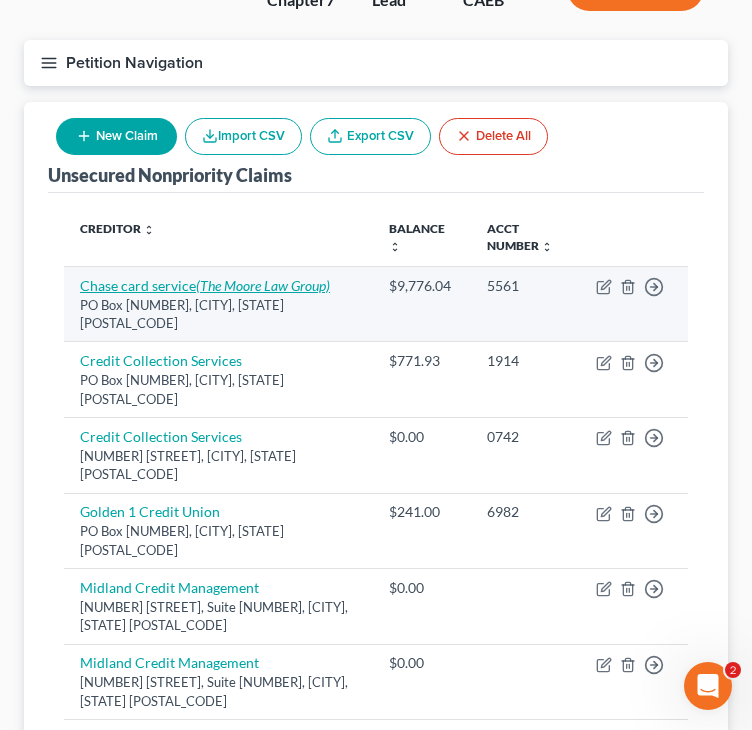 click on "(The Moore Law Group)" at bounding box center (263, 285) 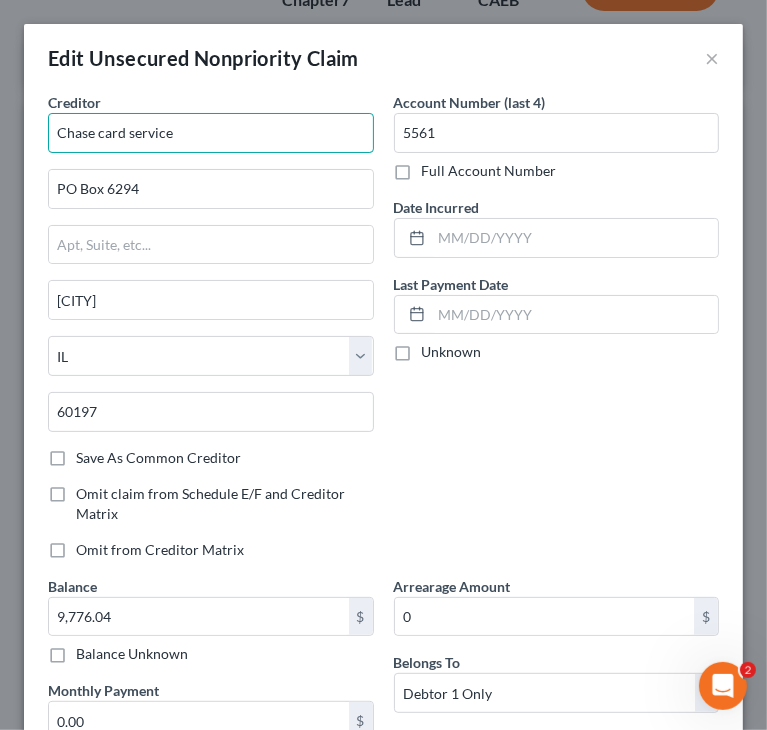 click on "Chase card service" at bounding box center [211, 133] 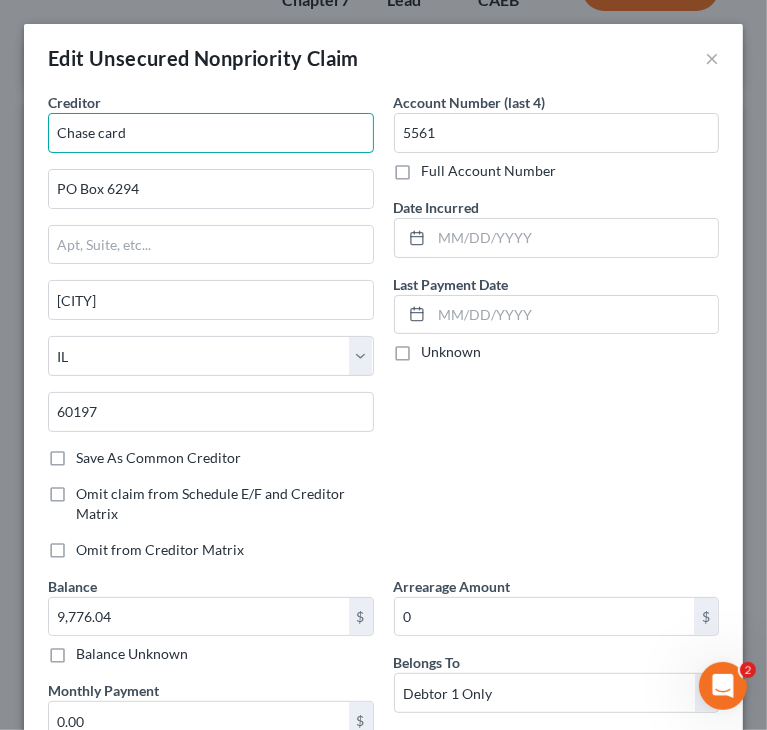 click on "Chase card" at bounding box center (211, 133) 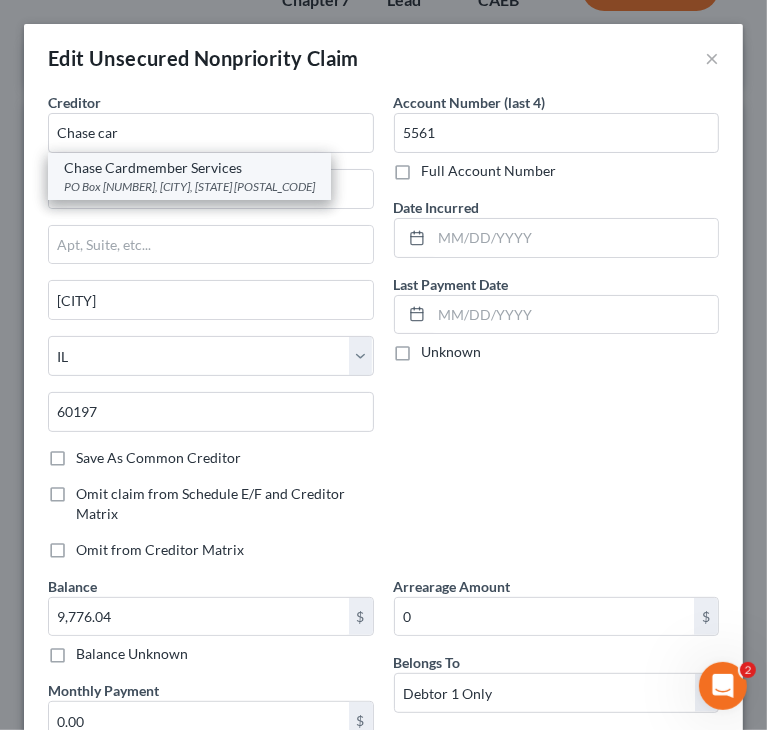 click on "PO Box 15548, Wilmington, DE 19886" at bounding box center (189, 186) 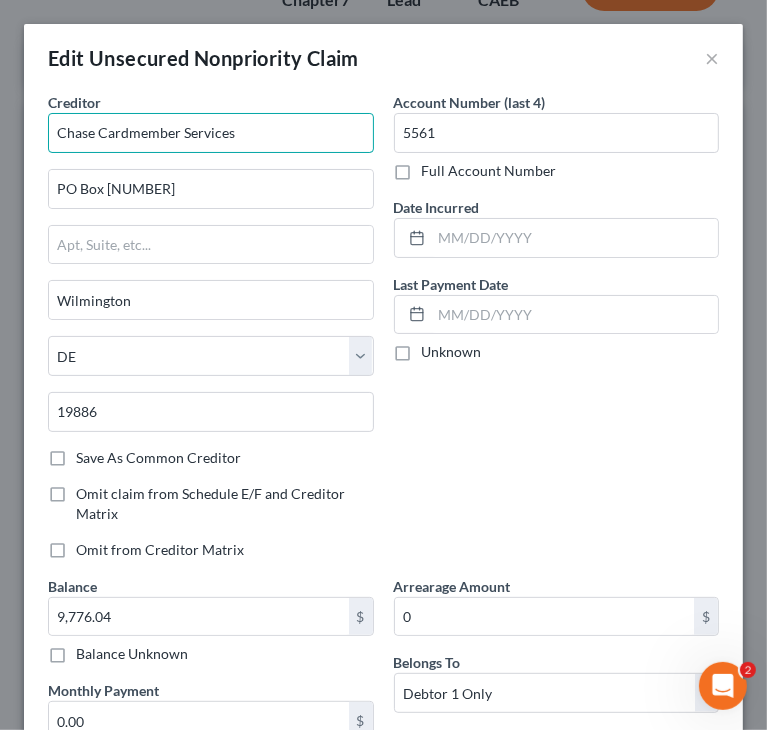 click on "Chase Cardmember Services" at bounding box center (211, 133) 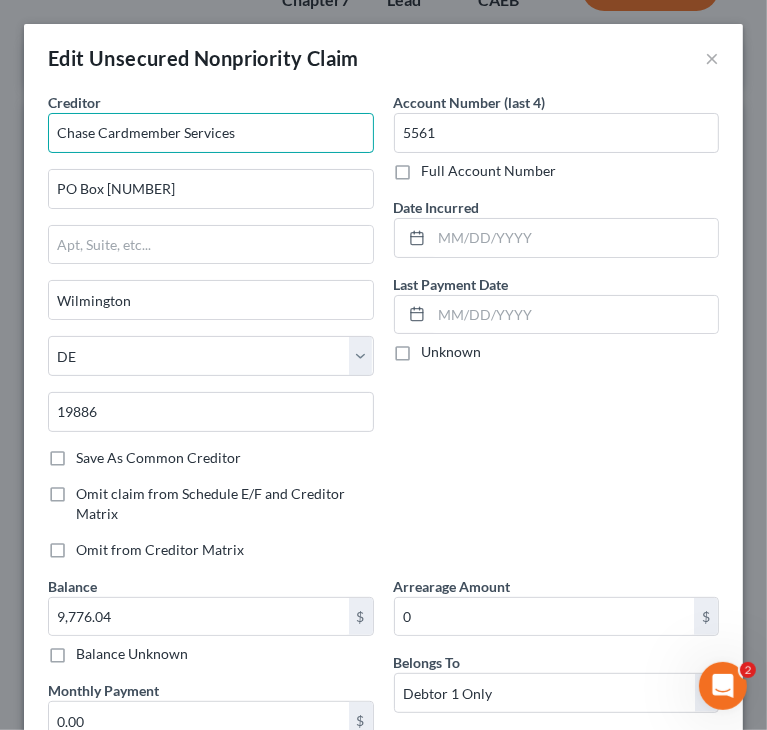 click on "Chase Cardmember Services" at bounding box center (211, 133) 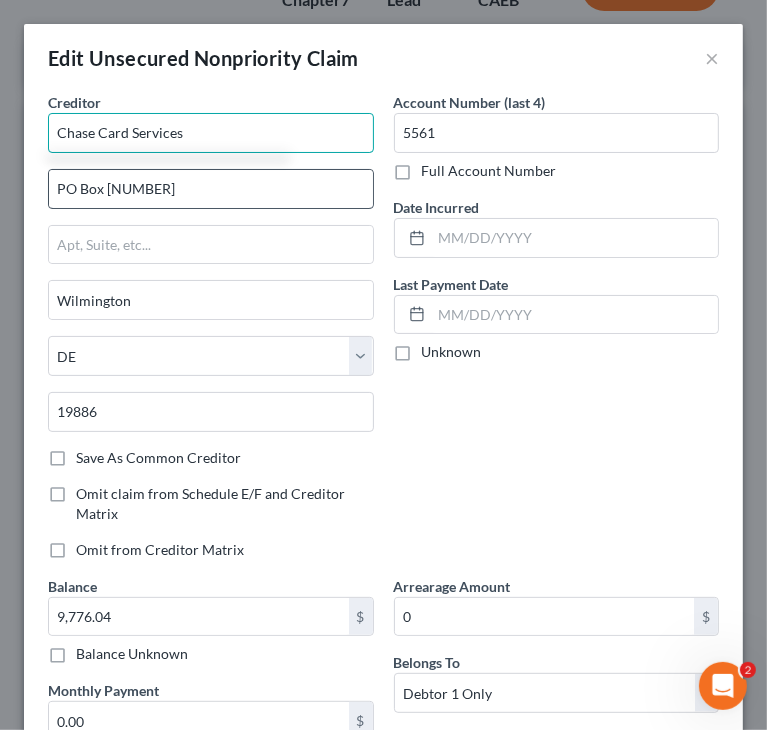 type on "Chase Card Services" 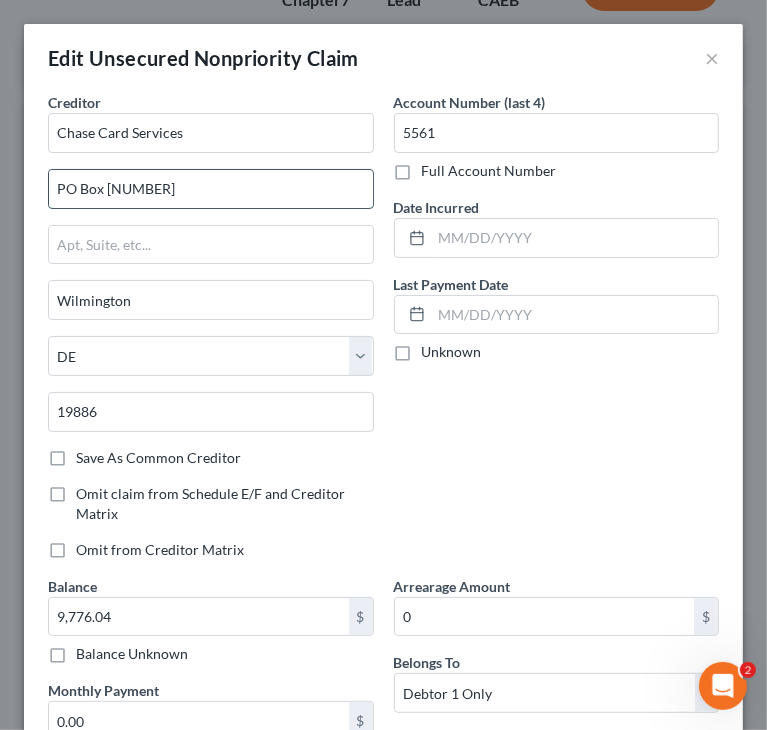 drag, startPoint x: 109, startPoint y: 185, endPoint x: 310, endPoint y: 202, distance: 201.71762 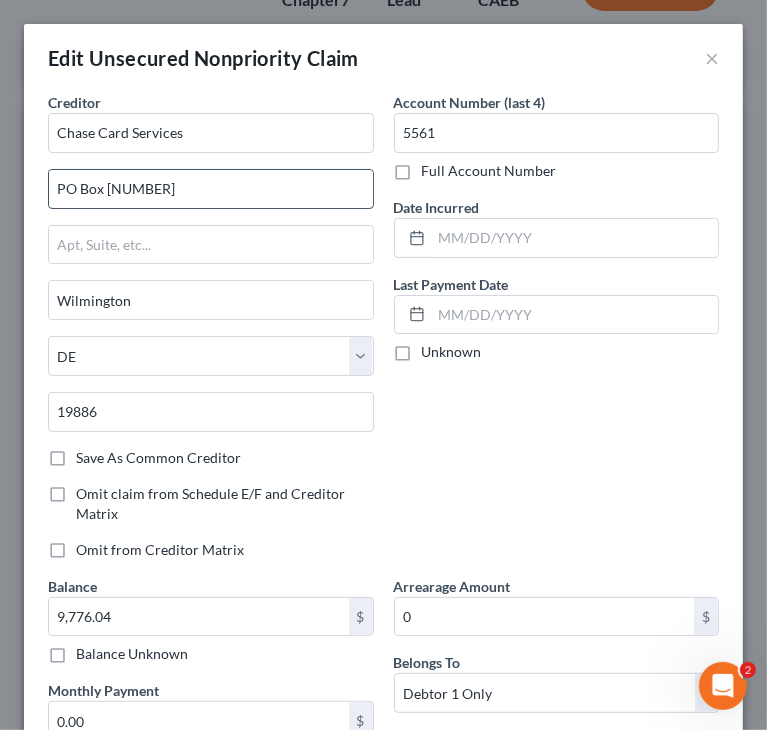 type on "PO Box 17230" 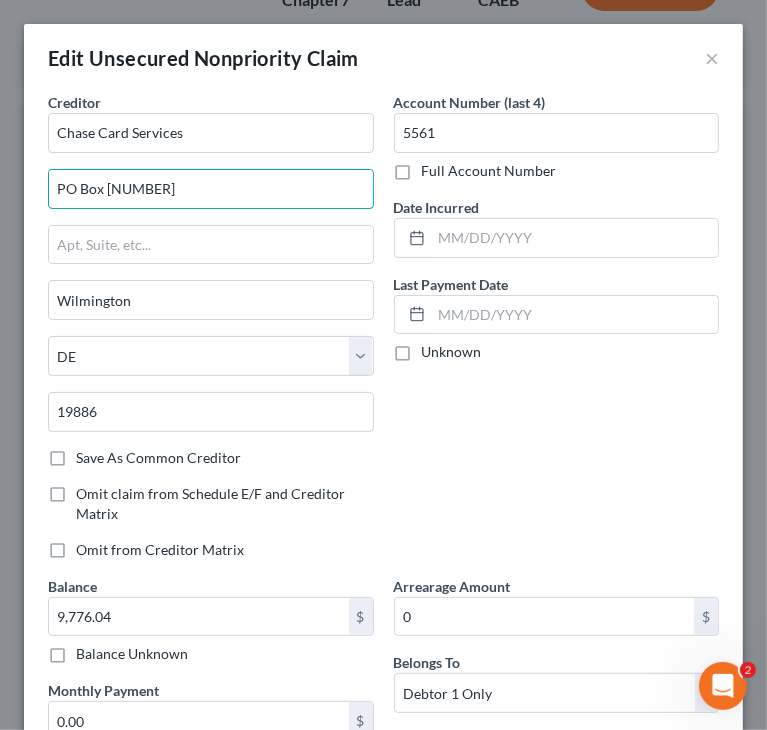 drag, startPoint x: 58, startPoint y: 197, endPoint x: 36, endPoint y: 195, distance: 22.090721 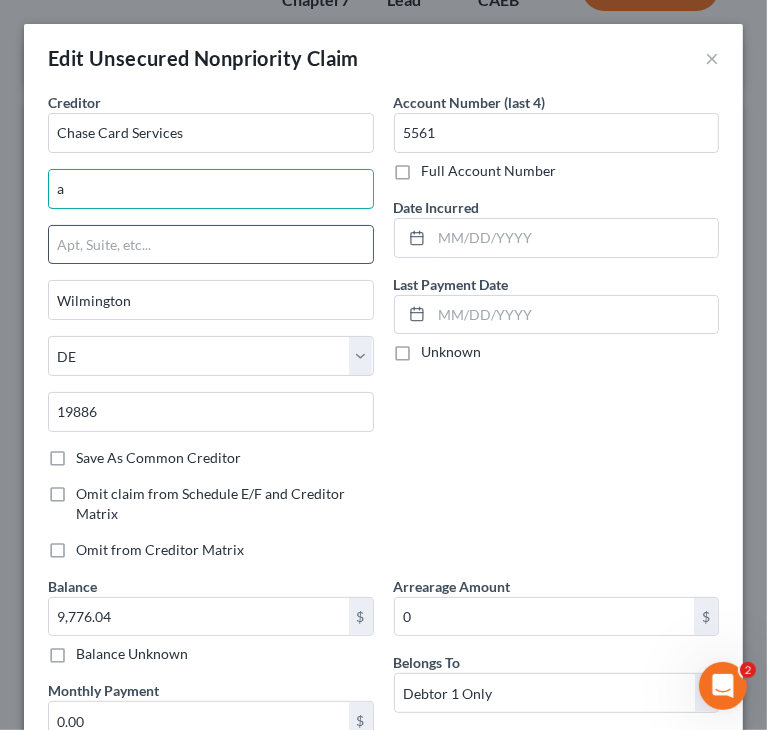 type on "Attn: Bankruptcy Dept" 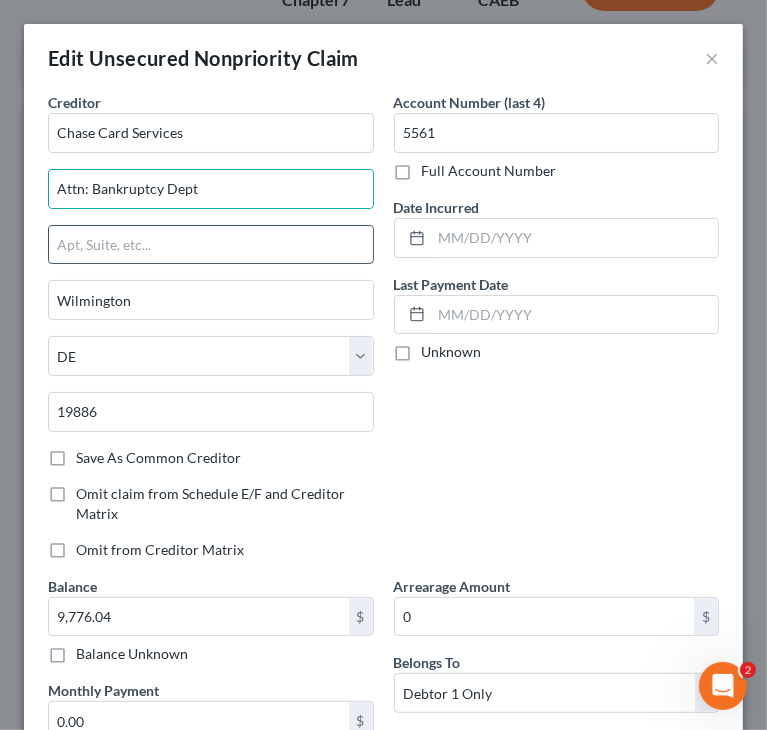 click at bounding box center [211, 245] 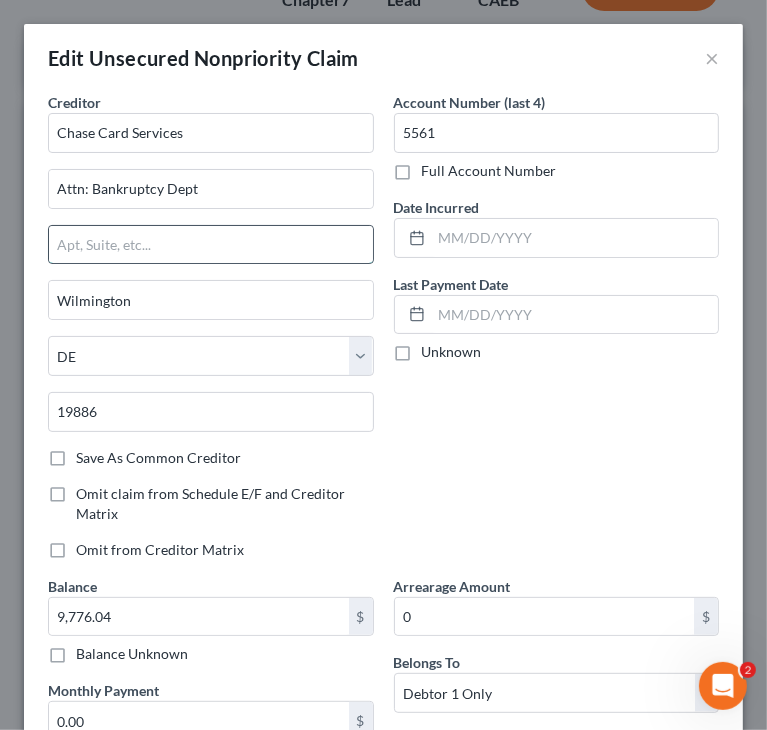paste on "PO Box 17230" 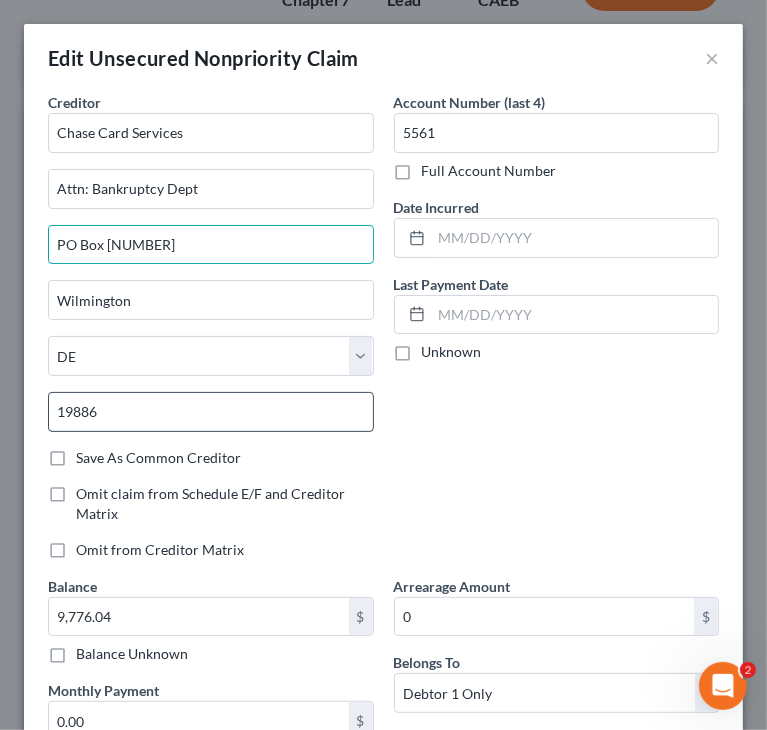 type on "PO Box 17230" 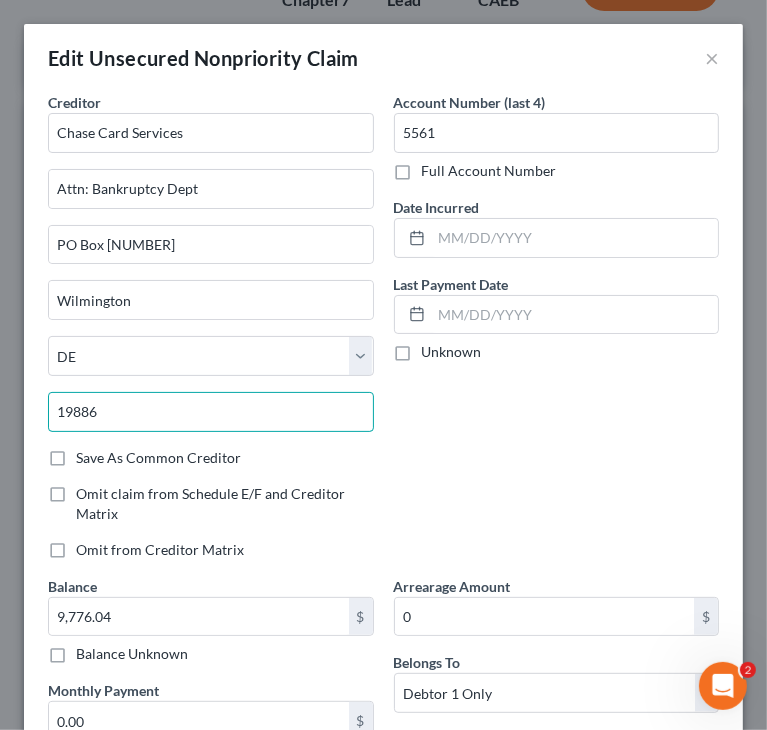 click on "19886" at bounding box center (211, 412) 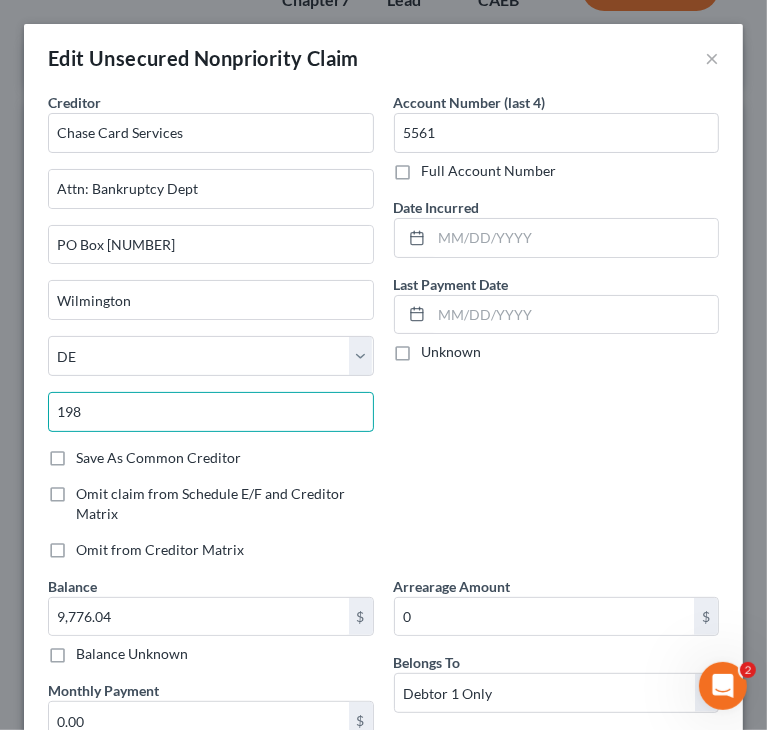 type on "19850" 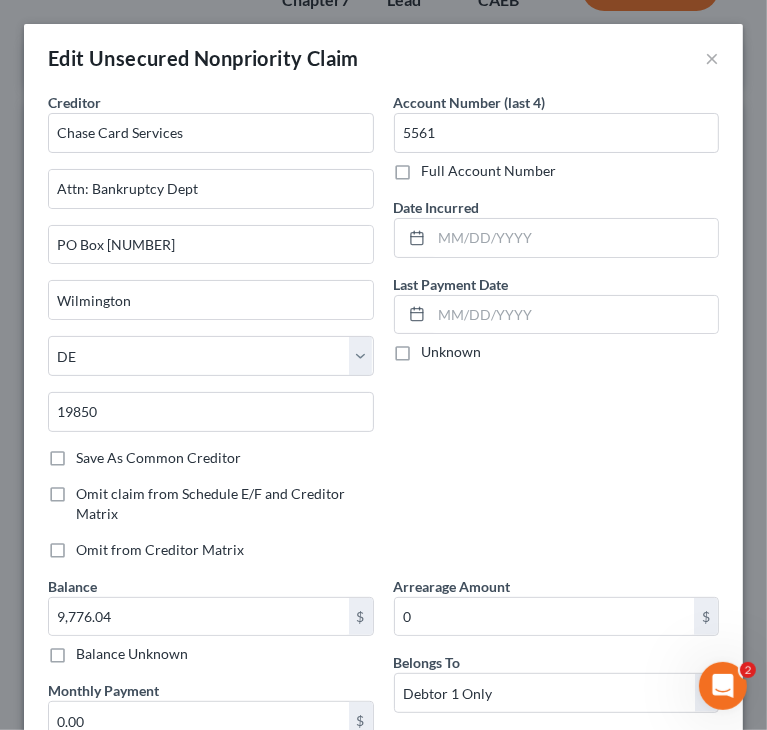 click on "Account Number (last 4)
5561
Full Account Number
Date Incurred         Last Payment Date         Unknown" at bounding box center [557, 334] 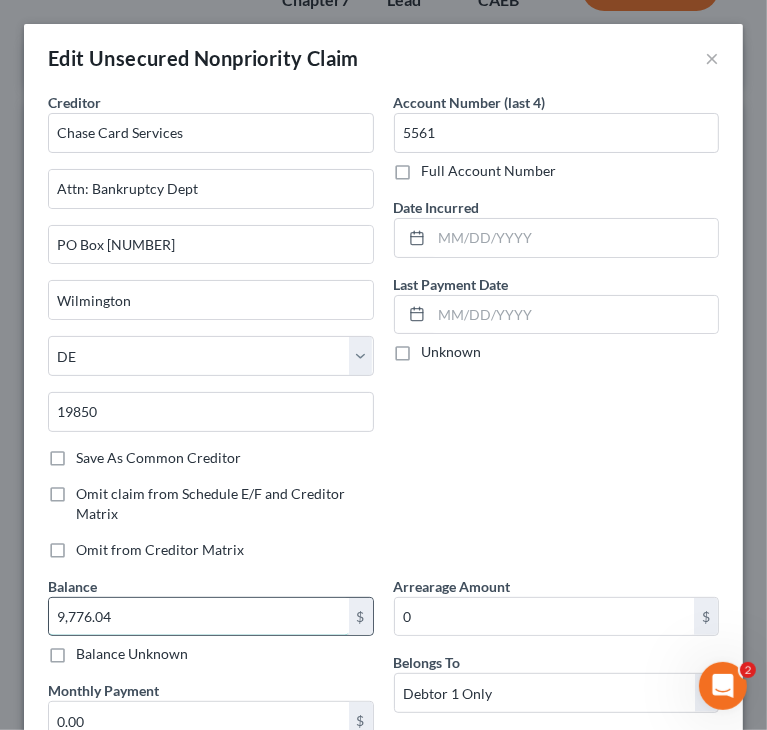 click on "9,776.04" at bounding box center [199, 617] 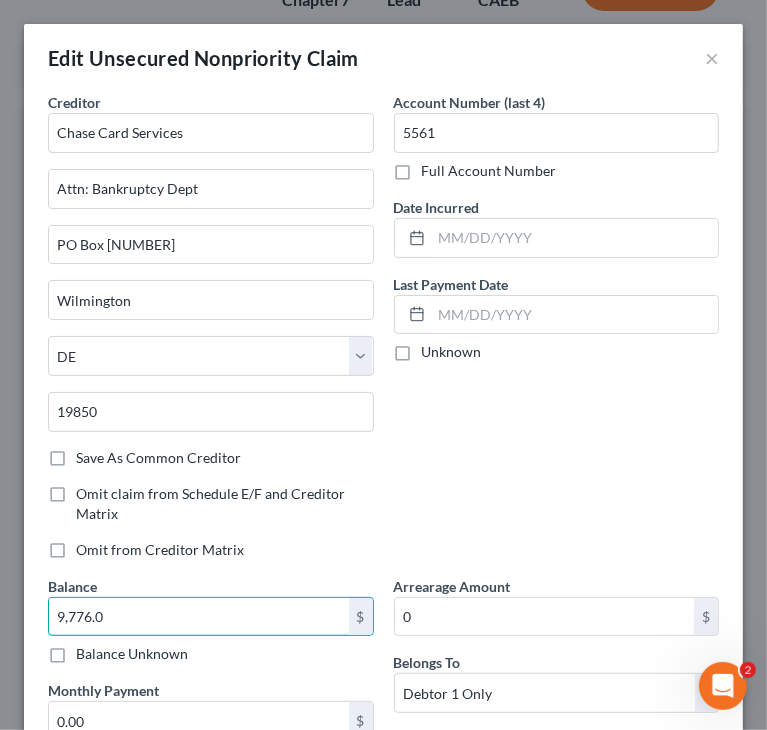 type on "9,776.0" 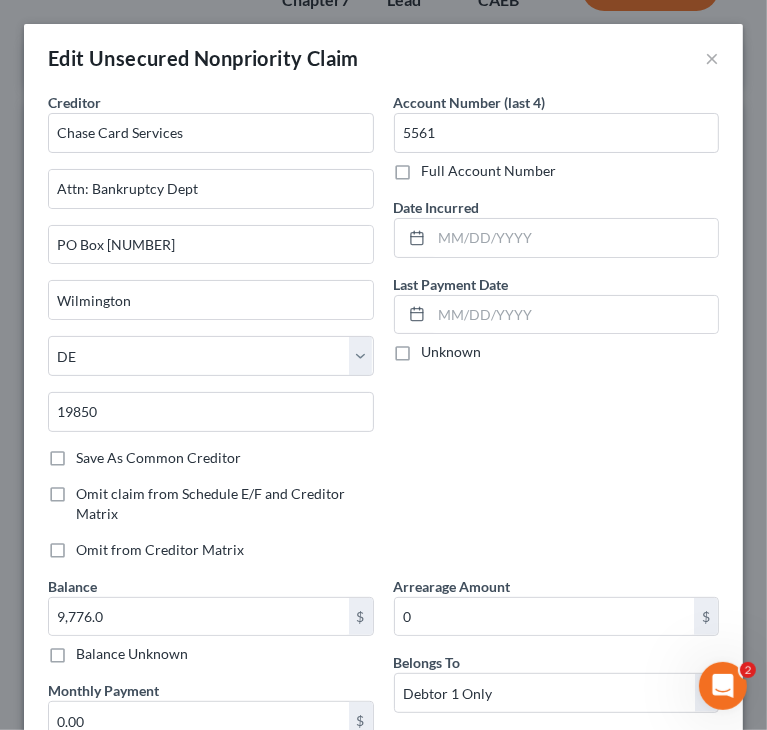click on "Account Number (last 4)
5561
Full Account Number
Date Incurred         Last Payment Date         Unknown" at bounding box center (557, 334) 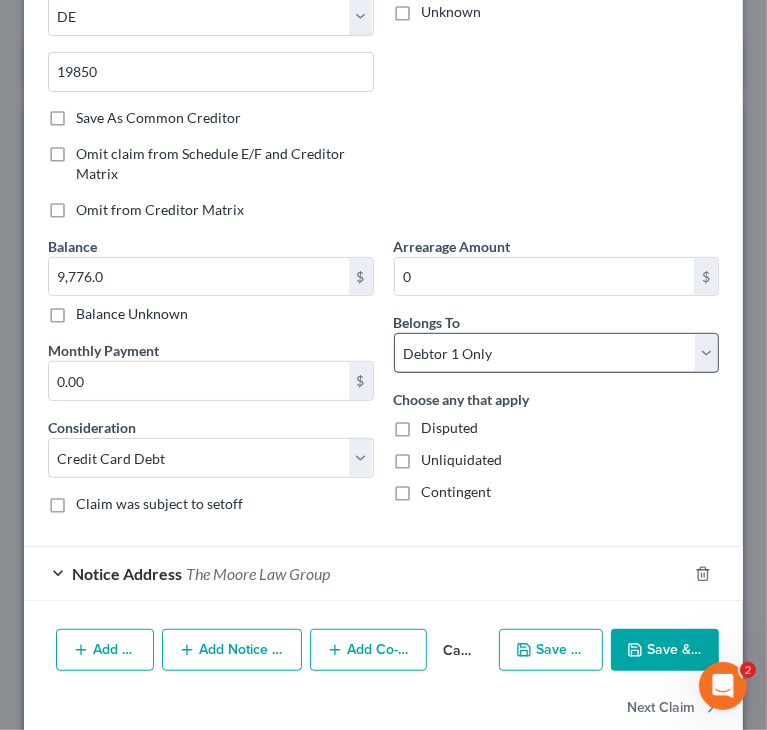 scroll, scrollTop: 375, scrollLeft: 0, axis: vertical 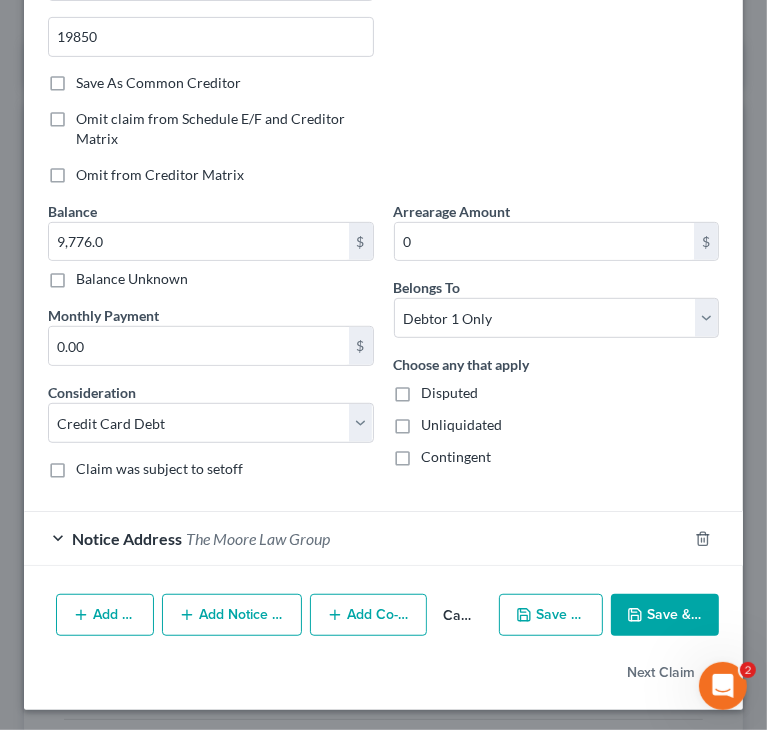 click on "Account Number (last 4)
5561
Full Account Number
Date Incurred         Last Payment Date         Unknown" at bounding box center [557, -41] 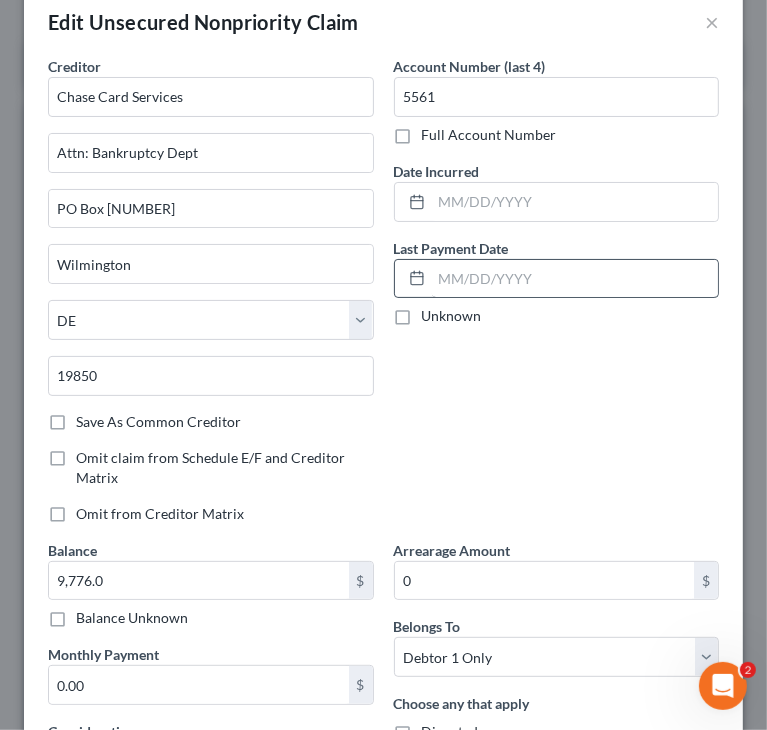 scroll, scrollTop: 0, scrollLeft: 0, axis: both 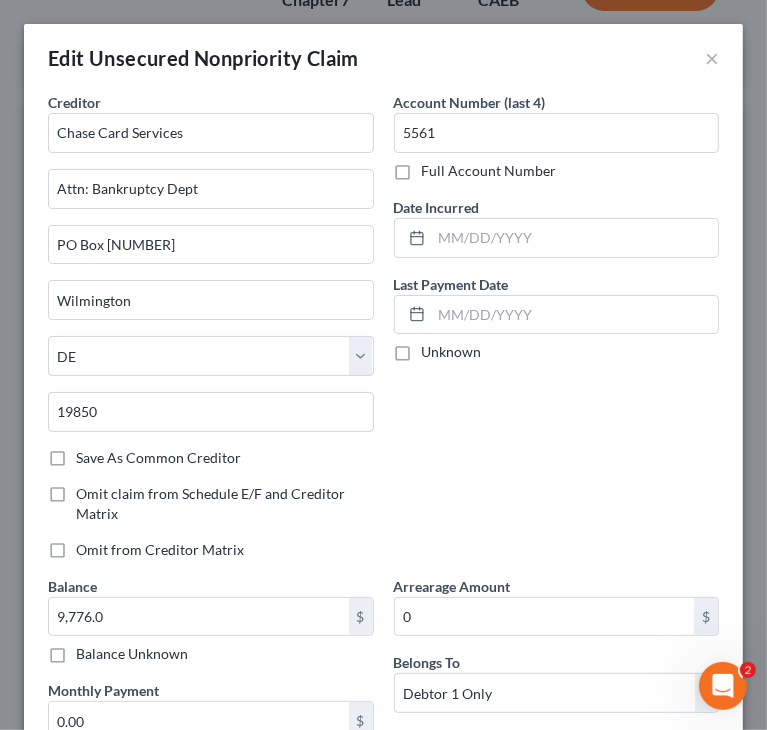 click on "Account Number (last 4)
5561
Full Account Number
Date Incurred         Last Payment Date         Unknown" at bounding box center (557, 334) 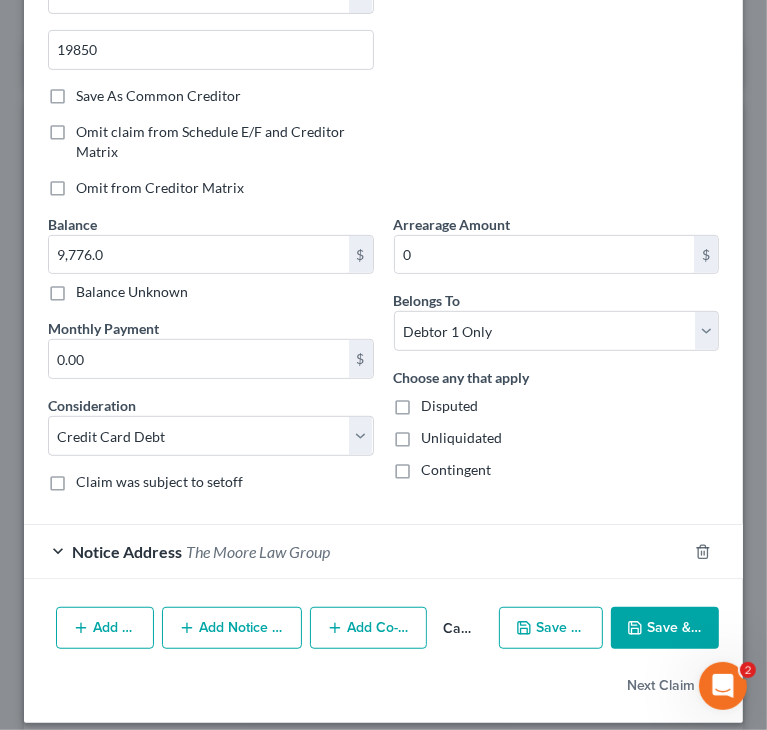scroll, scrollTop: 375, scrollLeft: 0, axis: vertical 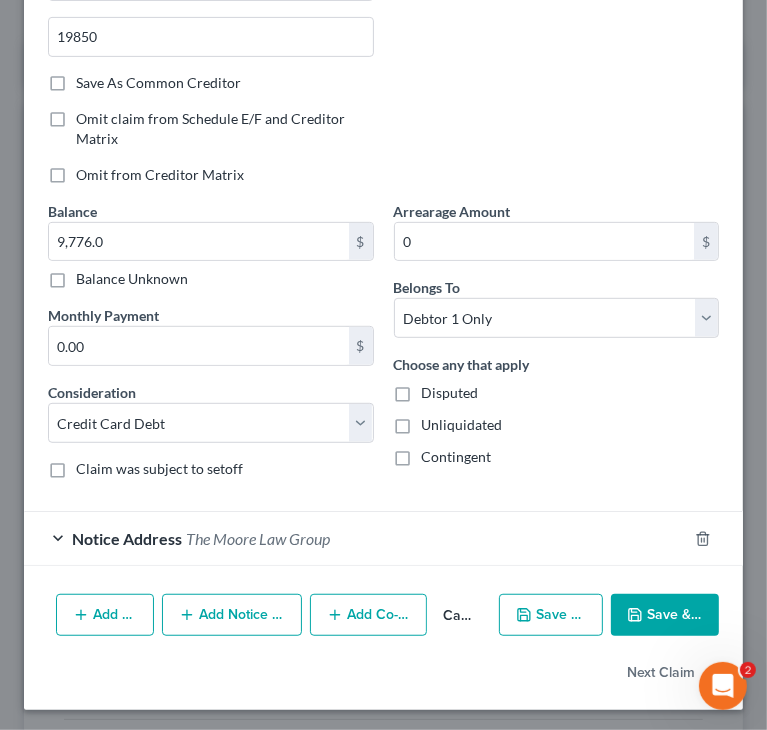 click 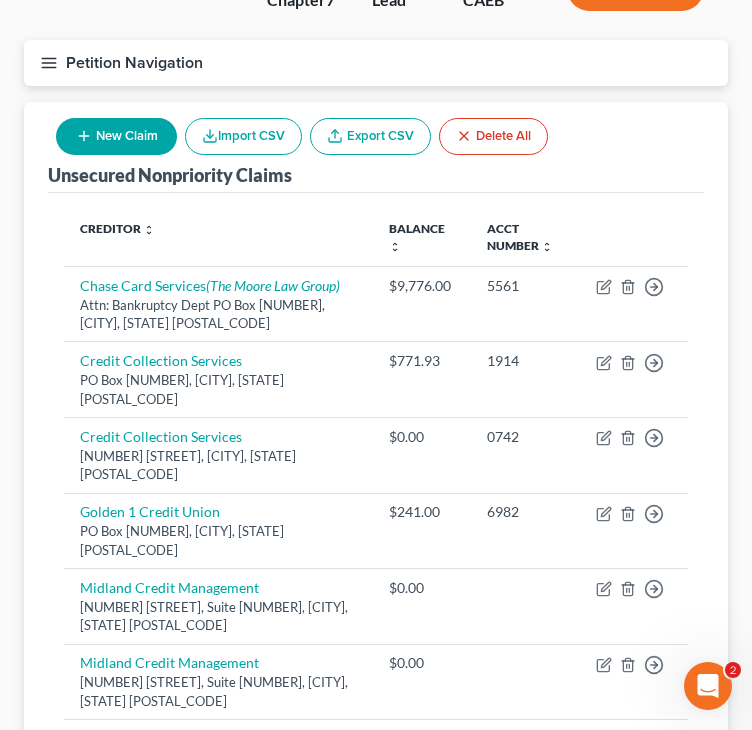 click on "New Claim" at bounding box center [116, 136] 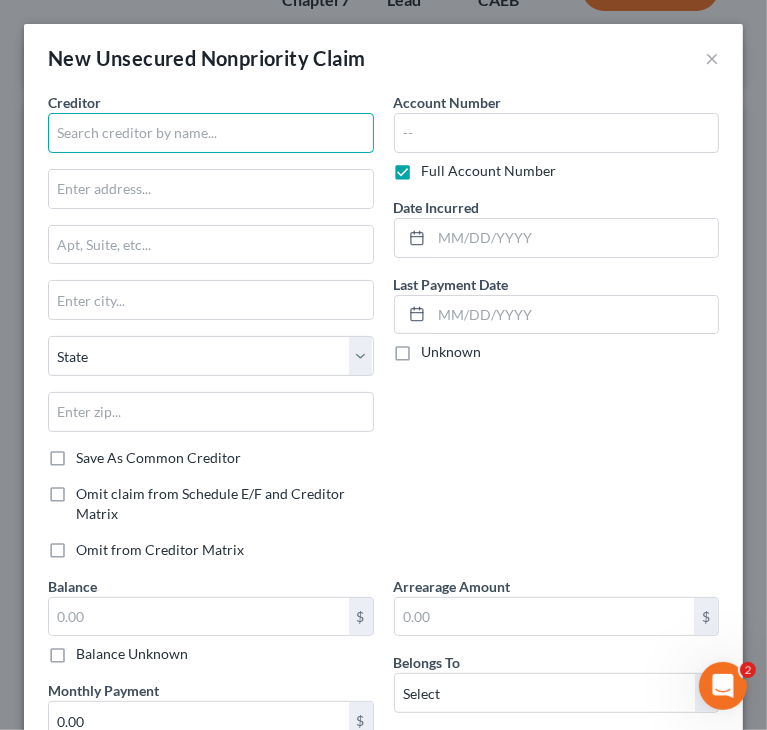 click at bounding box center [211, 133] 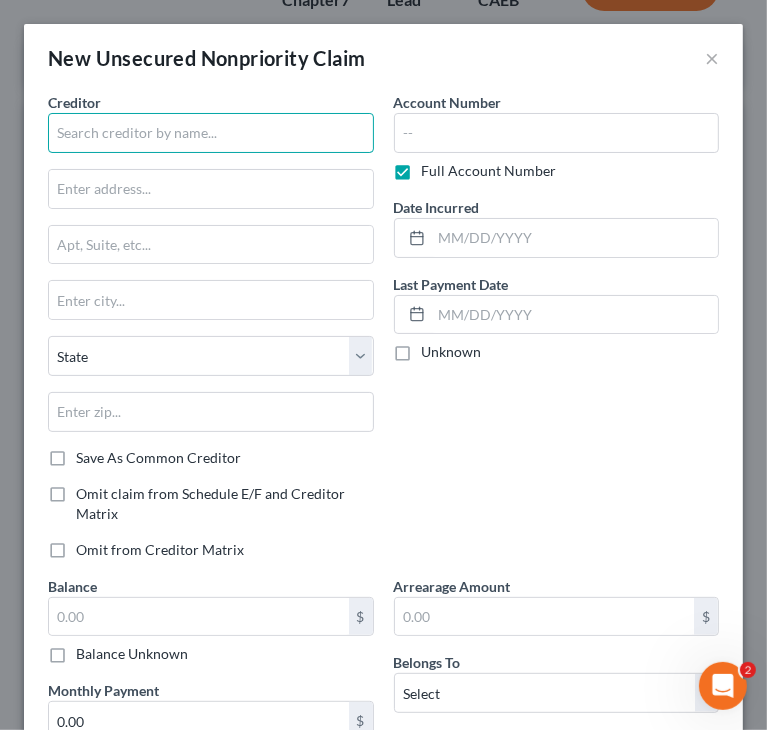 type on "V" 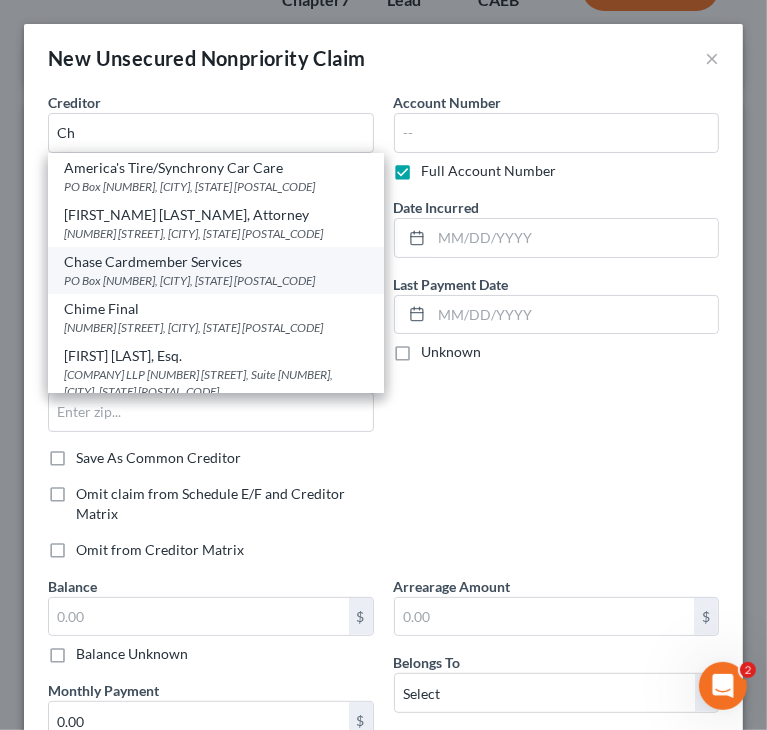 click on "Chase Cardmember Services" at bounding box center [216, 262] 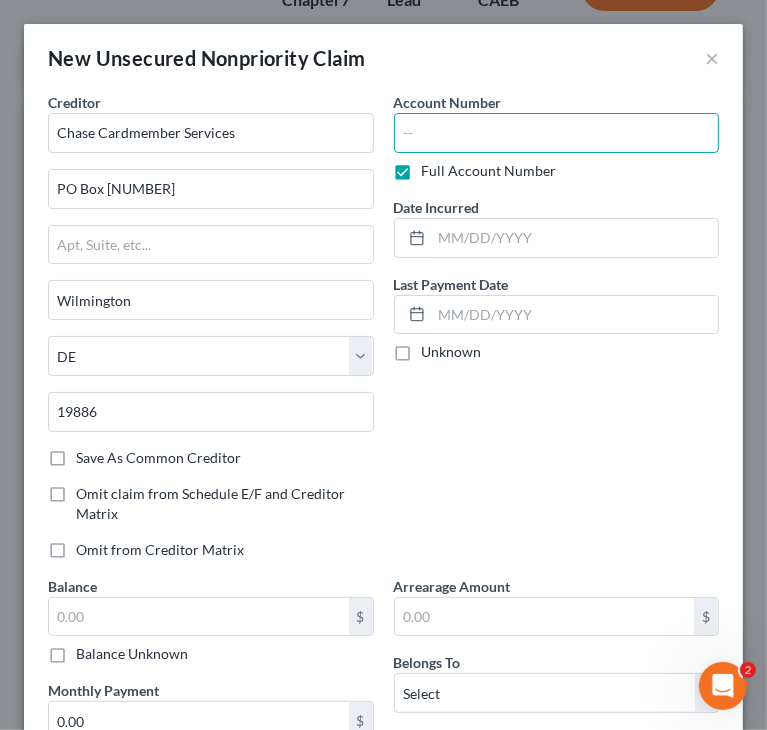 click at bounding box center (557, 133) 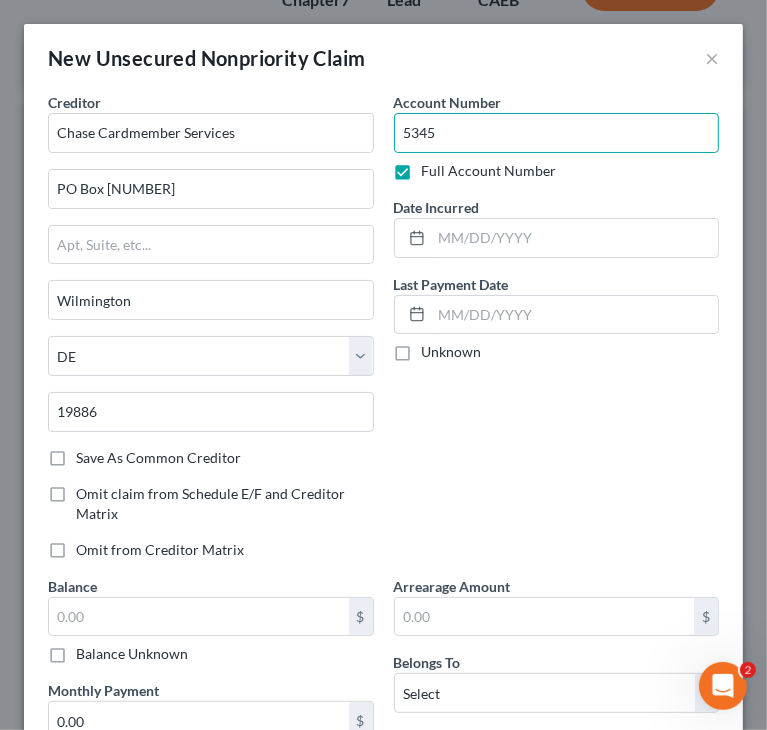 type on "5345" 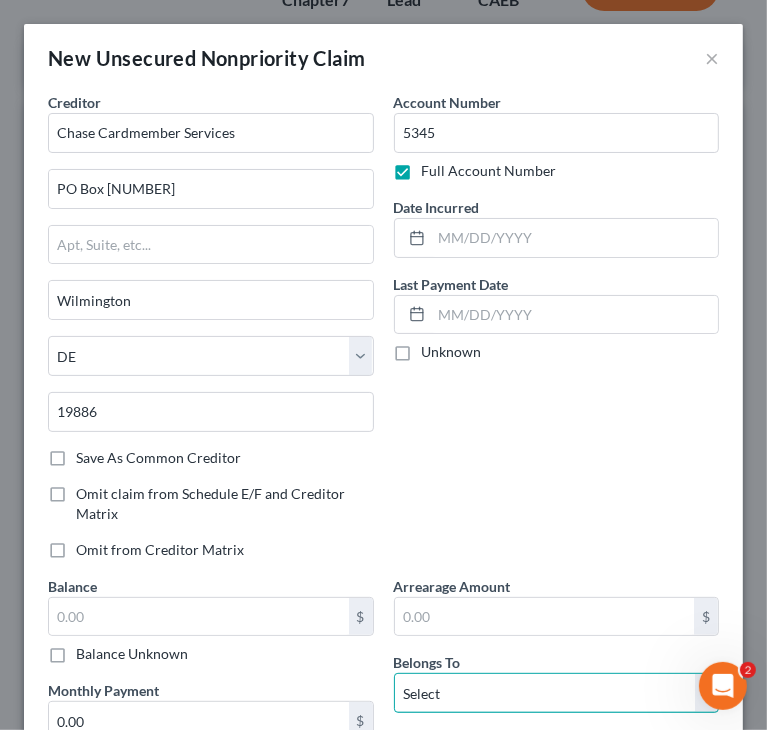 click on "Select Debtor 1 Only Debtor 2 Only Debtor 1 And Debtor 2 Only At Least One Of The Debtors And Another Community Property" at bounding box center [557, 693] 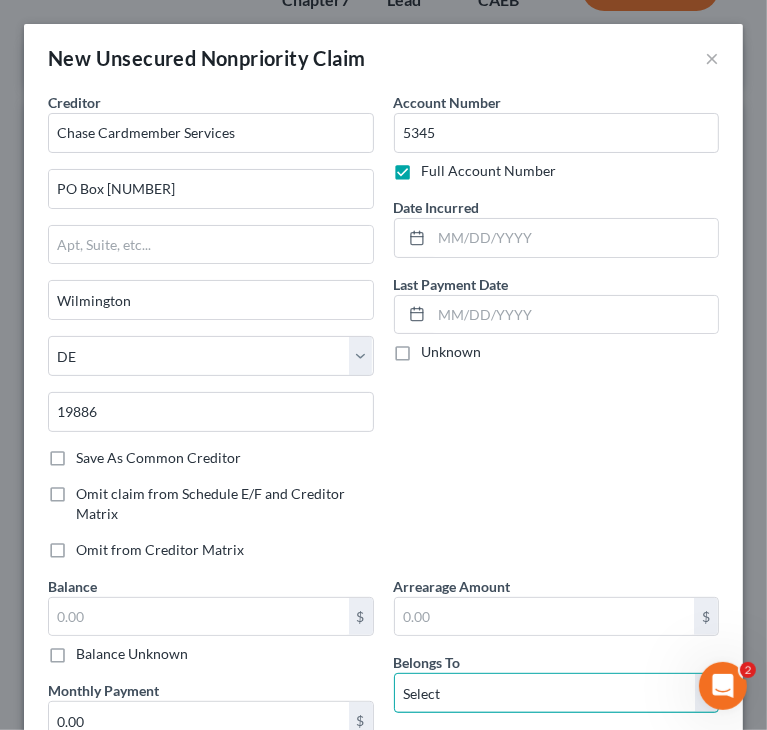 select on "1" 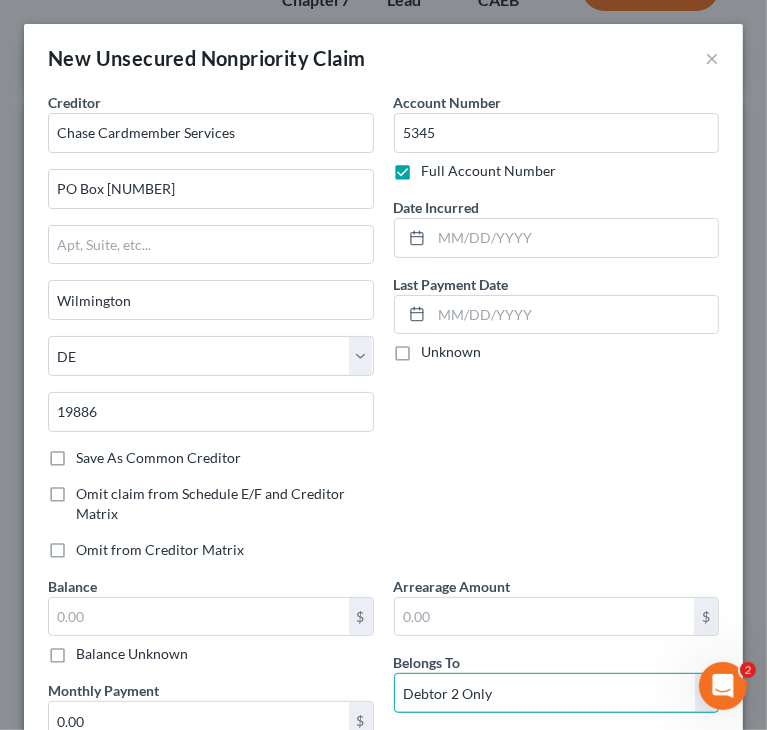 click on "Select Debtor 1 Only Debtor 2 Only Debtor 1 And Debtor 2 Only At Least One Of The Debtors And Another Community Property" at bounding box center (557, 693) 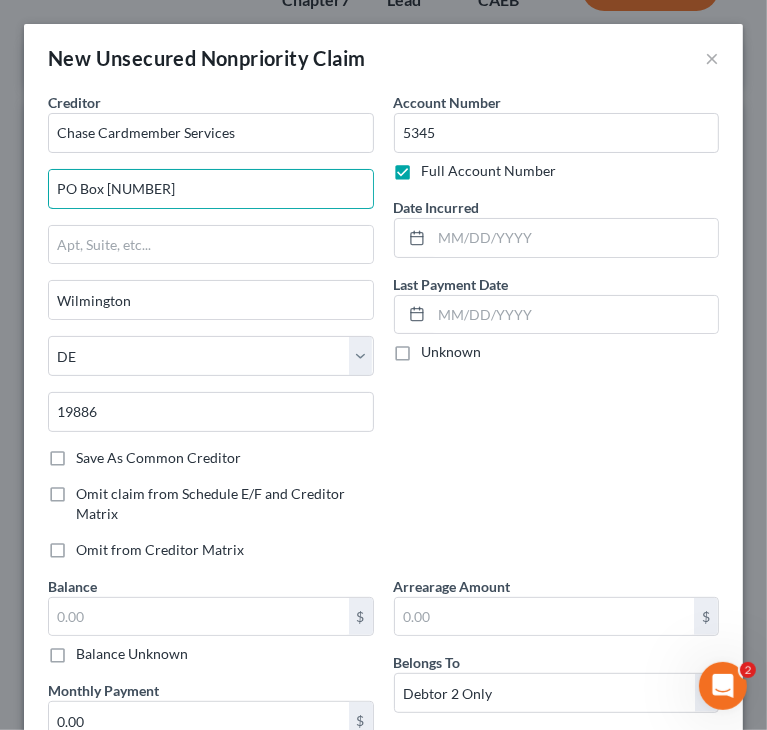 drag, startPoint x: 226, startPoint y: 193, endPoint x: 24, endPoint y: 204, distance: 202.29929 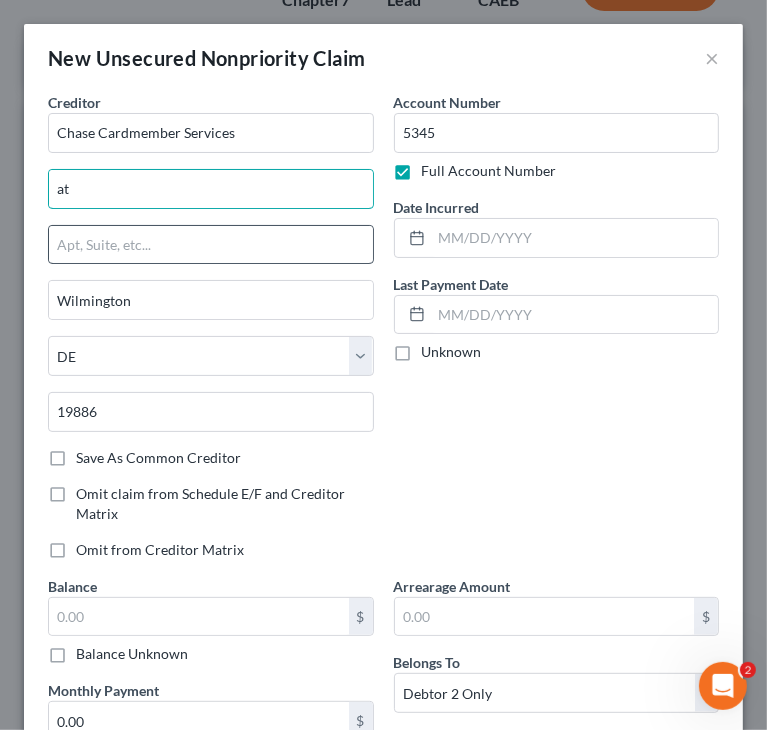 type on "Attn: Bankruptcy Dept" 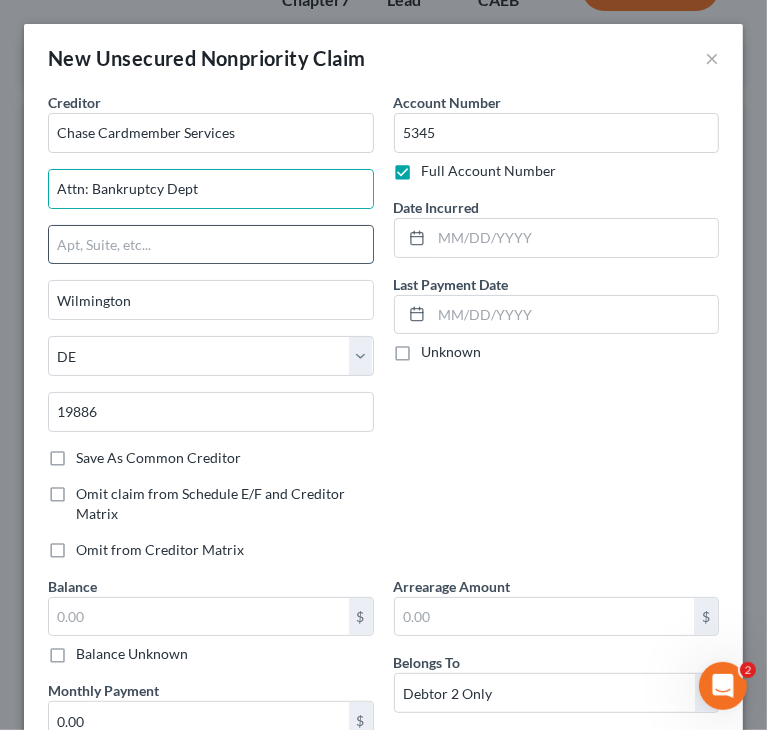 click at bounding box center (211, 245) 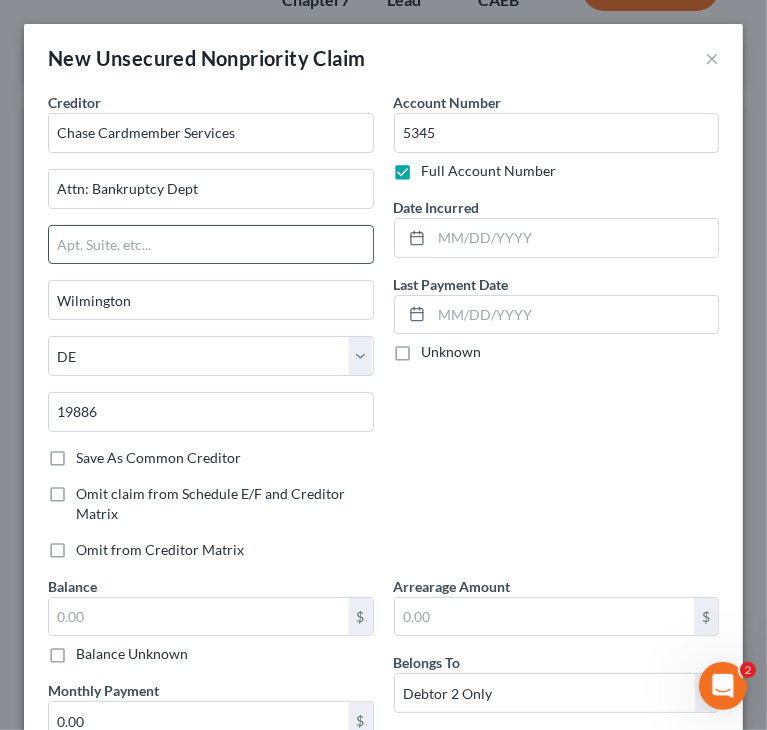 paste on "PO Box 15548" 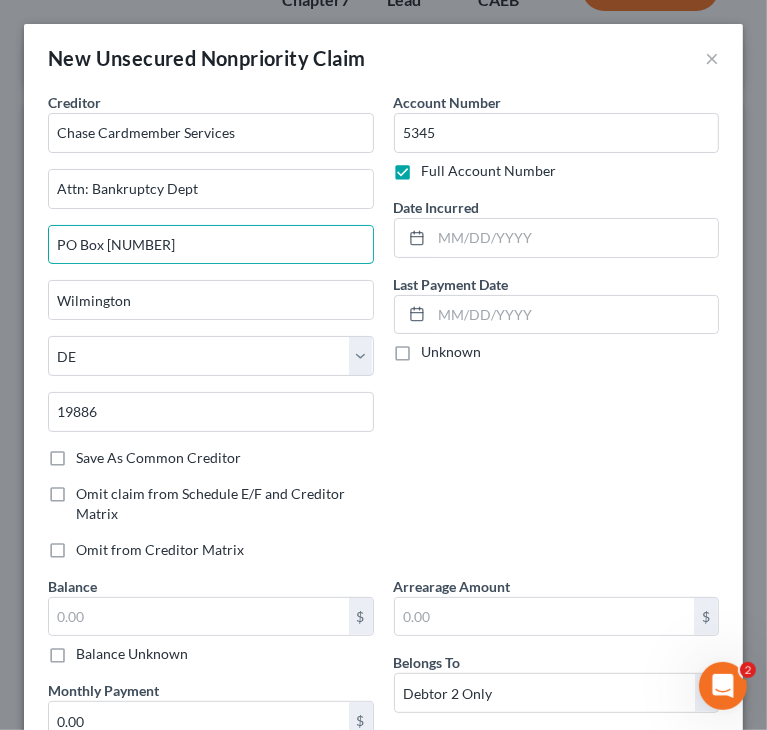 type on "PO Box 15548" 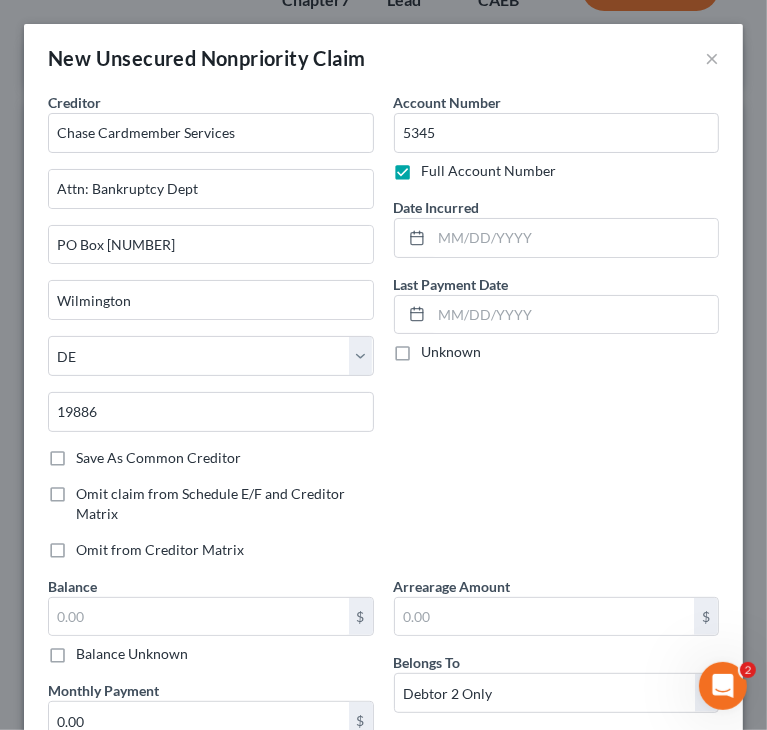click on "Account Number
5345
Full Account Number
Date Incurred         Last Payment Date         Unknown" at bounding box center [557, 334] 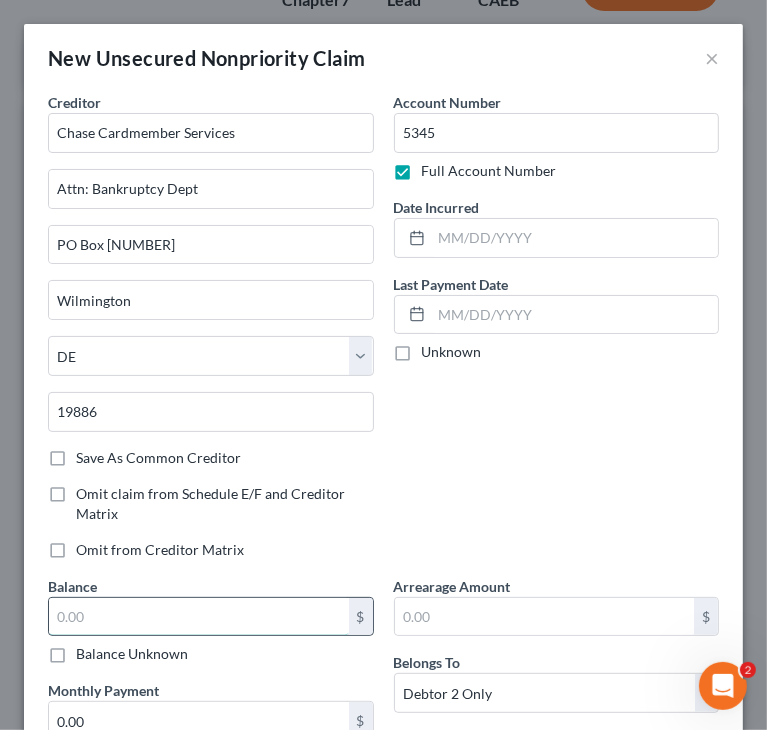 click at bounding box center [199, 617] 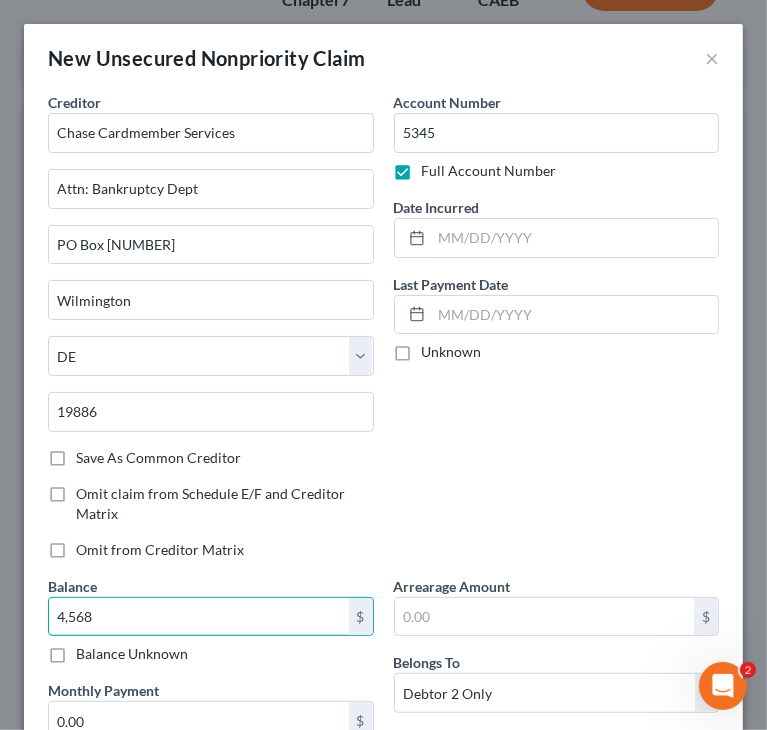 type on "4,568" 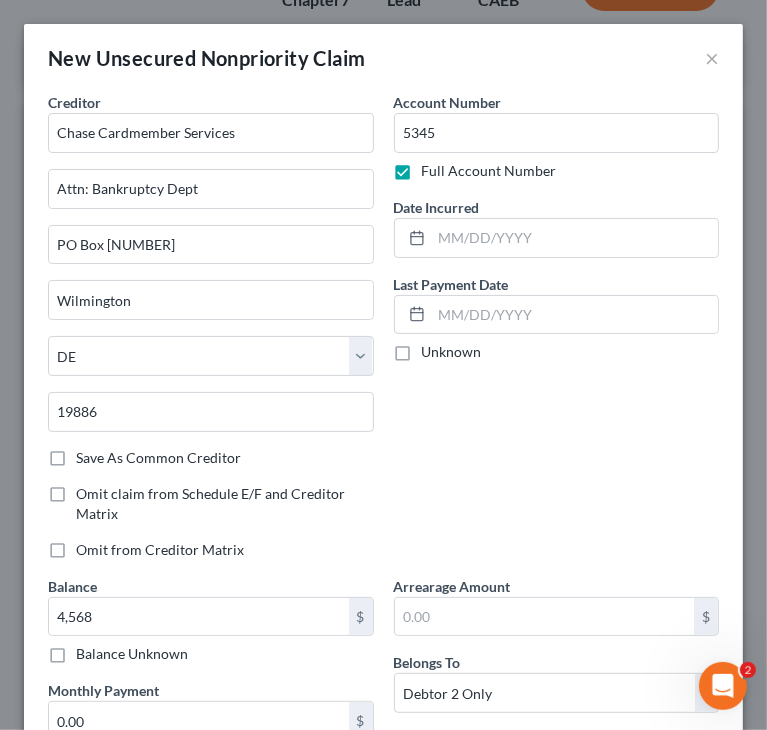 click on "Account Number
5345
Full Account Number
Date Incurred         Last Payment Date         Unknown" at bounding box center [557, 334] 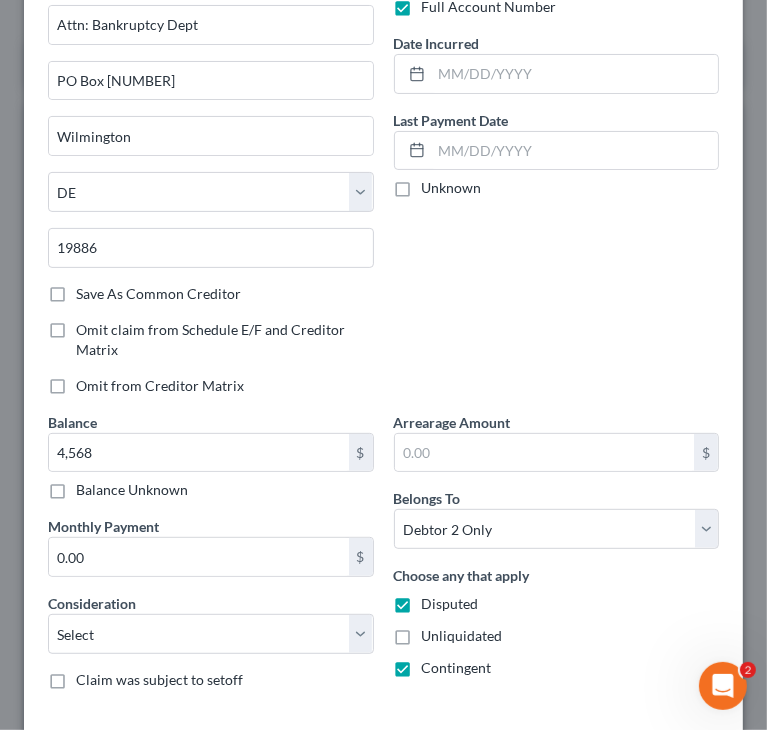 scroll, scrollTop: 200, scrollLeft: 0, axis: vertical 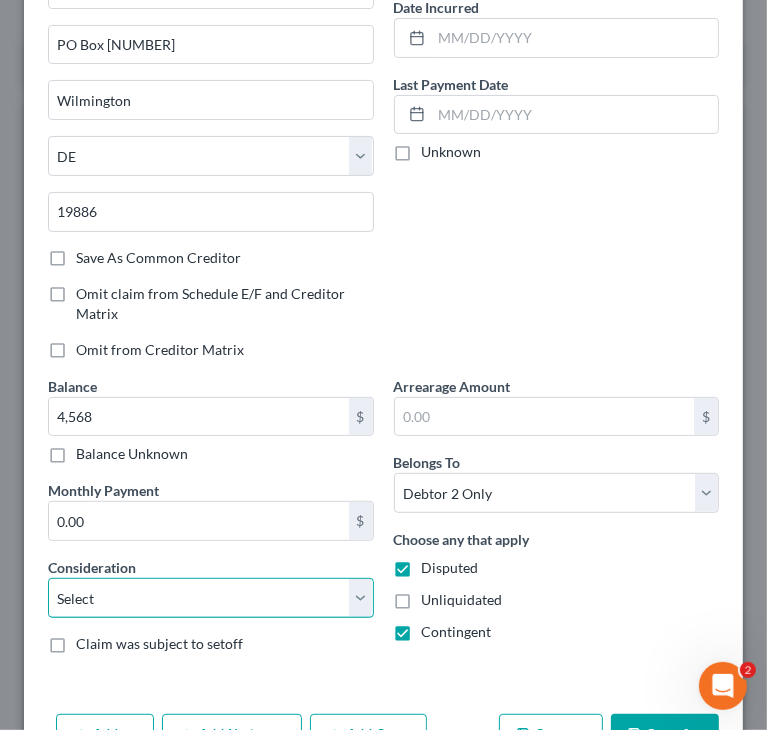 click on "Select Cable / Satellite Services Collection Agency Credit Card Debt Debt Counseling / Attorneys Deficiency Balance Domestic Support Obligations Home / Car Repairs Income Taxes Judgment Liens Medical Services Monies Loaned / Advanced Mortgage Obligation From Divorce Or Separation Obligation To Pensions Other Overdrawn Bank Account Promised To Help Pay Creditors Student Loans Suppliers And Vendors Telephone / Internet Services Utility Services" at bounding box center (211, 598) 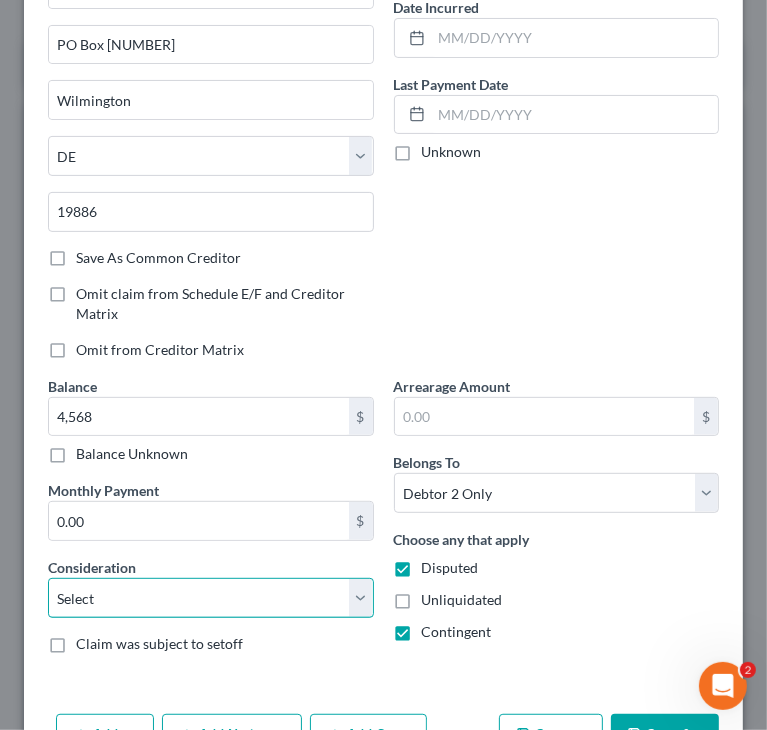 select on "2" 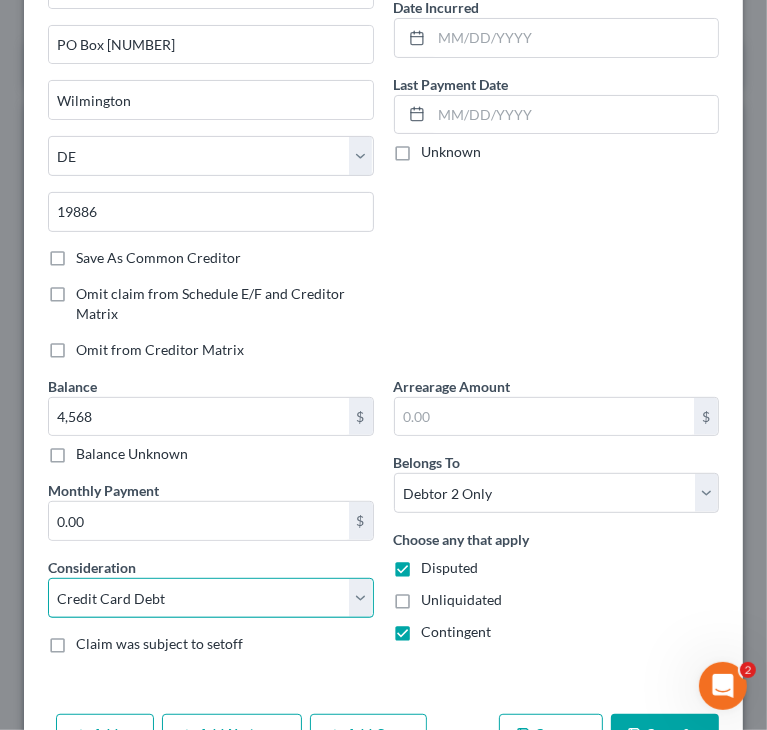 click on "Select Cable / Satellite Services Collection Agency Credit Card Debt Debt Counseling / Attorneys Deficiency Balance Domestic Support Obligations Home / Car Repairs Income Taxes Judgment Liens Medical Services Monies Loaned / Advanced Mortgage Obligation From Divorce Or Separation Obligation To Pensions Other Overdrawn Bank Account Promised To Help Pay Creditors Student Loans Suppliers And Vendors Telephone / Internet Services Utility Services" at bounding box center [211, 598] 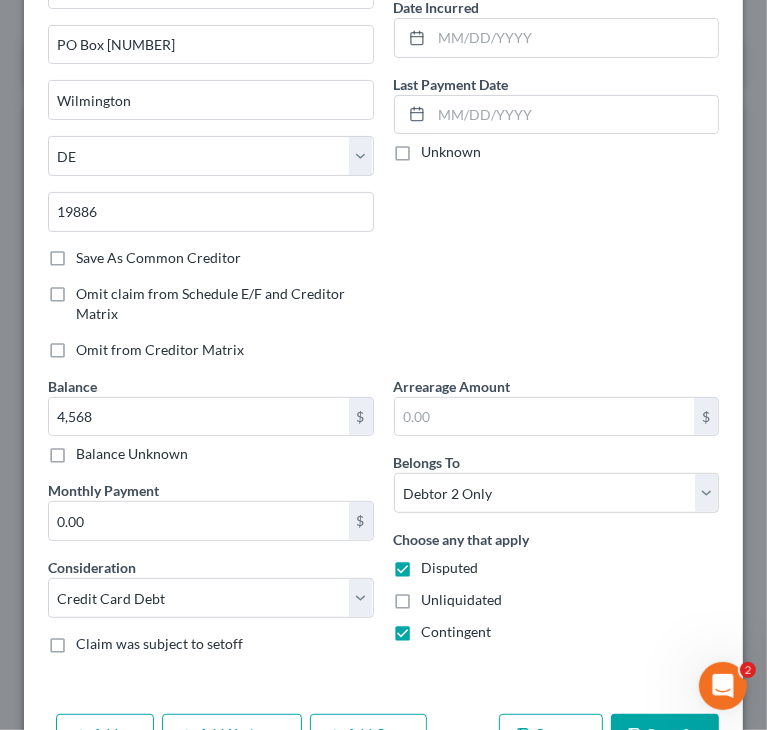 click on "Account Number
5345
Full Account Number
Date Incurred         Last Payment Date         Unknown" at bounding box center [557, 134] 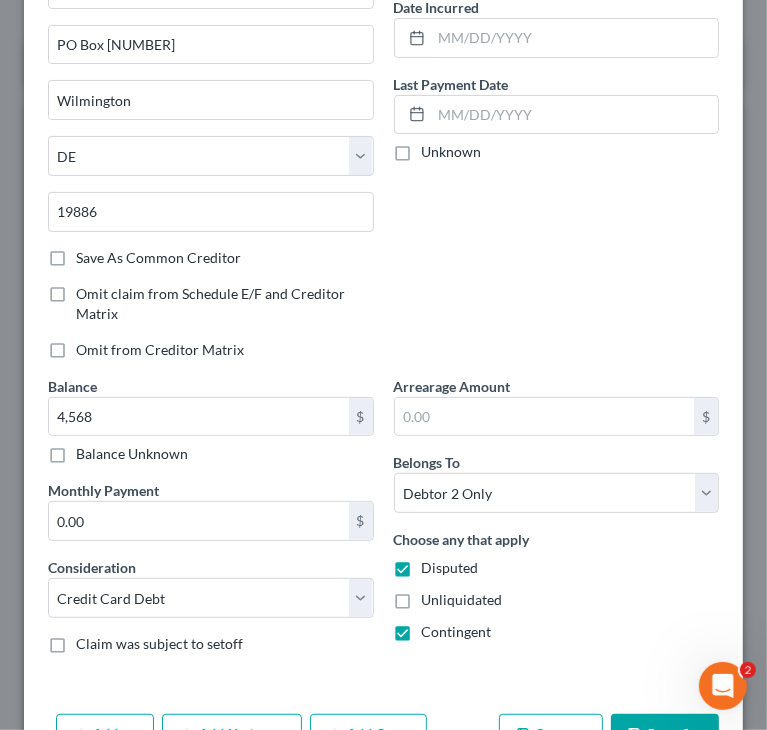 click on "Choose any that apply Disputed Unliquidated Contingent" at bounding box center [557, 585] 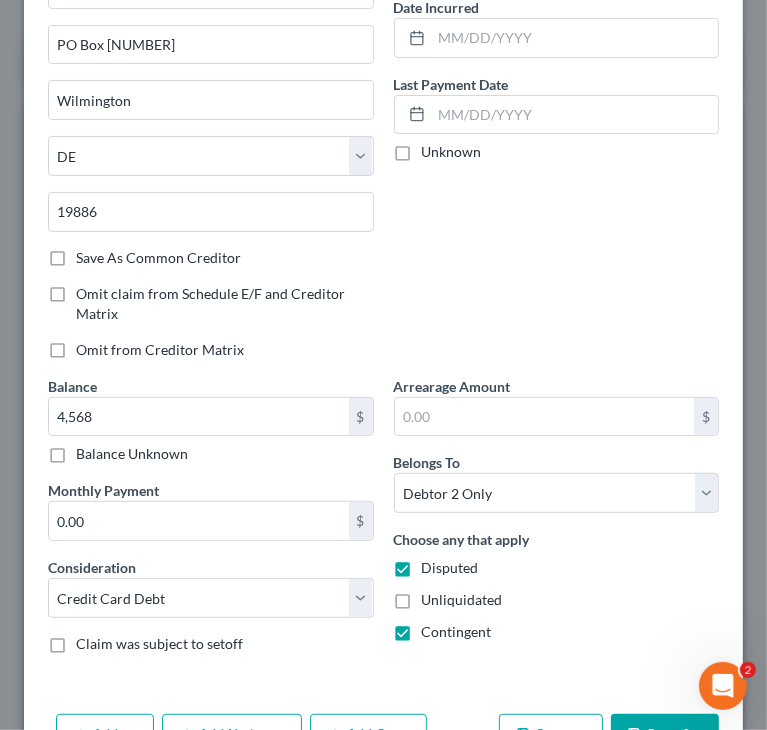 click on "Disputed" at bounding box center [436, 564] 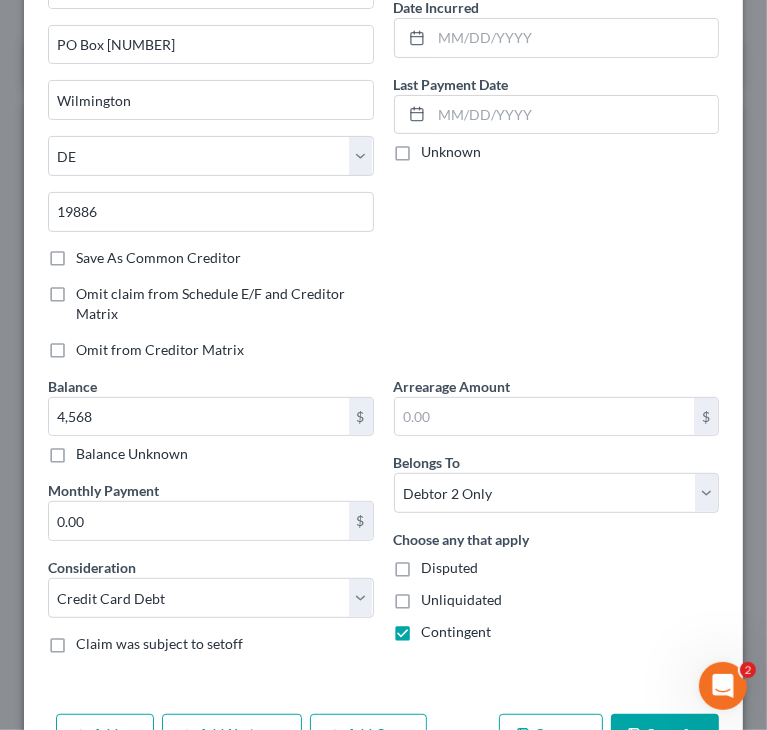 click on "Contingent" at bounding box center [457, 632] 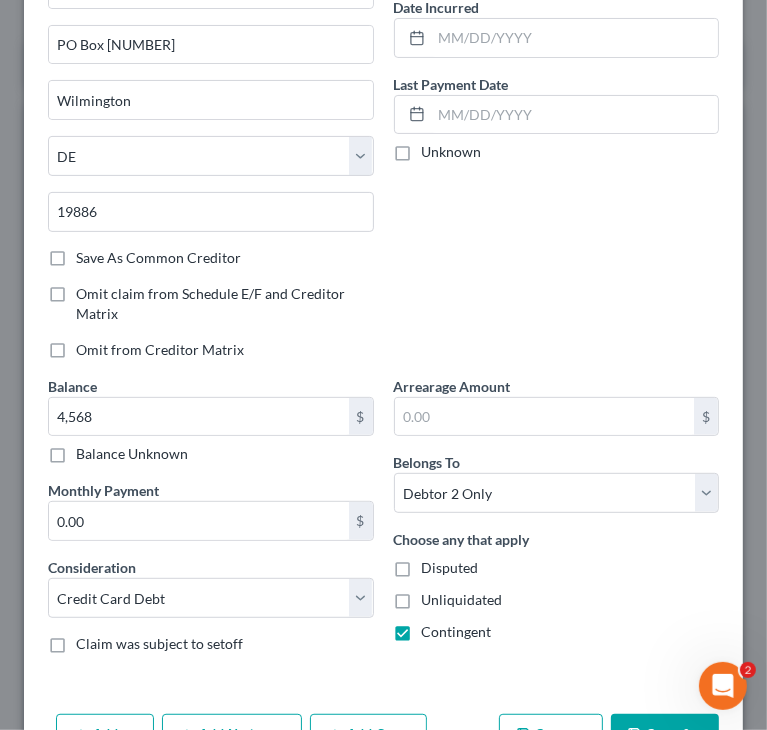 click on "Contingent" at bounding box center (436, 628) 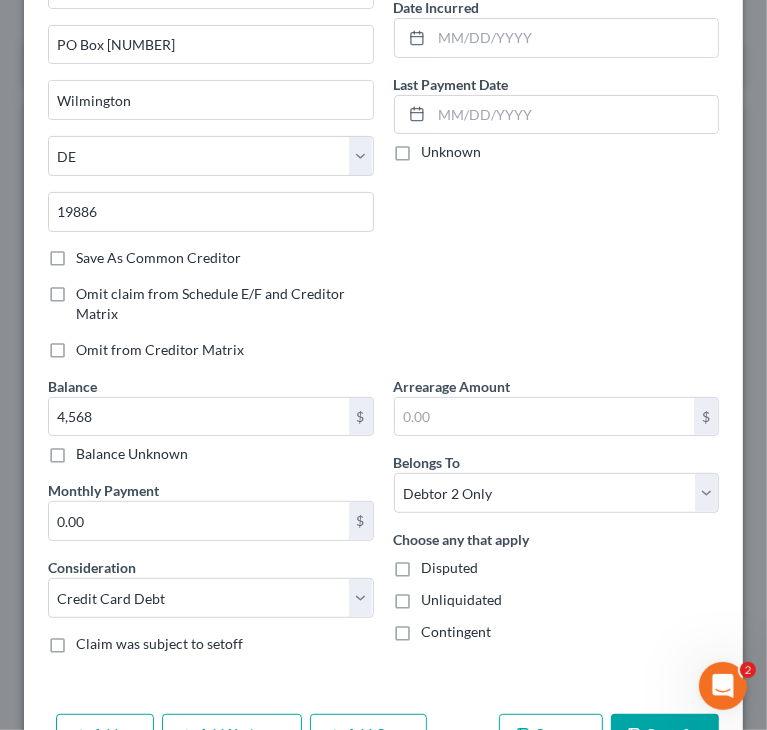 click on "Choose any that apply Disputed Unliquidated Contingent" at bounding box center [557, 585] 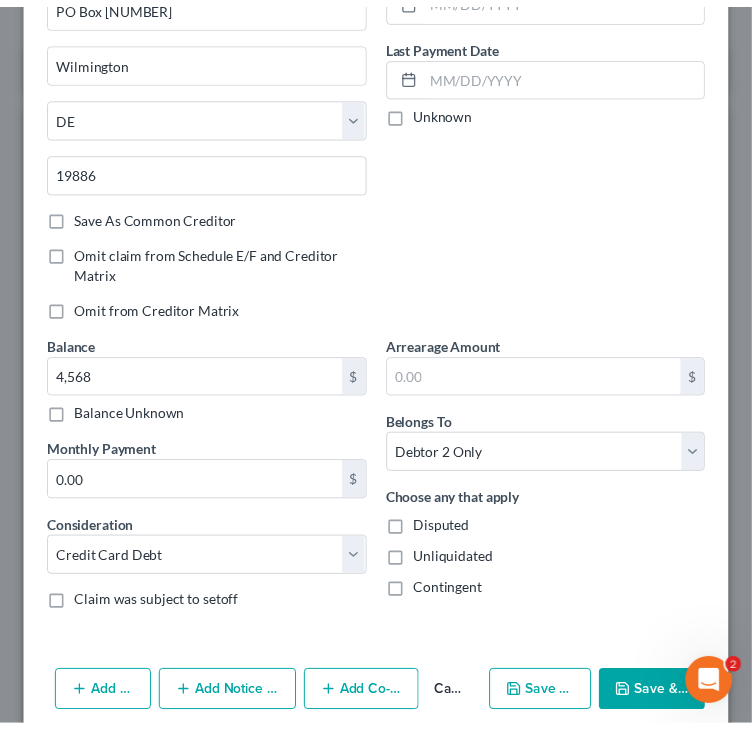 scroll, scrollTop: 262, scrollLeft: 0, axis: vertical 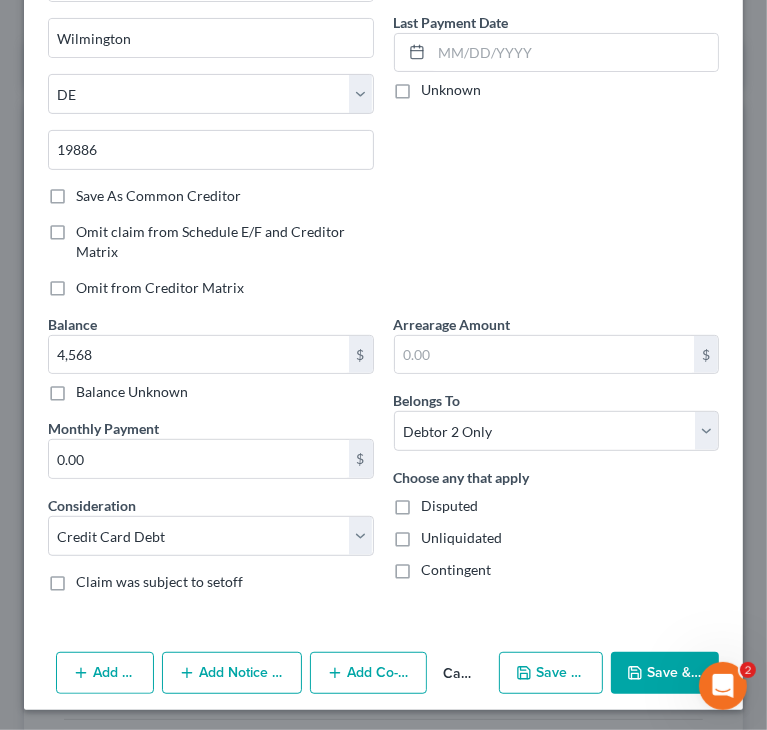 click on "Save & Close" at bounding box center [665, 673] 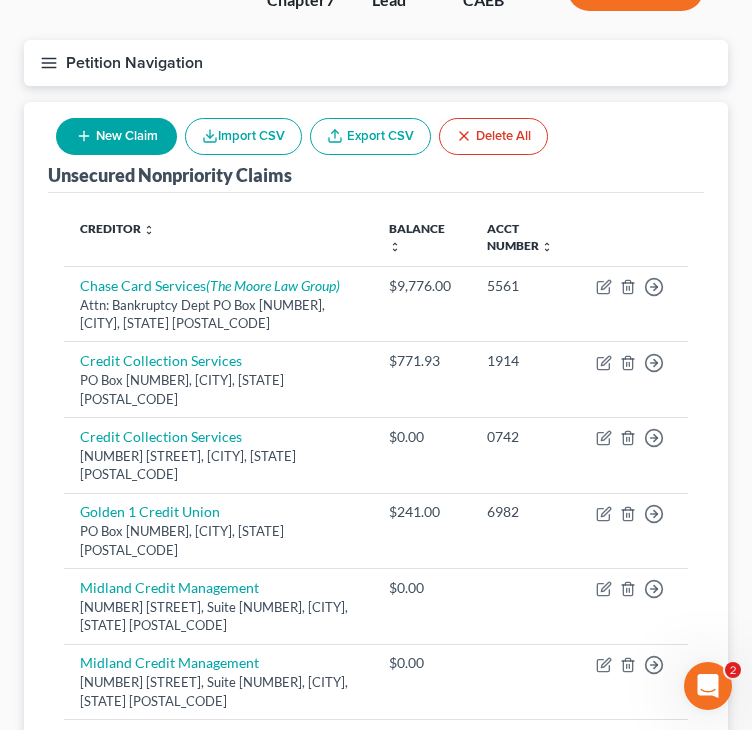 click on "Unsecured Nonpriority Claims New Claim
Import CSV
Export CSV Delete All
Creditor  expand_more   expand_less   unfold_more Balance  expand_more   expand_less   unfold_more Acct Number  expand_more   expand_less   unfold_more Chase Card Services  (The Moore Law Group) Attn: Bankruptcy Dept PO Box 17230, Wilmington, DE 19850 $9,776.00 5561 Move to D Move to E Move to G Move to Notice Only Credit Collection Services  PO Box 607, Norwood, MA 02062-0607 $771.93 1914 Move to D Move to E Move to G Move to Notice Only Credit Collection Services  725 Canton Street, Norwood, MA 02062 $0.00 0742 Move to D Move to E Move to G Move to Notice Only Golden 1 Credit Union PO Box 15966, Sacramento, CA 95852 $241.00 6982 Move to D Move to E Move to G Move to Notice Only Midland Credit Management 350 Camino Del La Reina Ste 100, San Diego, CA 92108 $0.00 Move to D Move to E Move to G Move to Notice Only Midland Credit Management 320 E Big Beaver Road, Suite 300, Troy, MI 48083 $0.00 Move to D Move to E Move to G" at bounding box center (376, 562) 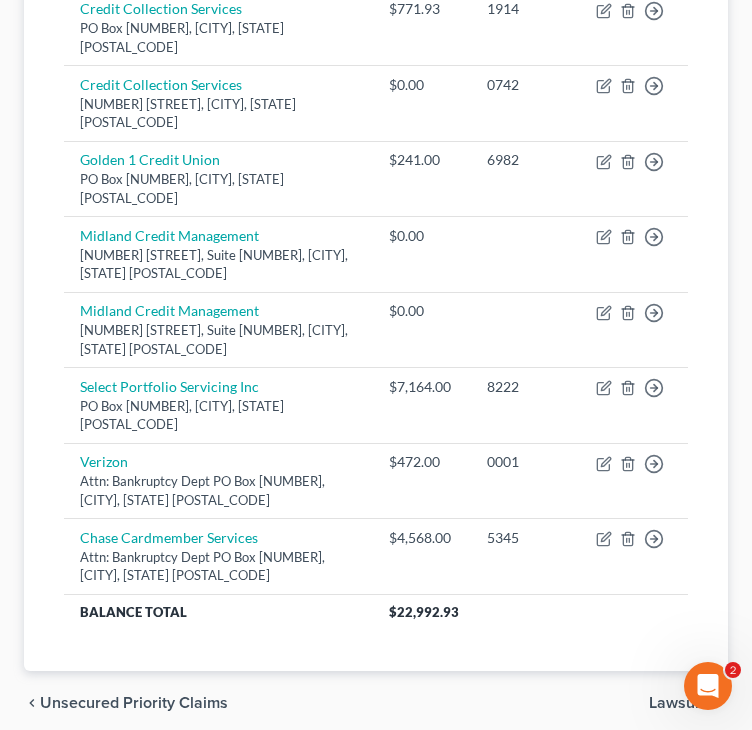 scroll, scrollTop: 556, scrollLeft: 0, axis: vertical 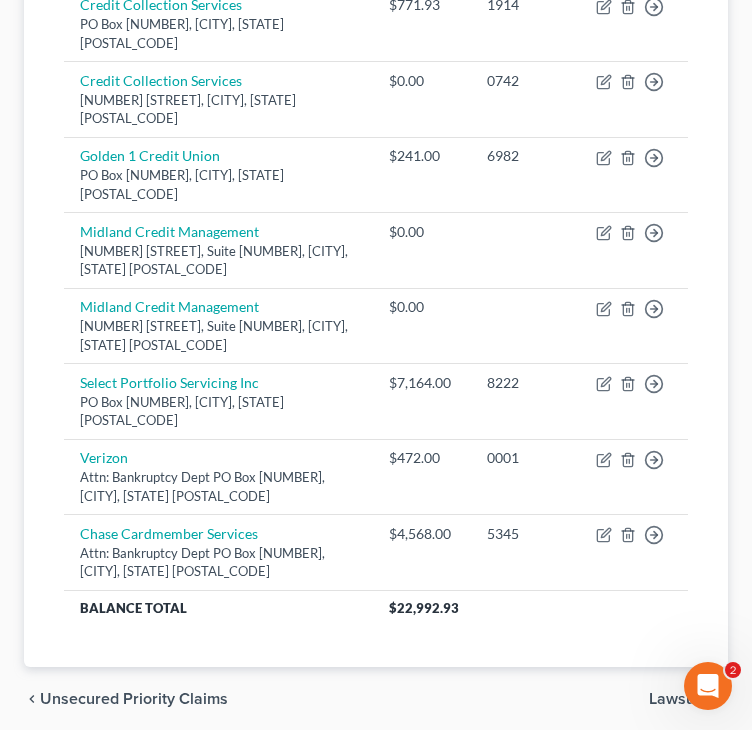 click on "Lawsuits" at bounding box center (680, 699) 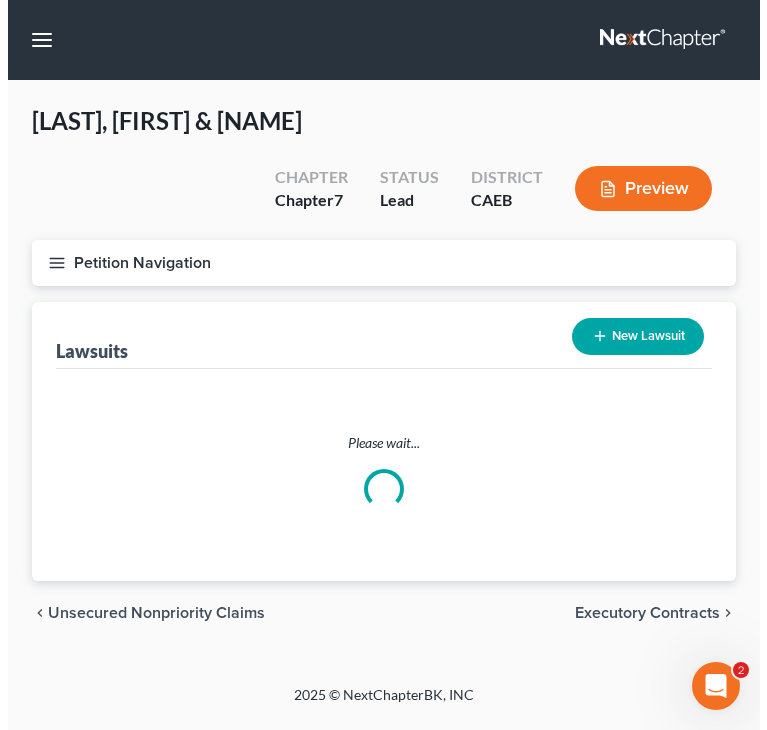 scroll, scrollTop: 0, scrollLeft: 0, axis: both 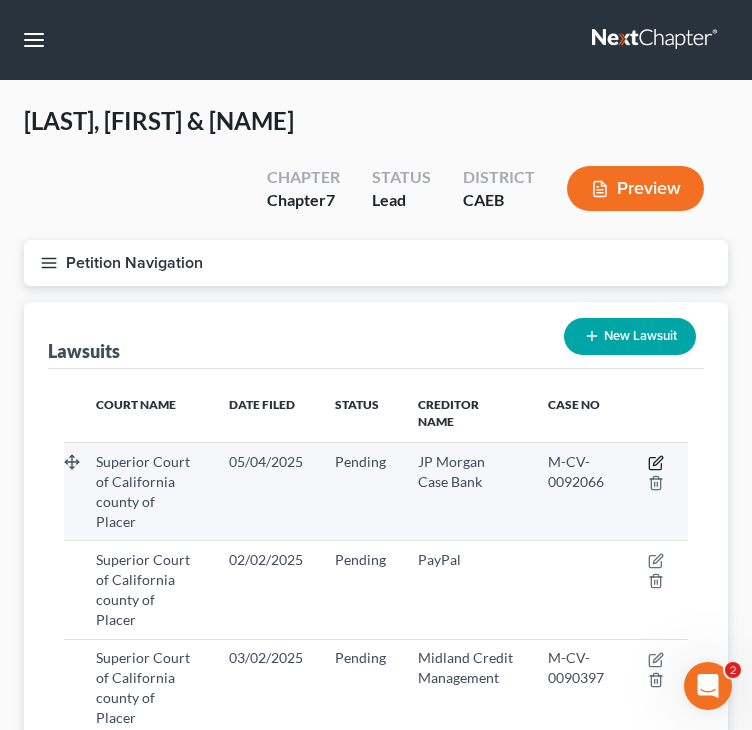 click 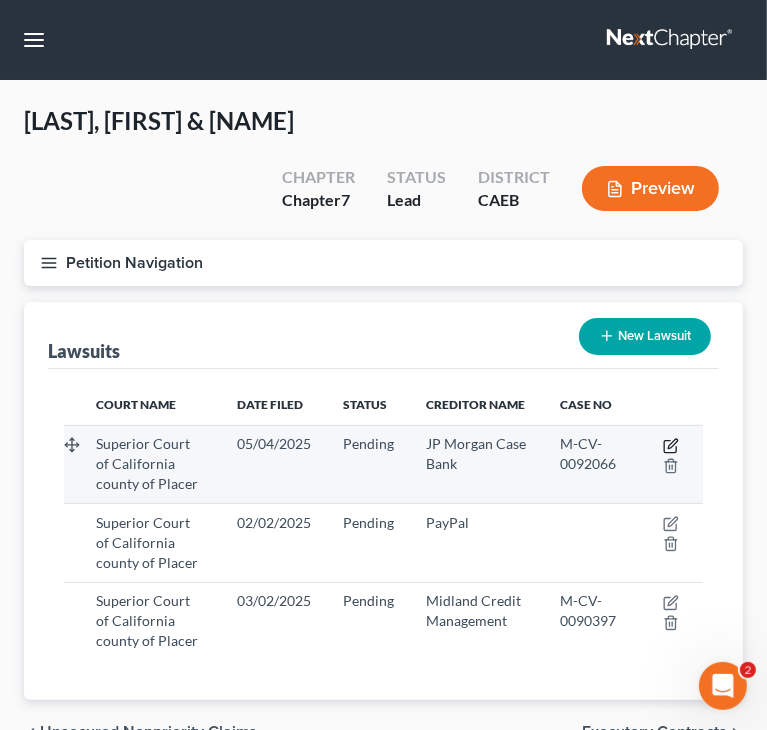 select on "4" 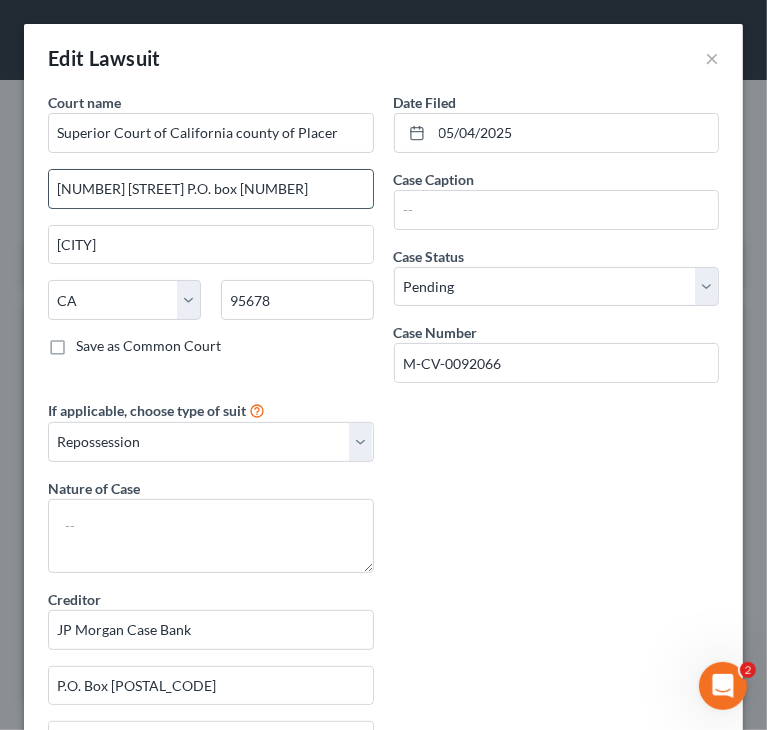 click on "10820 justice center Dr. P.O. box 619072" at bounding box center [211, 189] 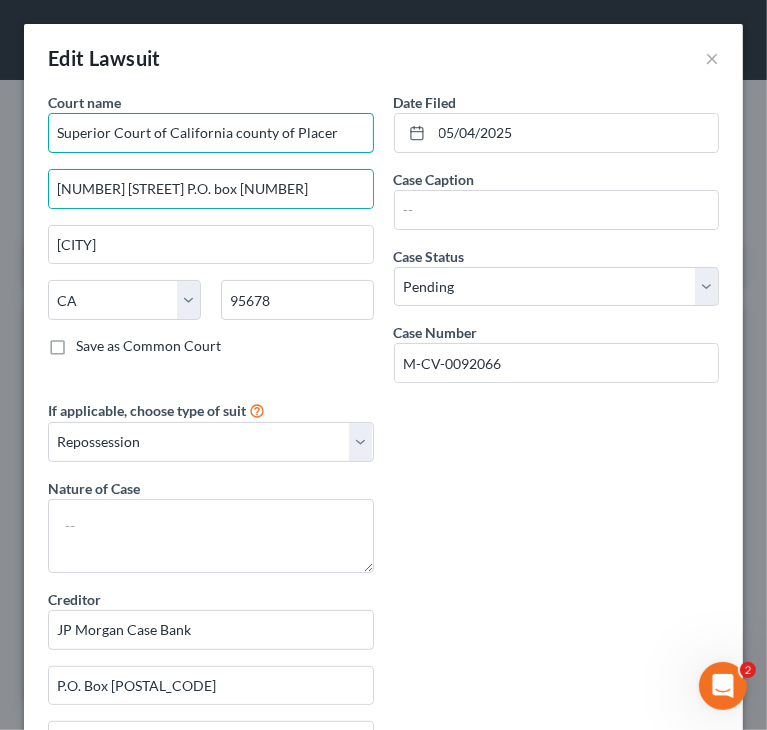 click on "Superior Court of California county of Placer" at bounding box center (211, 133) 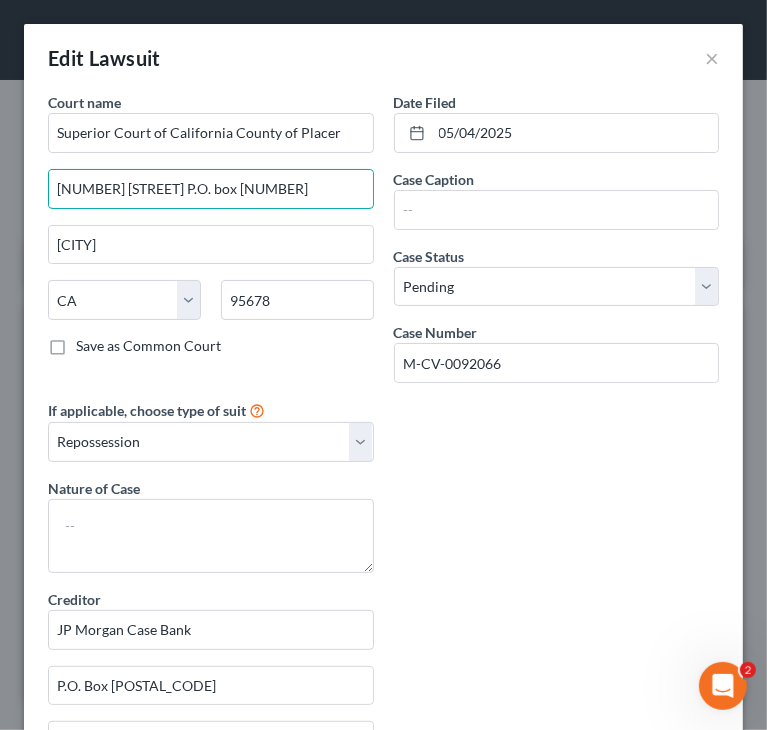 type on "Superior Court of California County of Placer" 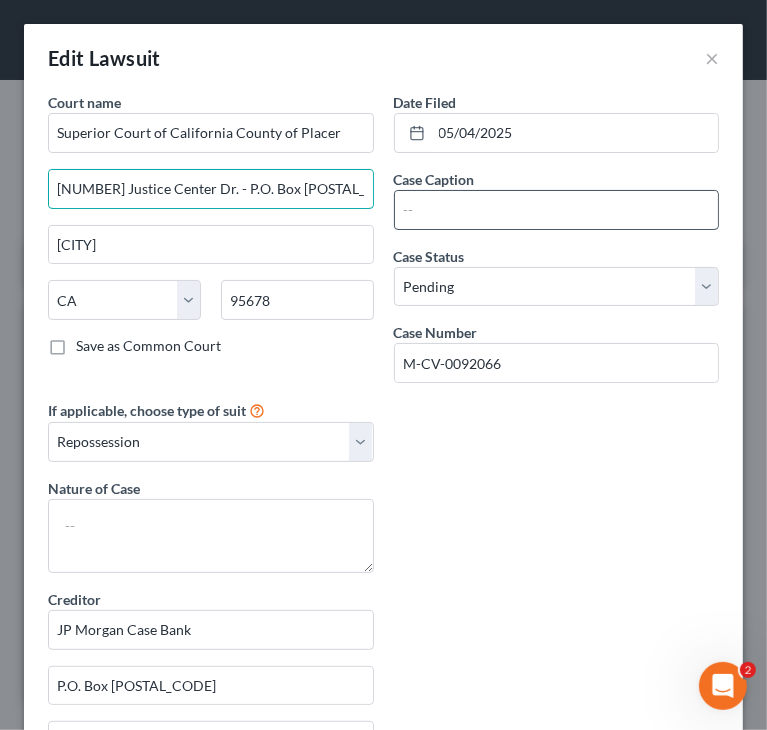 type on "10820 Justice Center Dr. - P.O. Box 619072" 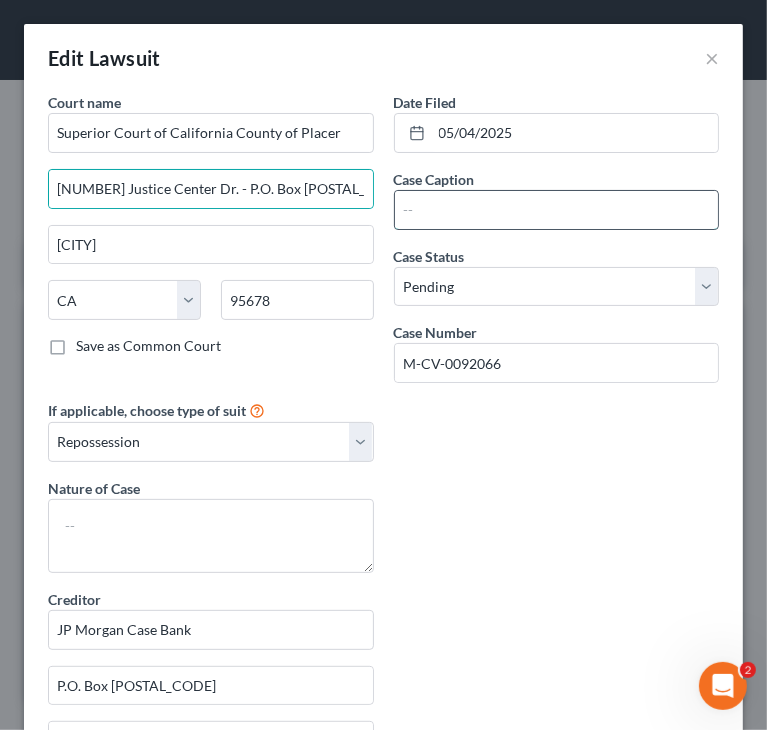 click at bounding box center [557, 210] 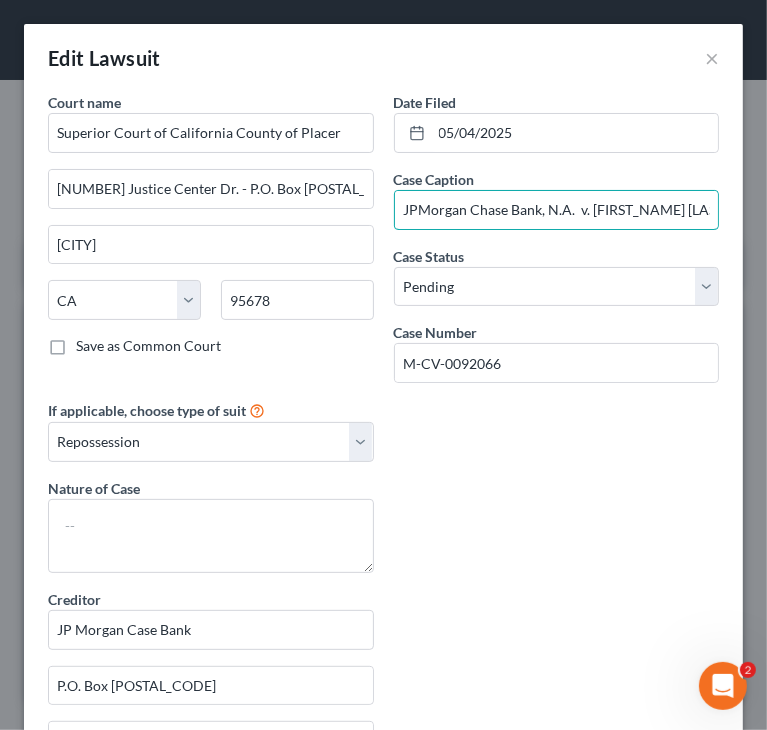 drag, startPoint x: 582, startPoint y: 212, endPoint x: 750, endPoint y: 203, distance: 168.2409 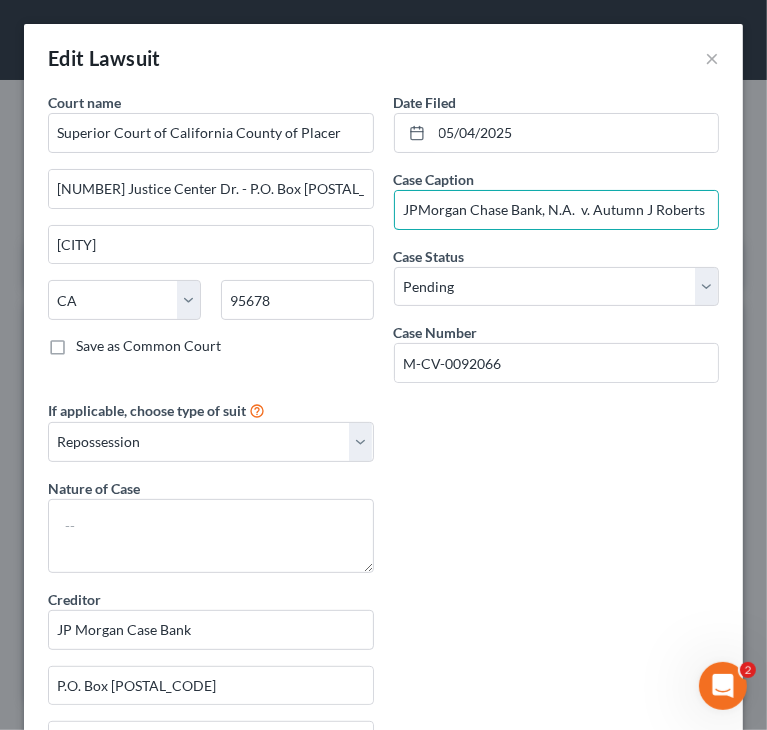 type on "JPMorgan Chase Bank, N.A.  v. Autumn J Roberts" 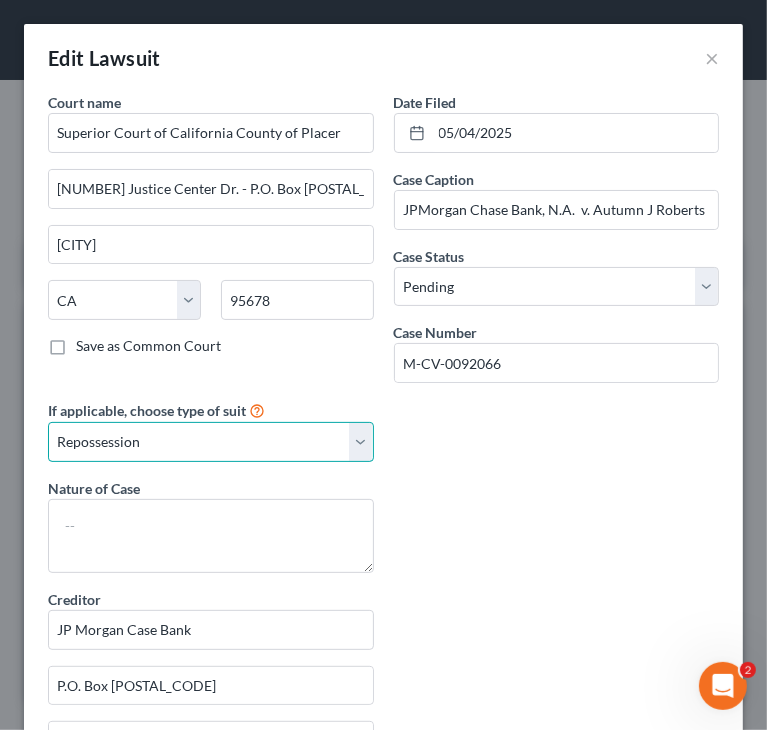 click on "Select Repossession Garnishment Foreclosure Attached, Seized, Or Levied Other" at bounding box center (211, 442) 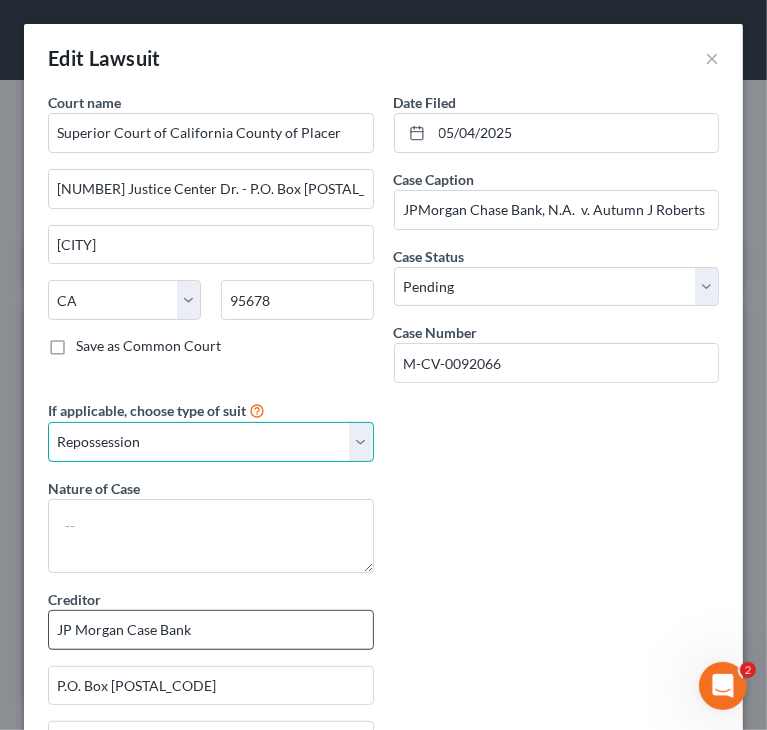 select on "4" 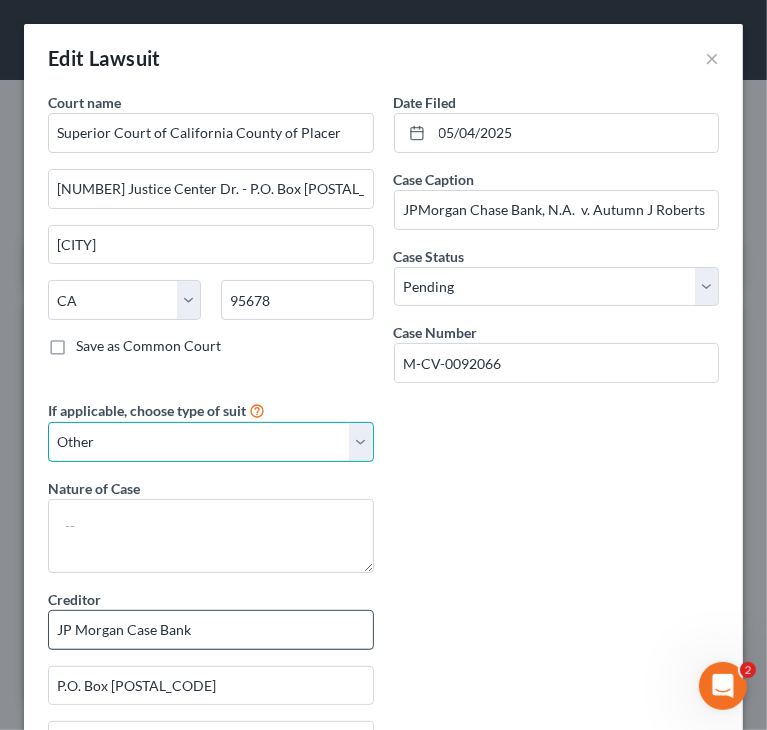 click on "Select Repossession Garnishment Foreclosure Attached, Seized, Or Levied Other" at bounding box center (211, 442) 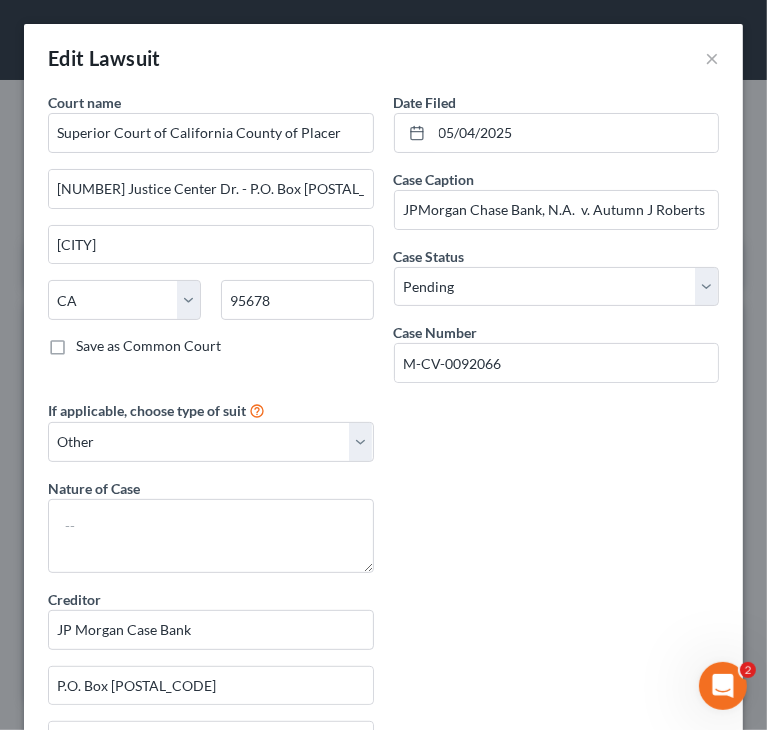 click on "Court name
*
Superior Court of California County of Placer                      10820 Justice Center Dr. - P.O. Box 619072 Roseville State AL AK AR AZ CA CO CT DE DC FL GA GU HI ID IL IN IA KS KY LA ME MD MA MI MN MS MO MT NC ND NE NV NH NJ NM NY OH OK OR PA PR RI SC SD TN TX UT VI VA VT WA WV WI WY 95678 Save as Common Court Date Filed         05/04/2025 Case Caption JPMorgan Chase Bank, N.A.  v. Autumn J Roberts
Case Status
*
Select Pending On Appeal Concluded Case Number M-CV-0092066 If applicable, choose type of suit     Select Repossession Garnishment Foreclosure Attached, Seized, Or Levied Other Nature of Case Creditor *    JP Morgan Case Bank                      P.O. Box 24145 Santa Ana State AL AK AR AZ CA CO CT DE DC FL GA GU HI ID IL IN IA KS KY LA ME MD MA MI MN MS MO MT NC ND NE NV NH NJ NM NY OH OK OR PA PR RI SC SD TN TX UT VI VA VT WA WV WI WY 92799 Save As Common Creditor Value Of Property
9,776.04 $
Value Unknown" at bounding box center (383, 588) 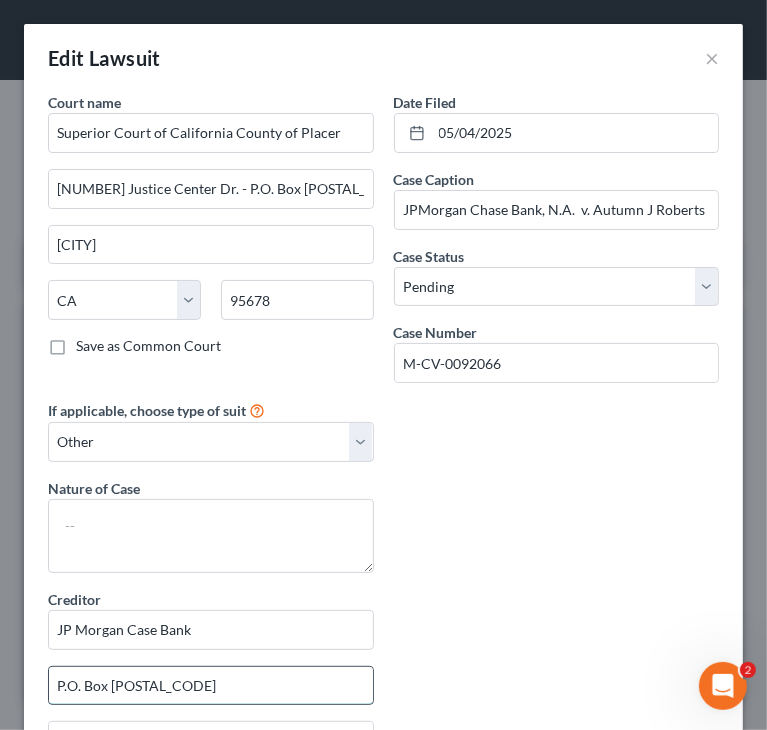 click on "P.O. Box 24145" at bounding box center (211, 686) 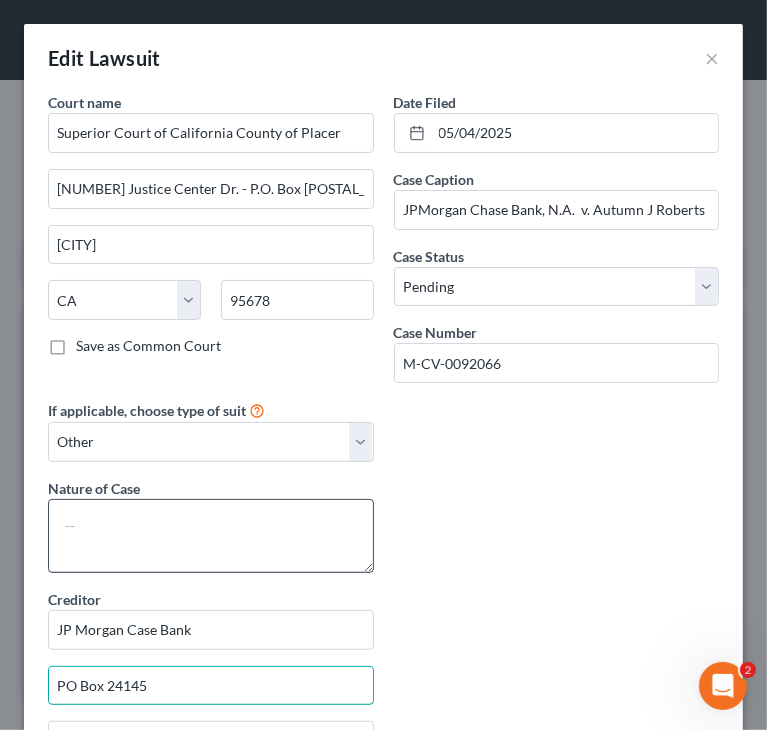 type on "PO Box 24145" 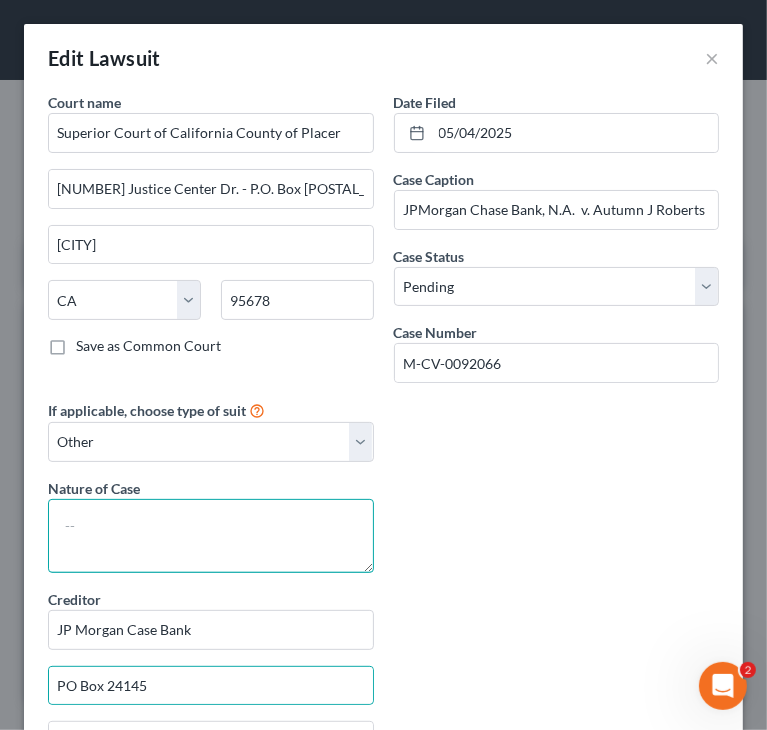 click at bounding box center (211, 536) 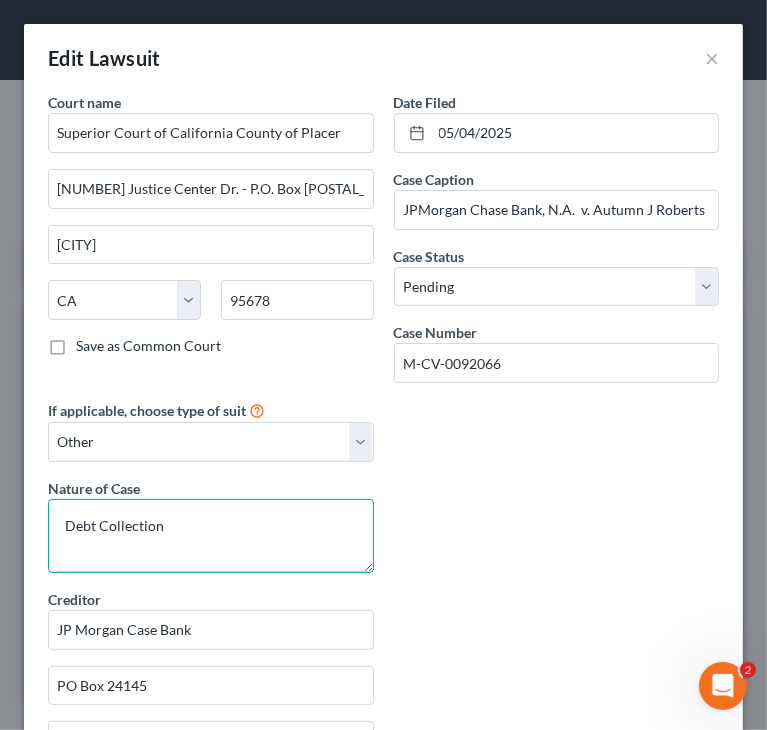 click on "Debt Collection" at bounding box center (211, 536) 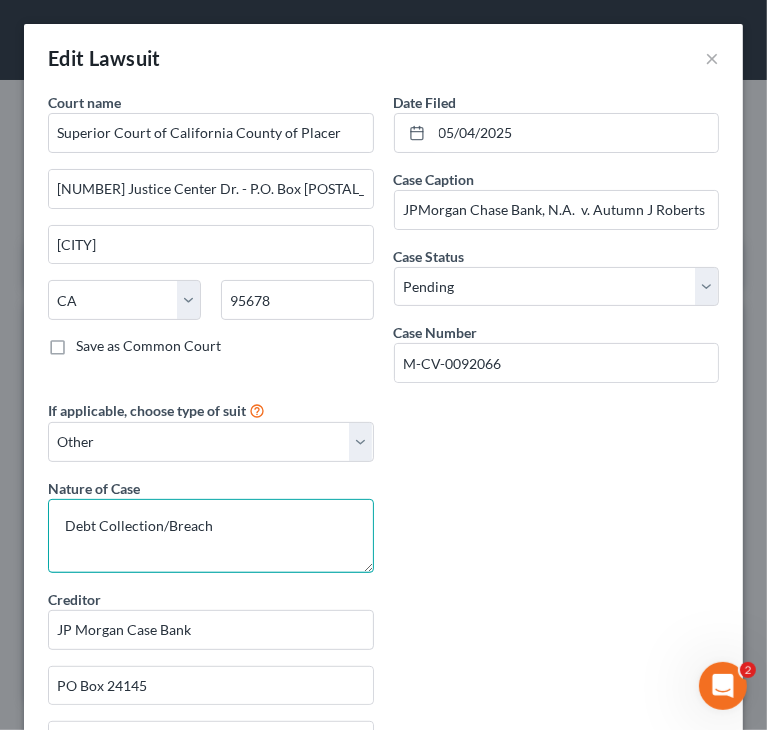 type on "Debt Collection/Breach" 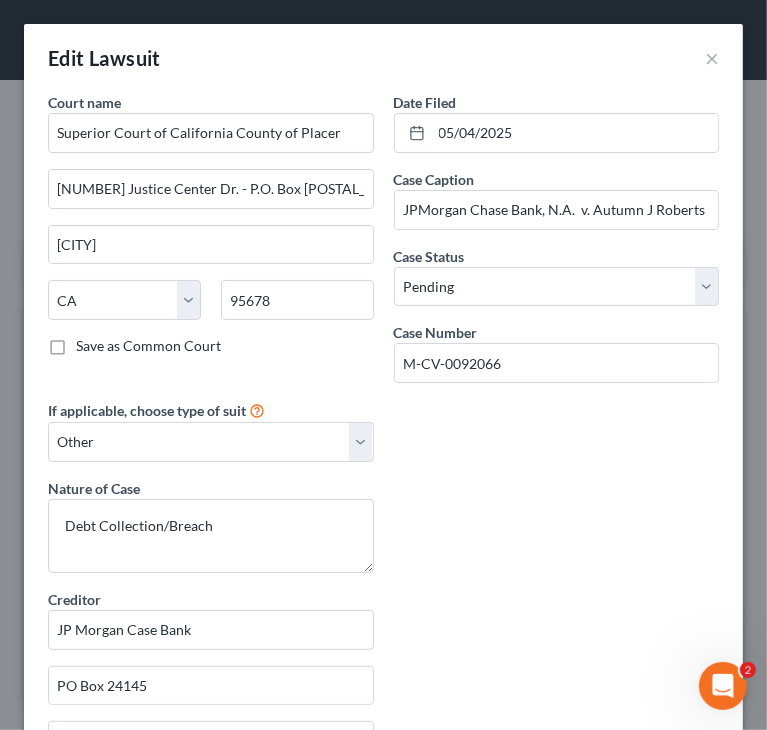 click on "Court name
*
Superior Court of California County of Placer                      10820 Justice Center Dr. - P.O. Box 619072 Roseville State AL AK AR AZ CA CO CT DE DC FL GA GU HI ID IL IN IA KS KY LA ME MD MA MI MN MS MO MT NC ND NE NV NH NJ NM NY OH OK OR PA PR RI SC SD TN TX UT VI VA VT WA WV WI WY 95678 Save as Common Court Date Filed         05/04/2025 Case Caption JPMorgan Chase Bank, N.A.  v. Autumn J Roberts
Case Status
*
Select Pending On Appeal Concluded Case Number M-CV-0092066 If applicable, choose type of suit     Select Repossession Garnishment Foreclosure Attached, Seized, Or Levied Other Nature of Case Debt Collection/Breach Creditor *    JP Morgan Case Bank                      PO Box 24145 Santa Ana State AL AK AR AZ CA CO CT DE DC FL GA GU HI ID IL IN IA KS KY LA ME MD MA MI MN MS MO MT NC ND NE NV NH NJ NM NY OH OK OR PA PR RI SC SD TN TX UT VI VA VT WA WV WI WY 92799 Save As Common Creditor Value Of Property
9,776.04 $" at bounding box center [383, 588] 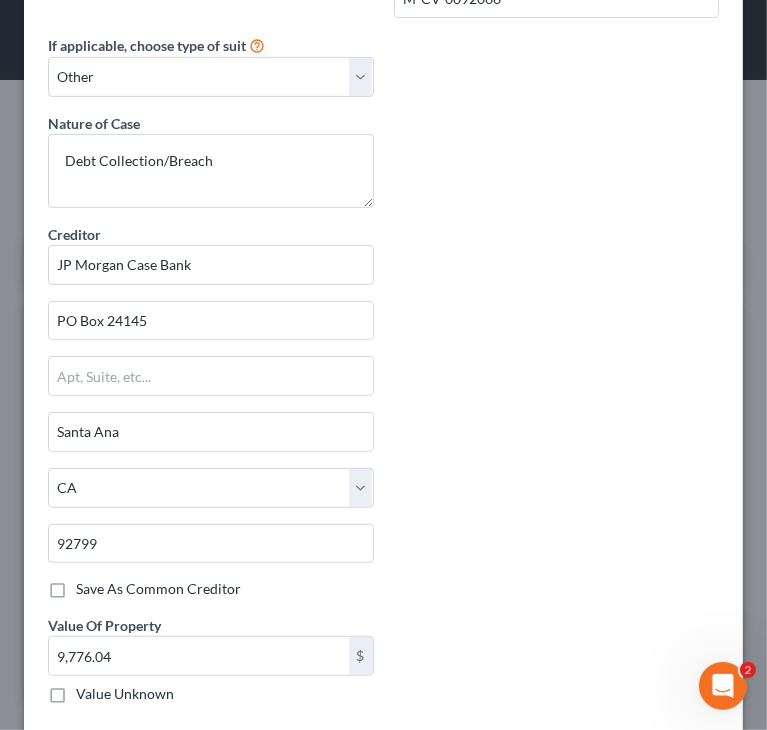 scroll, scrollTop: 400, scrollLeft: 0, axis: vertical 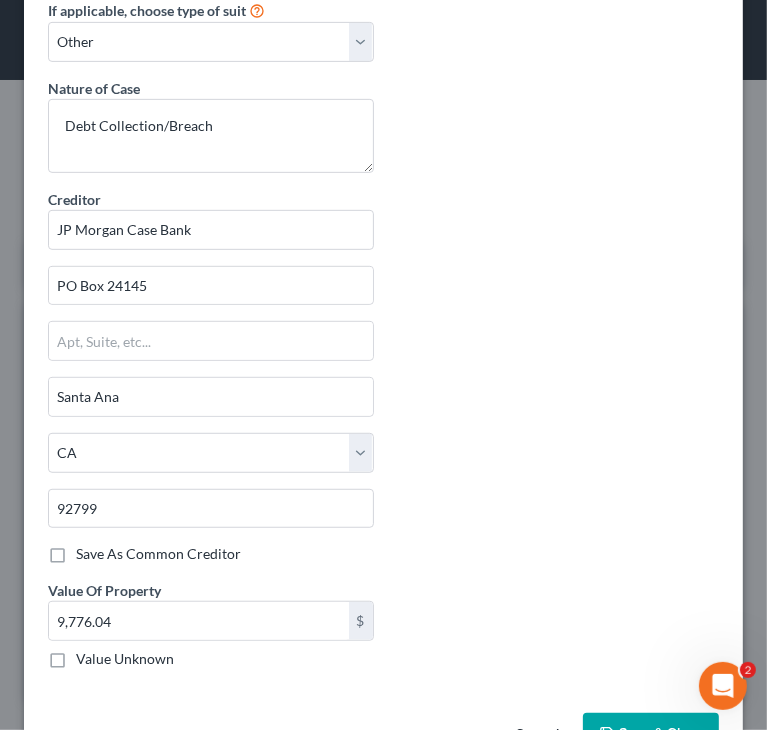 click on "Creditor *    JP Morgan Case Bank" at bounding box center [211, 219] 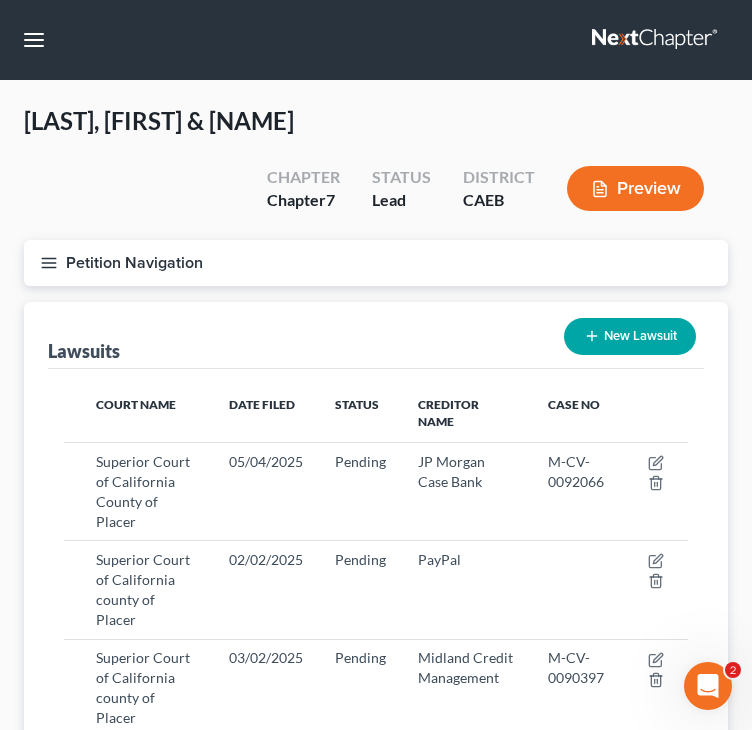 click 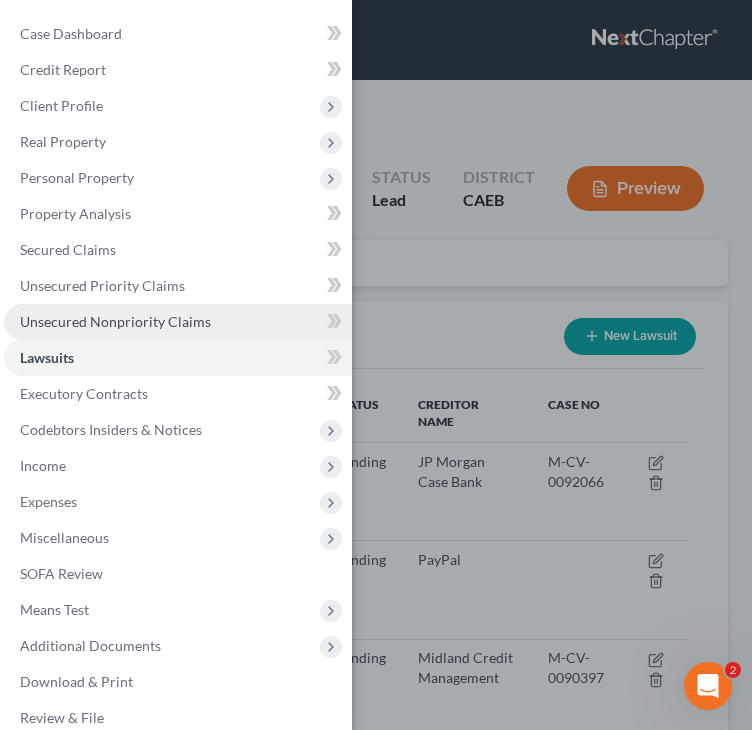 click on "Unsecured Nonpriority Claims" at bounding box center (115, 321) 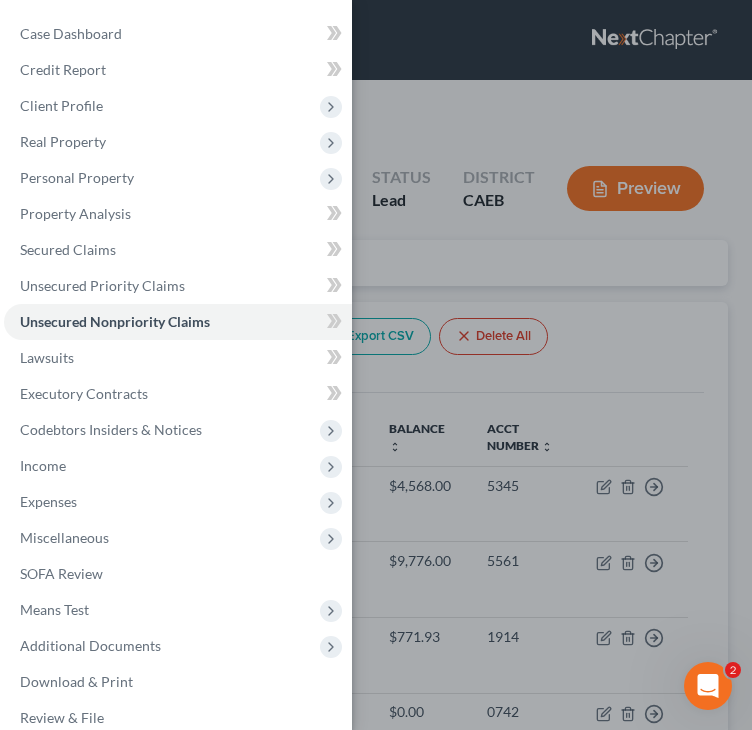 click on "Case Dashboard
Payments
Invoices
Payments
Payments
Credit Report
Client Profile" at bounding box center [376, 365] 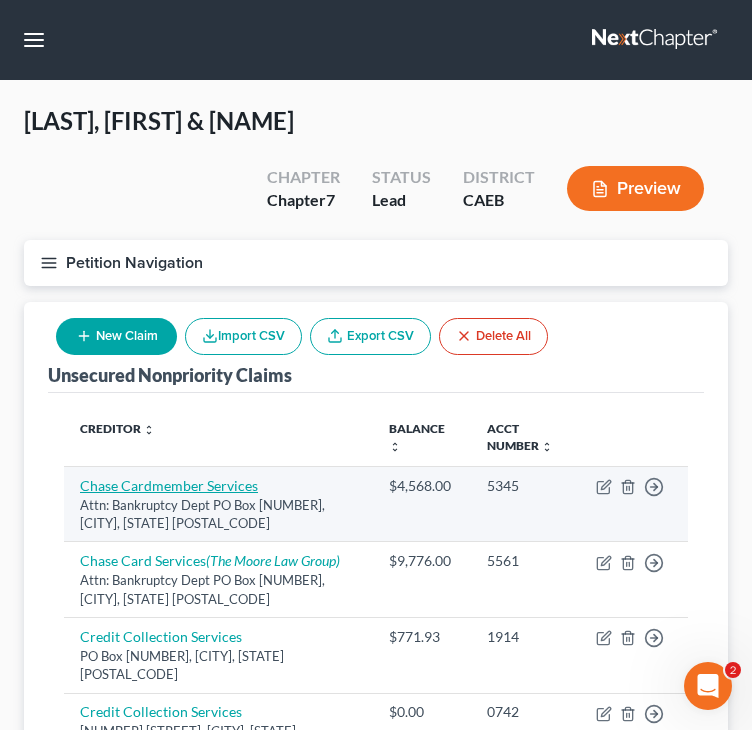 click on "Chase Cardmember Services" at bounding box center (169, 485) 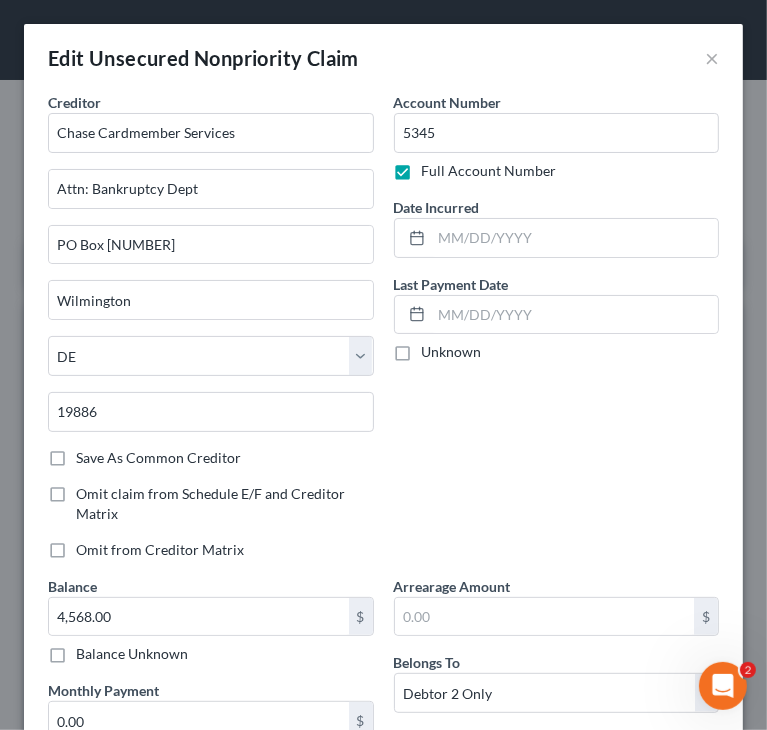 click on "Account Number
5345
Full Account Number
Date Incurred         Last Payment Date         Unknown" at bounding box center (557, 334) 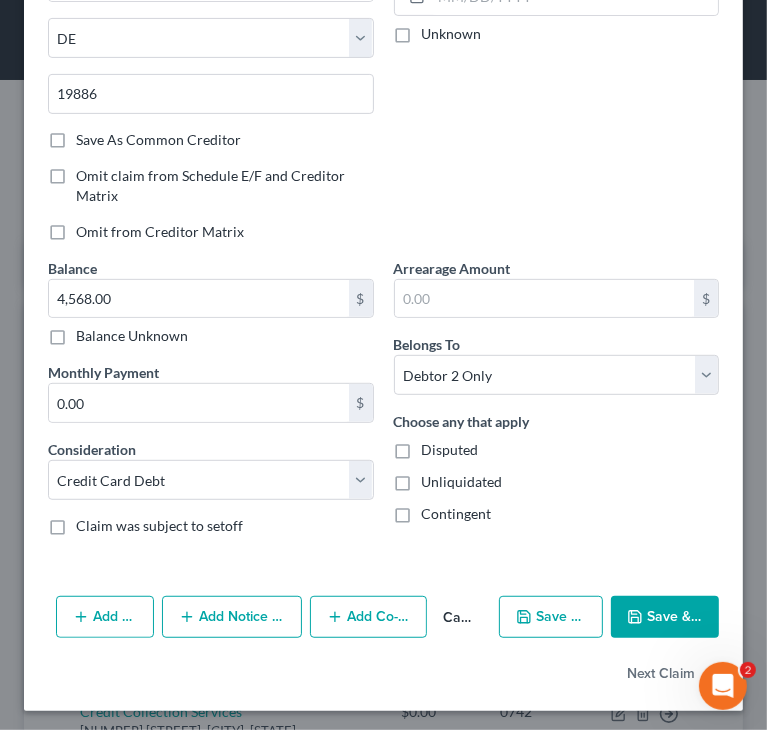 scroll, scrollTop: 320, scrollLeft: 0, axis: vertical 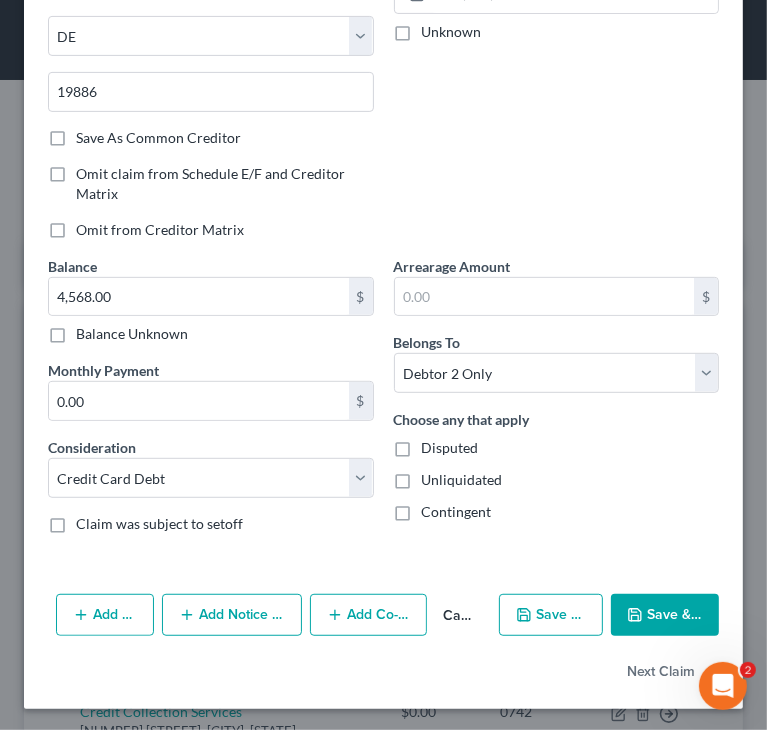 click on "Cancel" at bounding box center (459, 616) 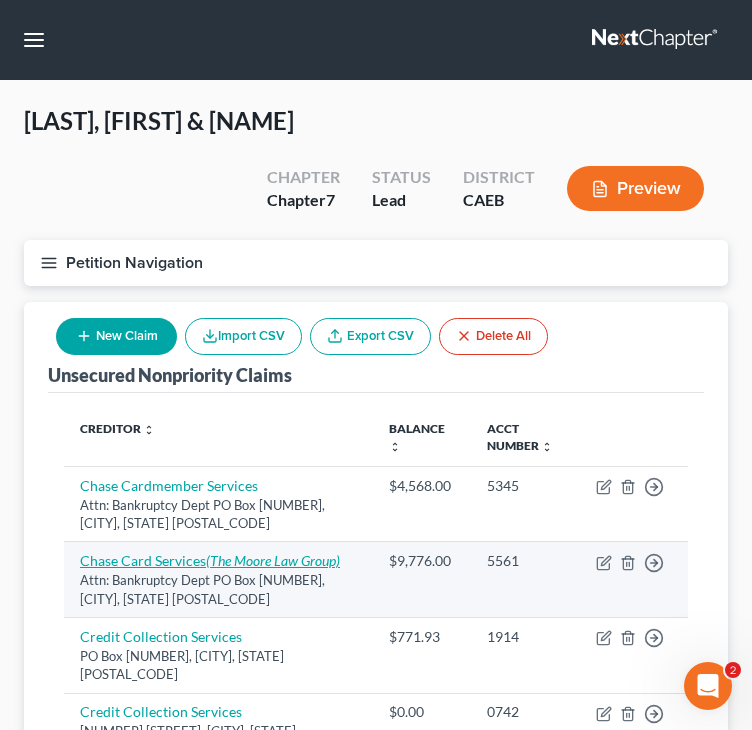 click on "Chase Card Services  (The Moore Law Group)" at bounding box center (210, 560) 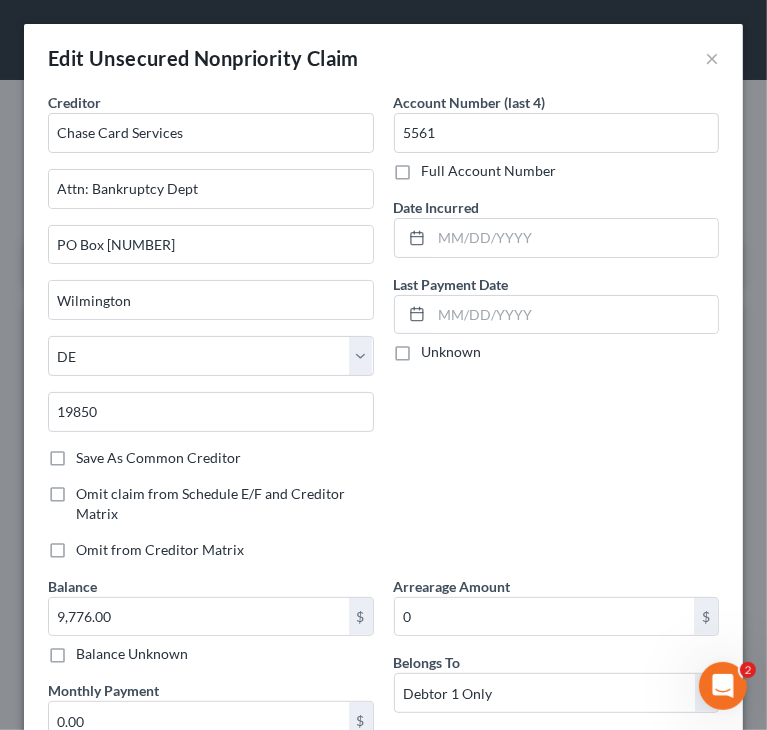 click on "Account Number (last 4)
5561
Full Account Number
Date Incurred         Last Payment Date         Unknown" at bounding box center [557, 334] 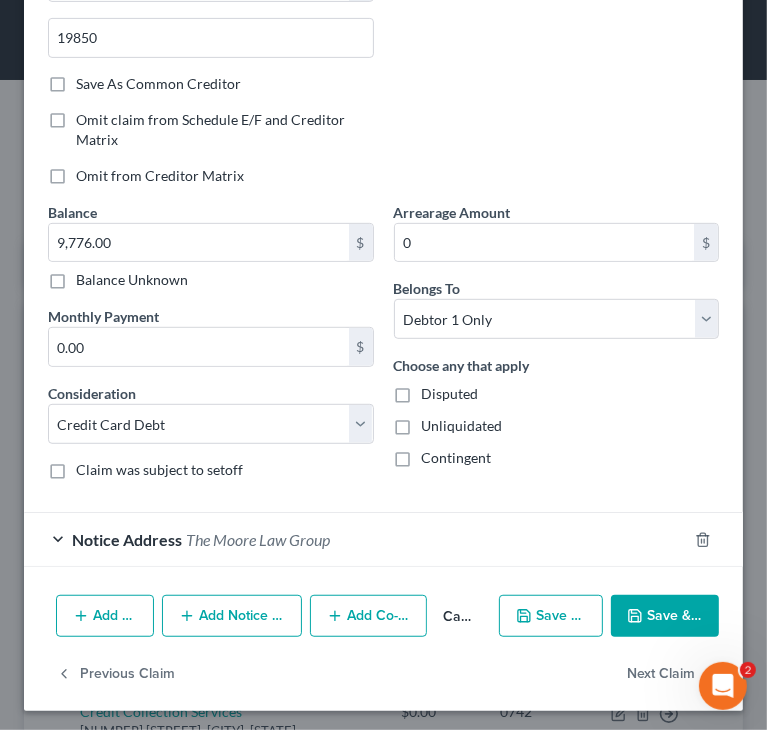 scroll, scrollTop: 375, scrollLeft: 0, axis: vertical 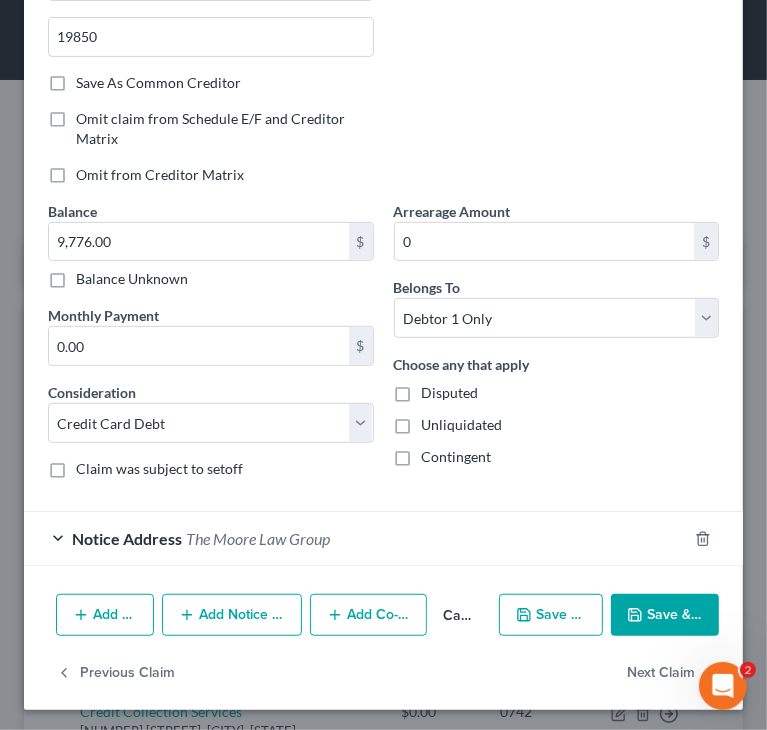 click on "The Moore Law Group" at bounding box center [258, 538] 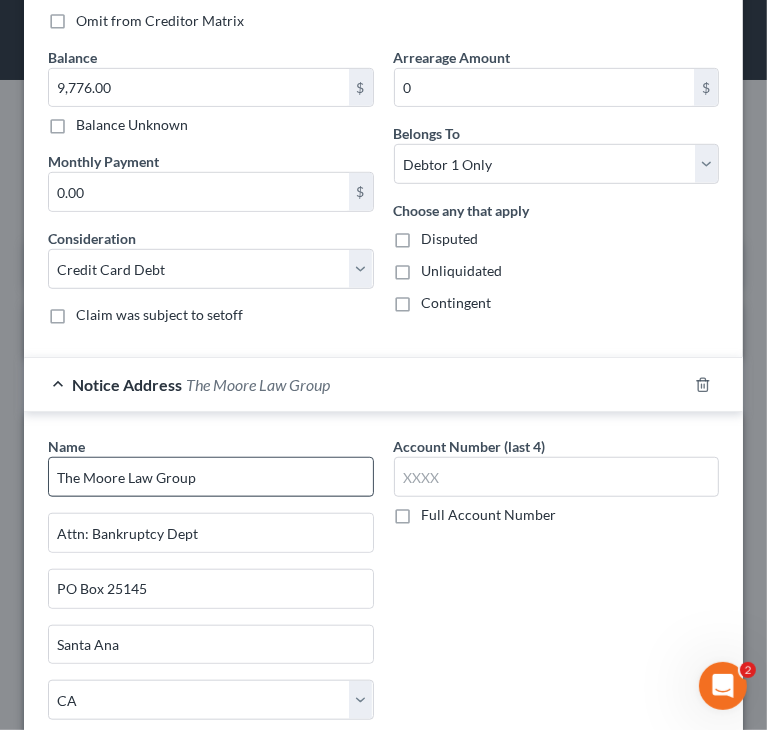scroll, scrollTop: 575, scrollLeft: 0, axis: vertical 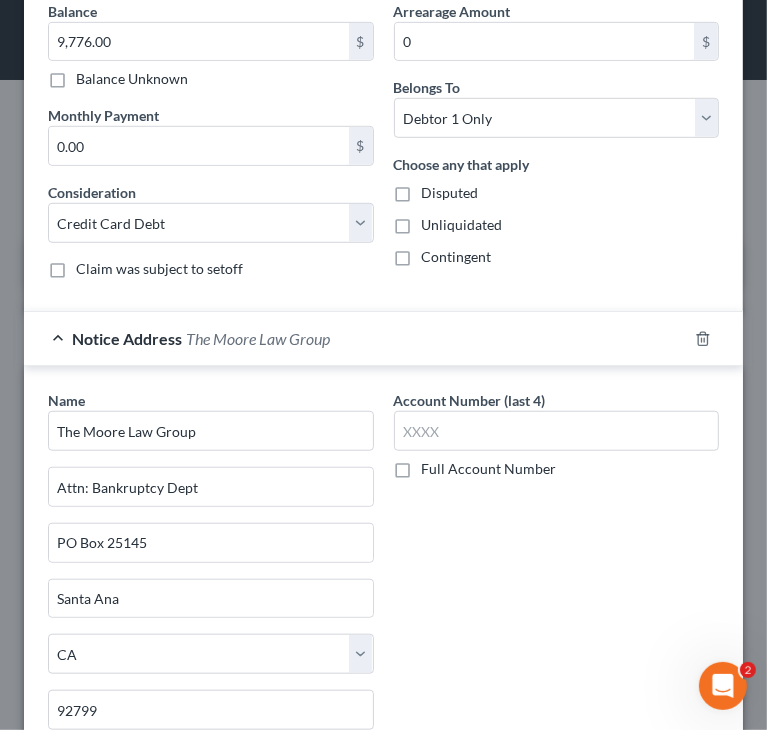 click on "Account Number (last 4)
Full Account Number" at bounding box center [557, 586] 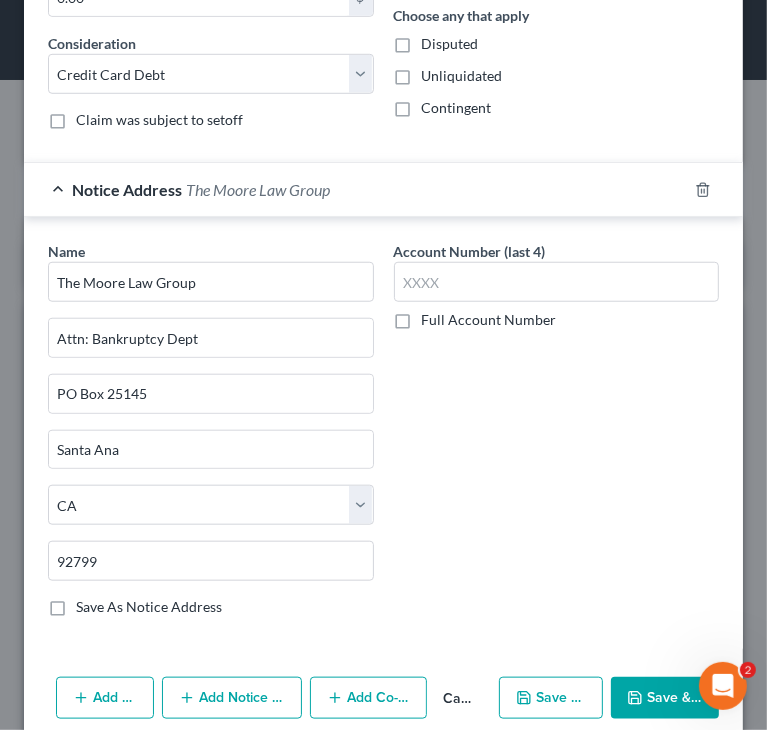 scroll, scrollTop: 775, scrollLeft: 0, axis: vertical 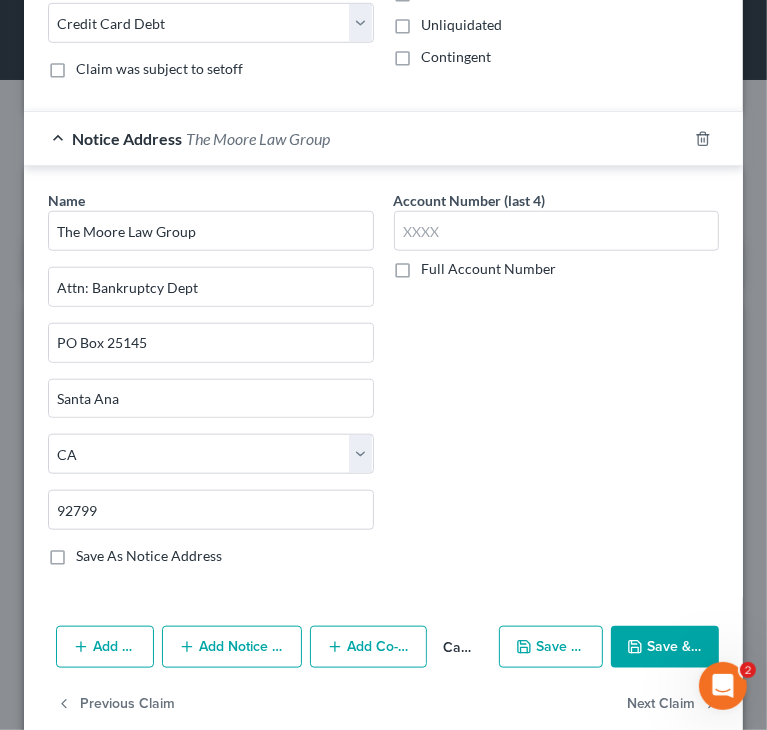 click on "Account Number (last 4)
Full Account Number" at bounding box center [557, 386] 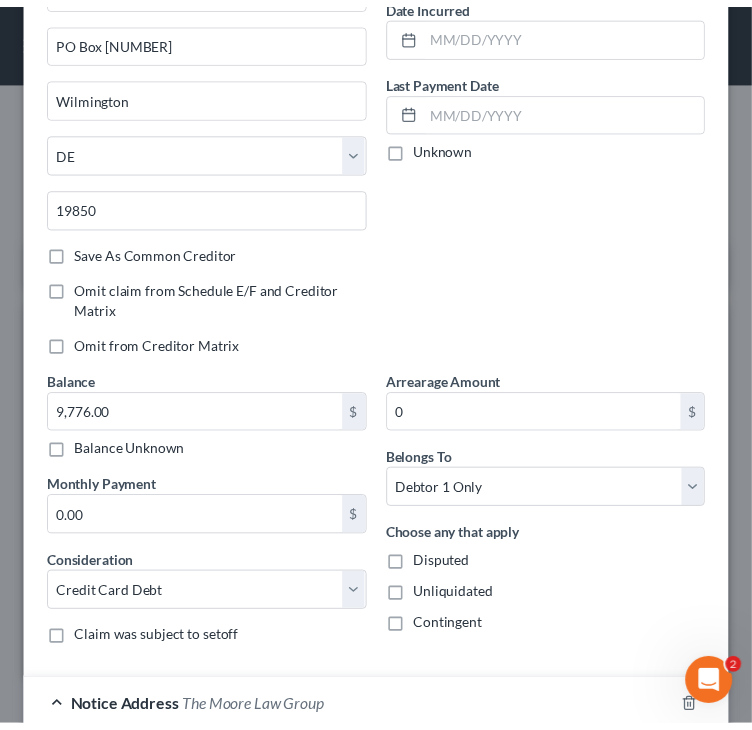scroll, scrollTop: 0, scrollLeft: 0, axis: both 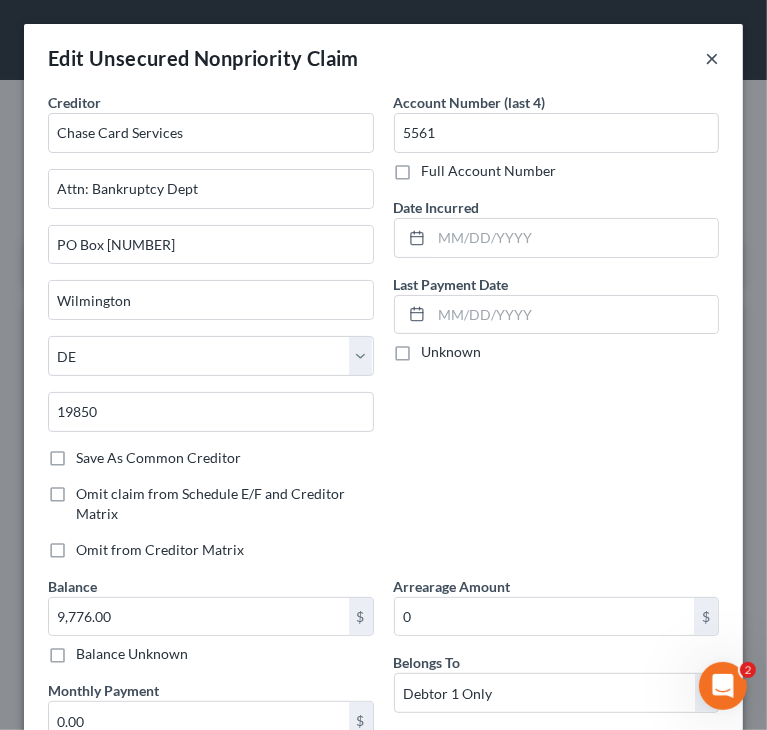click on "×" at bounding box center (712, 58) 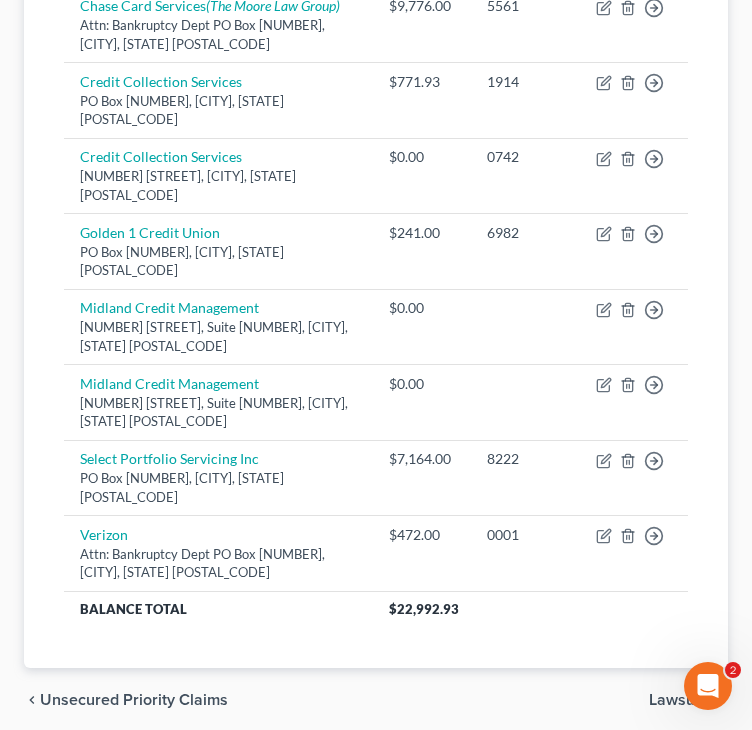 scroll, scrollTop: 556, scrollLeft: 0, axis: vertical 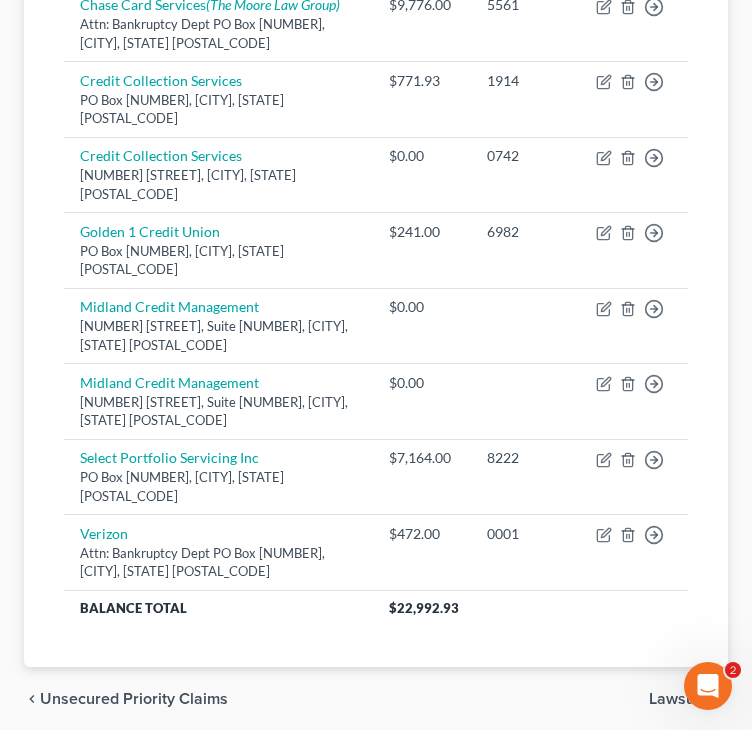 click on "Lawsuits" at bounding box center (680, 699) 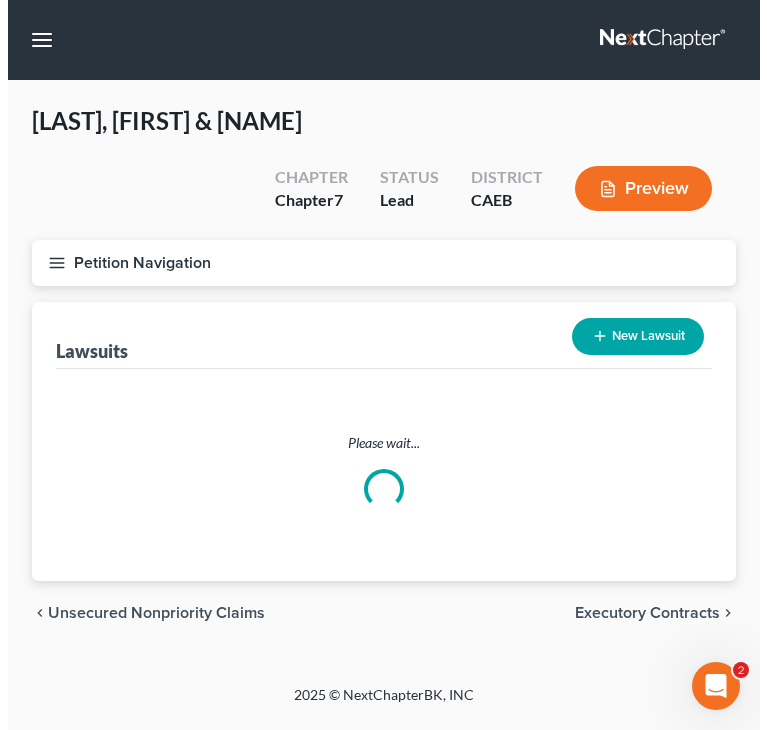 scroll, scrollTop: 0, scrollLeft: 0, axis: both 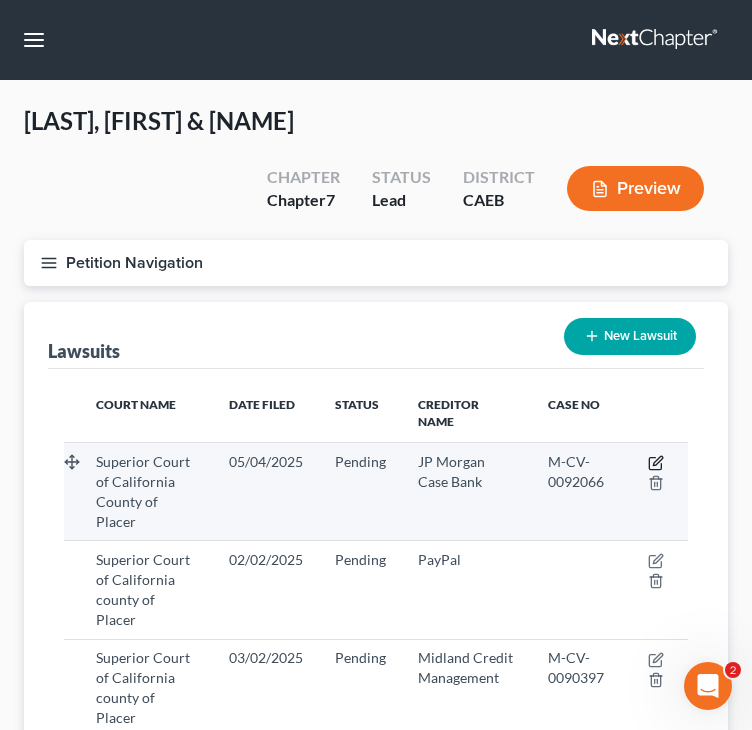 click 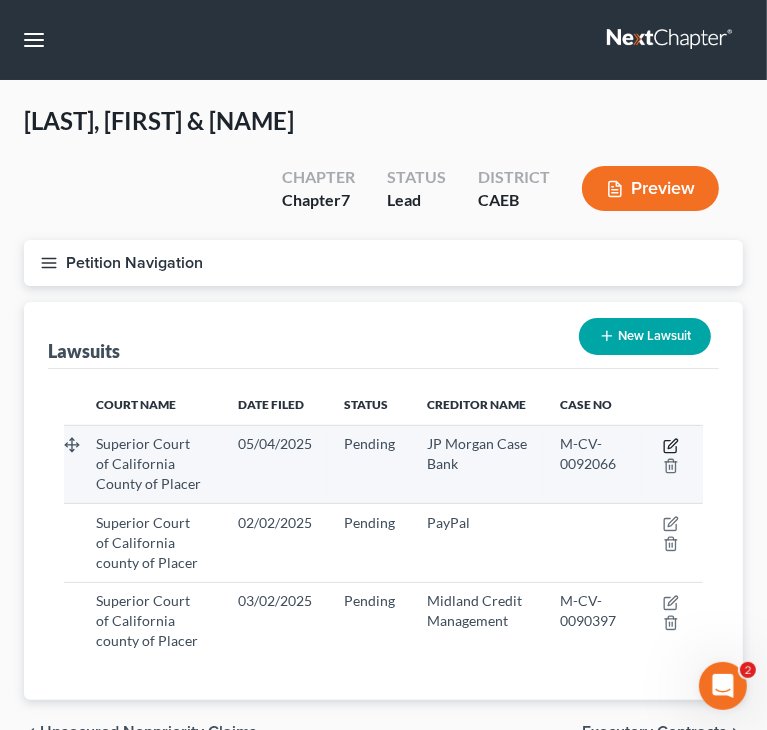 select on "4" 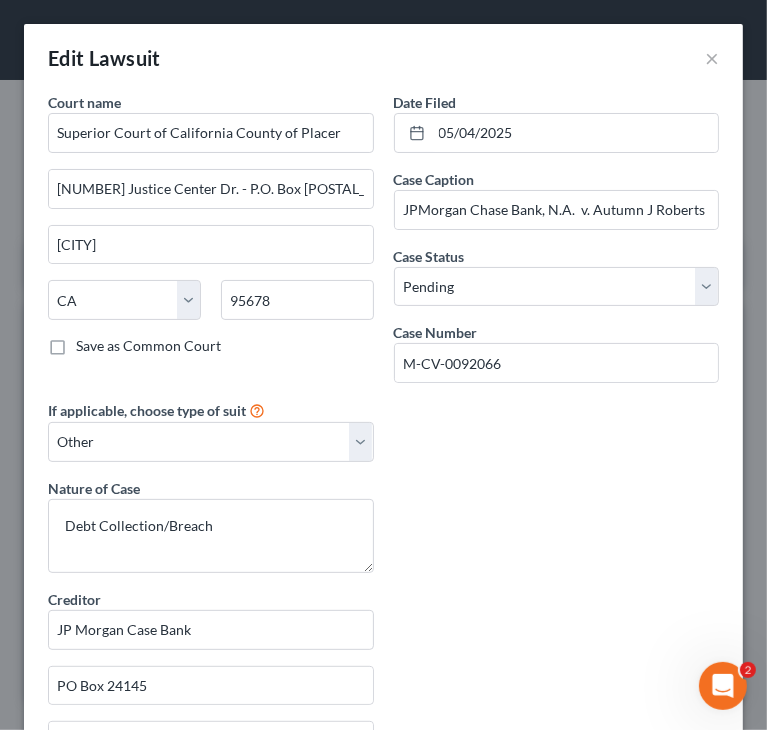 click on "Court name
*
Superior Court of California County of Placer                      10820 Justice Center Dr. - P.O. Box 619072 Roseville State AL AK AR AZ CA CO CT DE DC FL GA GU HI ID IL IN IA KS KY LA ME MD MA MI MN MS MO MT NC ND NE NV NH NJ NM NY OH OK OR PA PR RI SC SD TN TX UT VI VA VT WA WV WI WY 95678 Save as Common Court Date Filed         05/04/2025 Case Caption JPMorgan Chase Bank, N.A.  v. Autumn J Roberts
Case Status
*
Select Pending On Appeal Concluded Case Number M-CV-0092066 If applicable, choose type of suit     Select Repossession Garnishment Foreclosure Attached, Seized, Or Levied Other Nature of Case Debt Collection/Breach Creditor *    JP Morgan Case Bank                      PO Box 24145 Santa Ana State AL AK AR AZ CA CO CT DE DC FL GA GU HI ID IL IN IA KS KY LA ME MD MA MI MN MS MO MT NC ND NE NV NH NJ NM NY OH OK OR PA PR RI SC SD TN TX UT VI VA VT WA WV WI WY 92799 Save As Common Creditor Value Of Property
9,776.04 $" at bounding box center (383, 588) 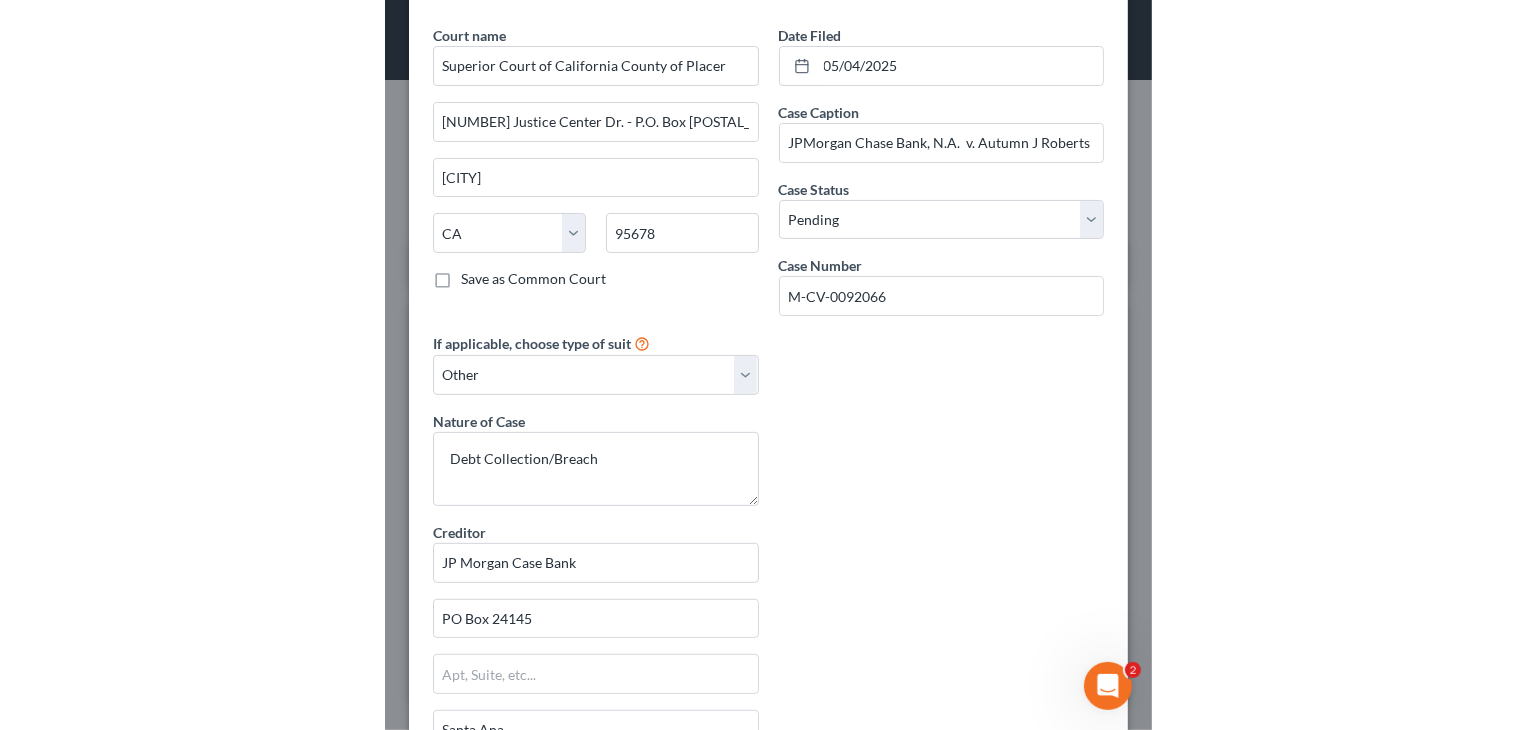 scroll, scrollTop: 200, scrollLeft: 0, axis: vertical 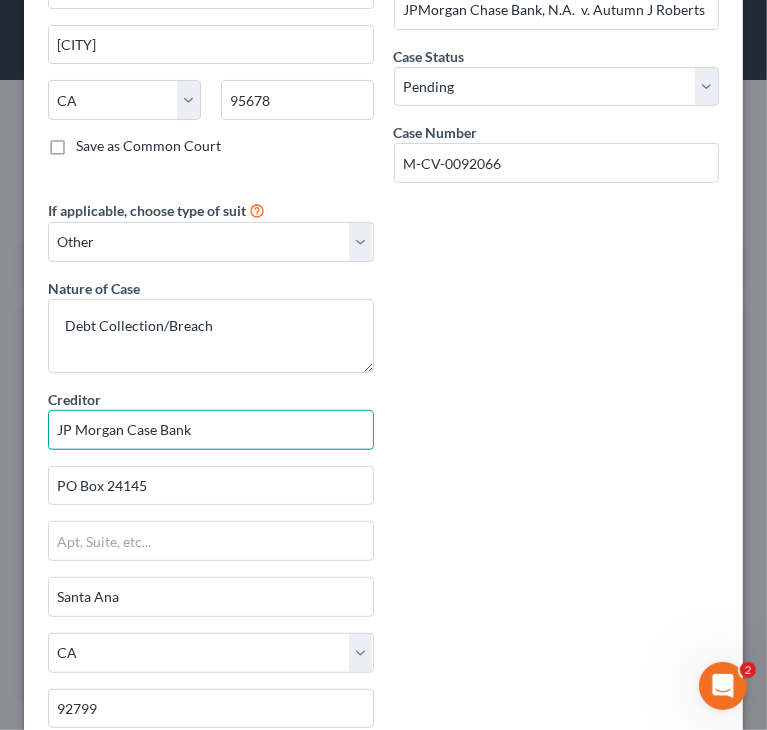 click on "JP Morgan Case Bank" at bounding box center [211, 430] 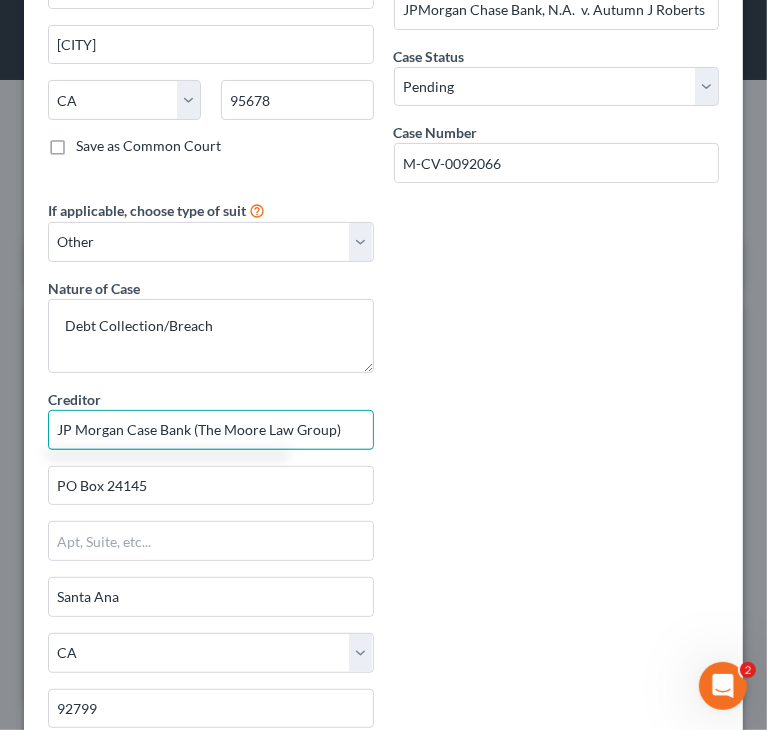 type on "JP Morgan Case Bank (The Moore Law Group)" 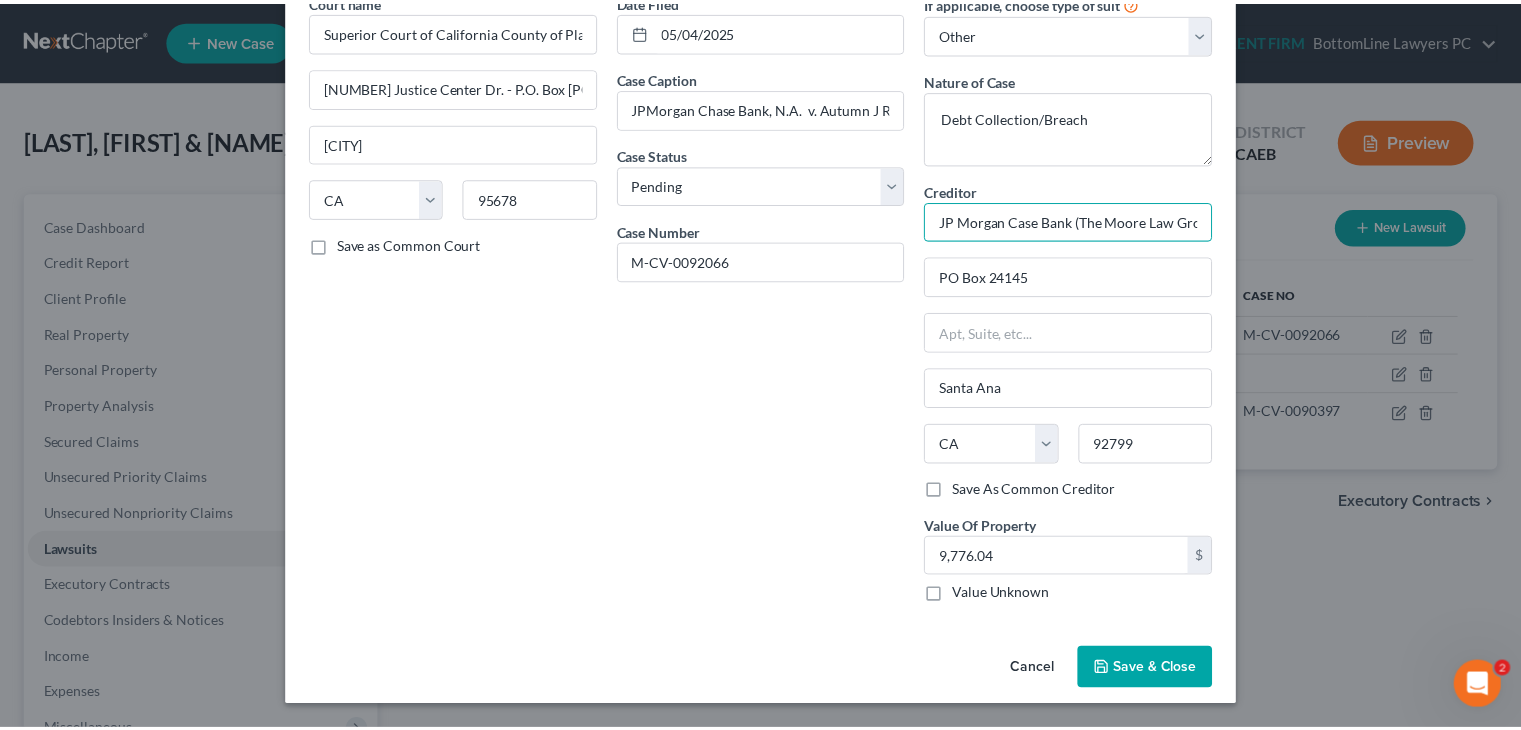 scroll, scrollTop: 100, scrollLeft: 0, axis: vertical 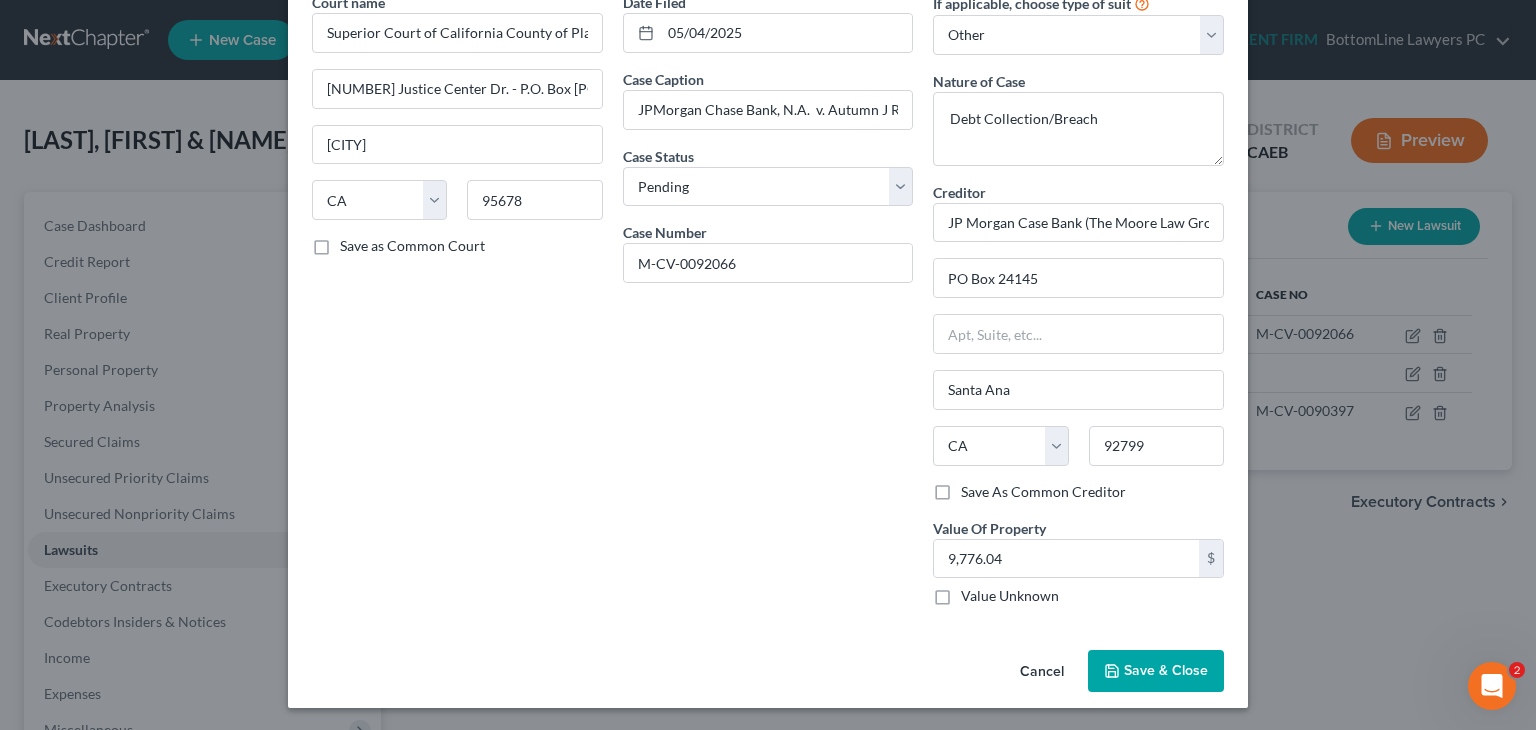 click on "Save & Close" at bounding box center (1156, 671) 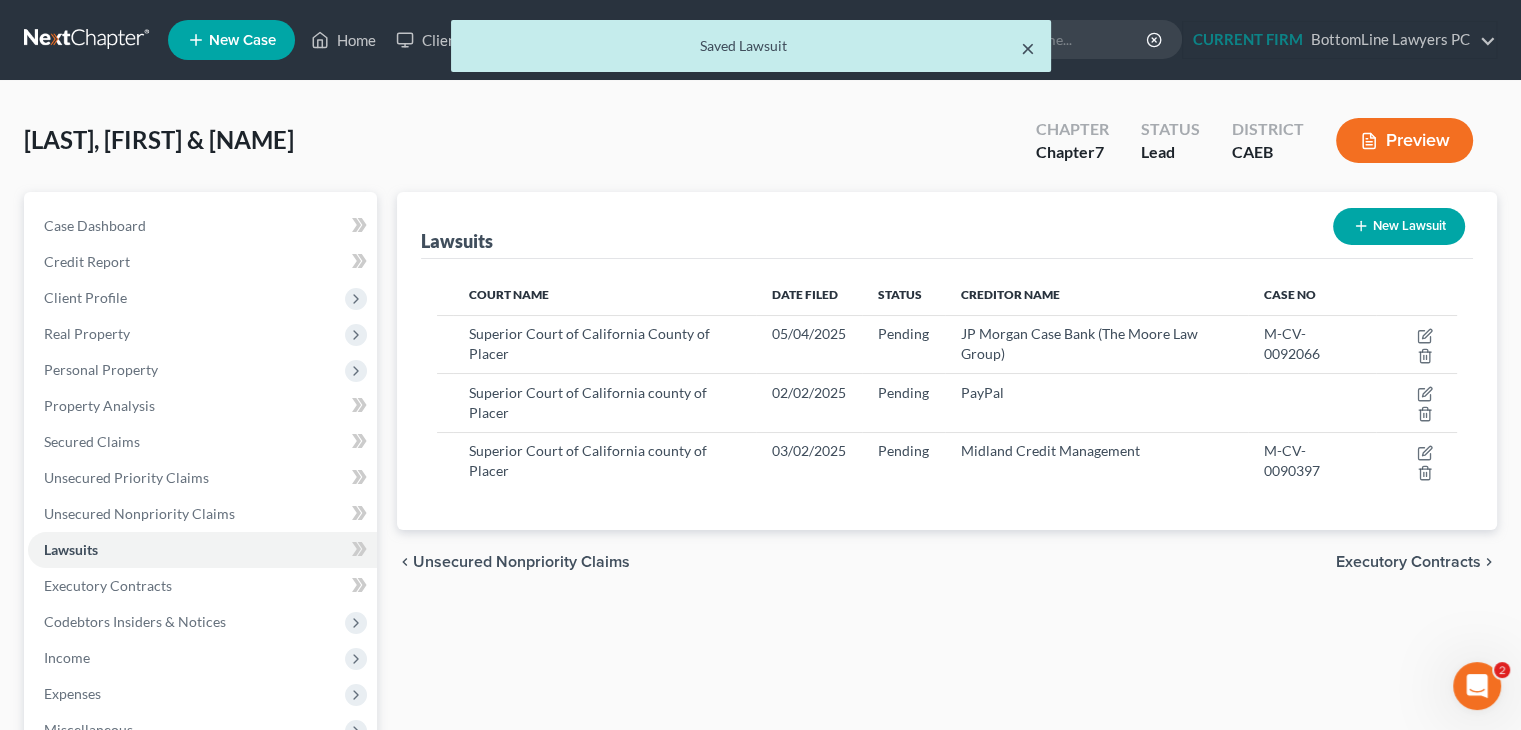 click on "×" at bounding box center (1028, 48) 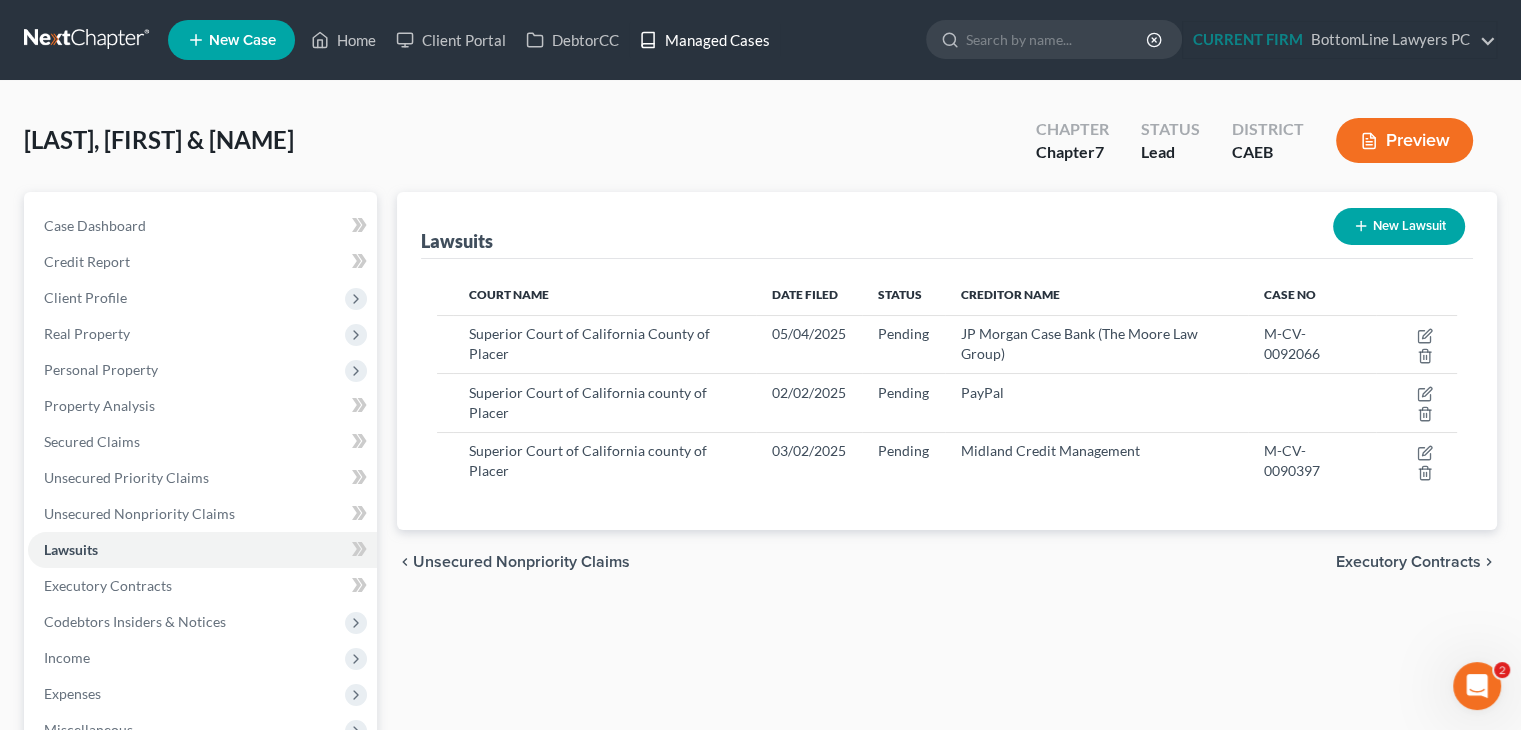 click on "Managed Cases" at bounding box center (704, 40) 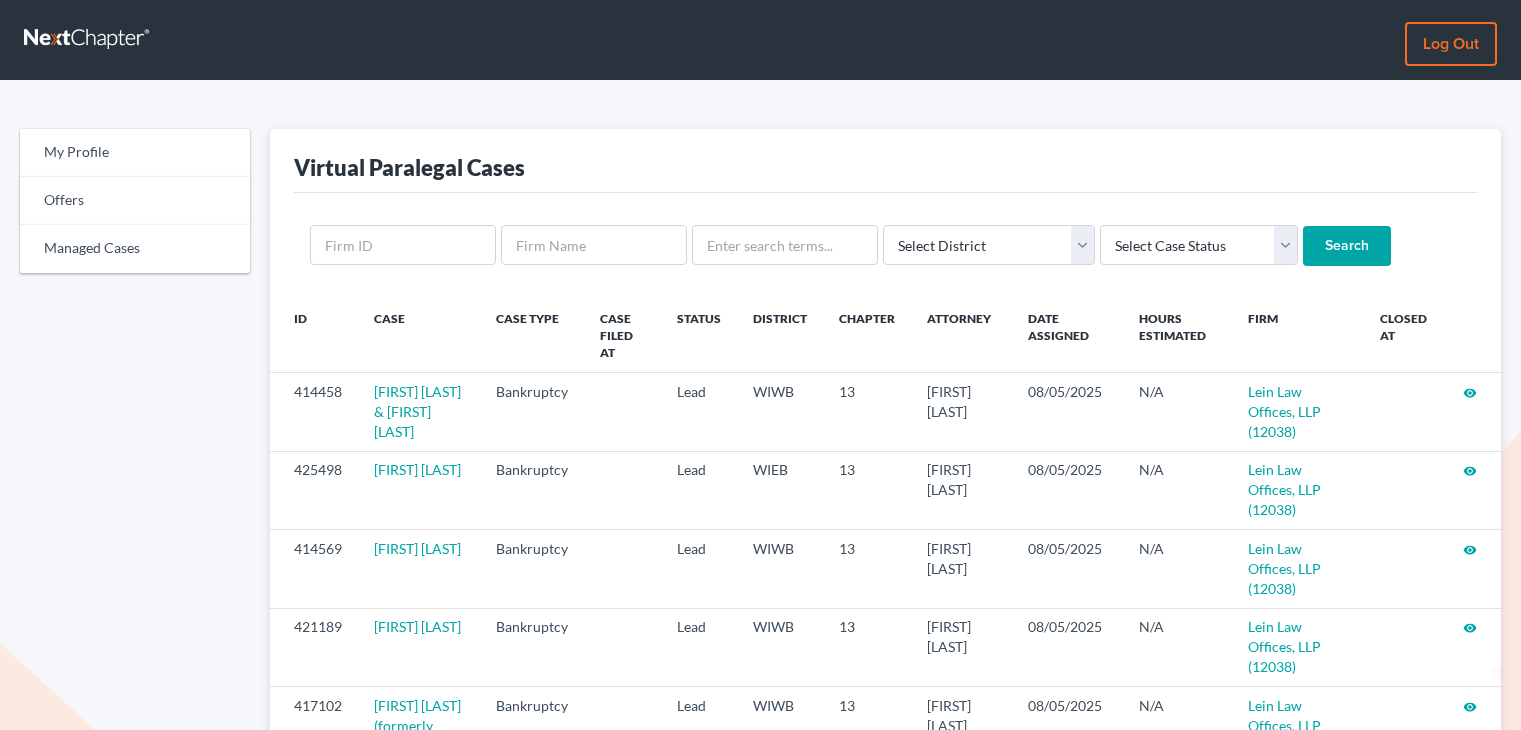 scroll, scrollTop: 0, scrollLeft: 0, axis: both 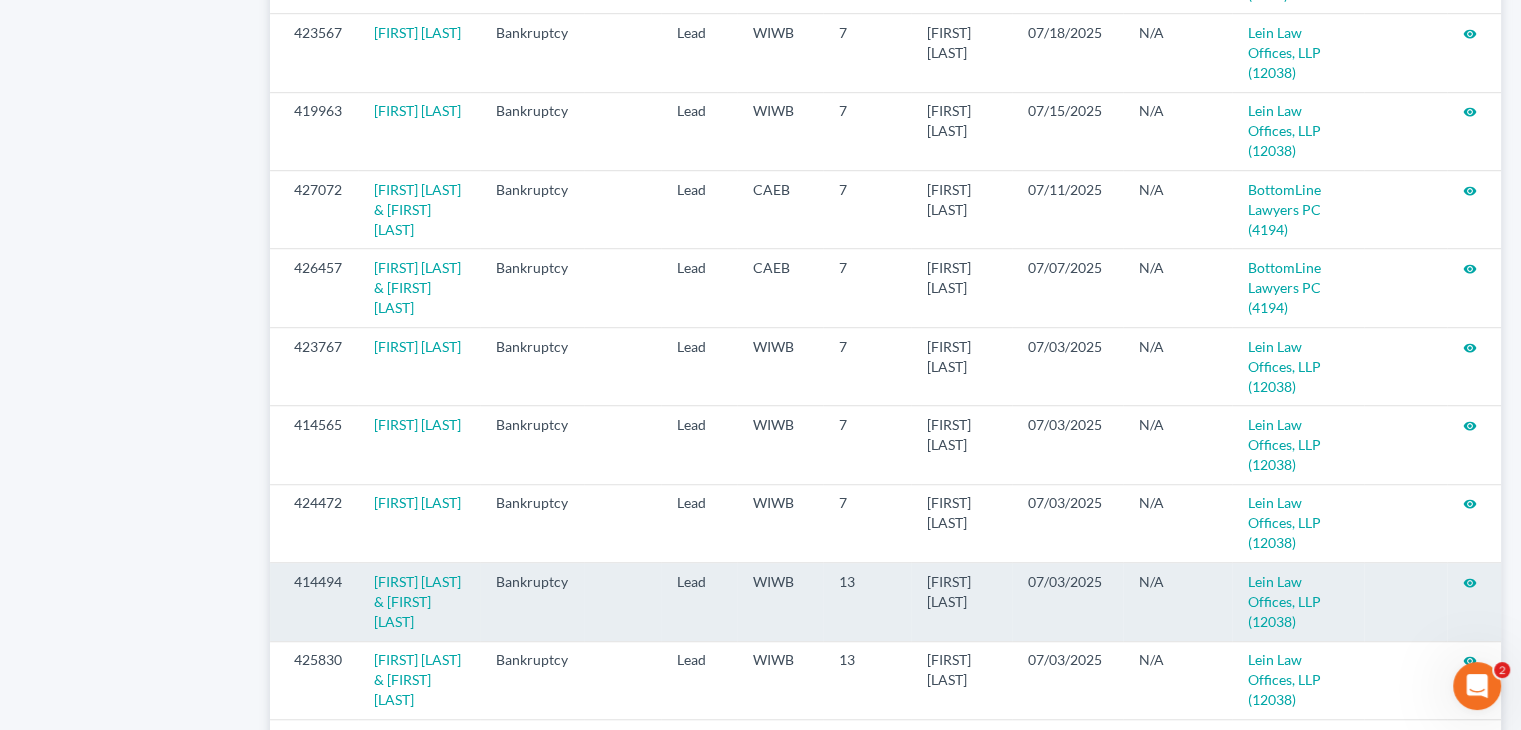 click on "visibility" at bounding box center [1470, 583] 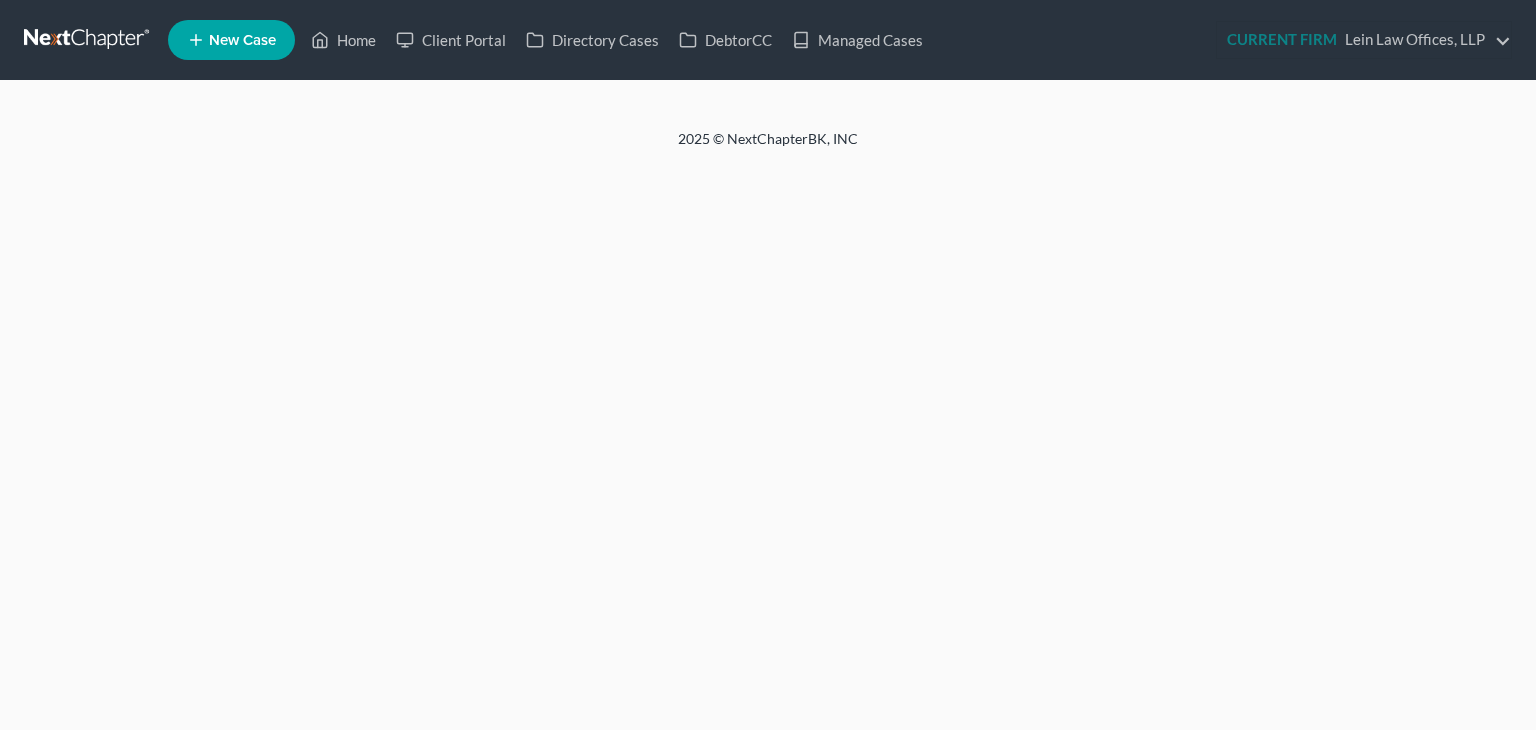 scroll, scrollTop: 0, scrollLeft: 0, axis: both 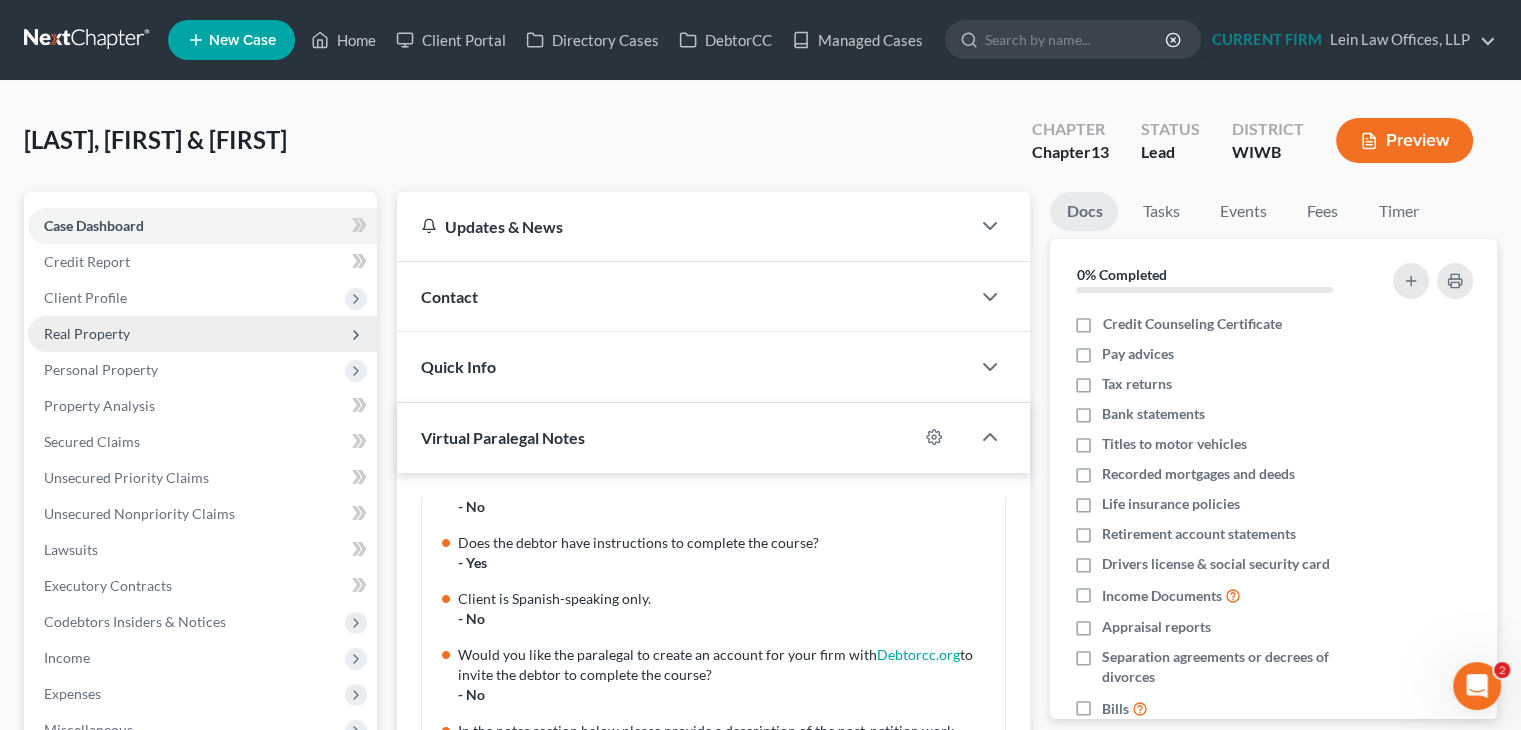 click on "Real Property" at bounding box center [87, 333] 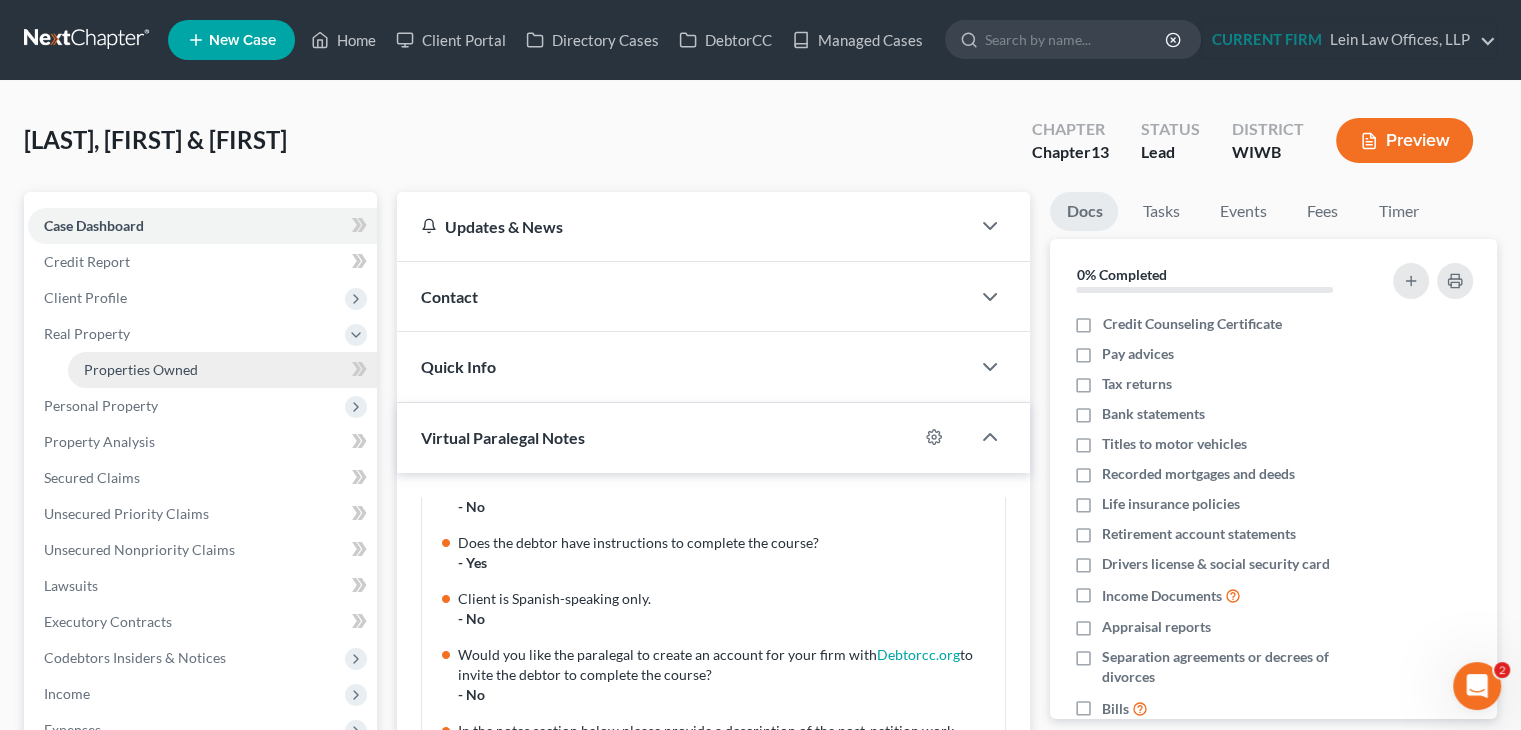 click on "Properties Owned" at bounding box center [222, 370] 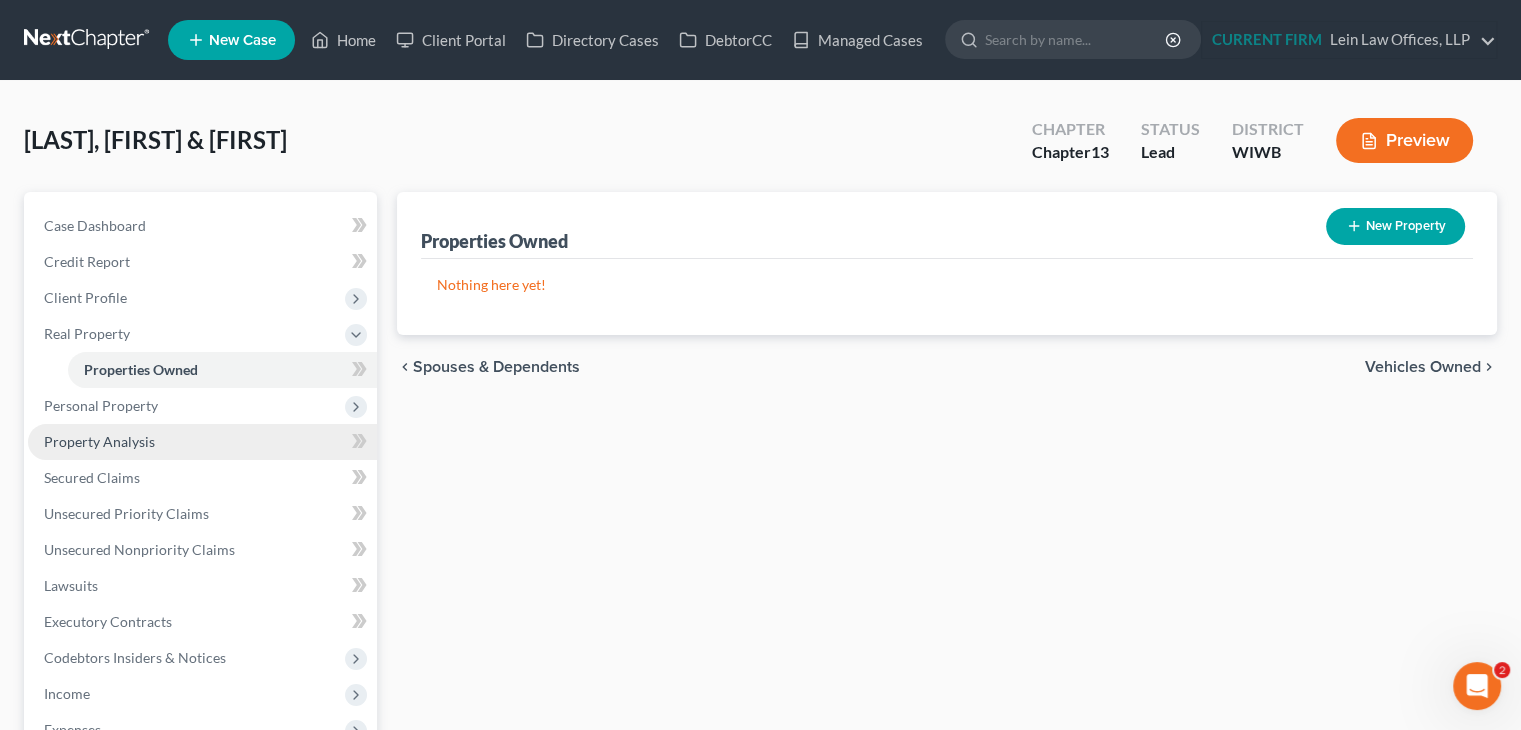 click on "Property Analysis" at bounding box center [99, 441] 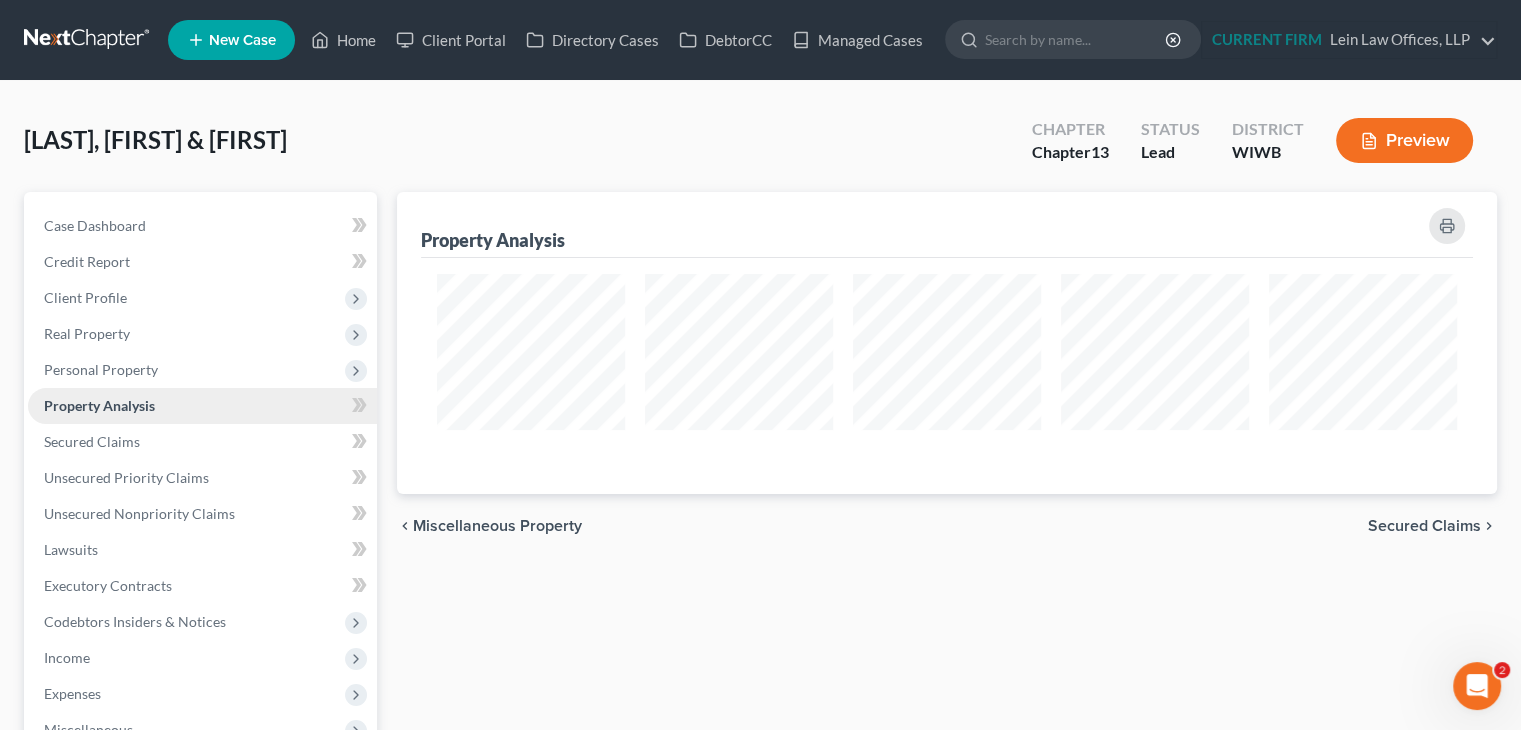 scroll, scrollTop: 999698, scrollLeft: 998900, axis: both 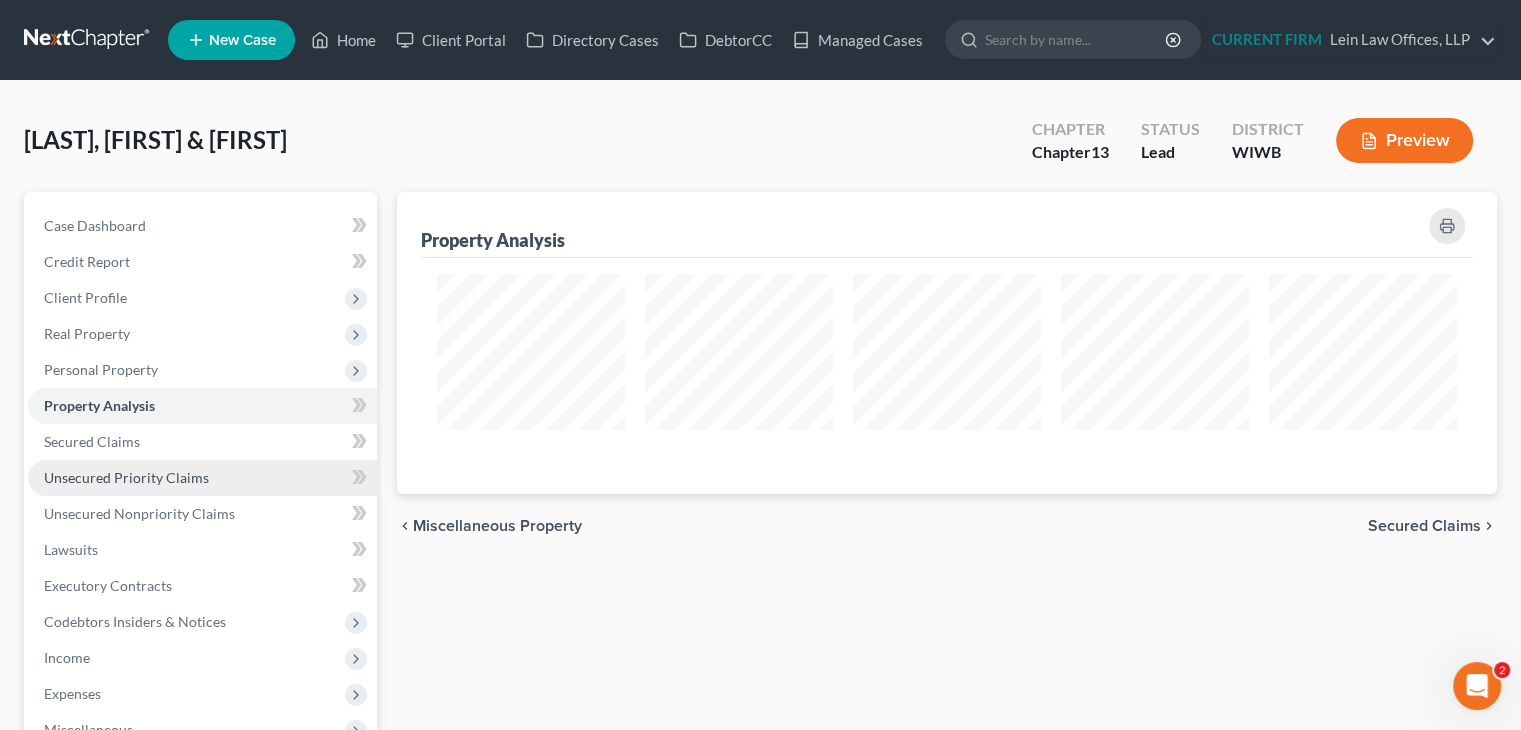 click on "Unsecured Priority Claims" at bounding box center (126, 477) 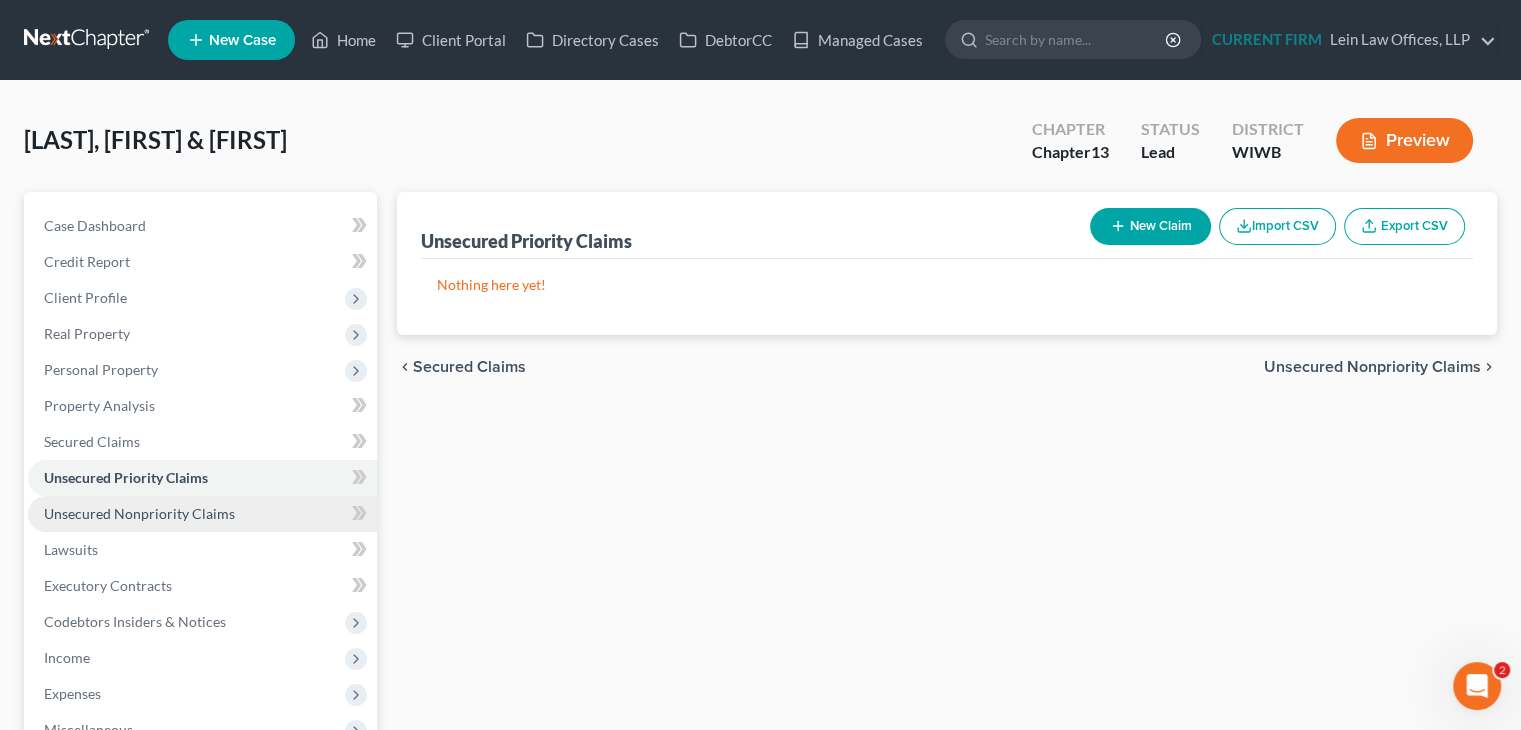 click on "Unsecured Nonpriority Claims" at bounding box center (139, 513) 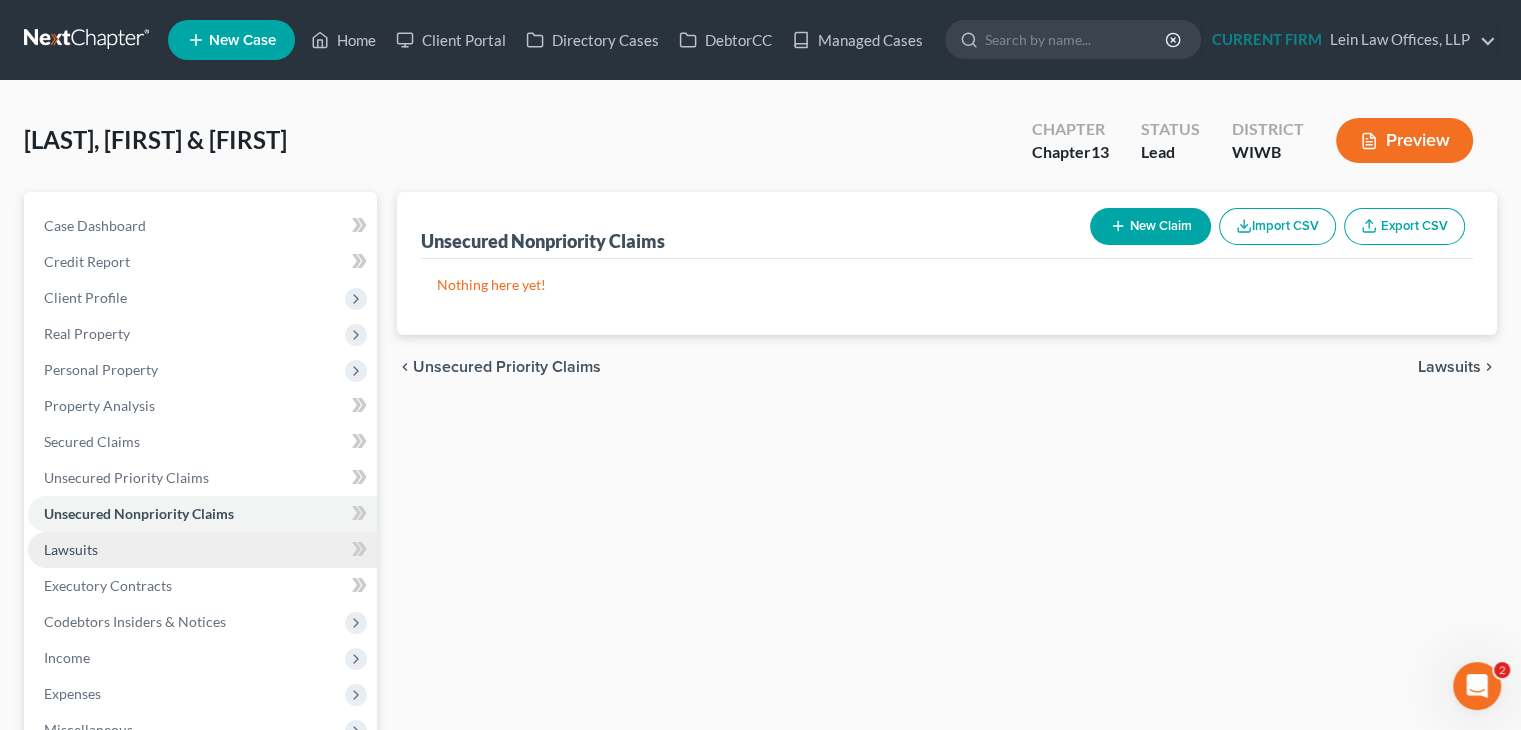 click on "Lawsuits" at bounding box center [202, 550] 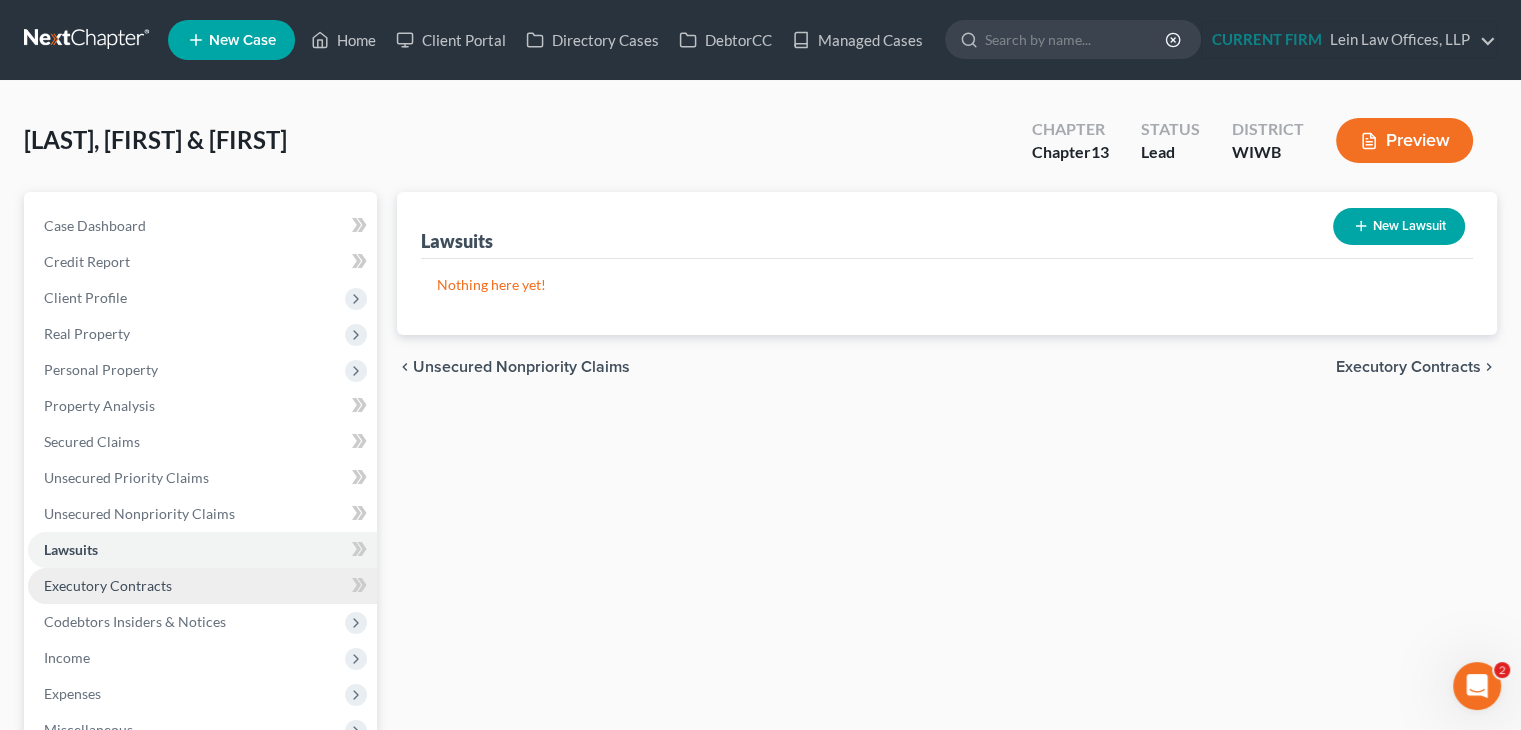 click on "Executory Contracts" at bounding box center (108, 585) 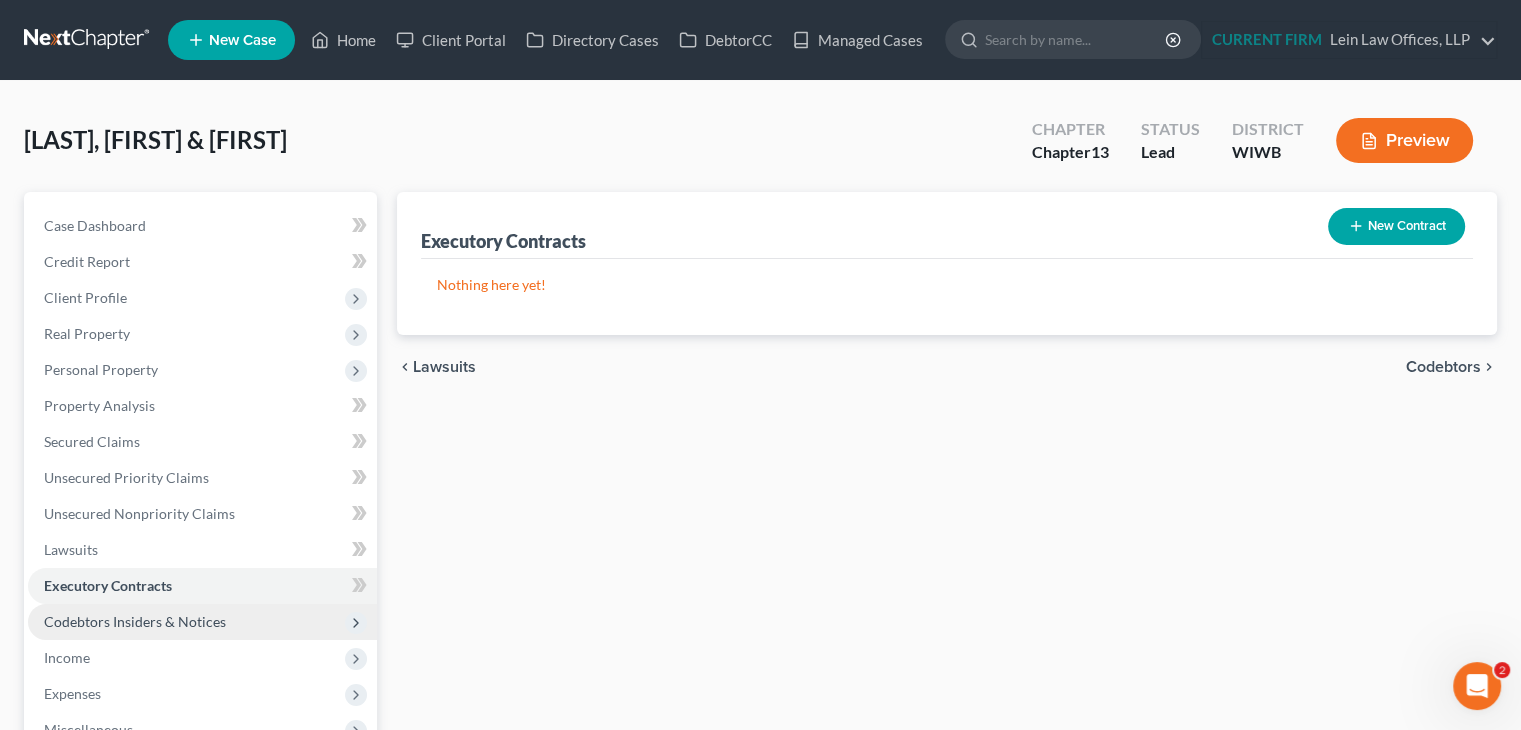 click on "Codebtors Insiders & Notices" at bounding box center (135, 621) 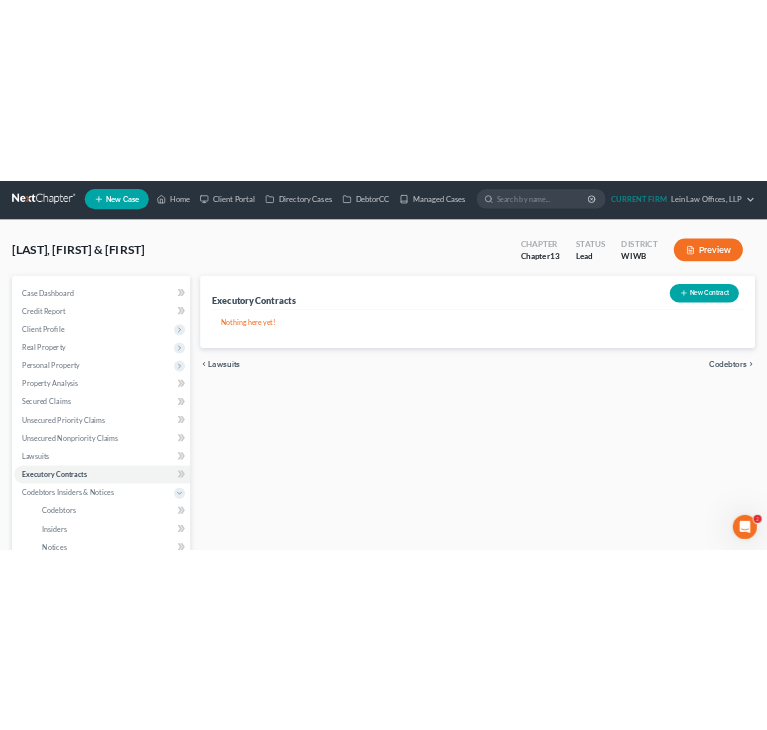 scroll, scrollTop: 0, scrollLeft: 0, axis: both 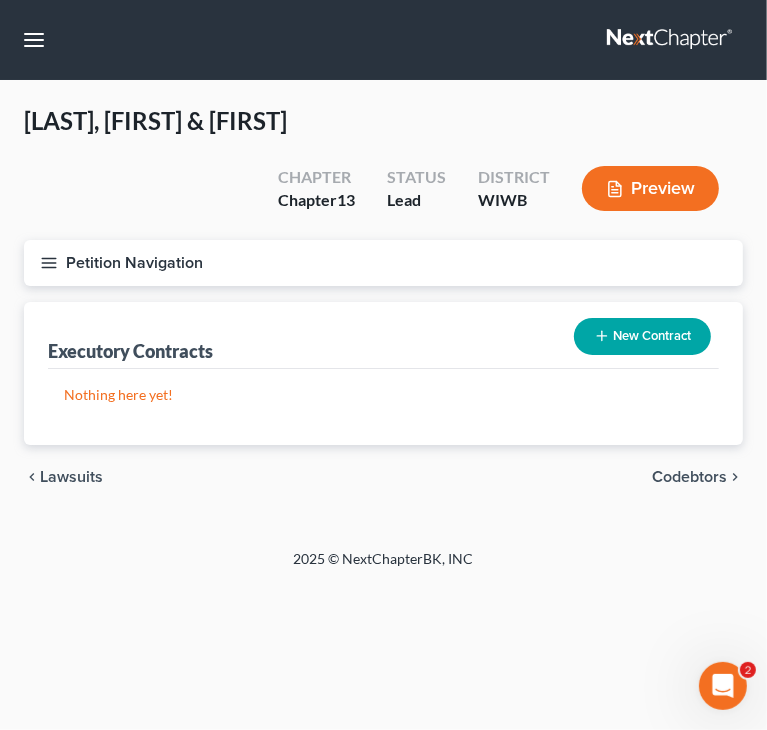 click 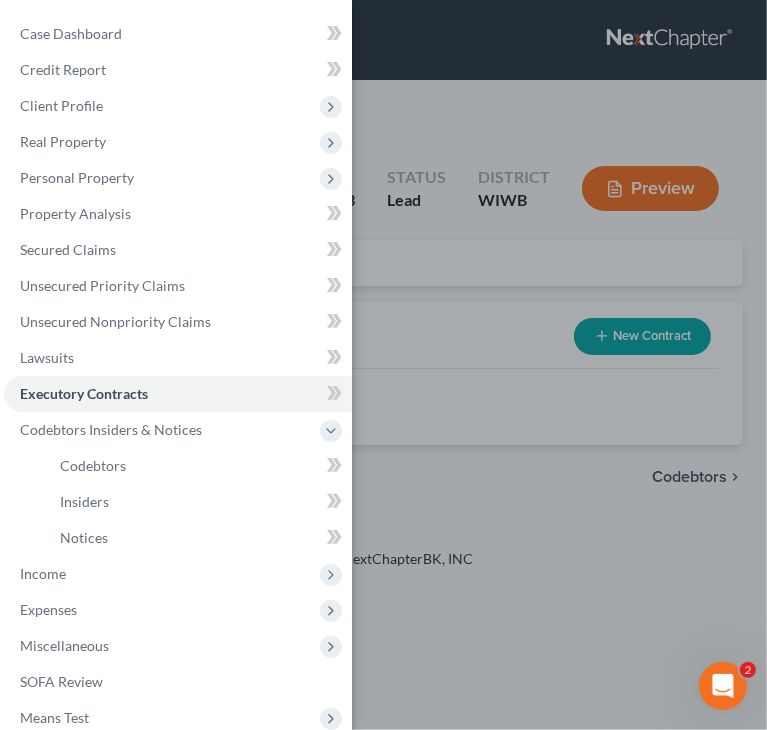 click on "Case Dashboard
Payments
Invoices
Payments
Payments
Credit Report
Client Profile" at bounding box center (383, 365) 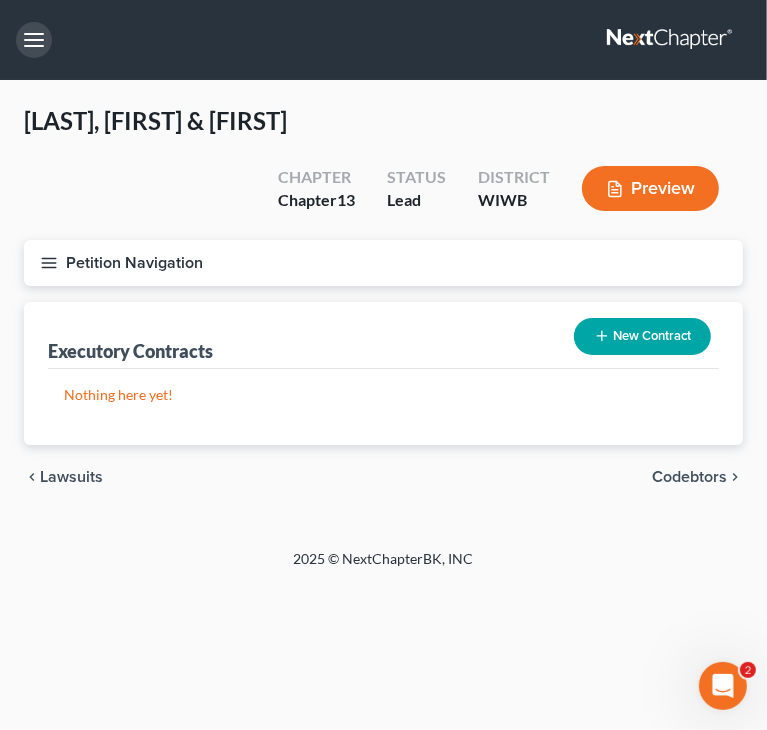 click at bounding box center (34, 40) 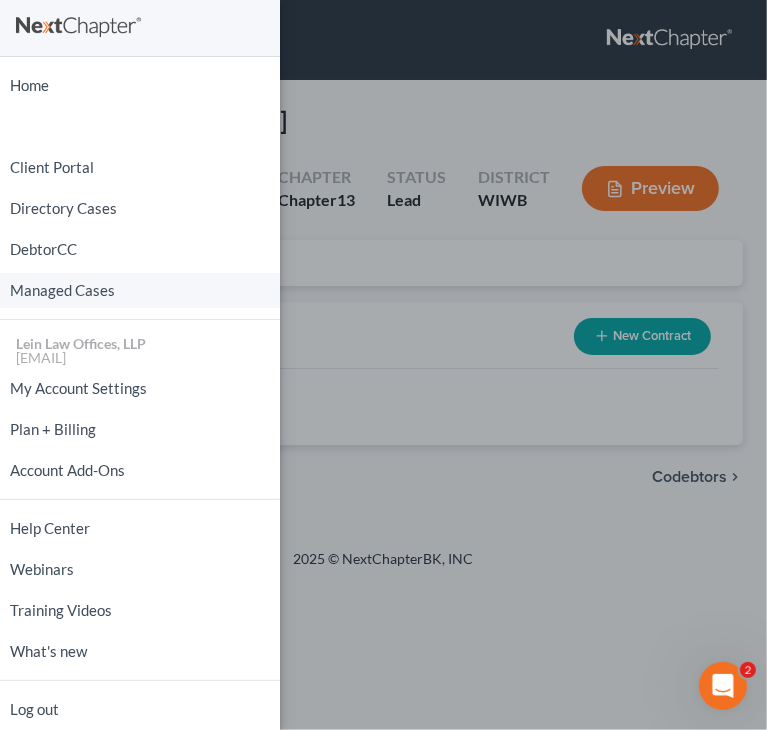click on "Managed Cases" at bounding box center (140, 290) 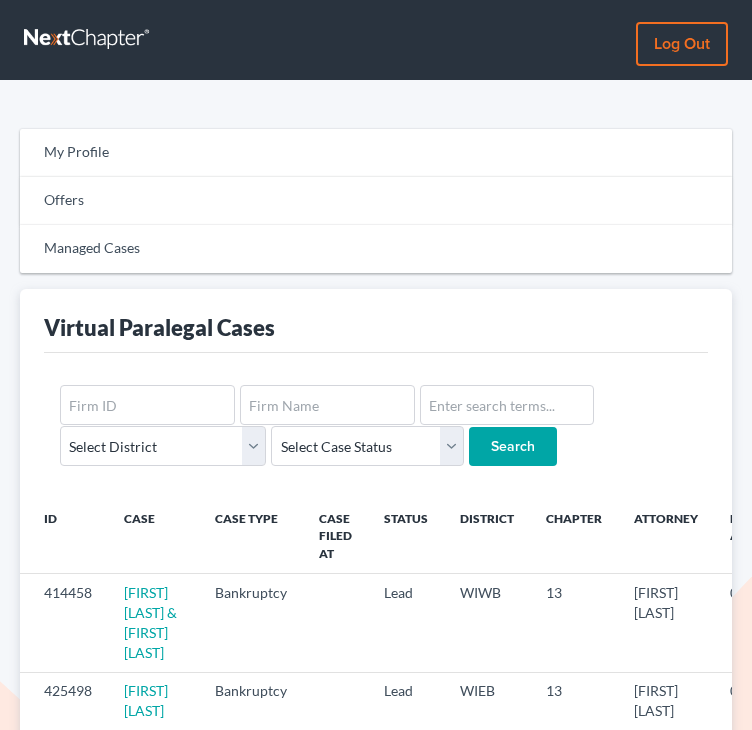 scroll, scrollTop: 0, scrollLeft: 0, axis: both 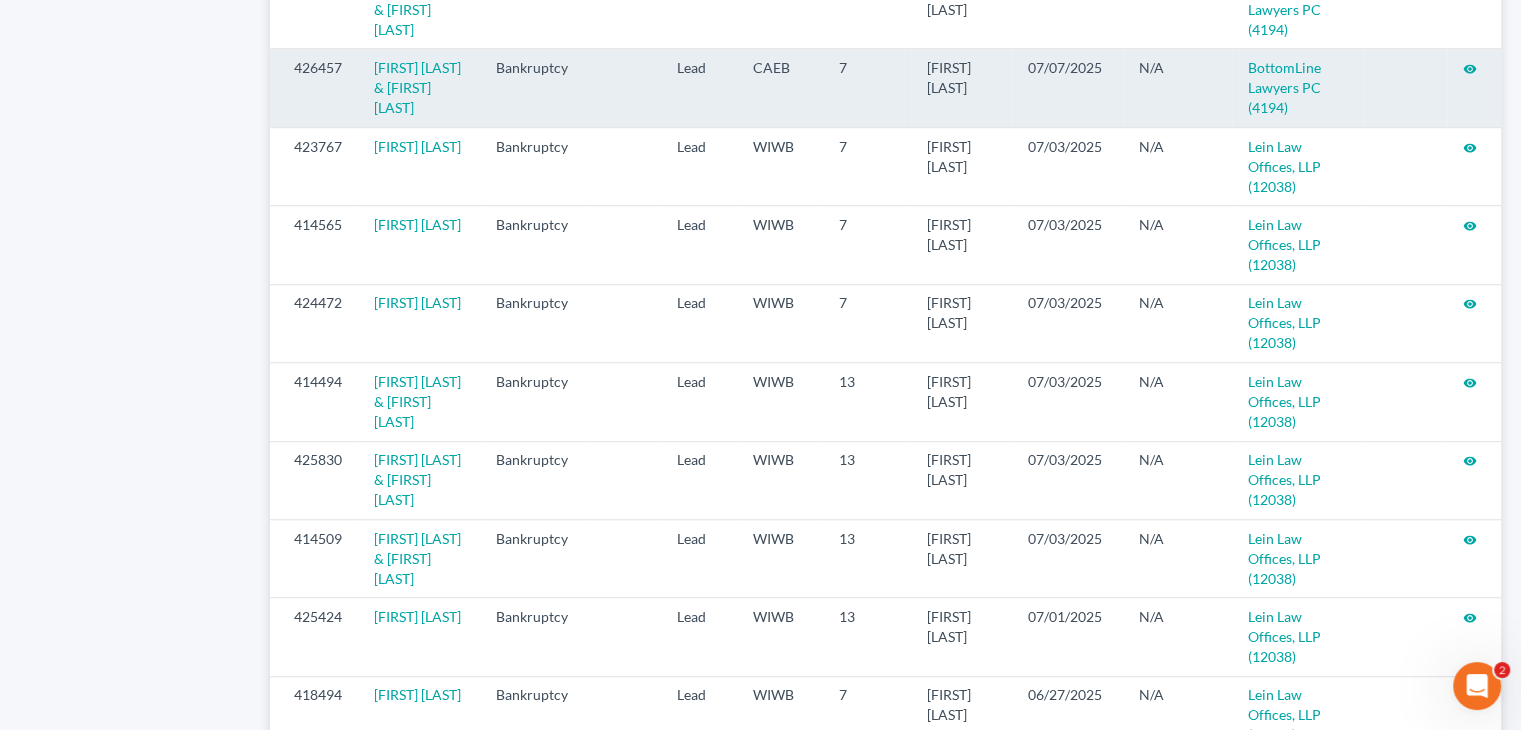 click on "visibility" at bounding box center (1470, 69) 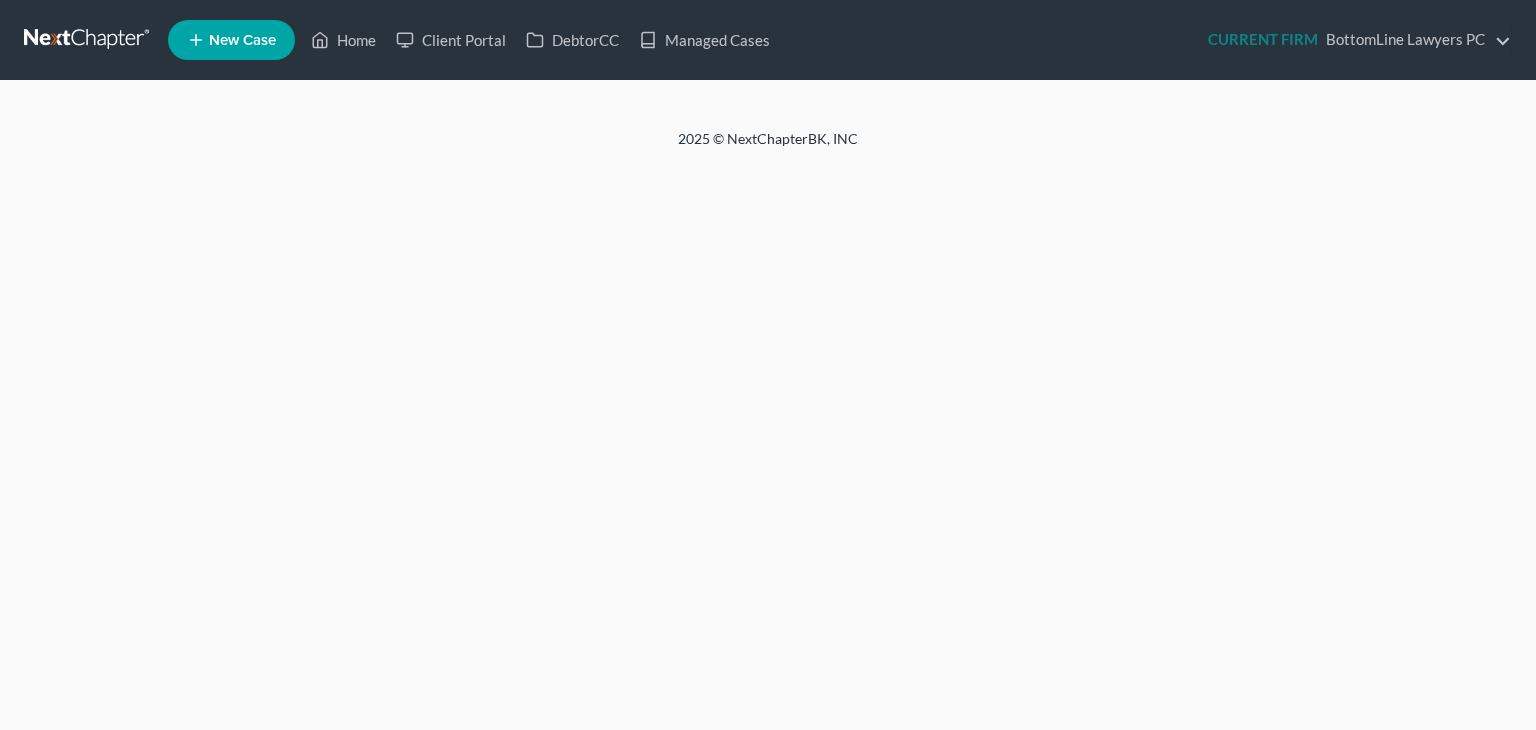 scroll, scrollTop: 0, scrollLeft: 0, axis: both 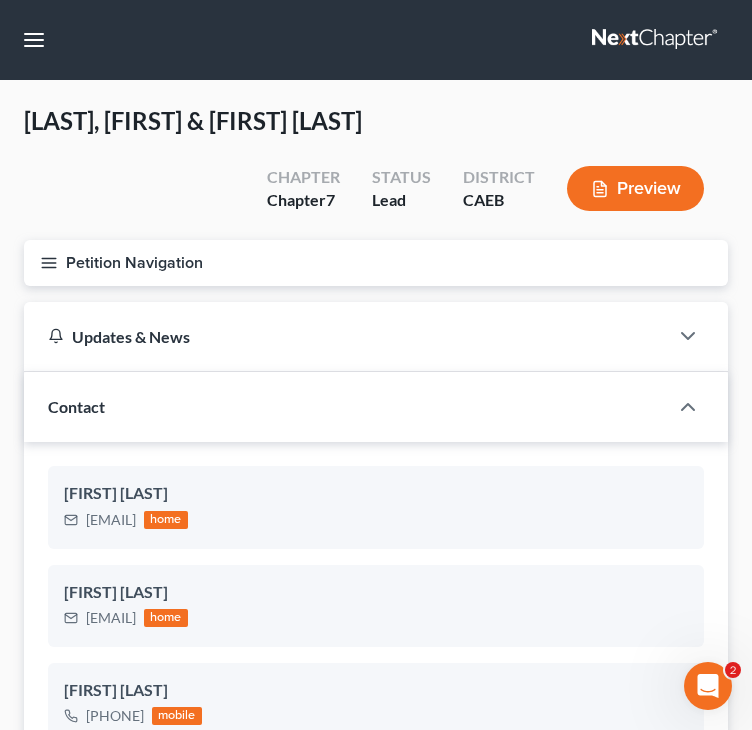 click on "Petition Navigation" at bounding box center [376, 263] 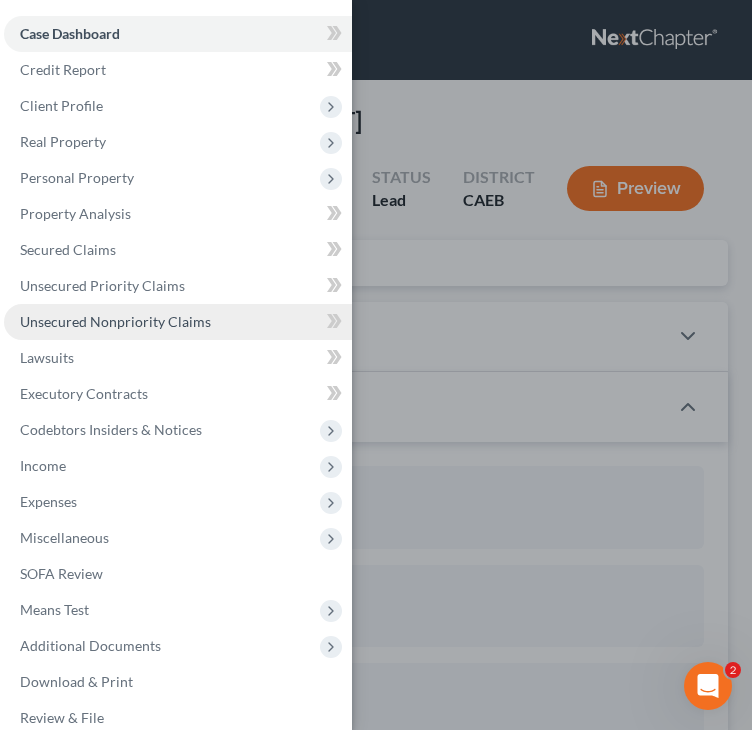 click on "Unsecured Nonpriority Claims" at bounding box center (115, 321) 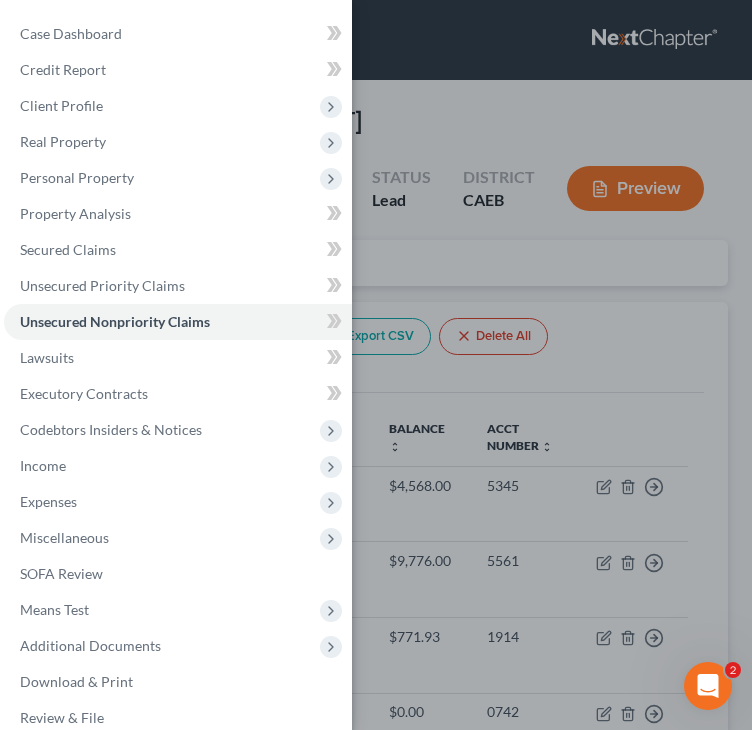 click on "Case Dashboard
Payments
Invoices
Payments
Payments
Credit Report
Client Profile" at bounding box center [376, 365] 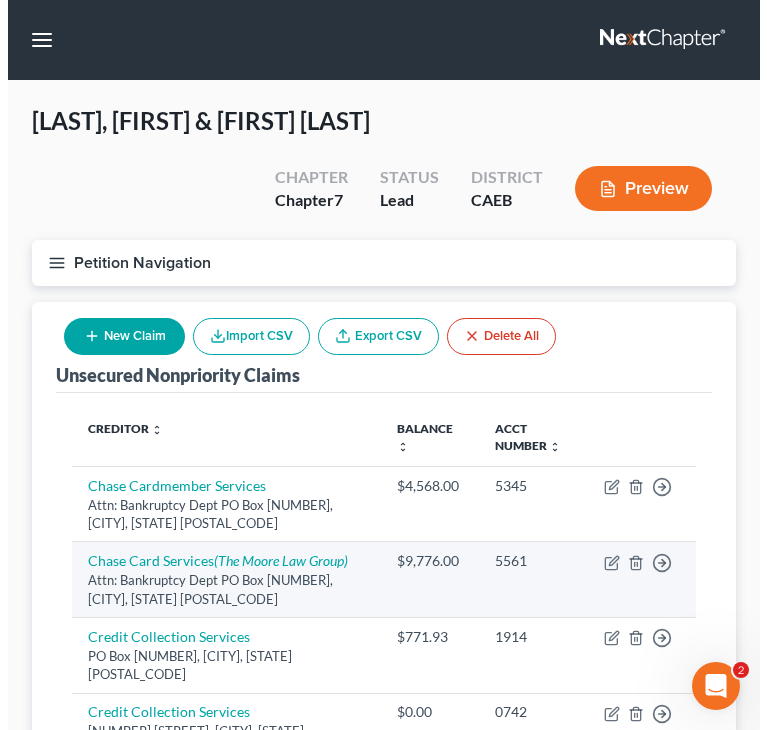 scroll, scrollTop: 100, scrollLeft: 0, axis: vertical 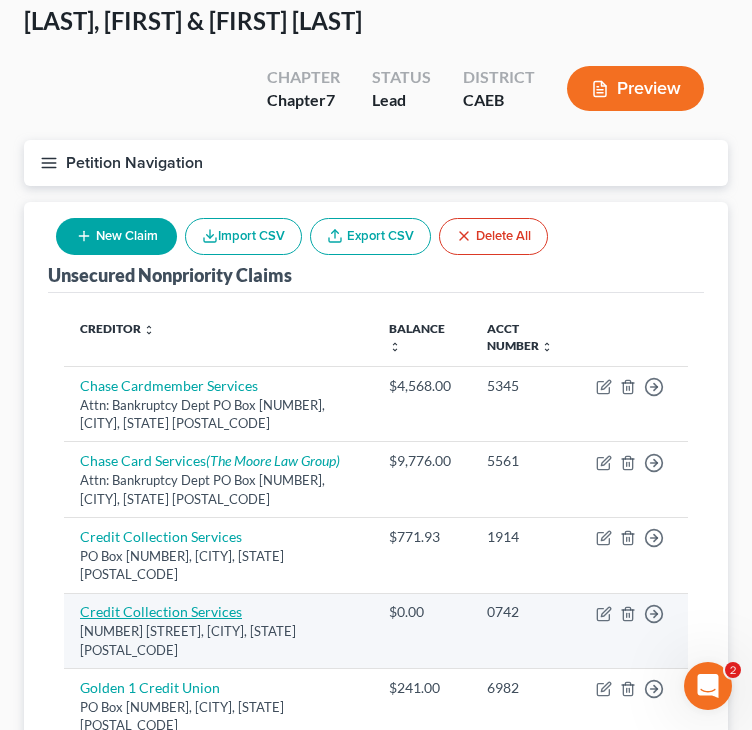 click on "Credit Collection Services" at bounding box center (161, 611) 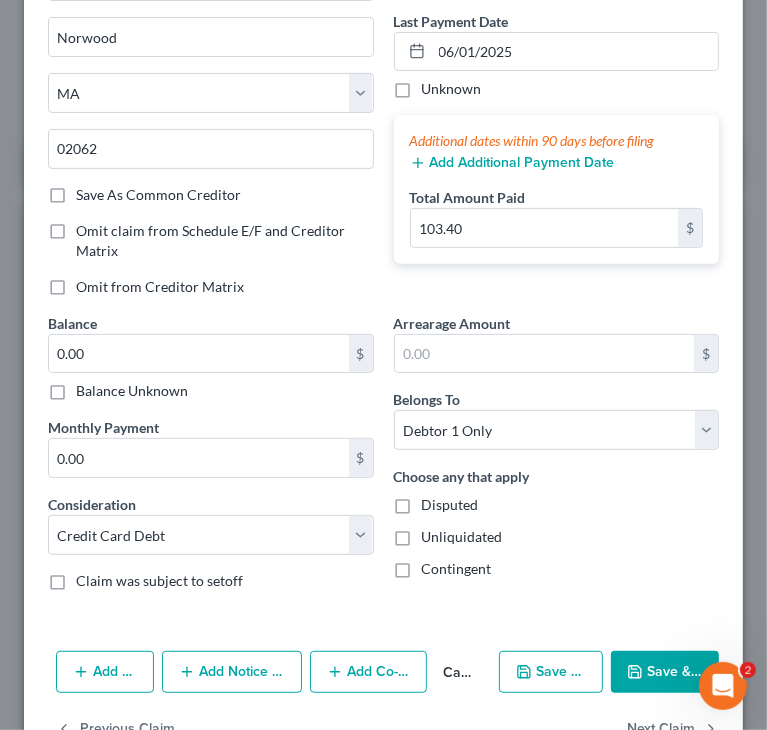 scroll, scrollTop: 200, scrollLeft: 0, axis: vertical 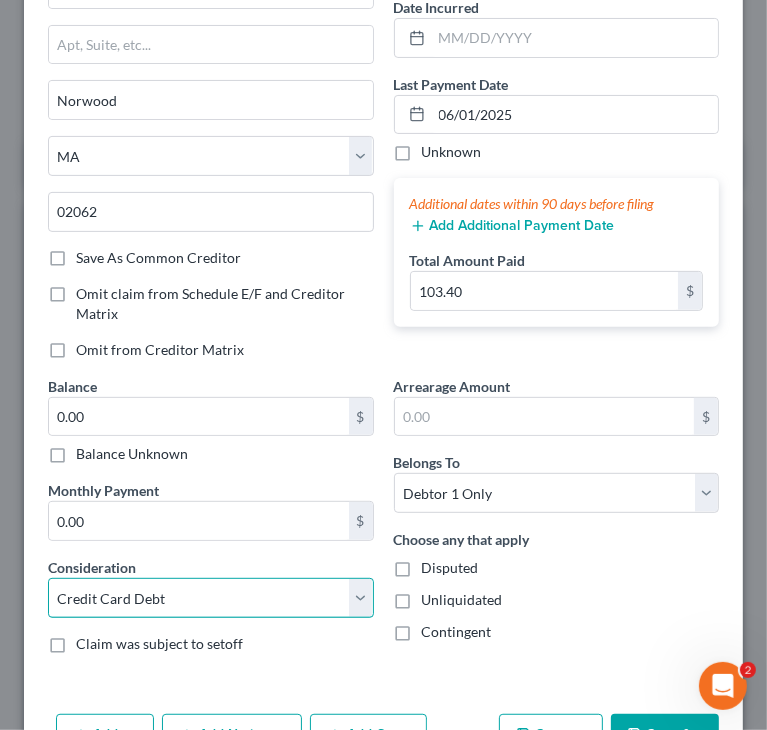click on "Select Cable / Satellite Services Collection Agency Credit Card Debt Debt Counseling / Attorneys Deficiency Balance Domestic Support Obligations Home / Car Repairs Income Taxes Judgment Liens Medical Services Monies Loaned / Advanced Mortgage Obligation From Divorce Or Separation Obligation To Pensions Other Overdrawn Bank Account Promised To Help Pay Creditors Student Loans Suppliers And Vendors Telephone / Internet Services Utility Services" at bounding box center (211, 598) 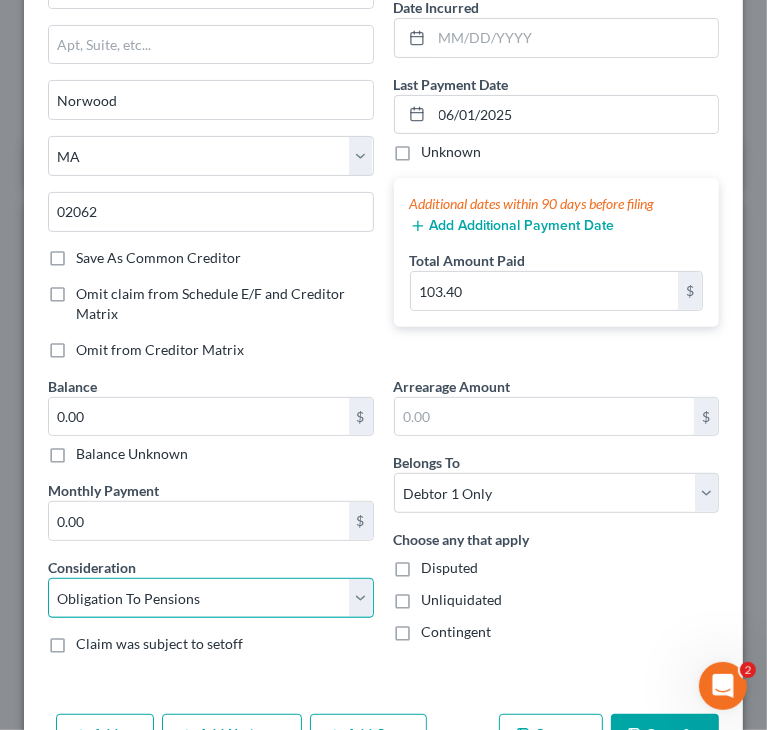 click on "Select Cable / Satellite Services Collection Agency Credit Card Debt Debt Counseling / Attorneys Deficiency Balance Domestic Support Obligations Home / Car Repairs Income Taxes Judgment Liens Medical Services Monies Loaned / Advanced Mortgage Obligation From Divorce Or Separation Obligation To Pensions Other Overdrawn Bank Account Promised To Help Pay Creditors Student Loans Suppliers And Vendors Telephone / Internet Services Utility Services" at bounding box center (211, 598) 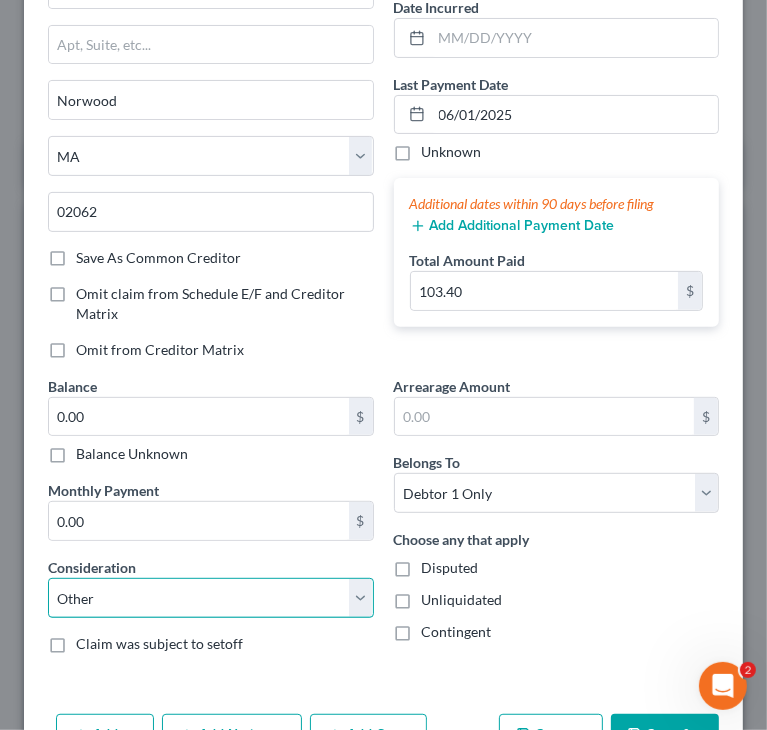 click on "Select Cable / Satellite Services Collection Agency Credit Card Debt Debt Counseling / Attorneys Deficiency Balance Domestic Support Obligations Home / Car Repairs Income Taxes Judgment Liens Medical Services Monies Loaned / Advanced Mortgage Obligation From Divorce Or Separation Obligation To Pensions Other Overdrawn Bank Account Promised To Help Pay Creditors Student Loans Suppliers And Vendors Telephone / Internet Services Utility Services" at bounding box center [211, 598] 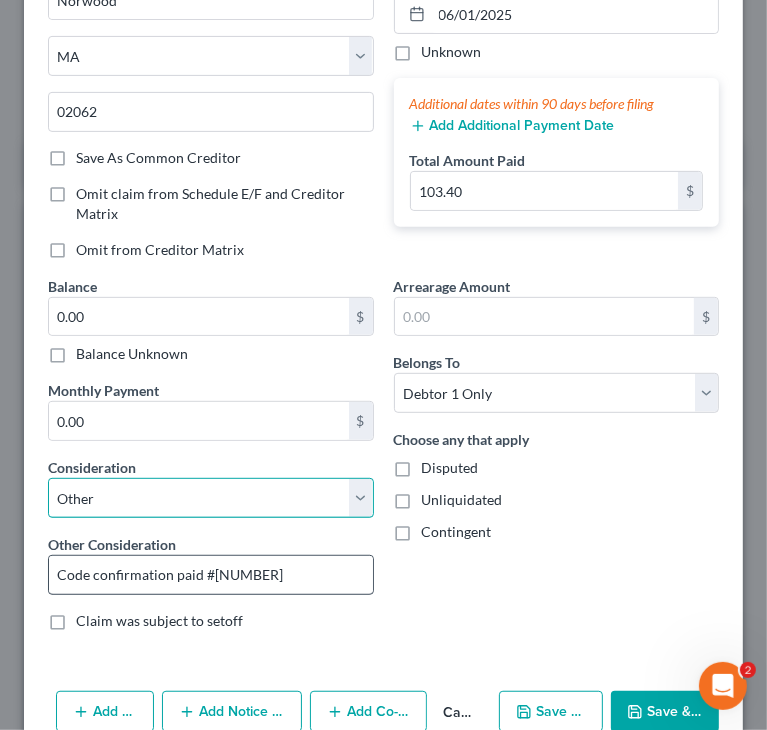 scroll, scrollTop: 396, scrollLeft: 0, axis: vertical 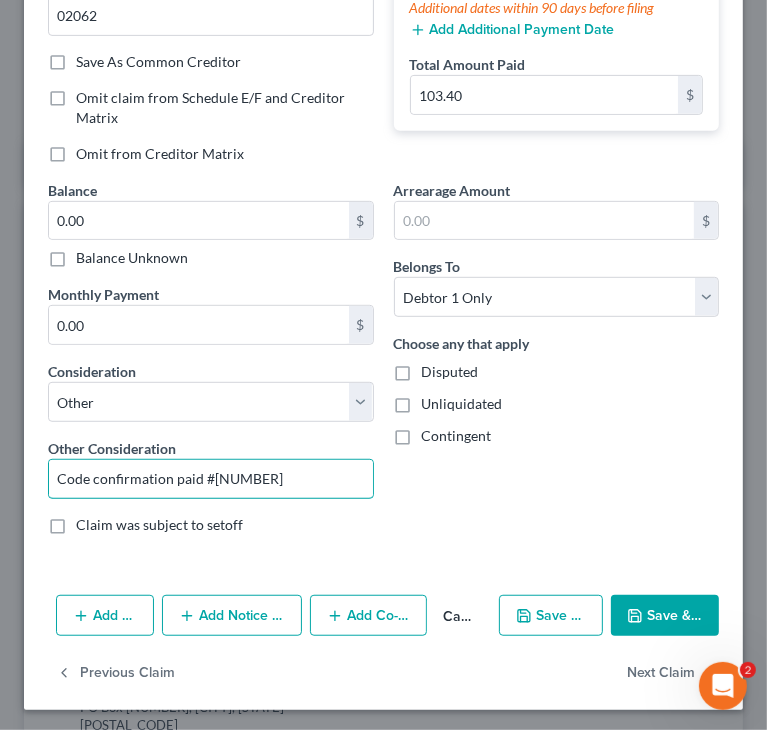 drag, startPoint x: 284, startPoint y: 469, endPoint x: -1, endPoint y: 476, distance: 285.08594 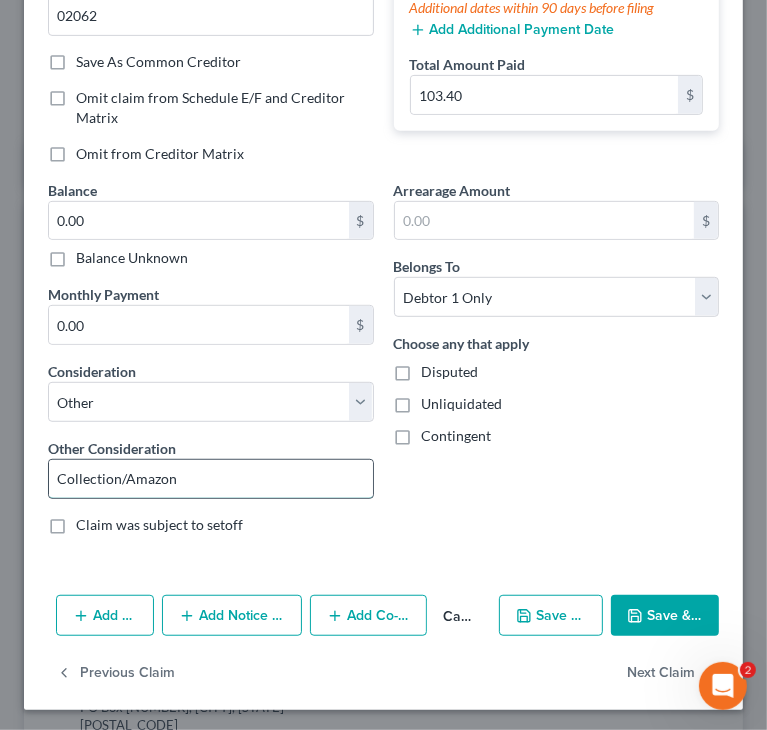 drag, startPoint x: 124, startPoint y: 469, endPoint x: 341, endPoint y: 461, distance: 217.14742 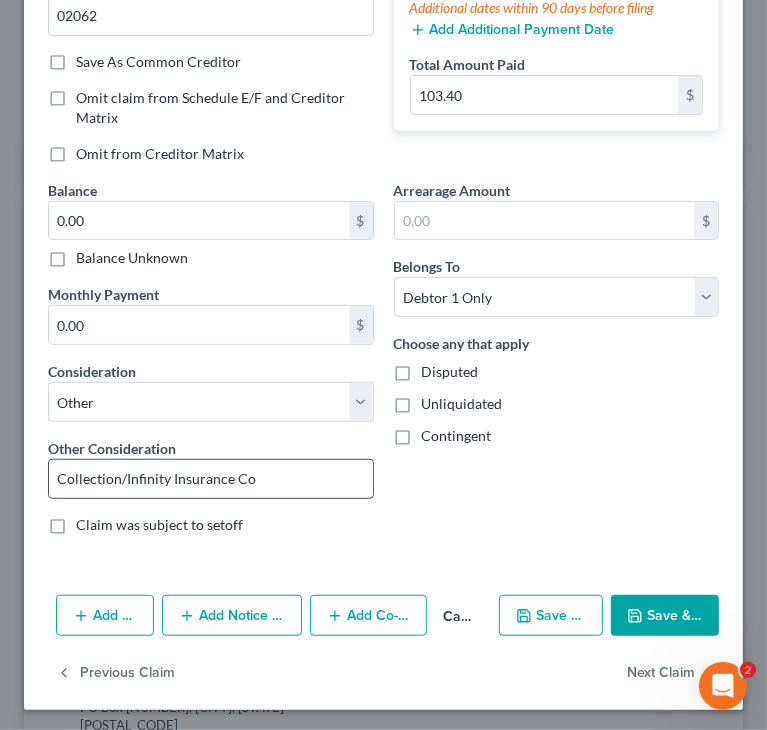click on "Collection/Infinity Insurance Co" at bounding box center [211, 479] 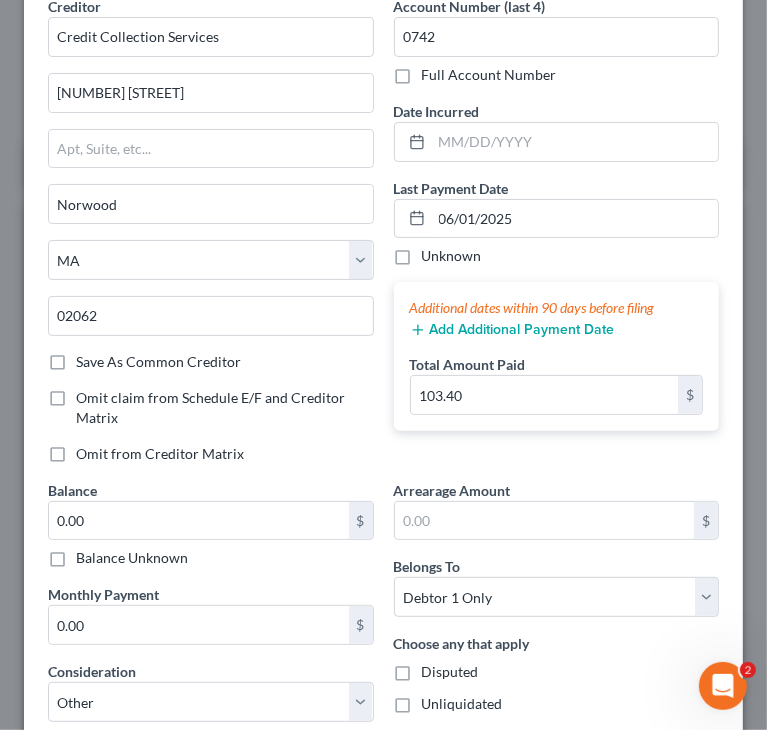 scroll, scrollTop: 0, scrollLeft: 0, axis: both 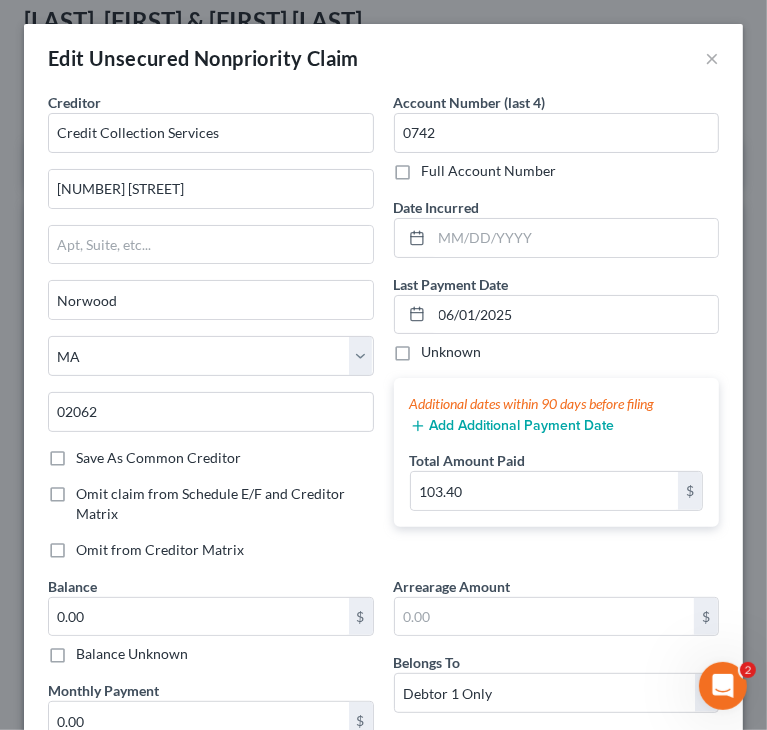 type on "Collections/Infinity Insurance Co" 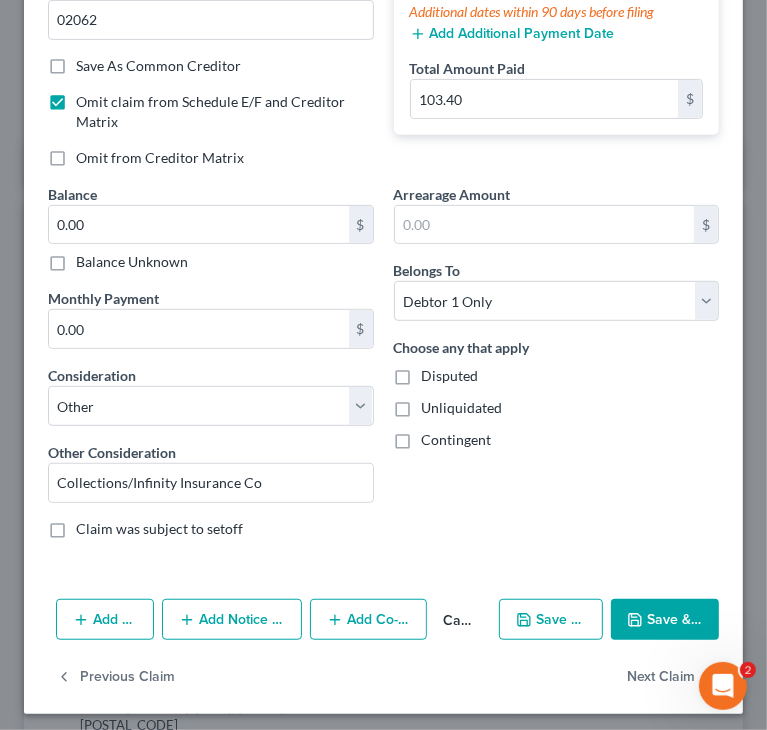 scroll, scrollTop: 396, scrollLeft: 0, axis: vertical 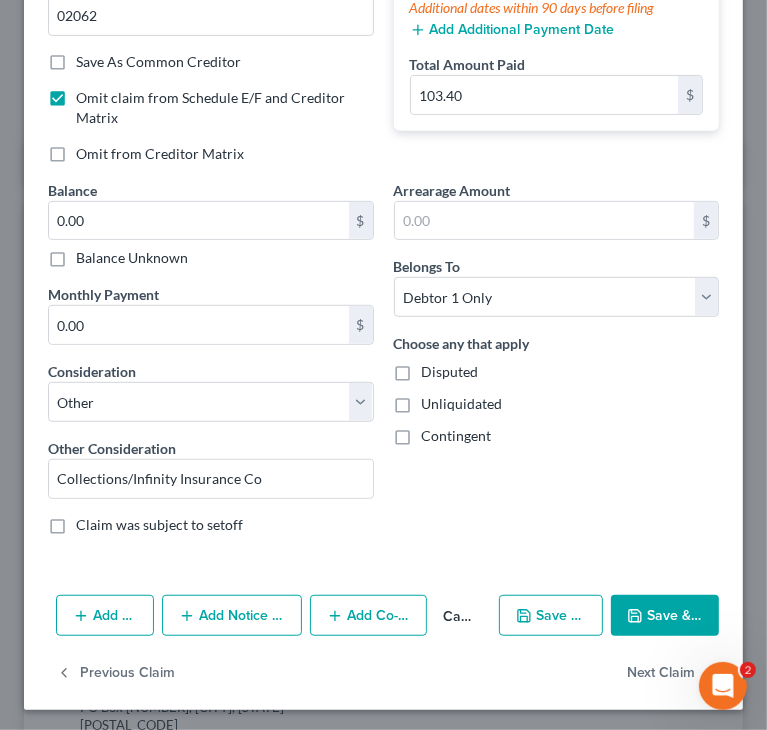 click on "Save & Close" at bounding box center (665, 616) 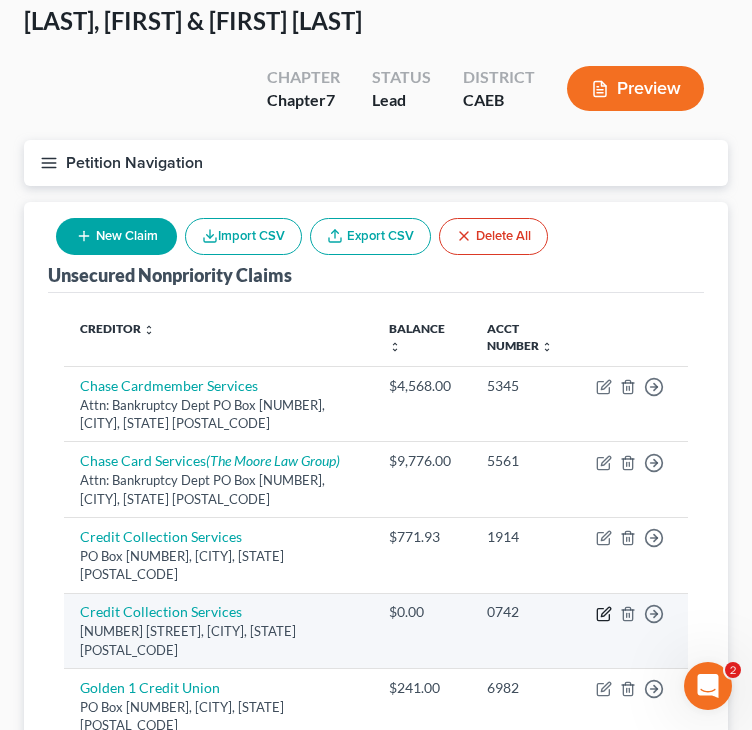 click 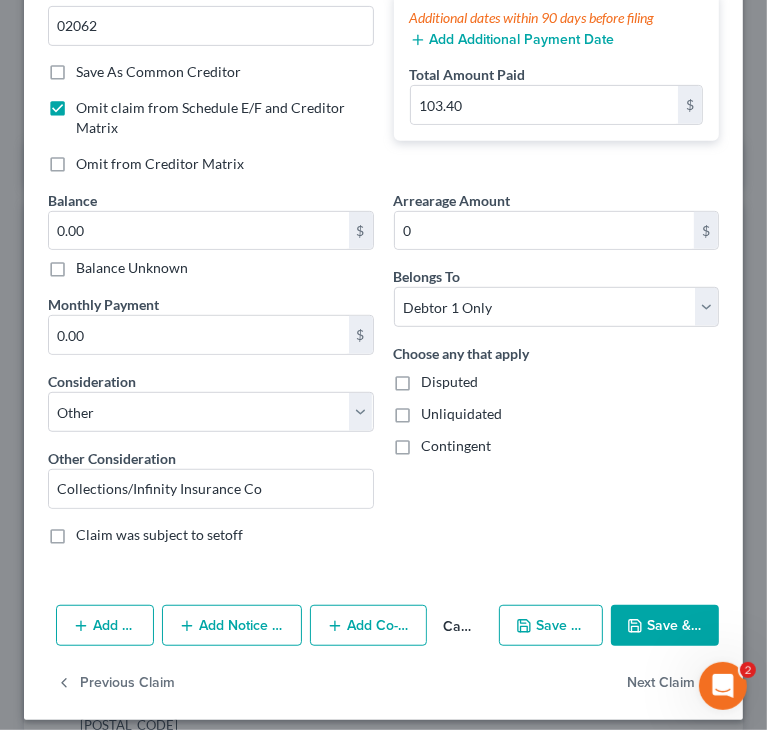 scroll, scrollTop: 396, scrollLeft: 0, axis: vertical 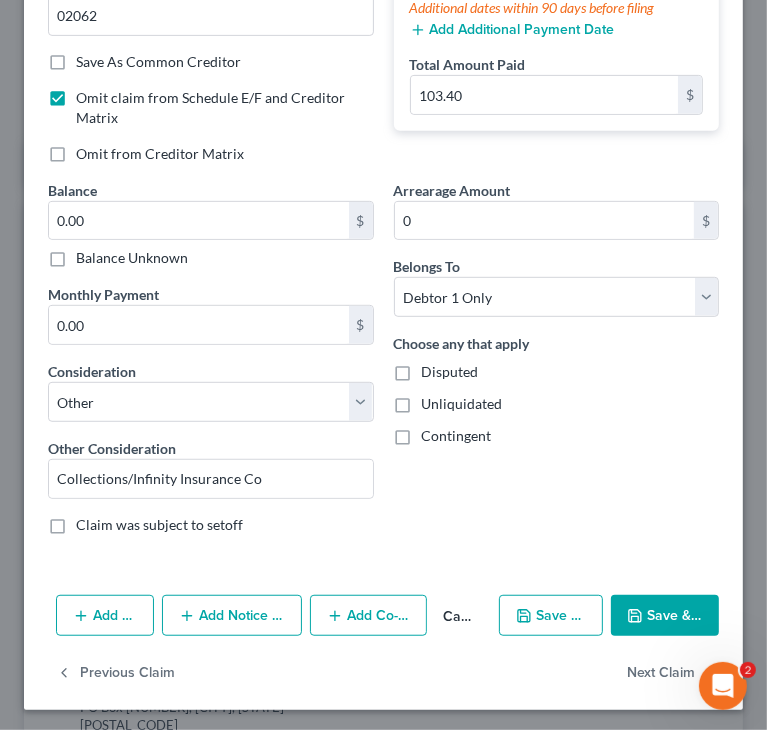 click on "Add Notice Address" at bounding box center (232, 616) 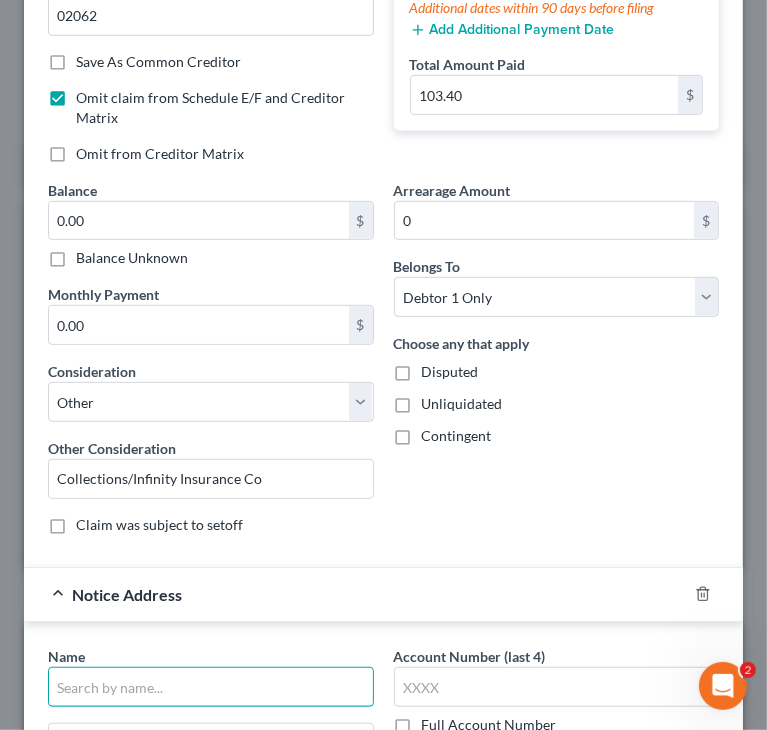 click at bounding box center [211, 687] 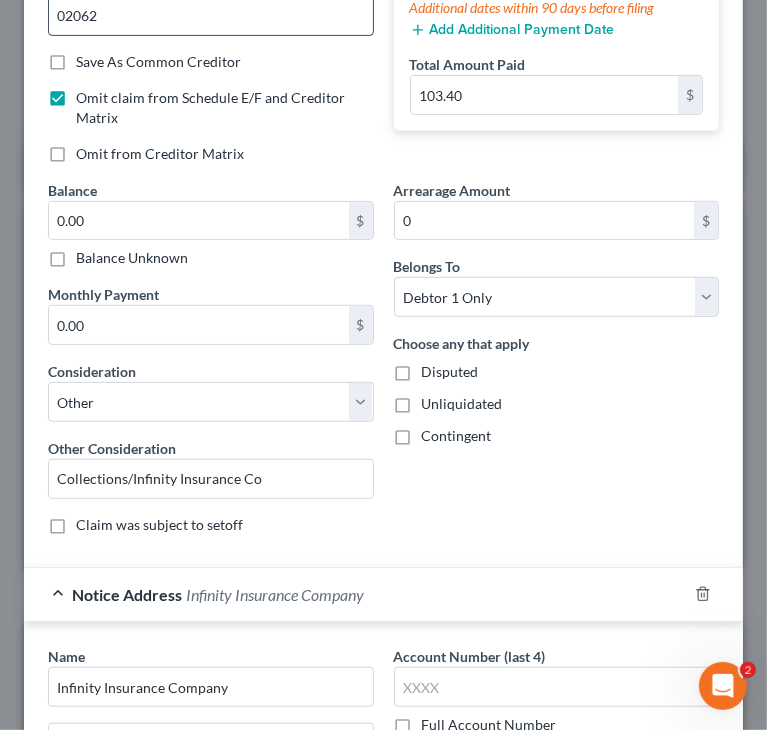type on "Infinity Insurance Company" 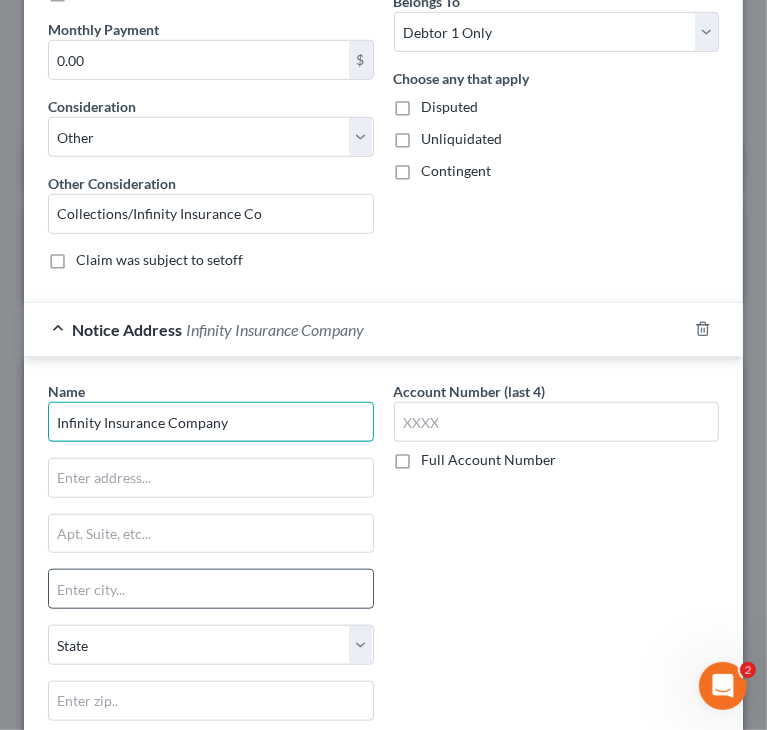 scroll, scrollTop: 696, scrollLeft: 0, axis: vertical 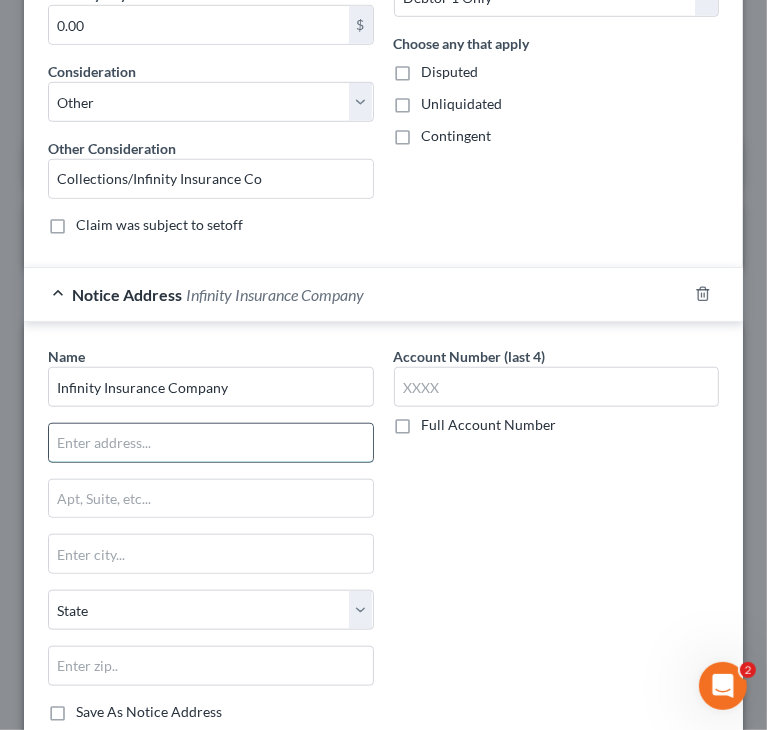 click at bounding box center [211, 443] 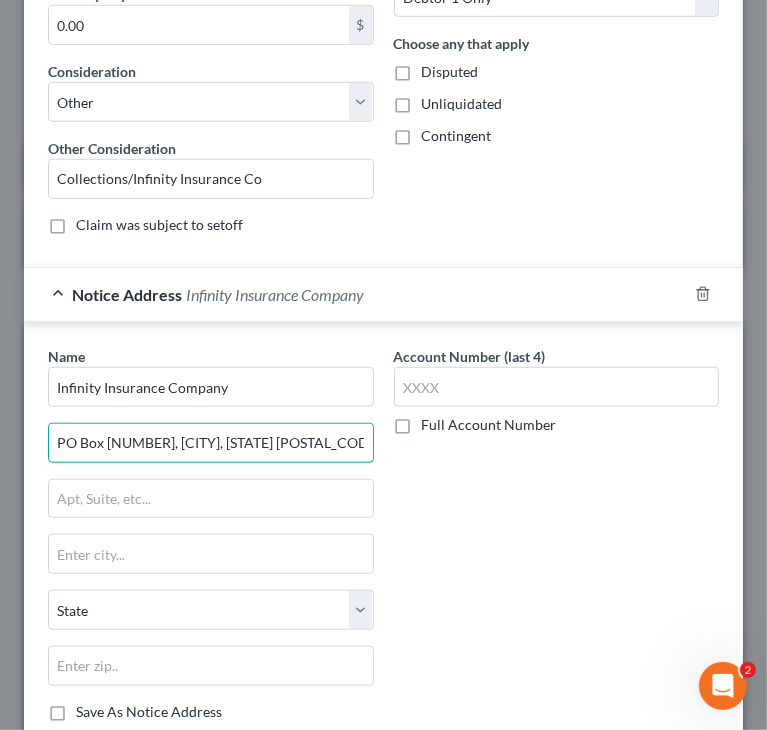 drag, startPoint x: 230, startPoint y: 435, endPoint x: 372, endPoint y: 450, distance: 142.79005 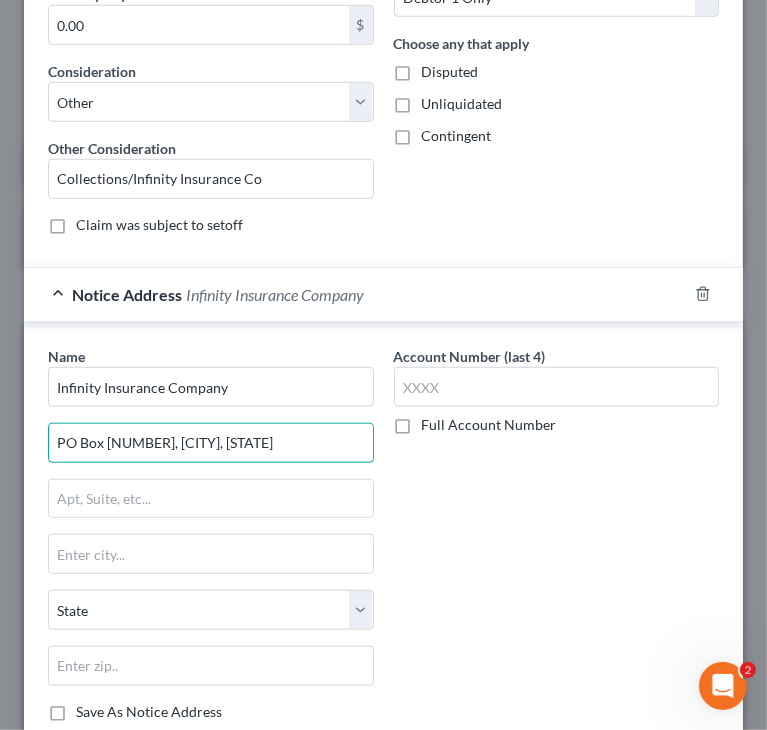 drag, startPoint x: 146, startPoint y: 434, endPoint x: 460, endPoint y: 430, distance: 314.02548 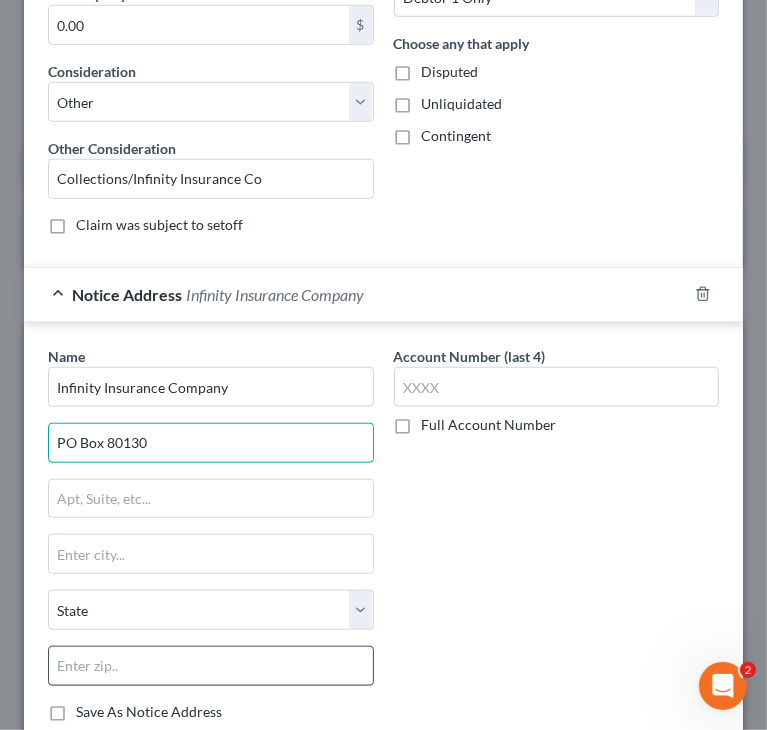type on "PO Box 80130" 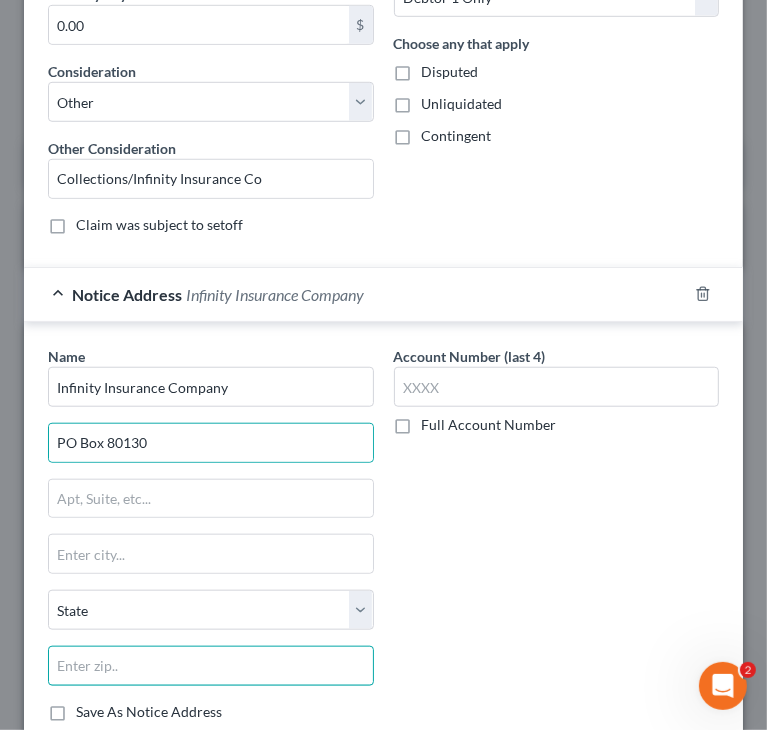 click at bounding box center (211, 666) 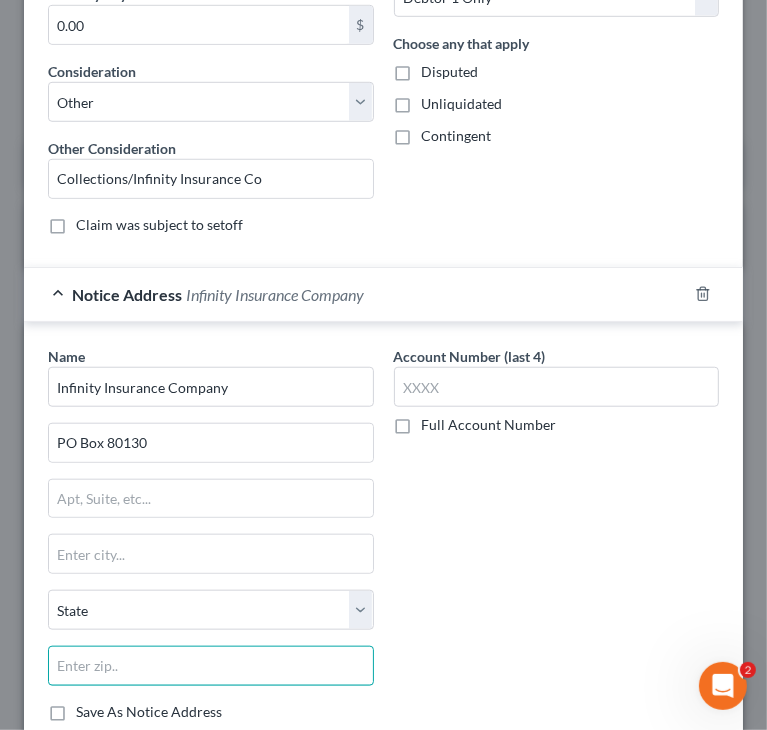 paste on "[POSTAL_CODE]" 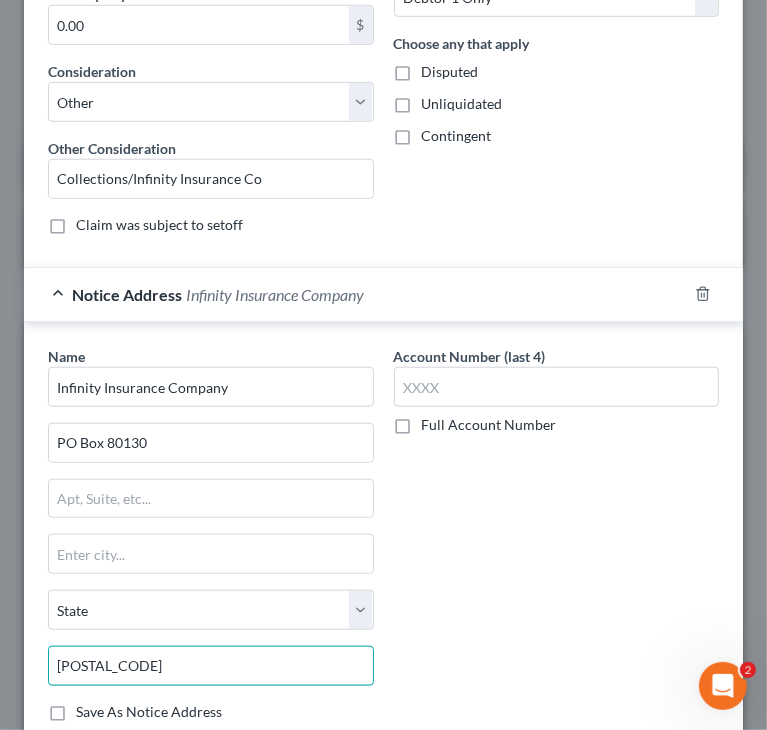 type on "[POSTAL_CODE]" 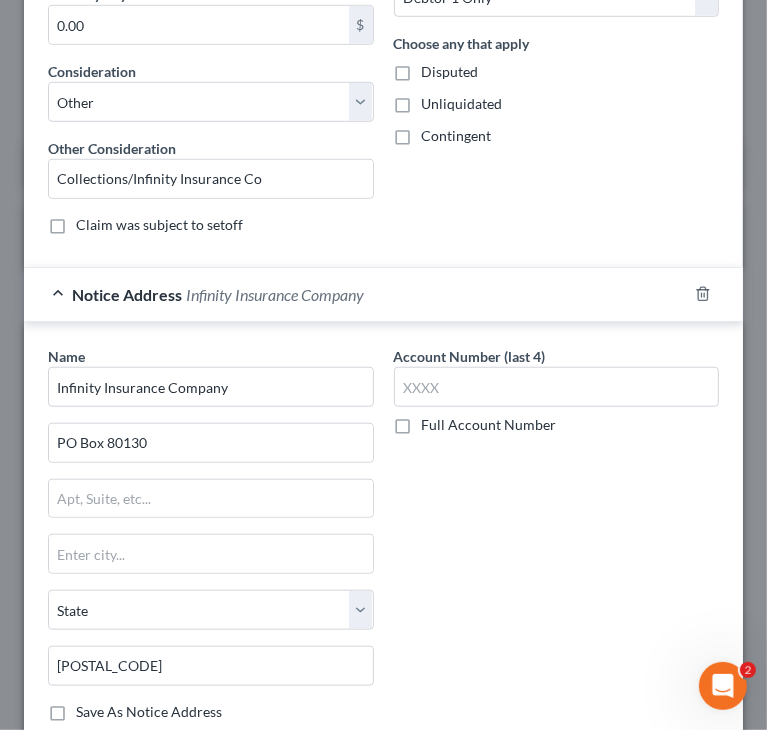type on "Phoenix" 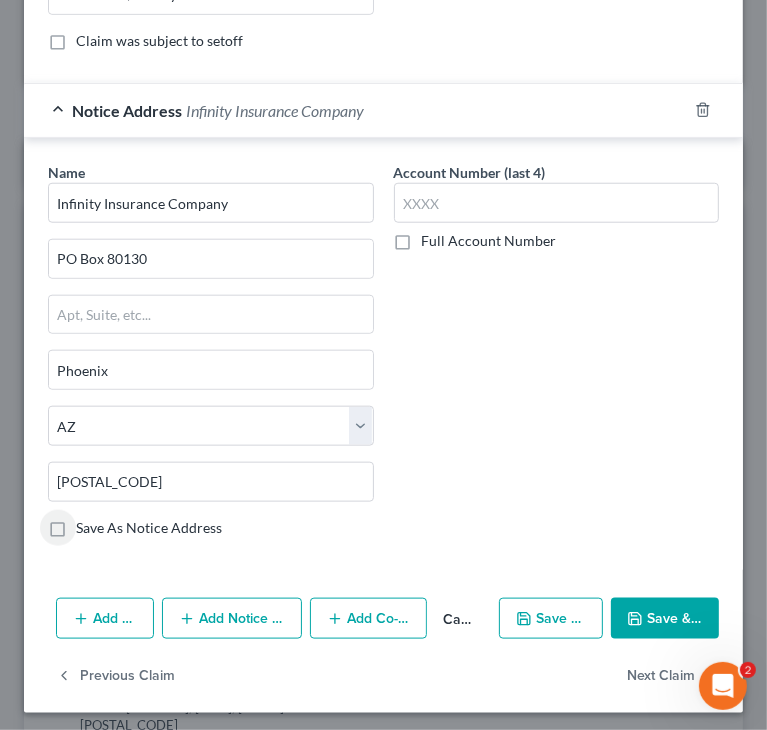 scroll, scrollTop: 880, scrollLeft: 0, axis: vertical 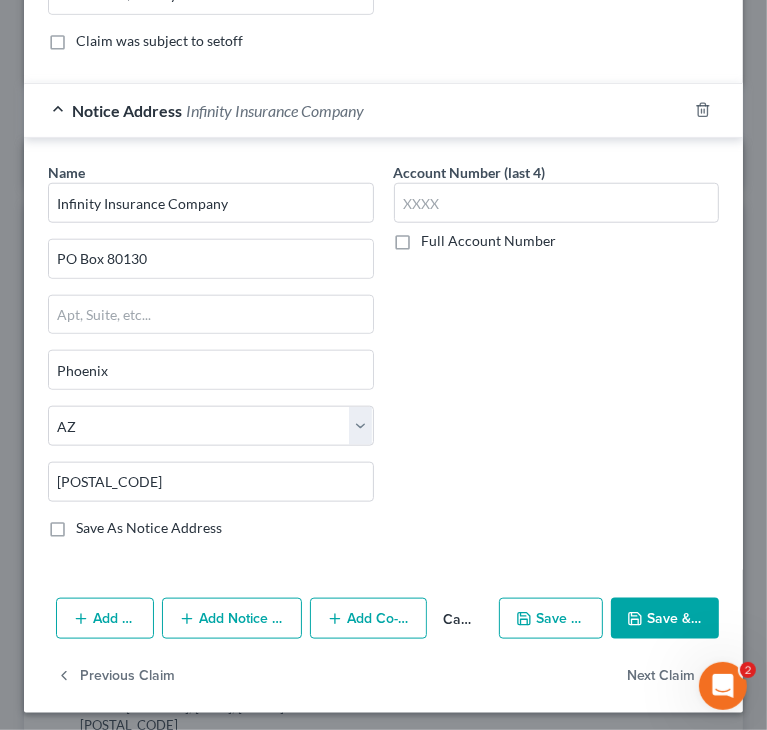 click on "Account Number (last 4)
Full Account Number" at bounding box center [557, 358] 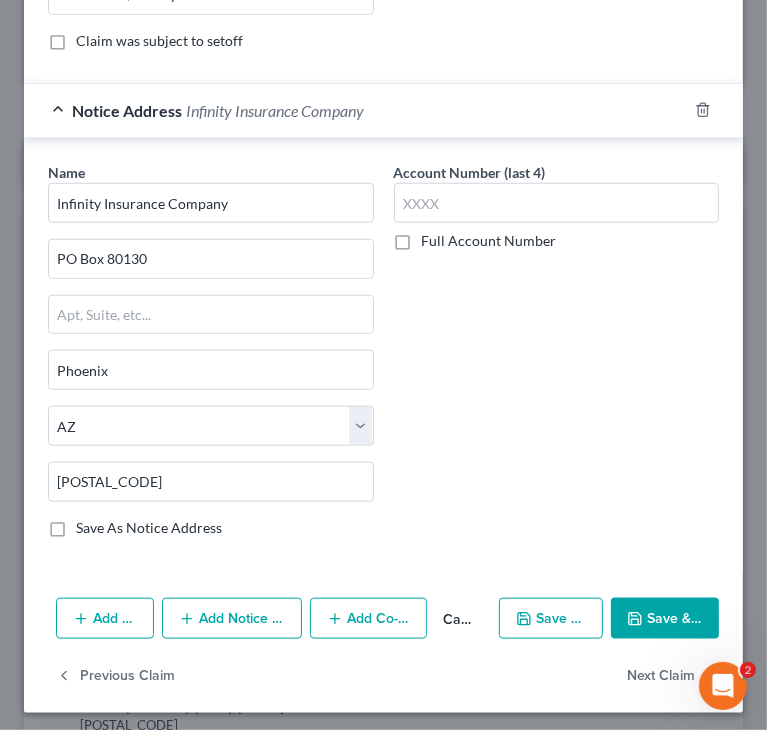 click on "Account Number (last 4)
Full Account Number" at bounding box center (557, 358) 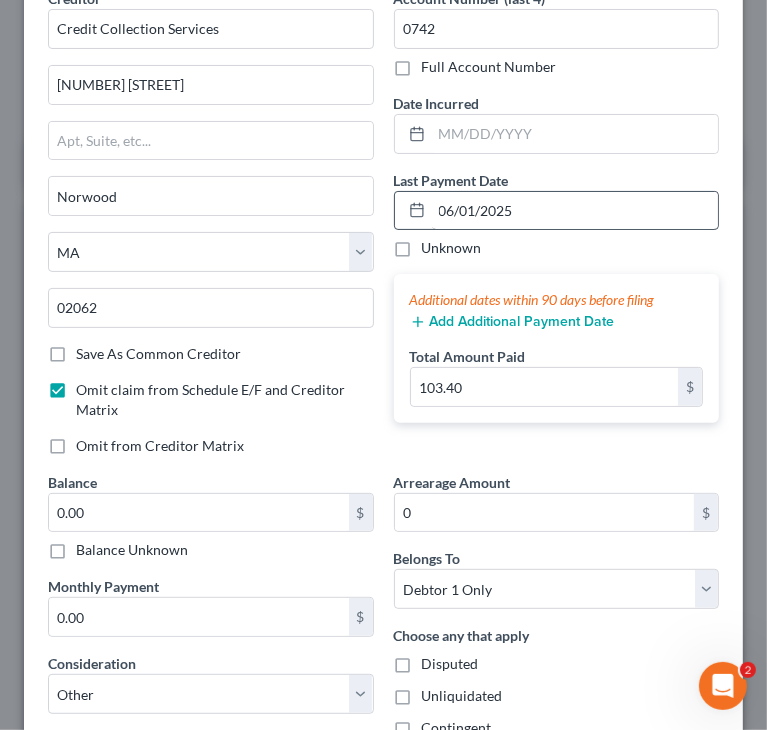 scroll, scrollTop: 80, scrollLeft: 0, axis: vertical 